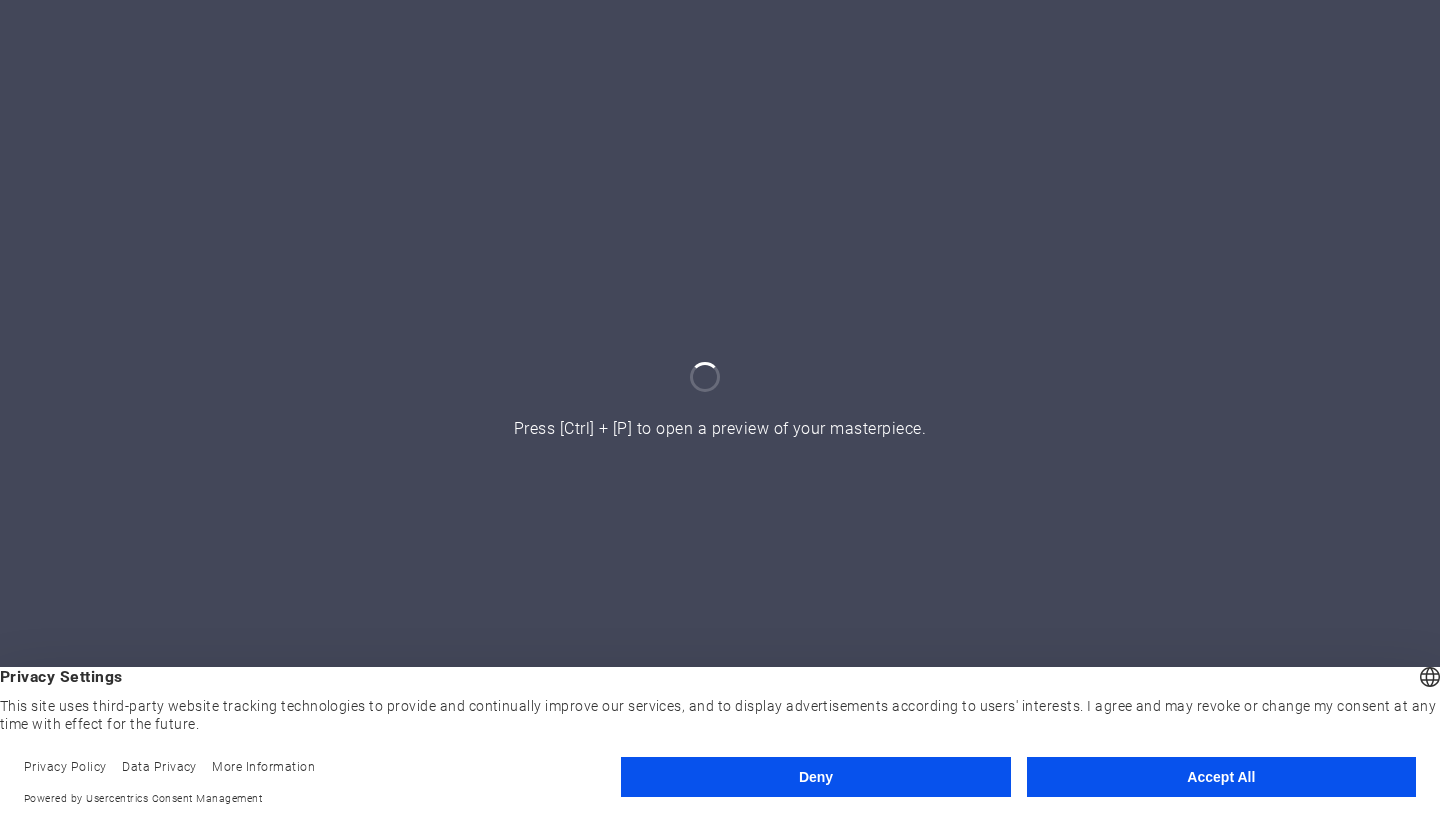 scroll, scrollTop: 0, scrollLeft: 0, axis: both 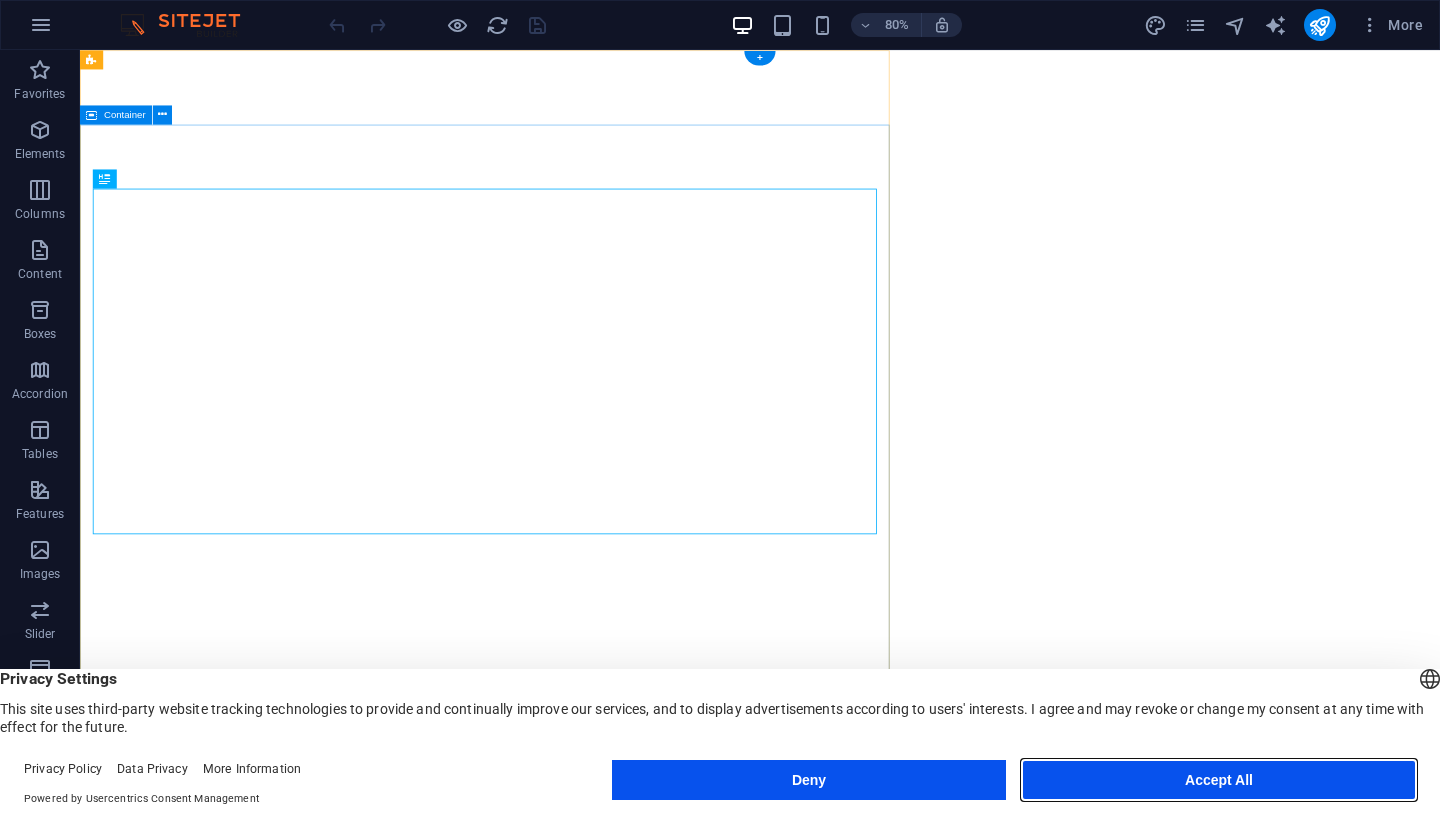 click on "Accept All" at bounding box center (1219, 780) 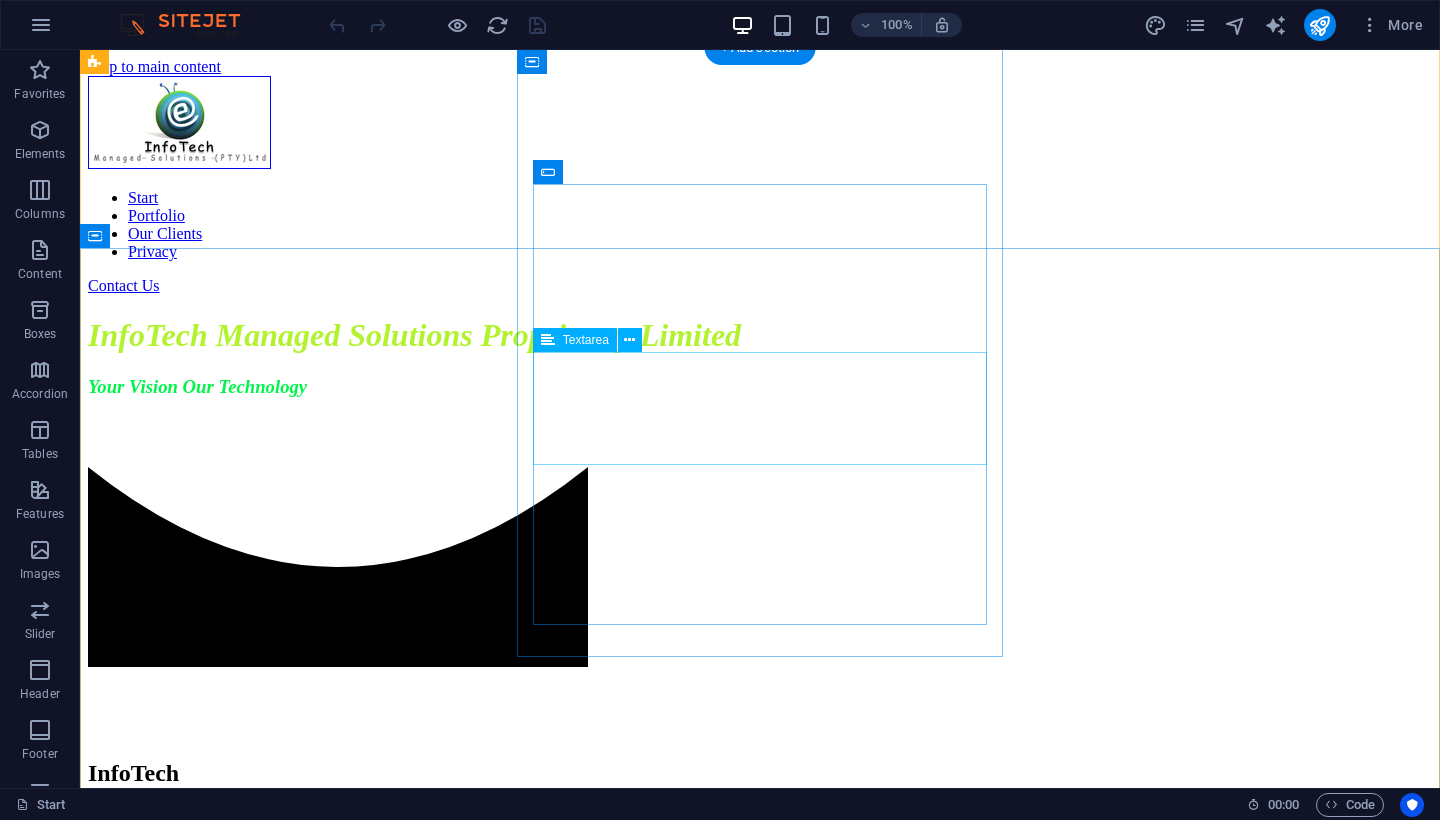 scroll, scrollTop: 3402, scrollLeft: 0, axis: vertical 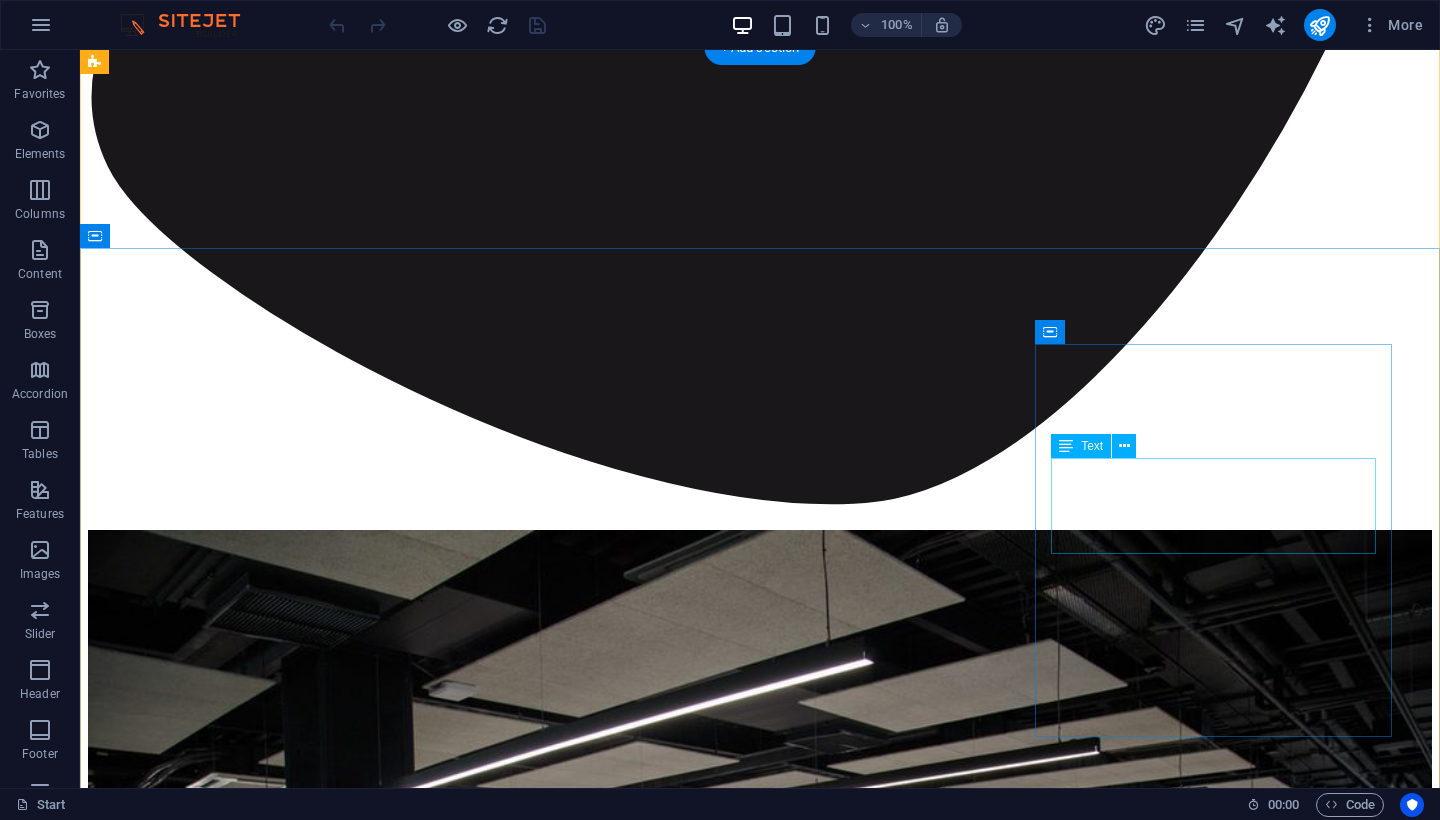 click on "InfoTech [PHONE] [EMAIL]" at bounding box center [760, 11068] 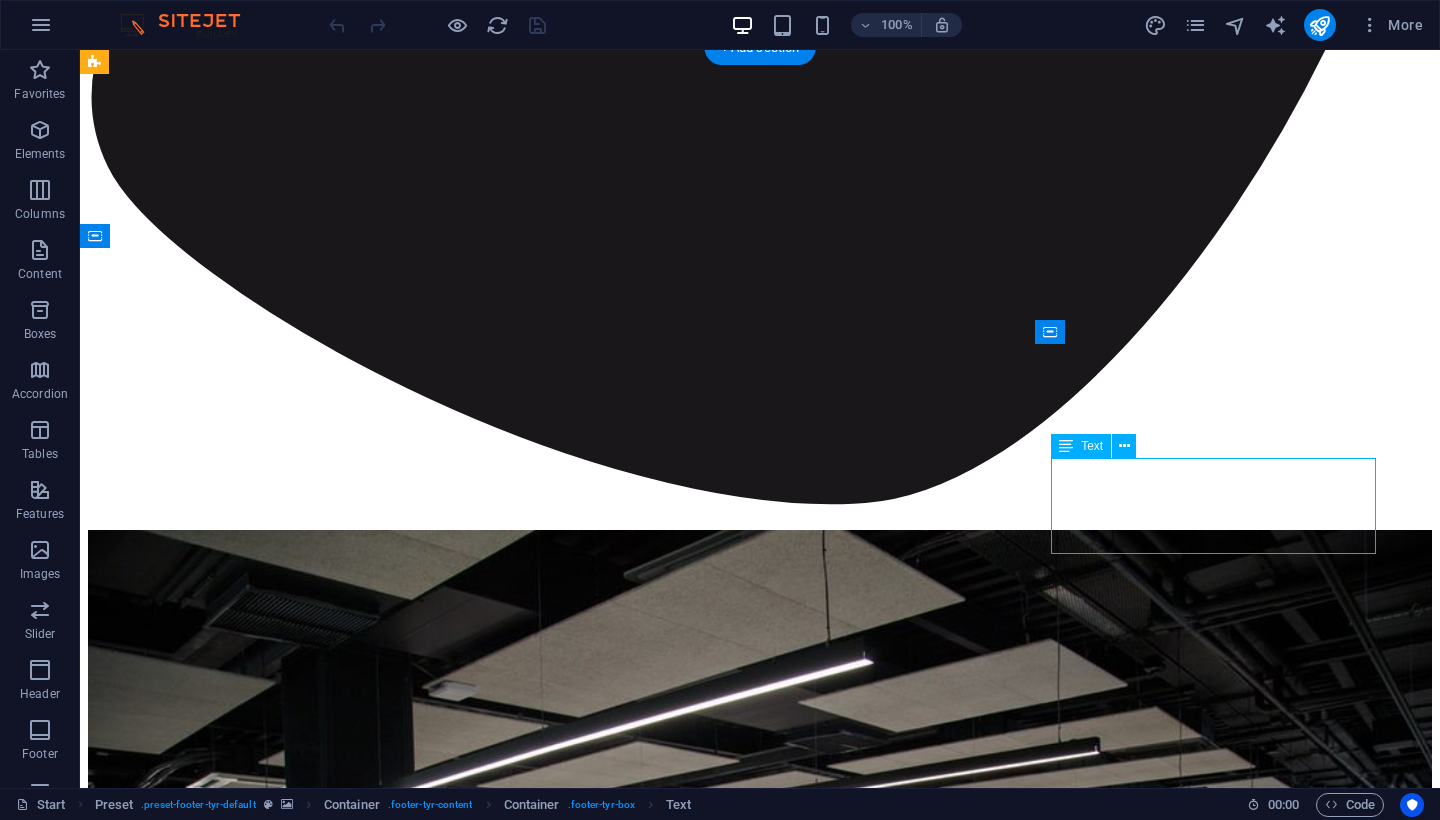 click on "InfoTech [PHONE] [EMAIL]" at bounding box center [760, 11068] 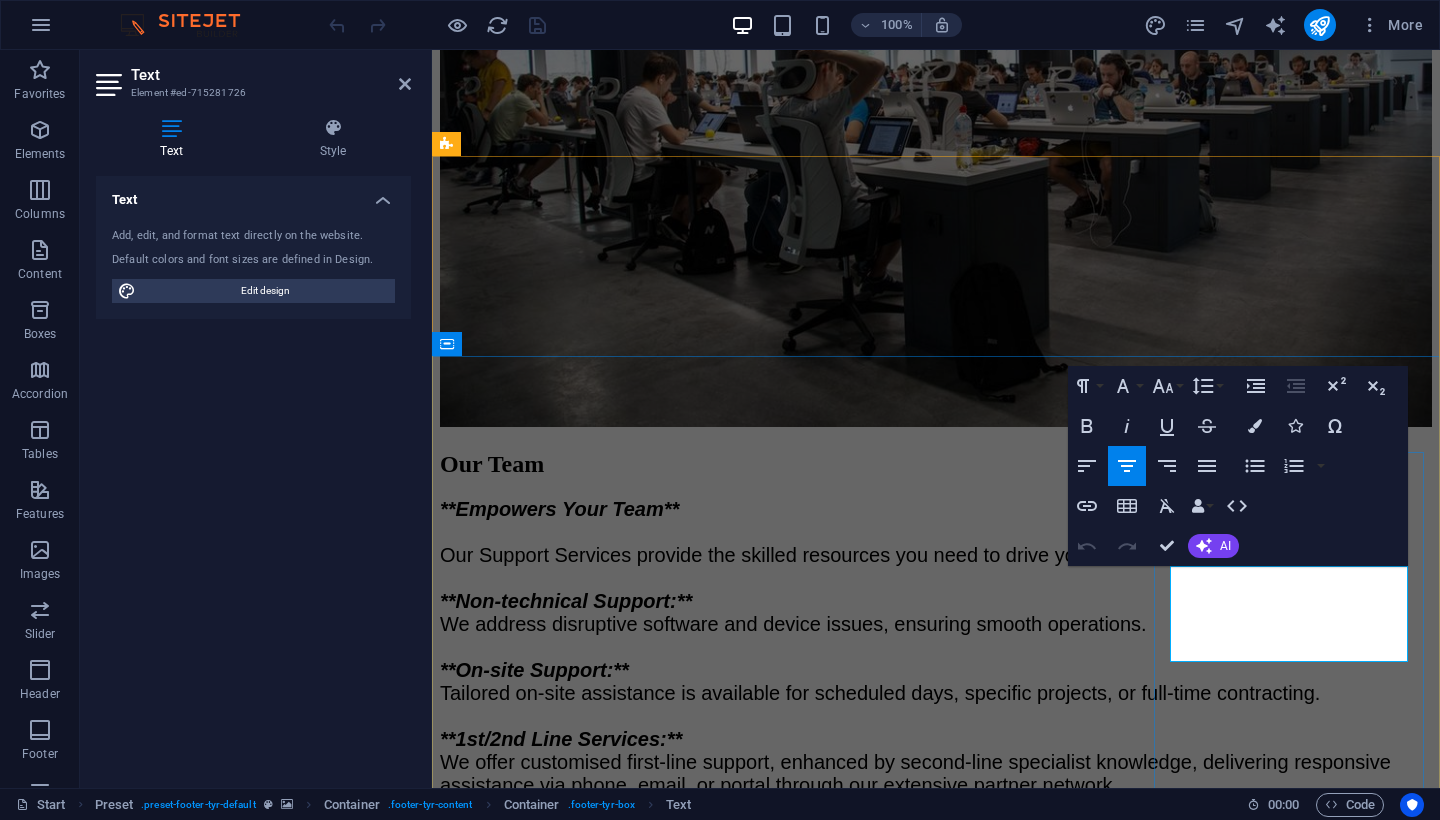 click on "InfoTech" at bounding box center [469, 8822] 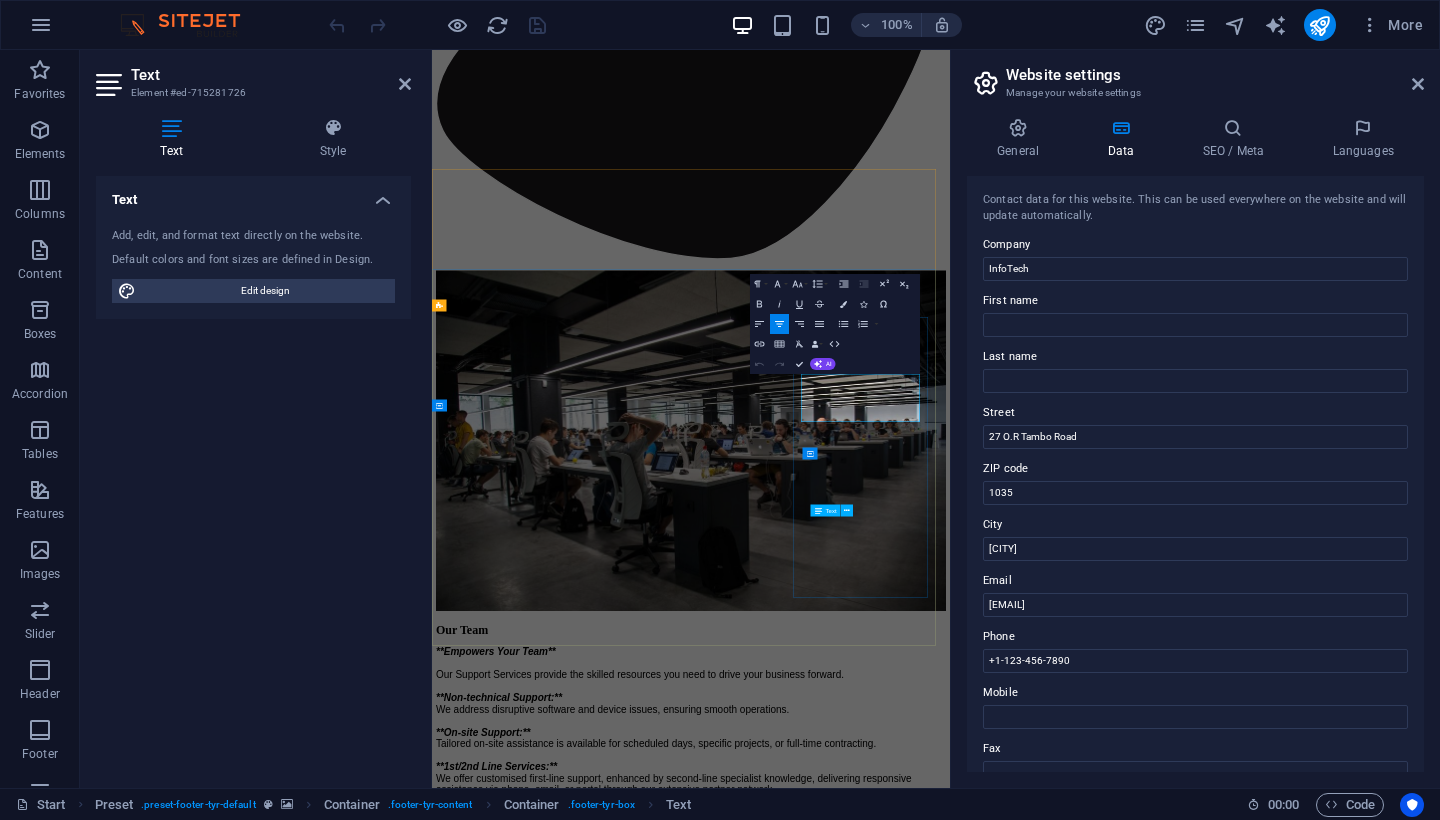 scroll, scrollTop: 3270, scrollLeft: 0, axis: vertical 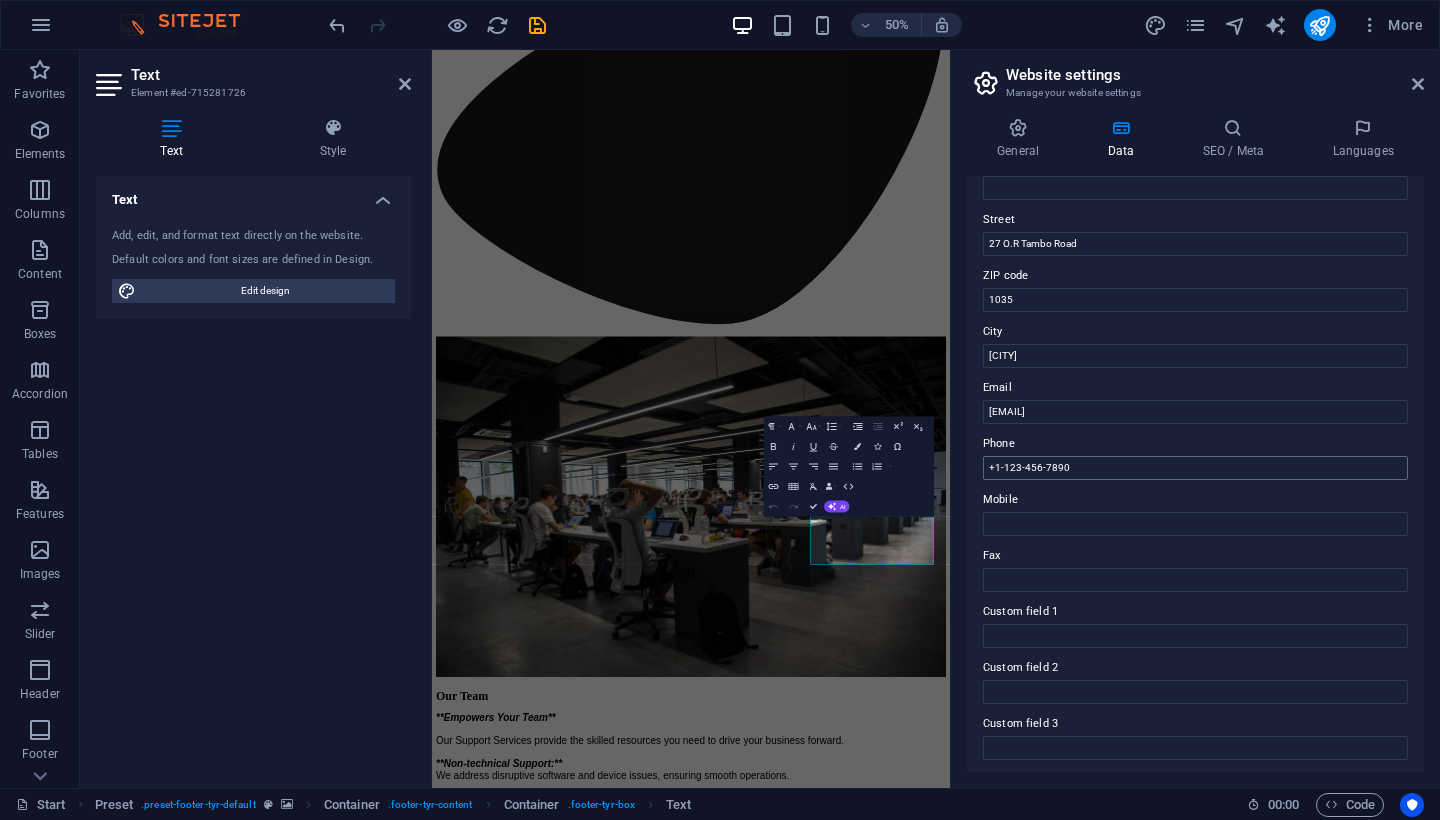type on "InfoTech Managed Solutions (Pty) Ltd" 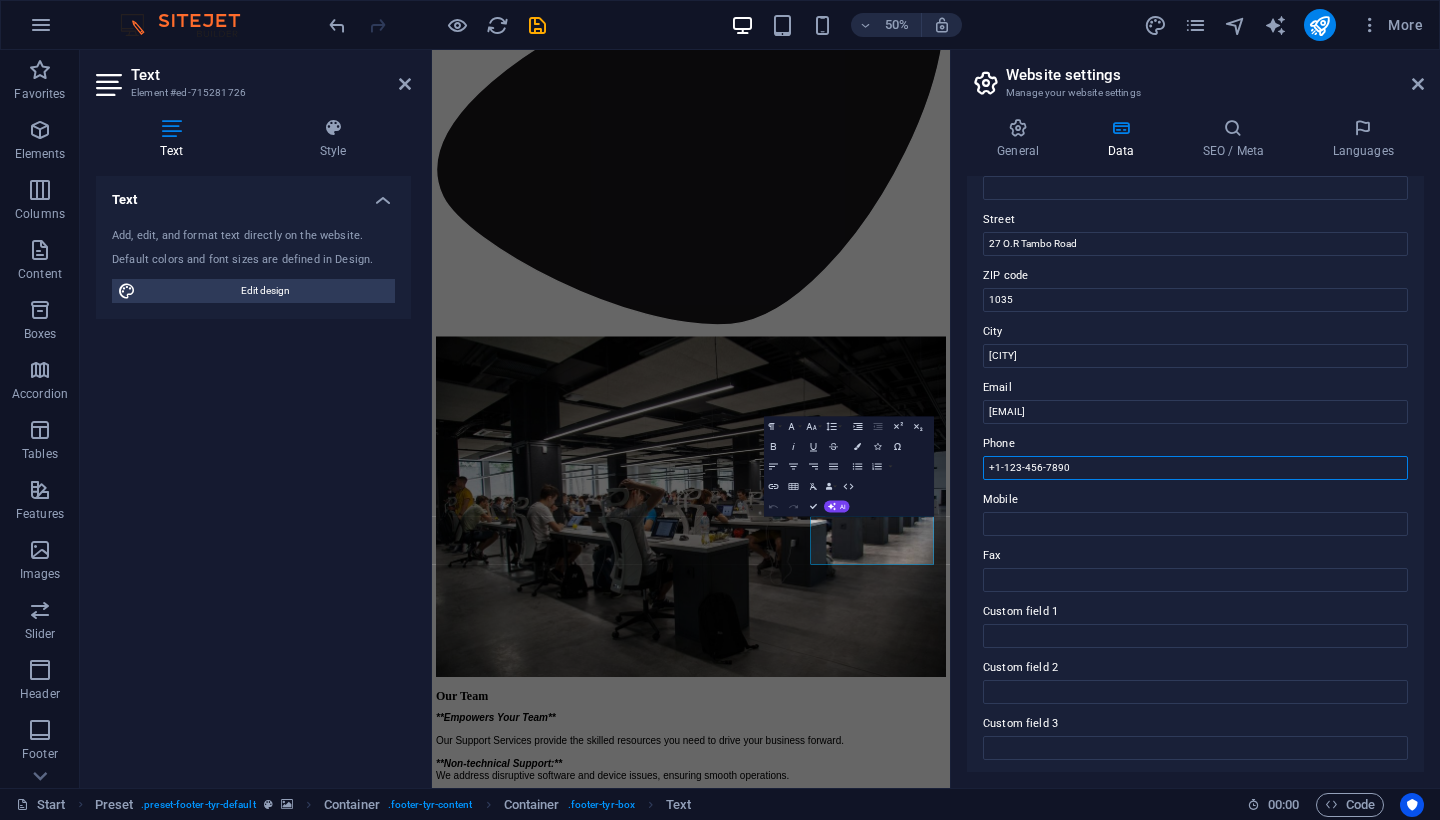 drag, startPoint x: 1105, startPoint y: 469, endPoint x: 959, endPoint y: 462, distance: 146.16771 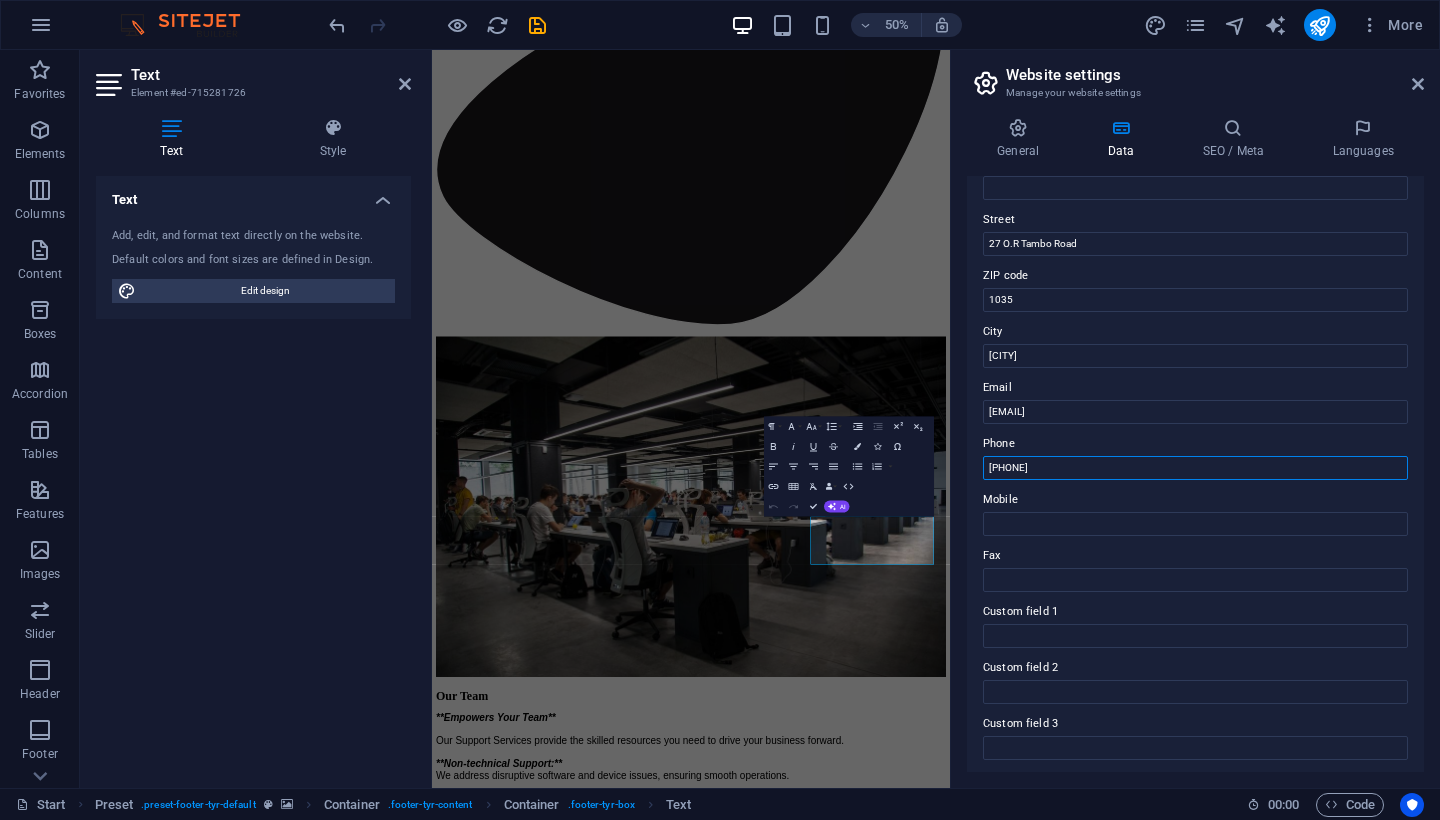 type on "[PHONE]" 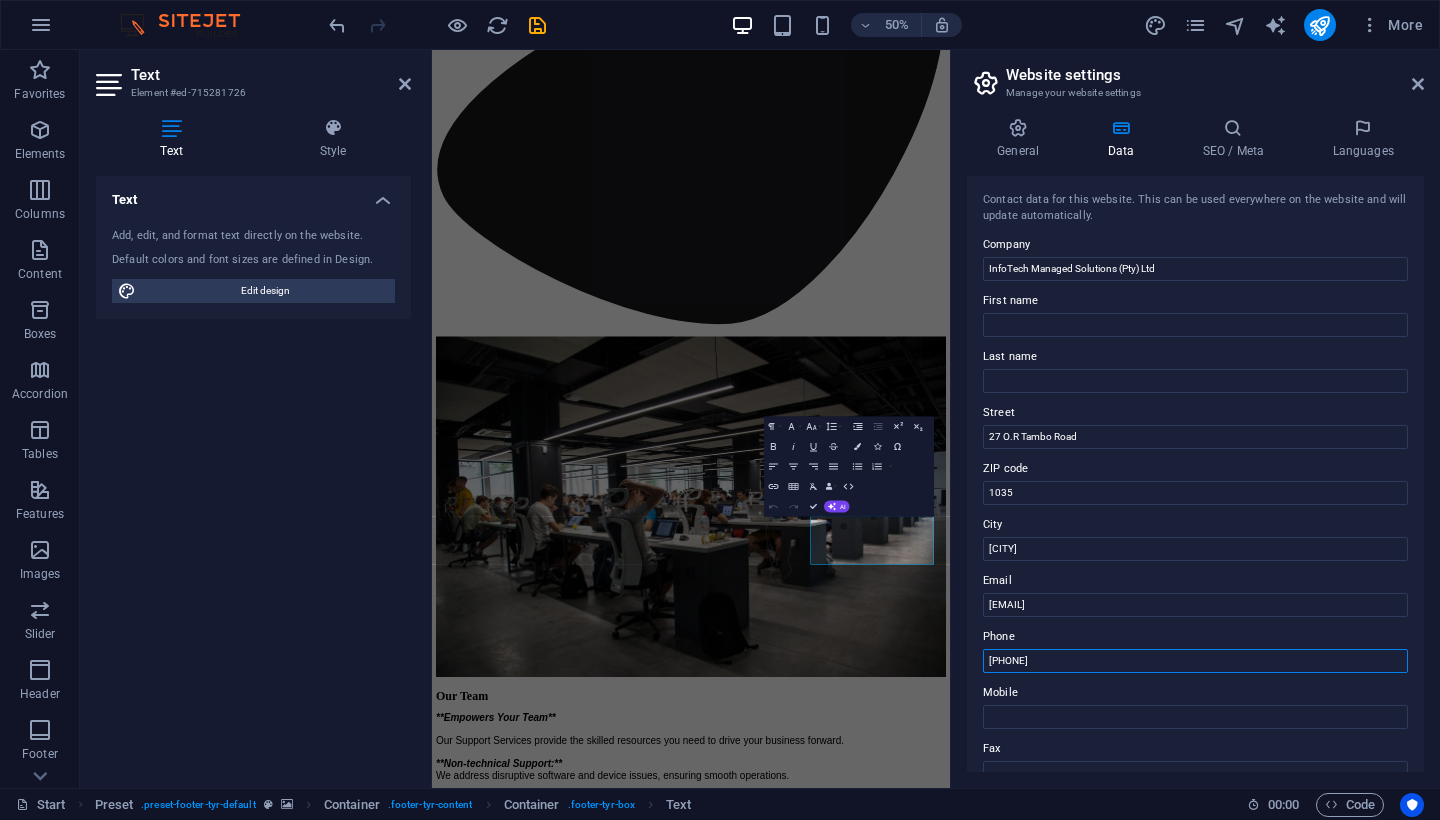 scroll, scrollTop: 0, scrollLeft: 0, axis: both 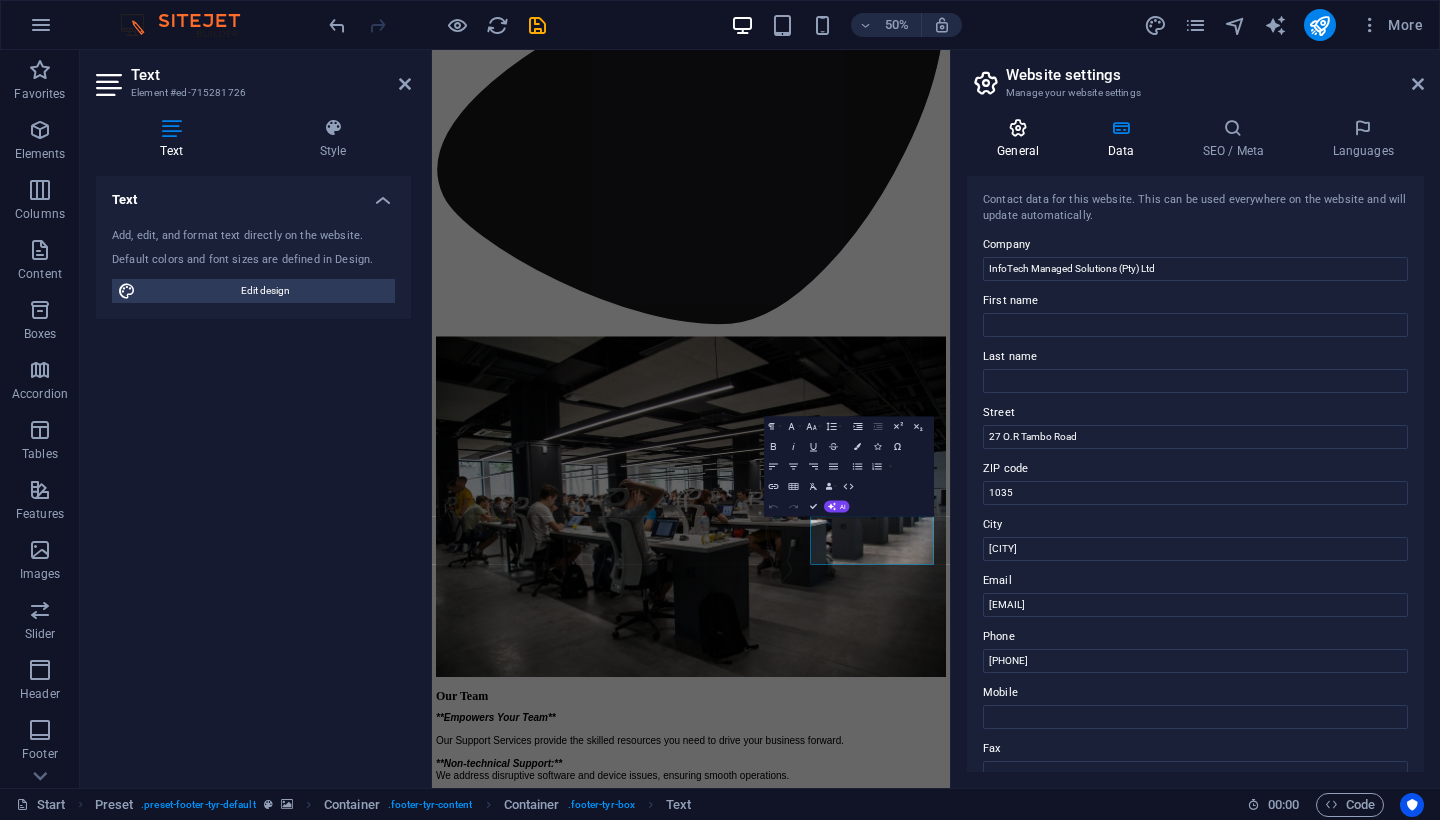 click at bounding box center [1018, 128] 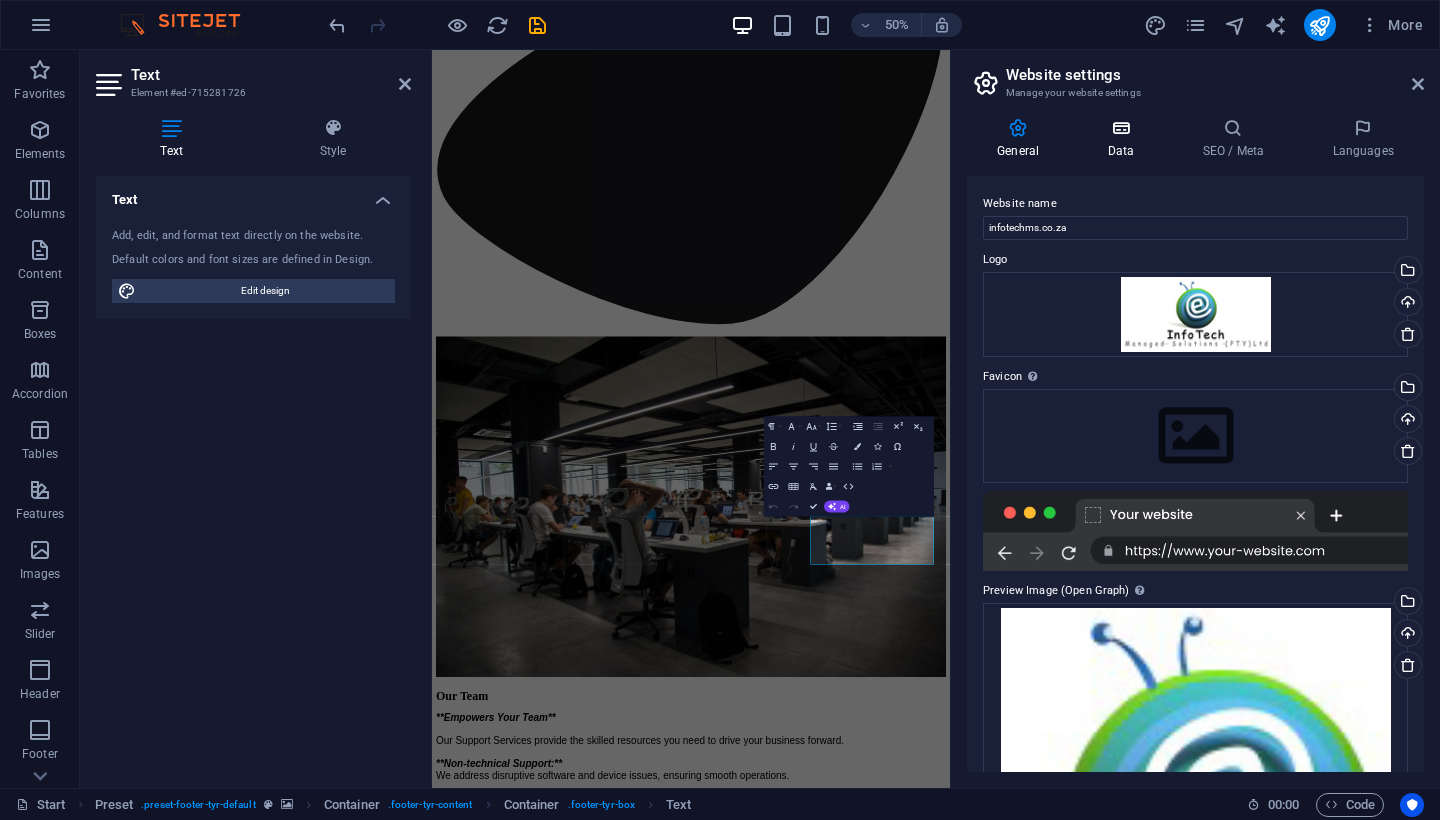 click at bounding box center (1120, 128) 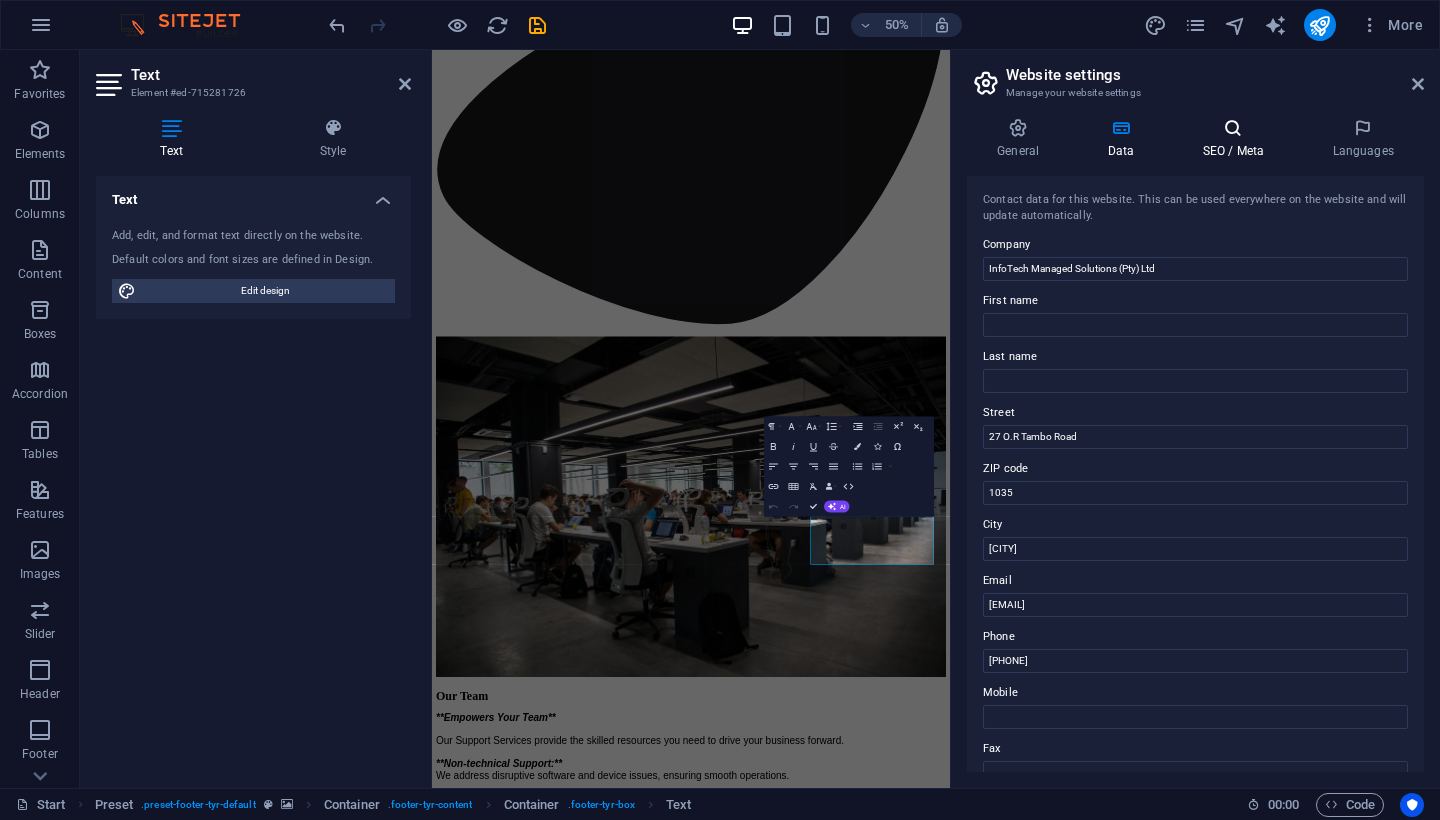 click at bounding box center (1233, 128) 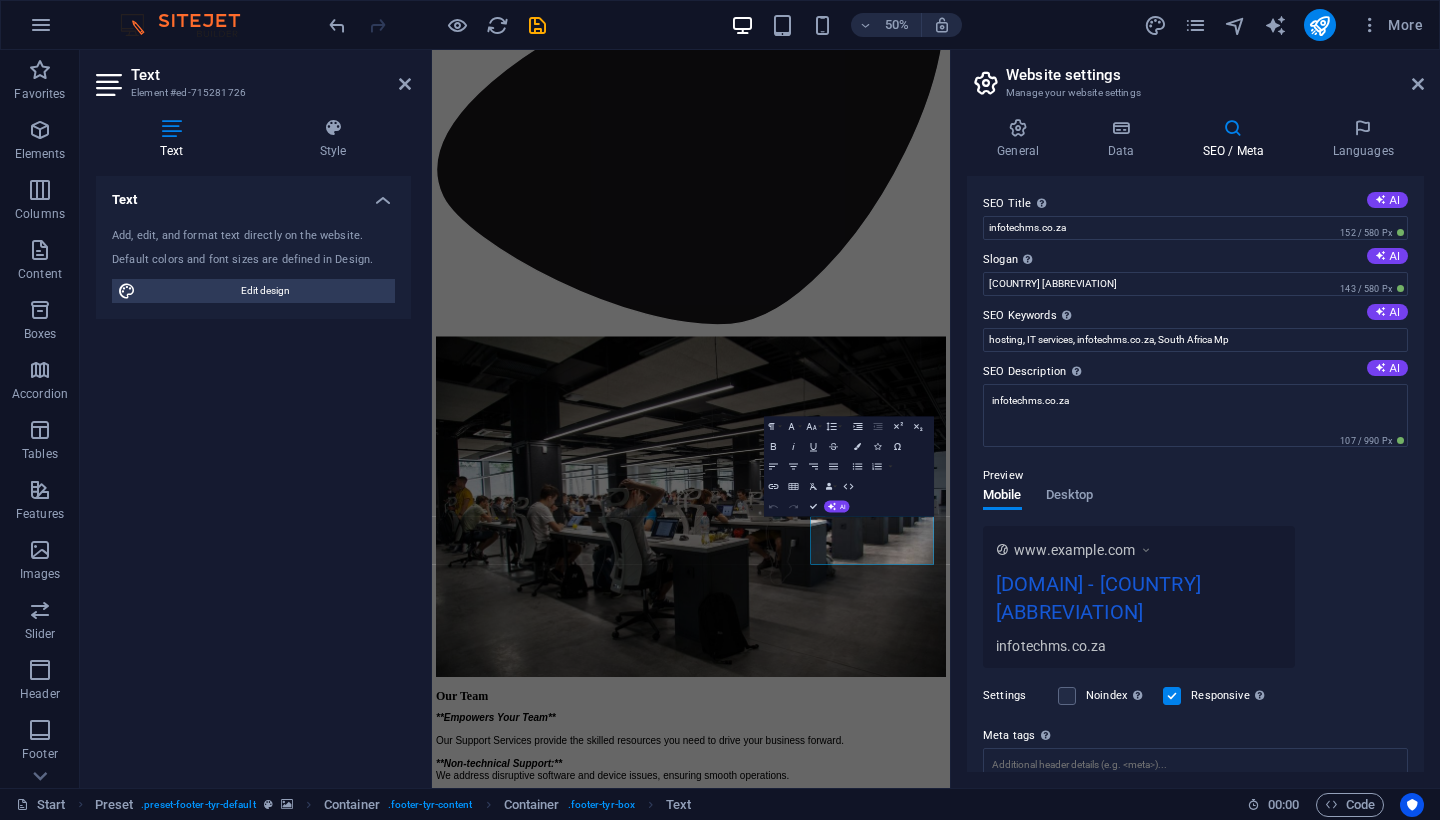 scroll, scrollTop: 0, scrollLeft: 0, axis: both 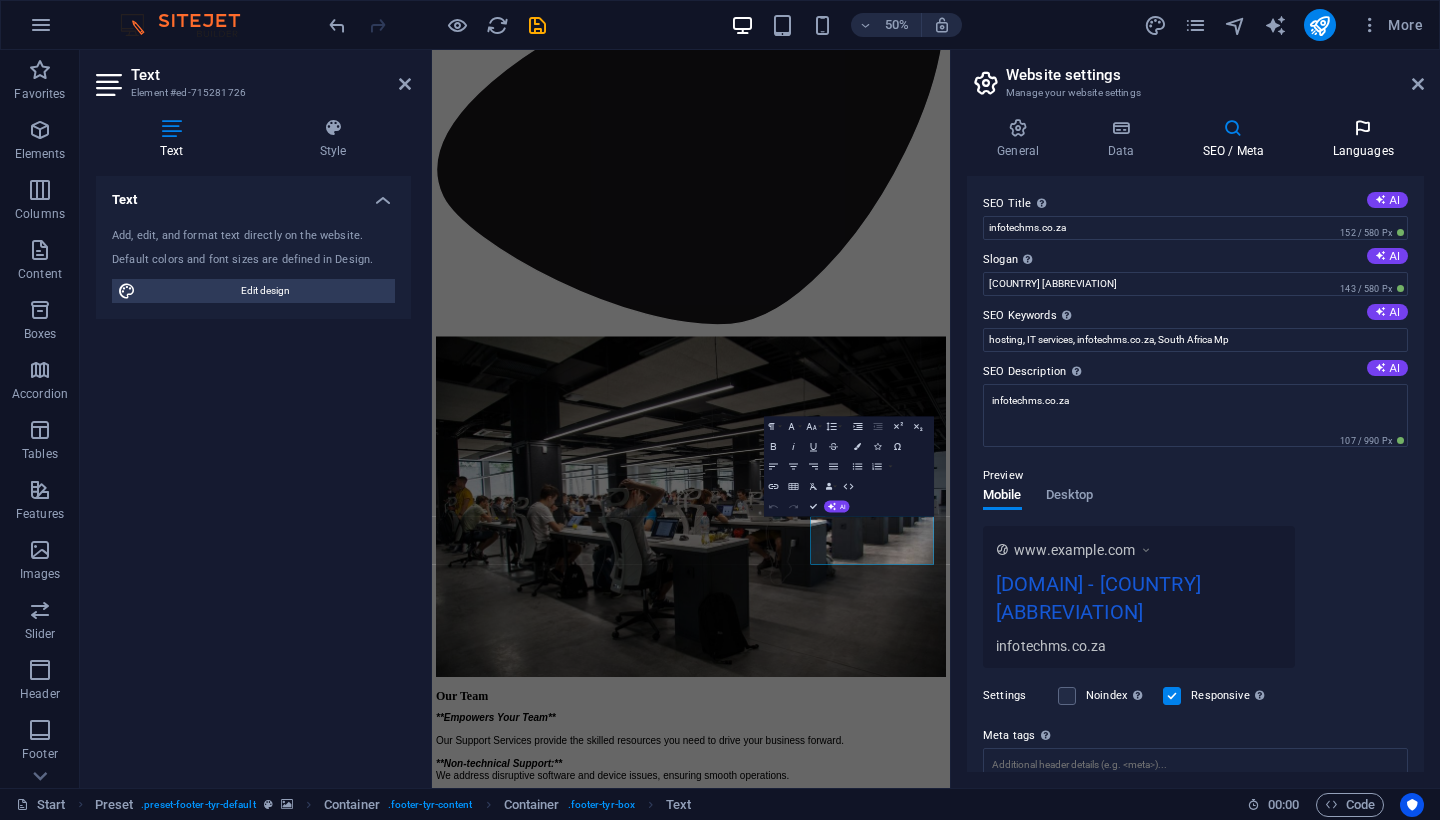 click at bounding box center (1363, 128) 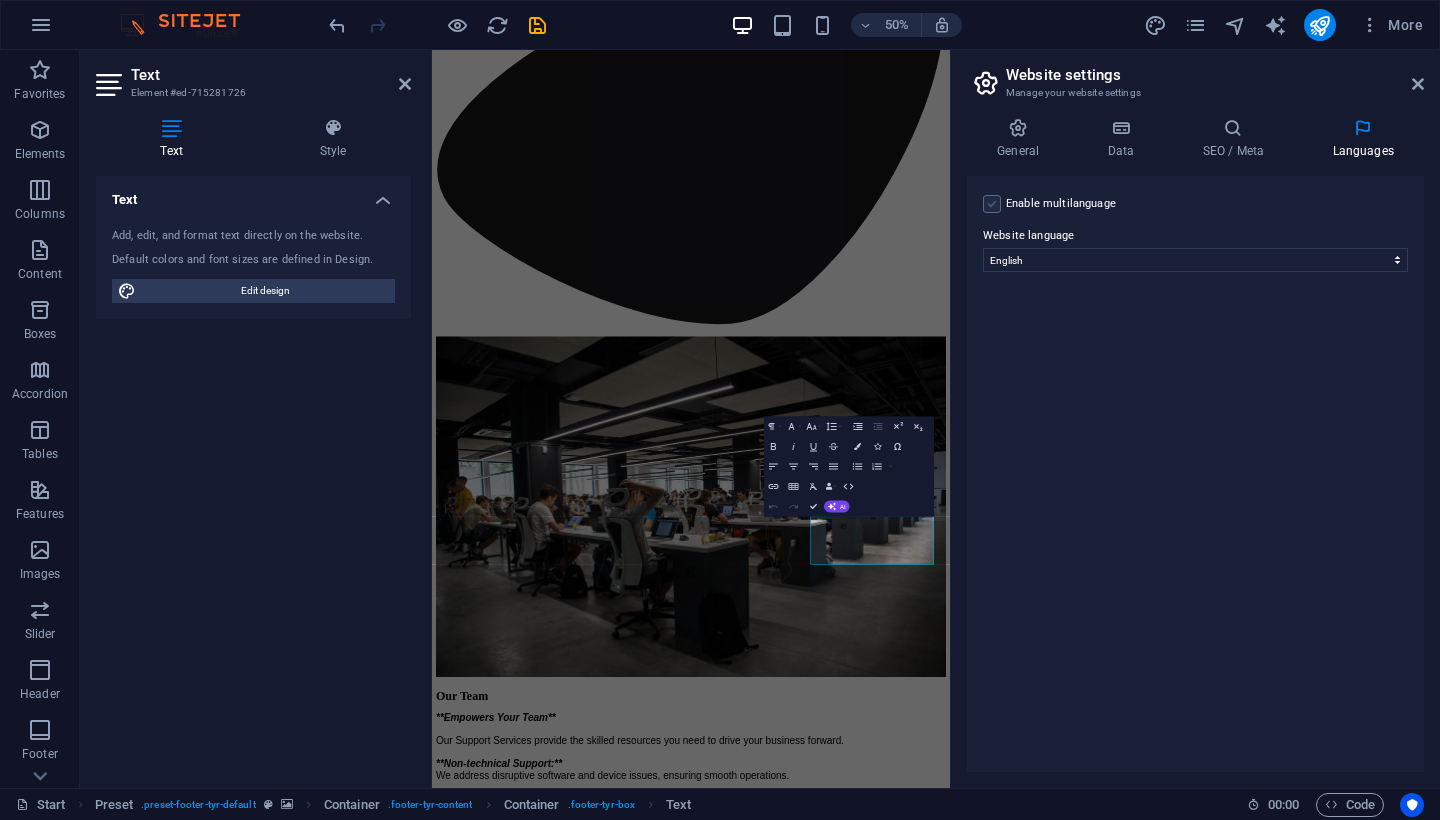 click at bounding box center (992, 204) 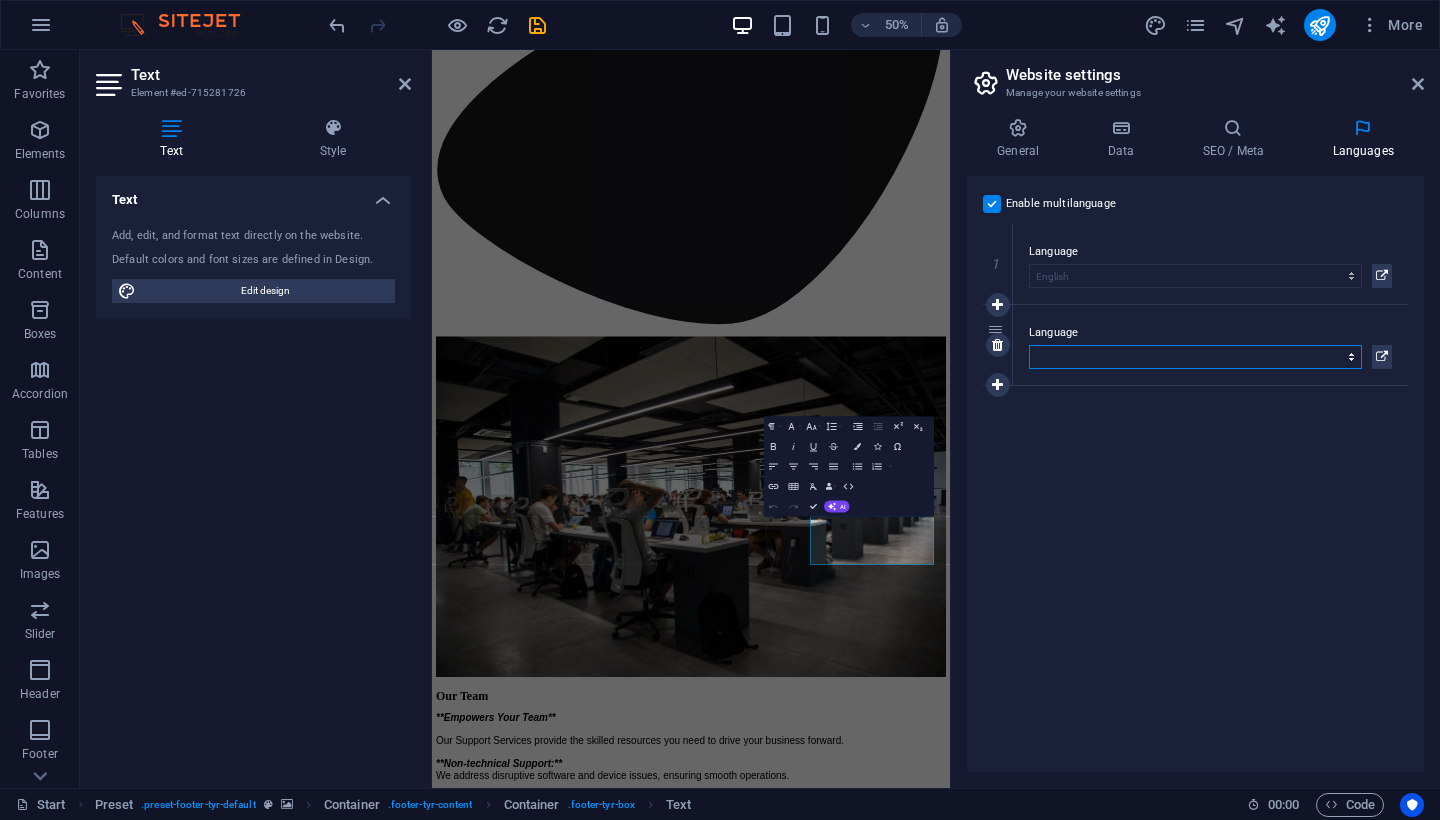 select on "6" 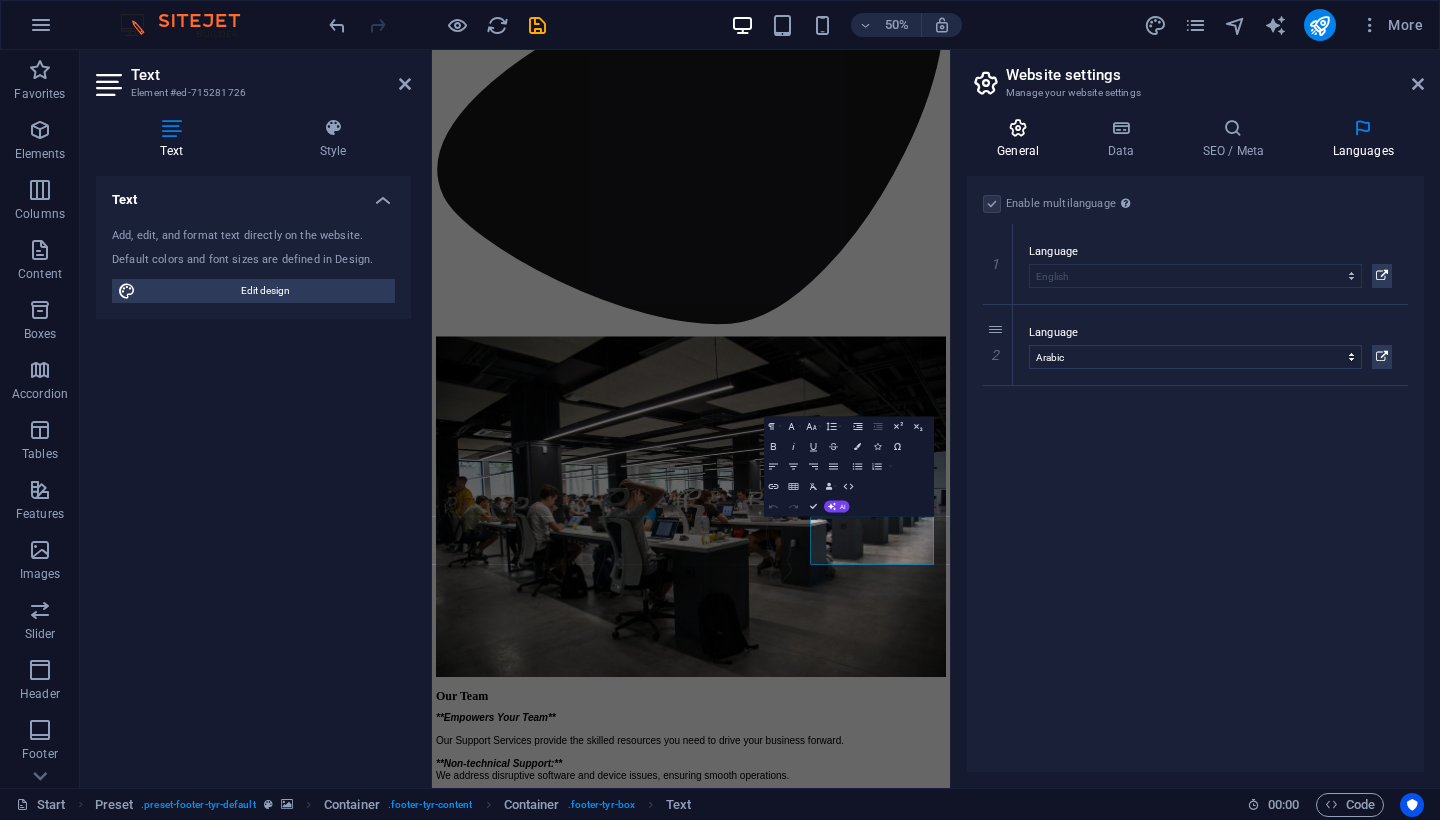 click at bounding box center [1018, 128] 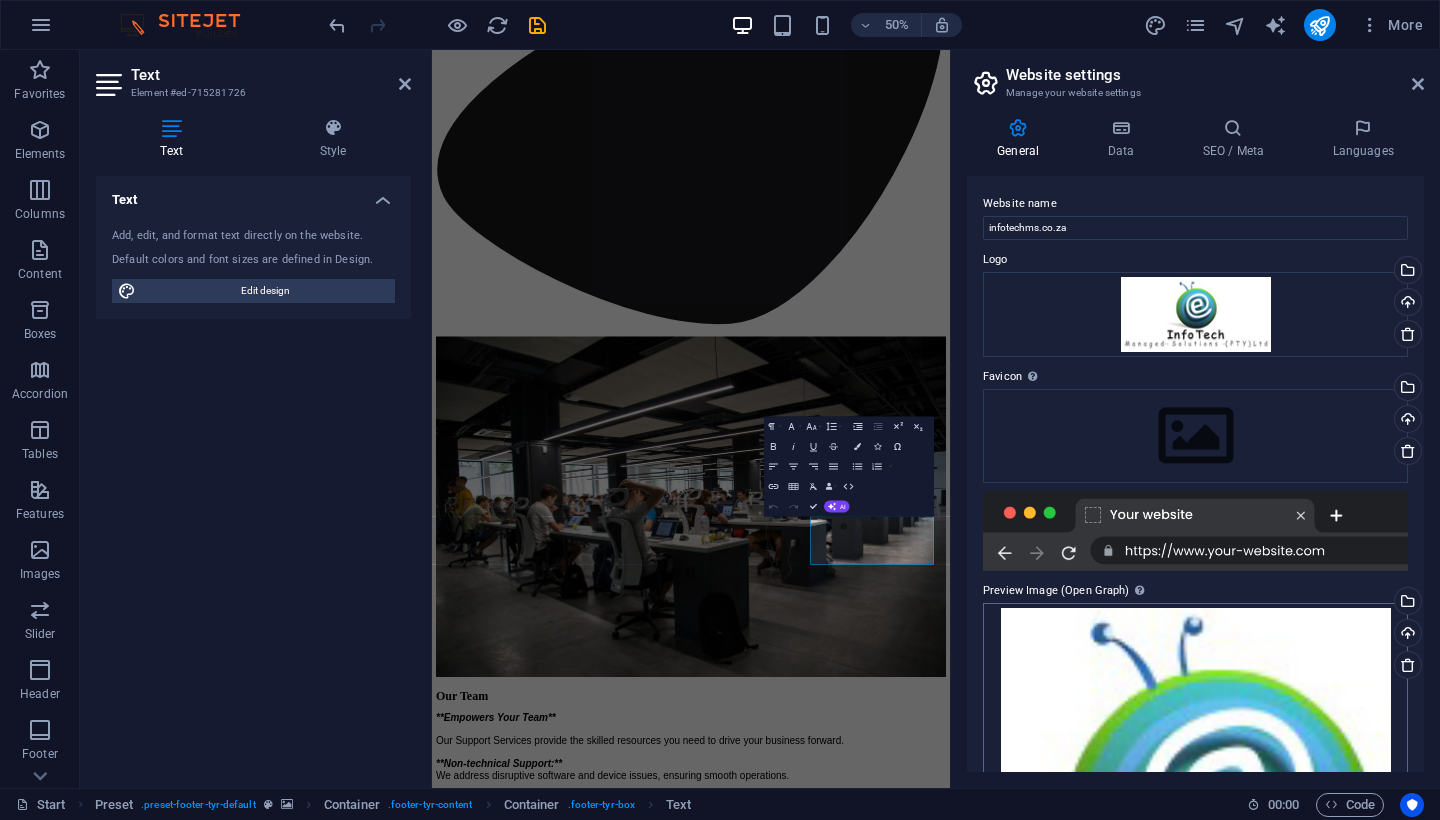 scroll, scrollTop: 0, scrollLeft: 0, axis: both 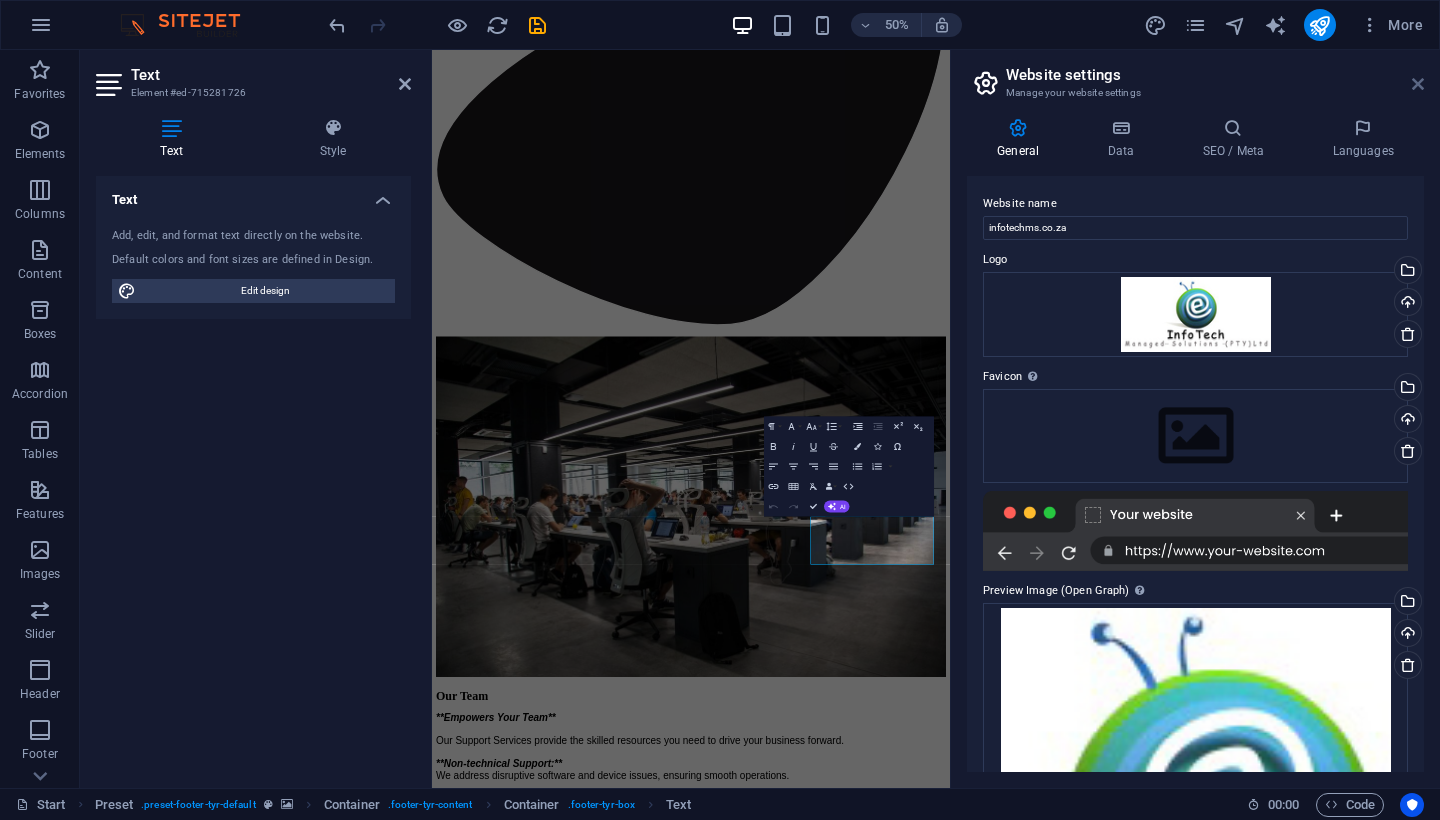 click at bounding box center (1418, 84) 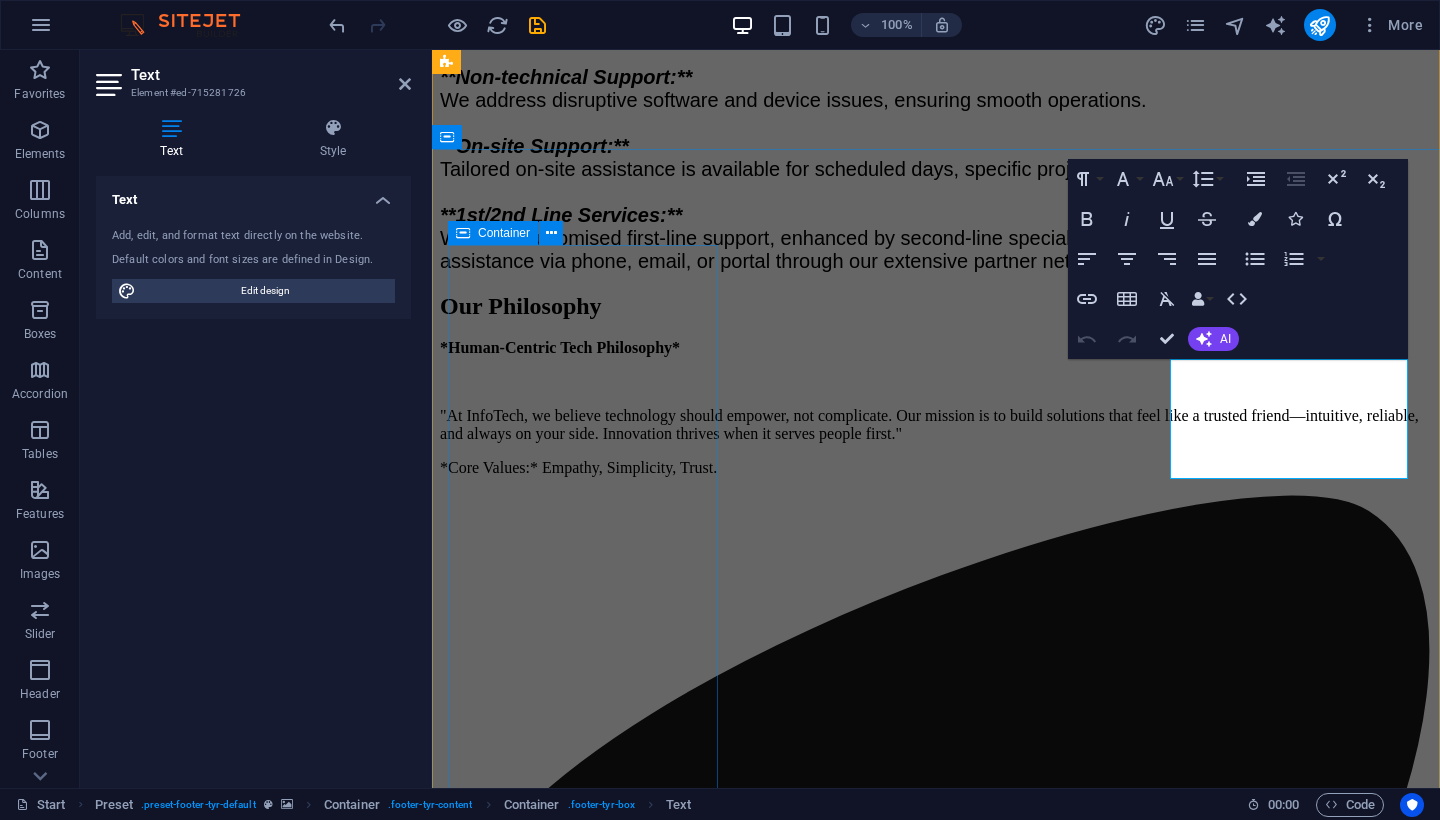 click on "Address [NUMBER] [STREET] [CITY]   [POSTAL_CODE] Legal Notice  |  Privacy" at bounding box center (936, 6429) 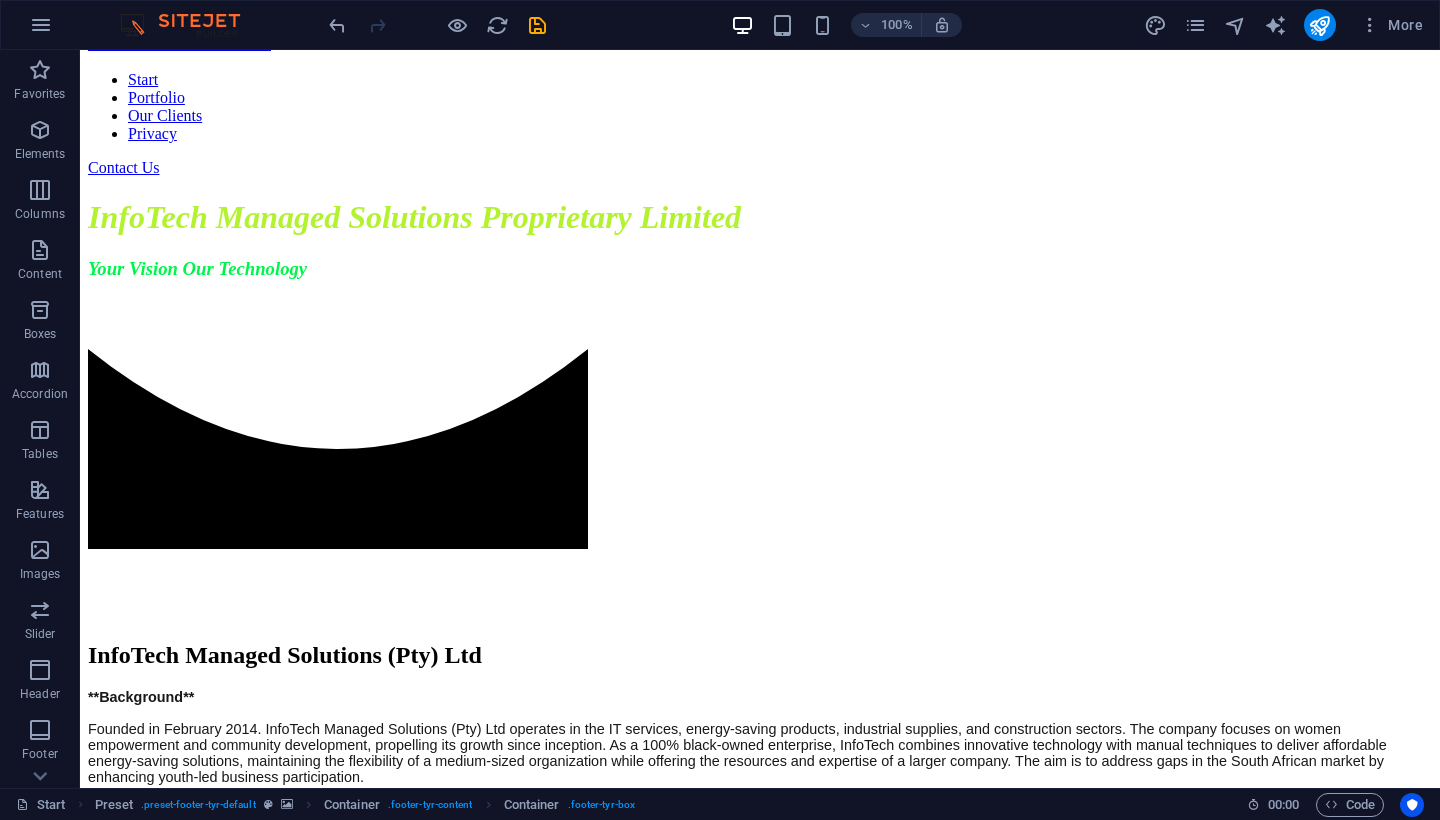 scroll, scrollTop: 7, scrollLeft: 0, axis: vertical 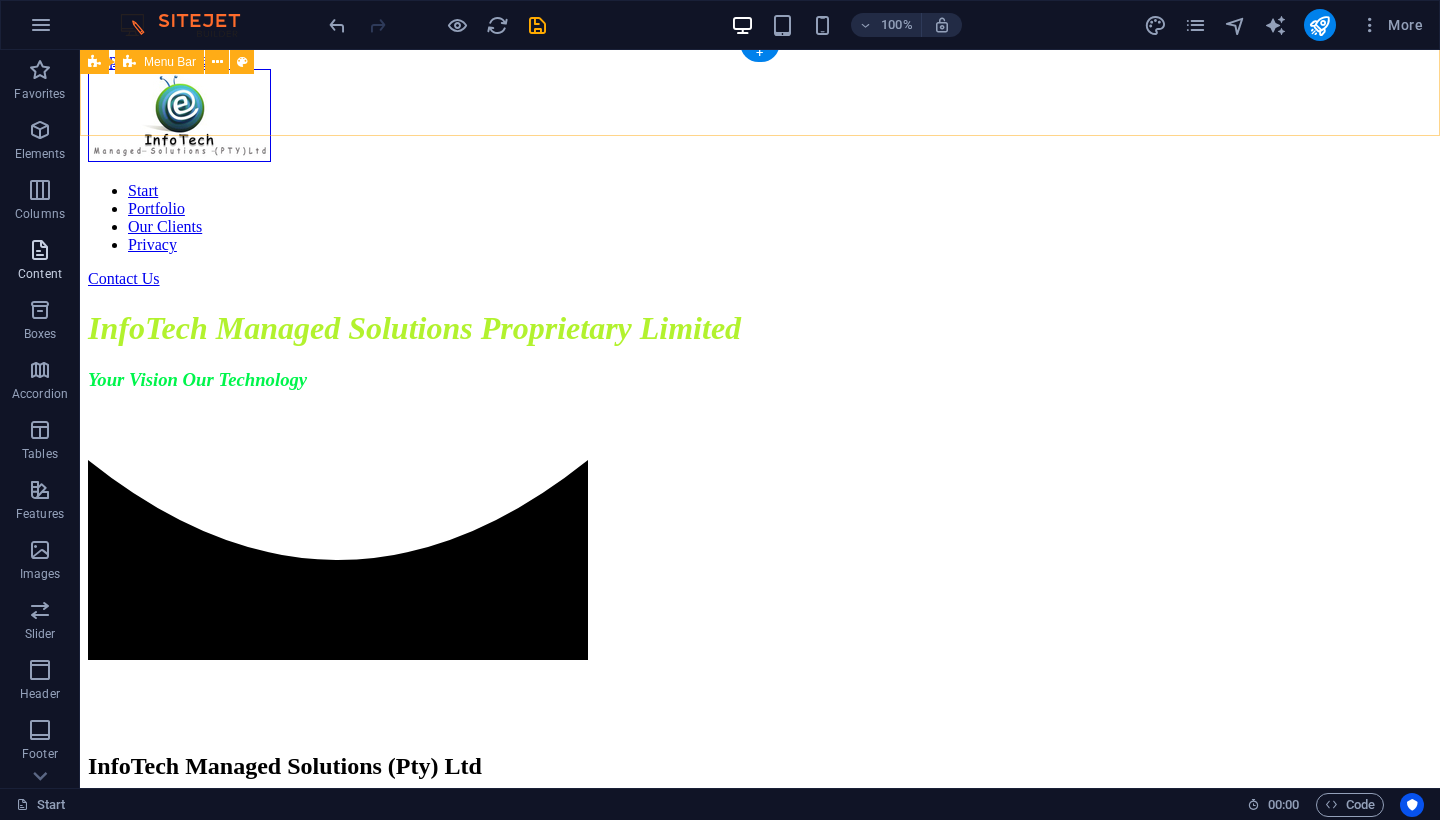 click at bounding box center (40, 250) 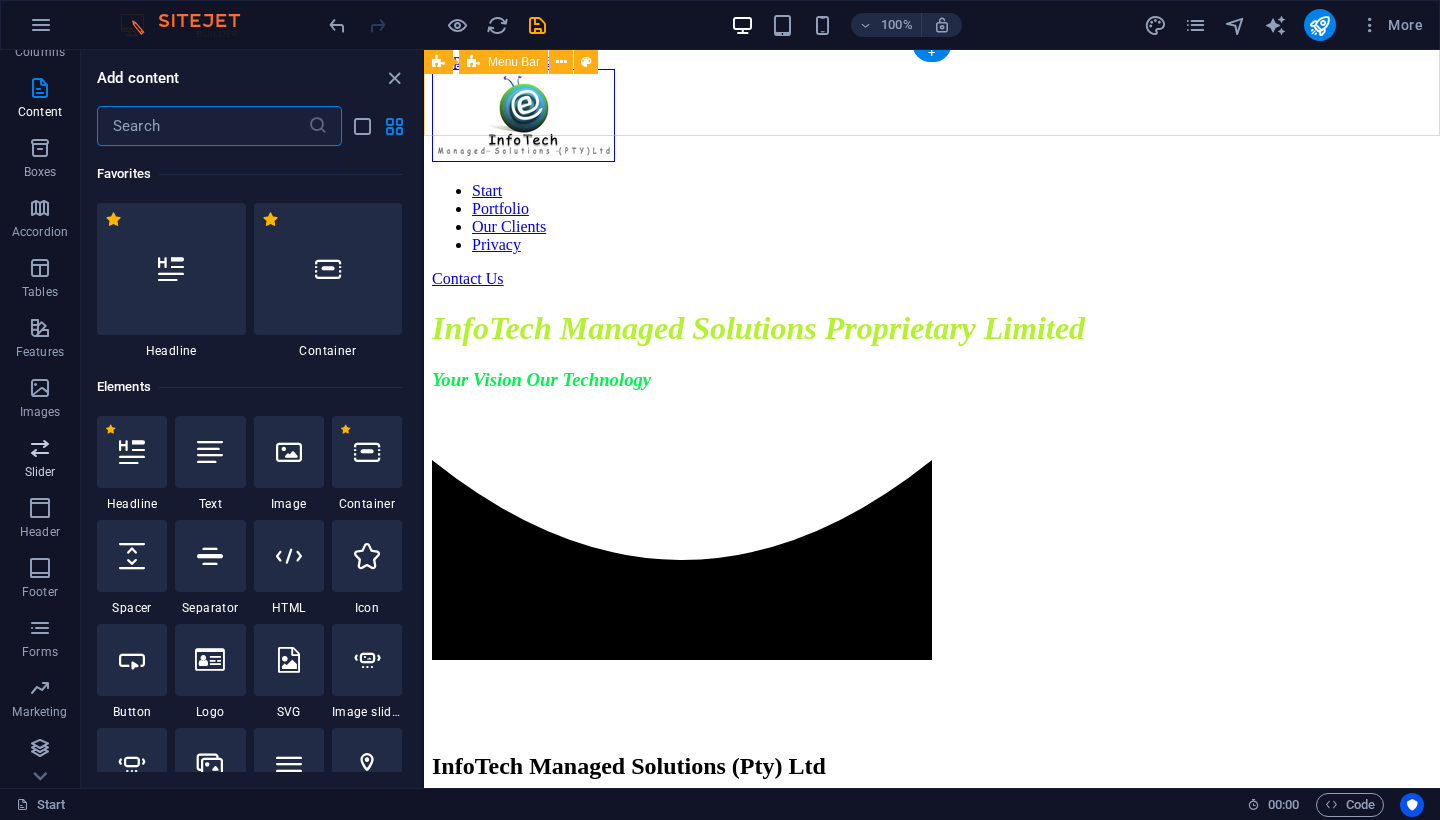 scroll, scrollTop: 162, scrollLeft: 0, axis: vertical 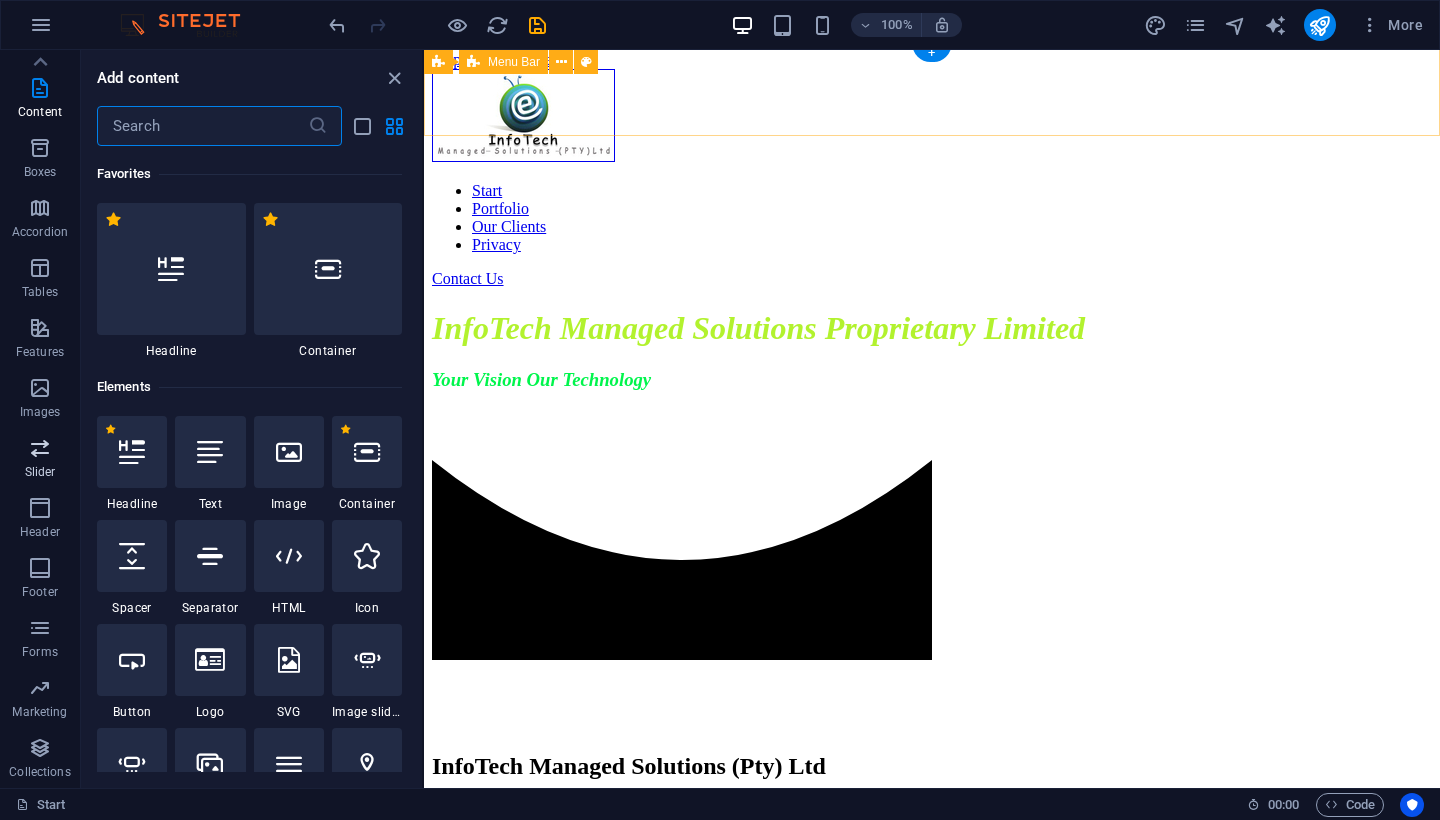 click at bounding box center [40, 448] 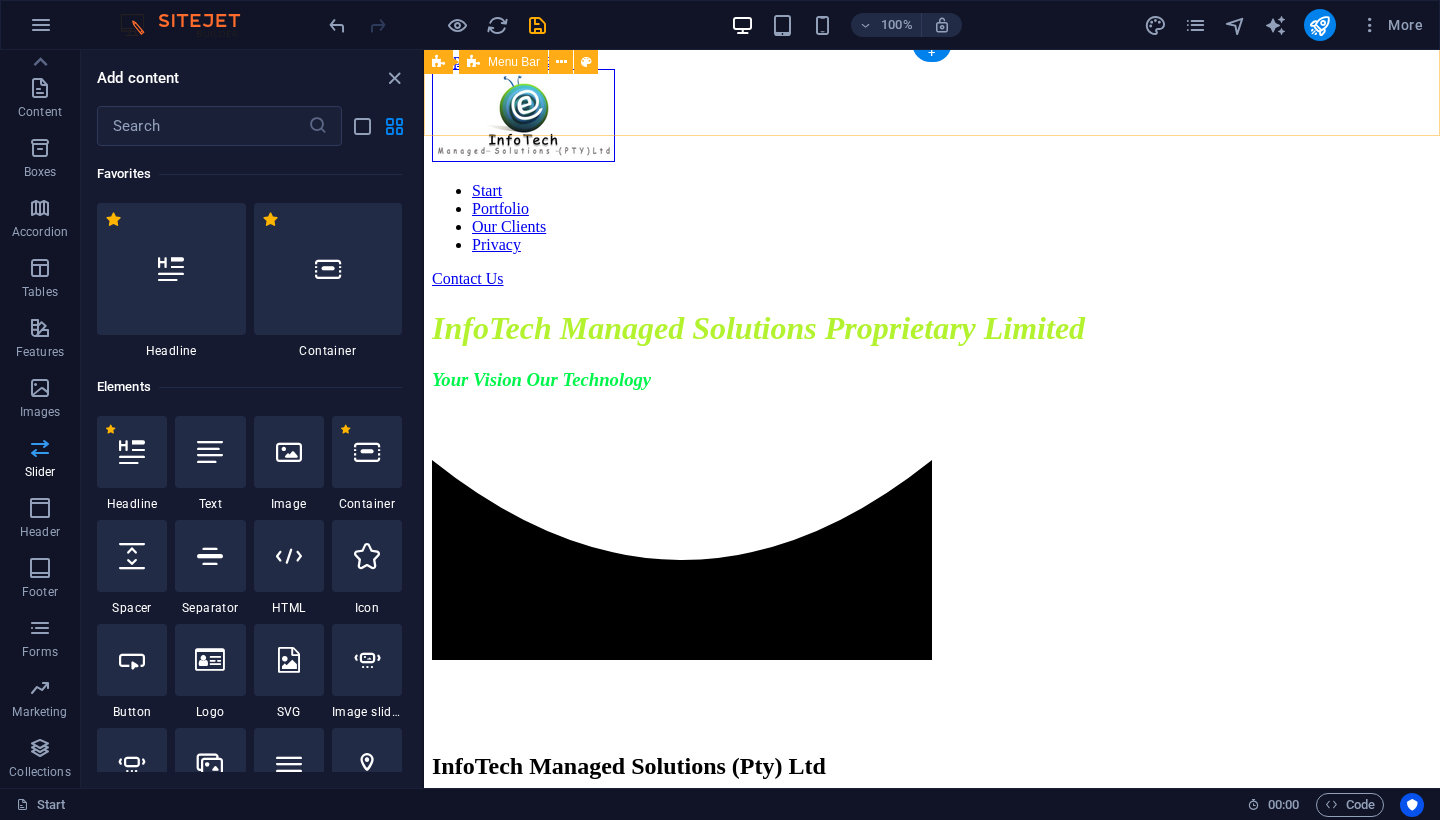 click at bounding box center (40, 448) 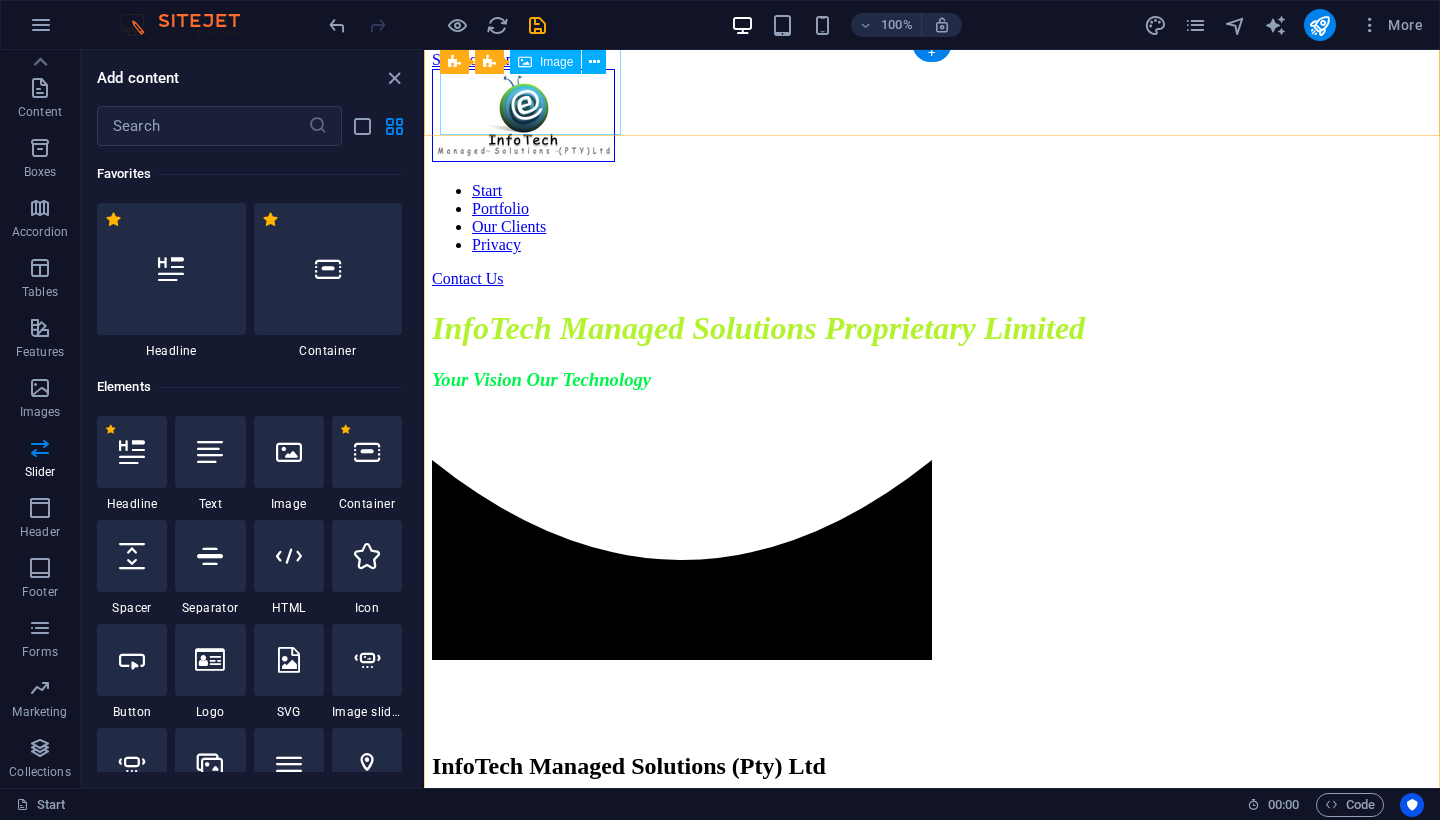 click at bounding box center (932, 117) 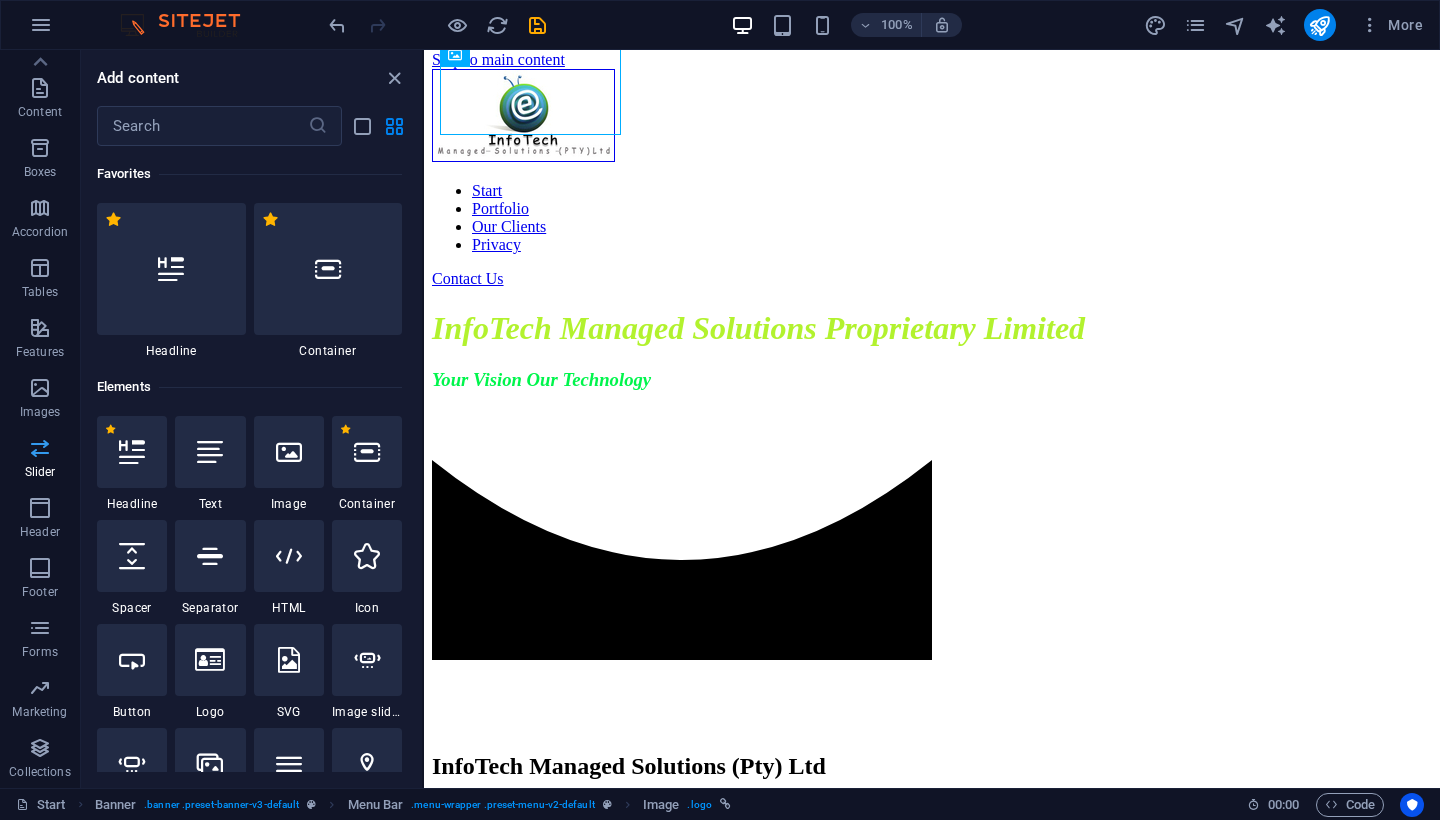 click at bounding box center [40, 448] 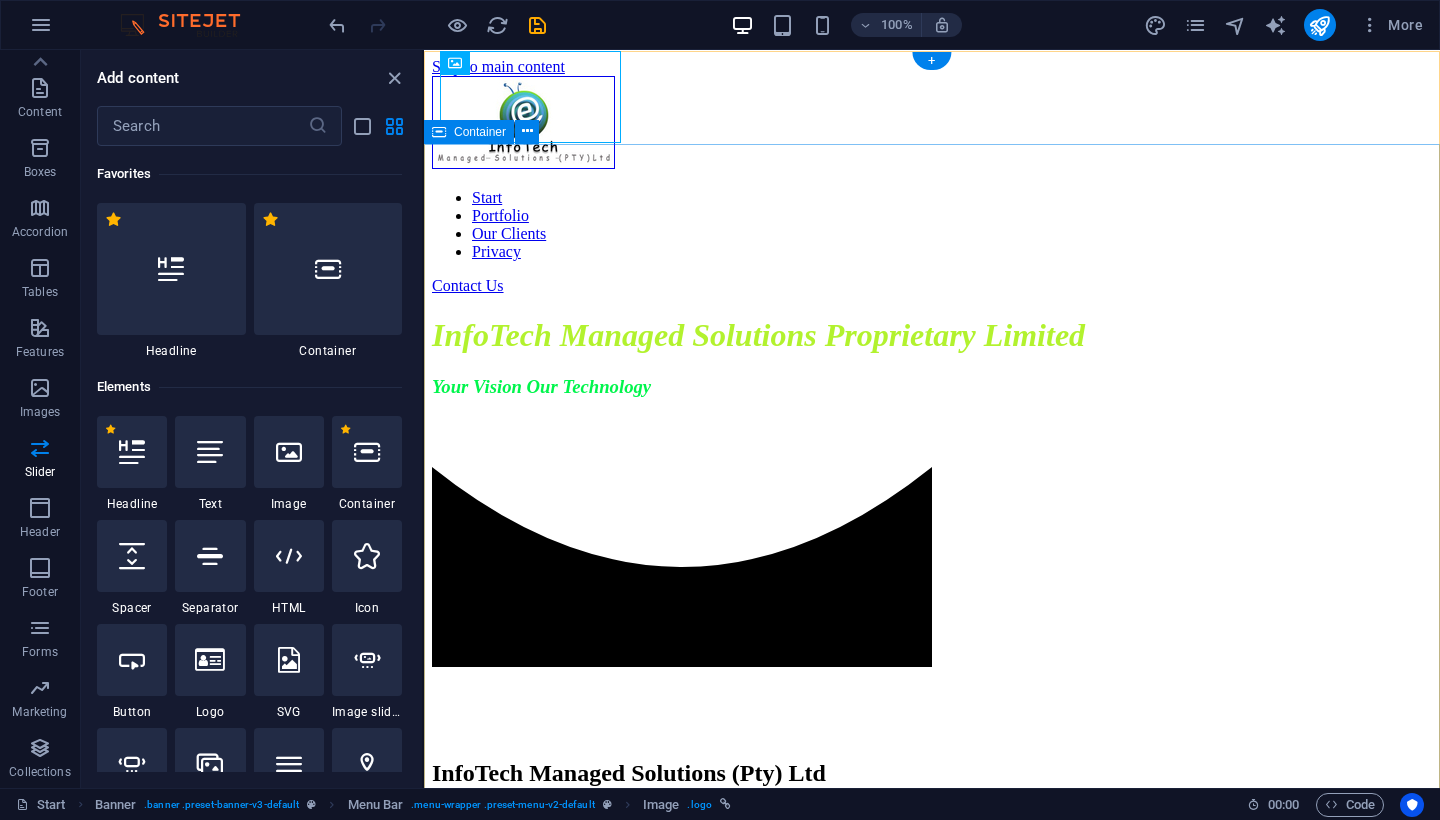 scroll, scrollTop: 0, scrollLeft: 0, axis: both 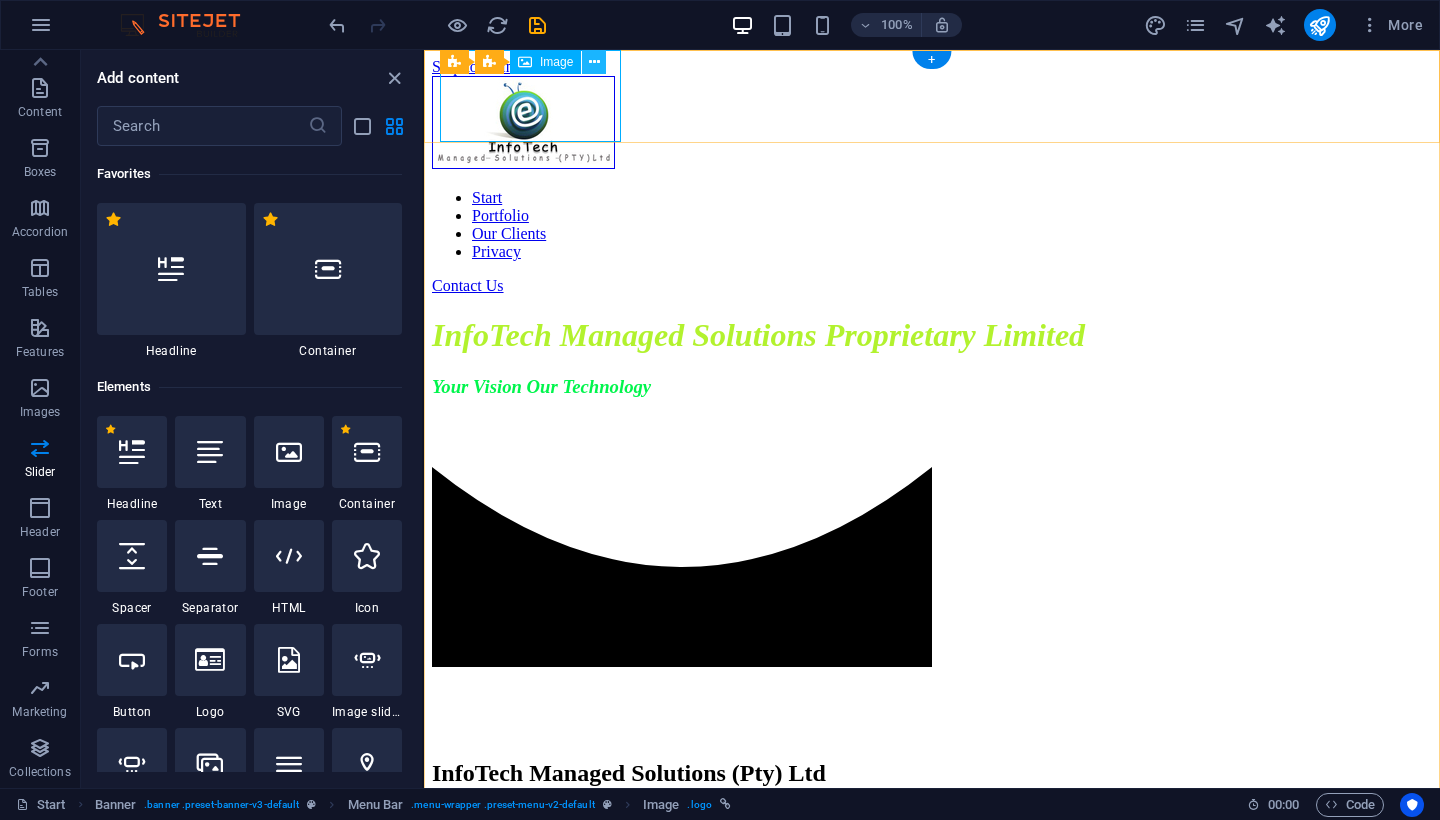 click at bounding box center [594, 62] 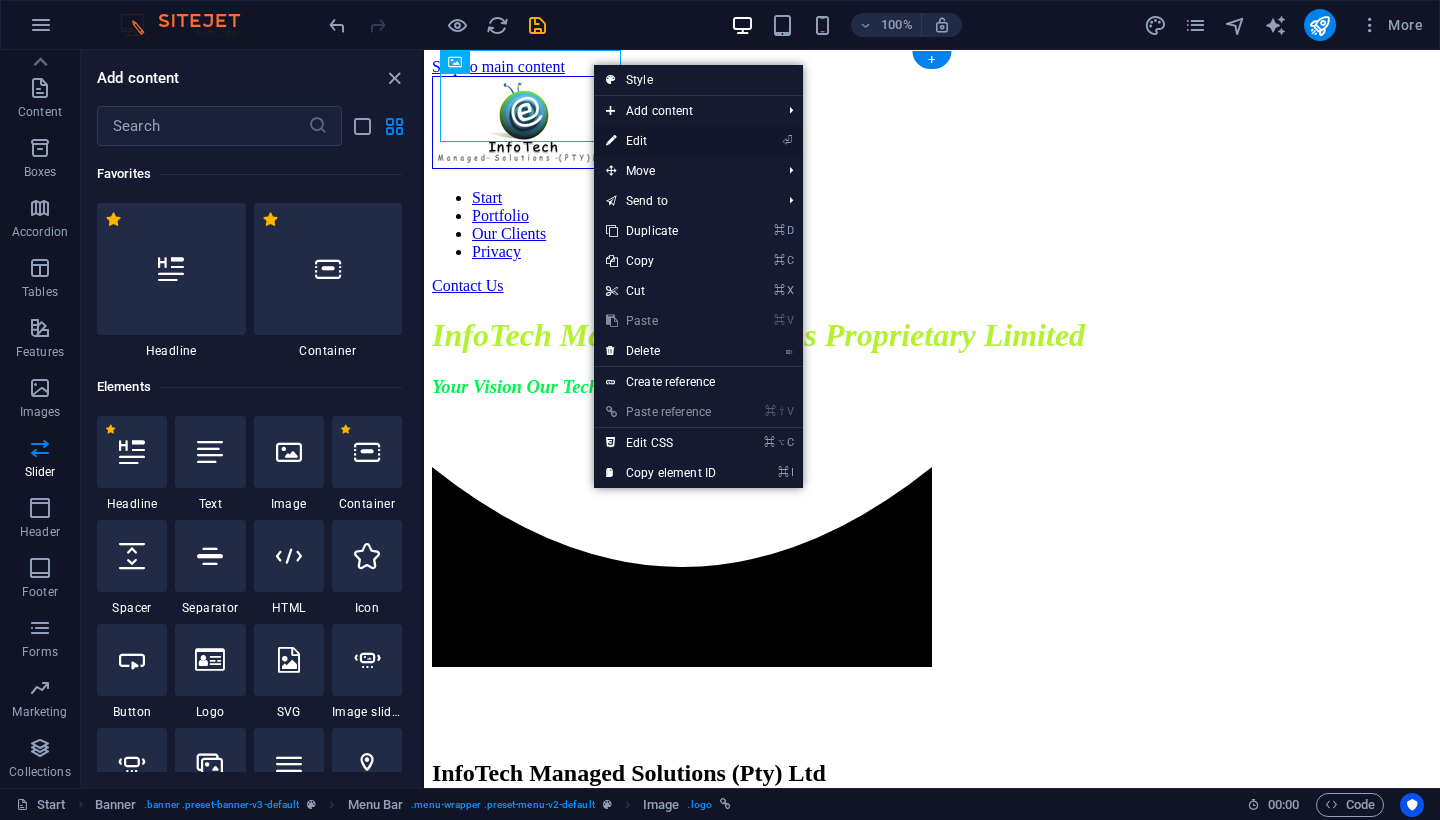 click on "⏎  Edit" at bounding box center (661, 141) 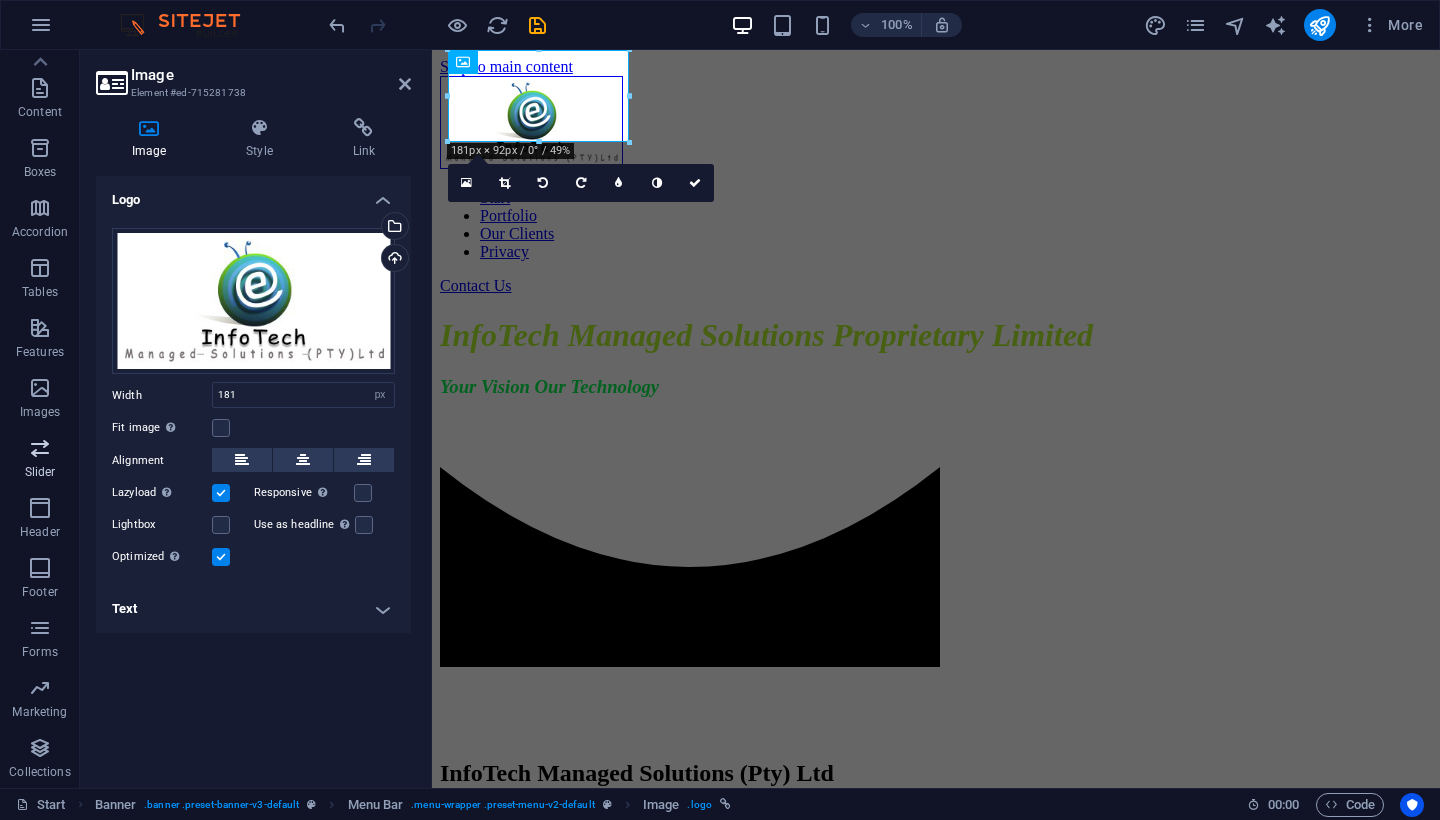 click at bounding box center (40, 448) 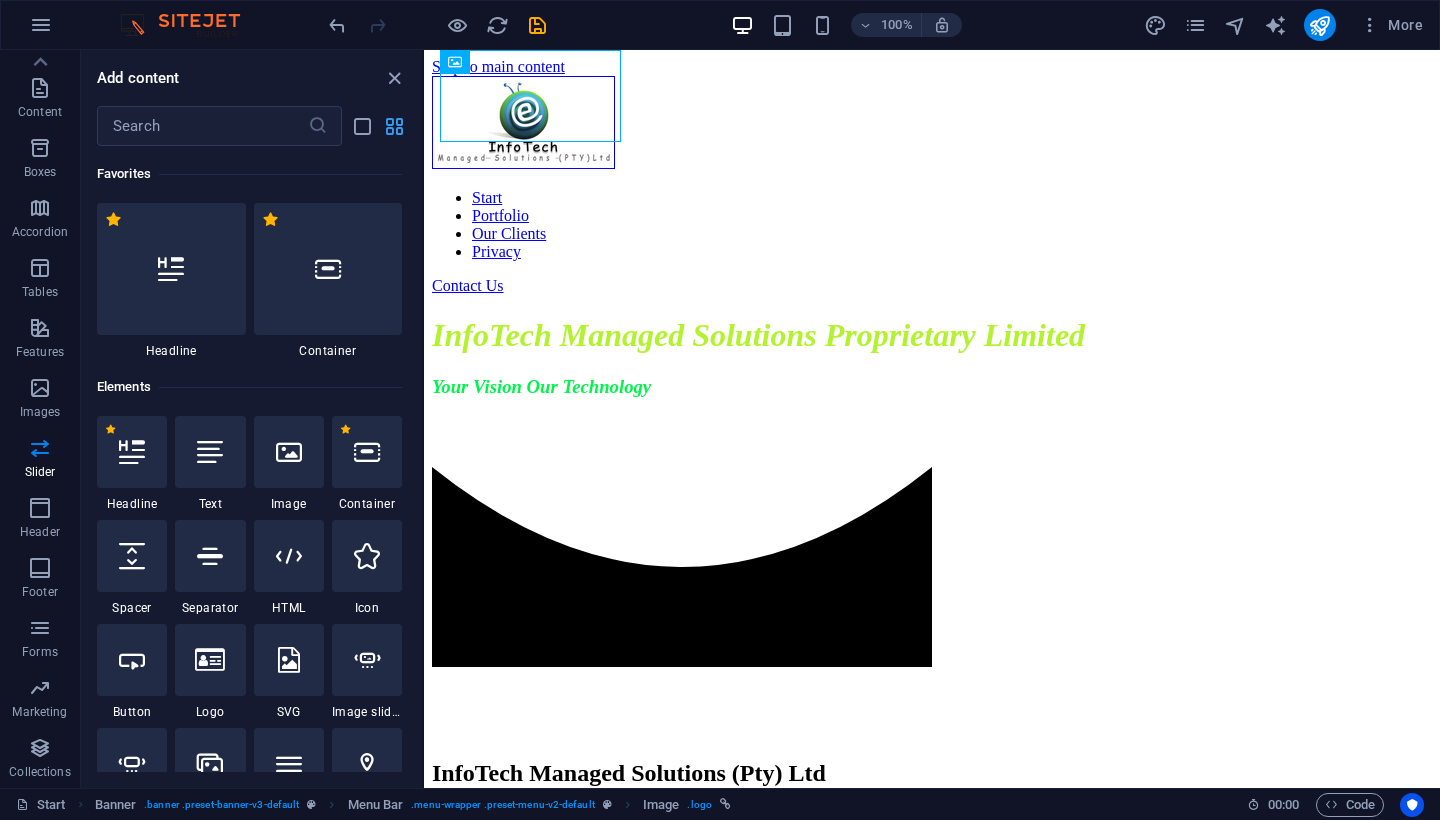 click at bounding box center [394, 126] 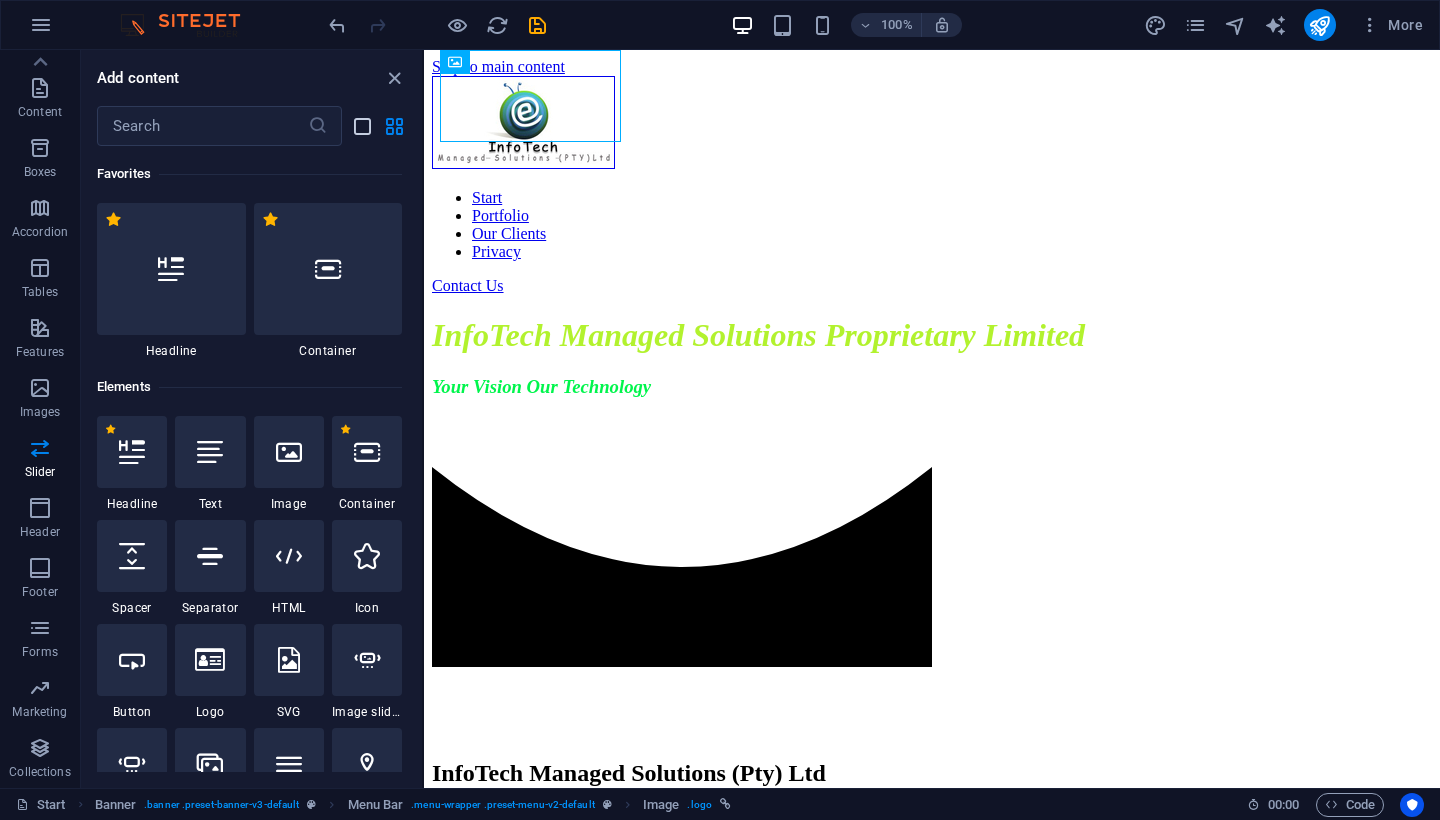 click at bounding box center (362, 126) 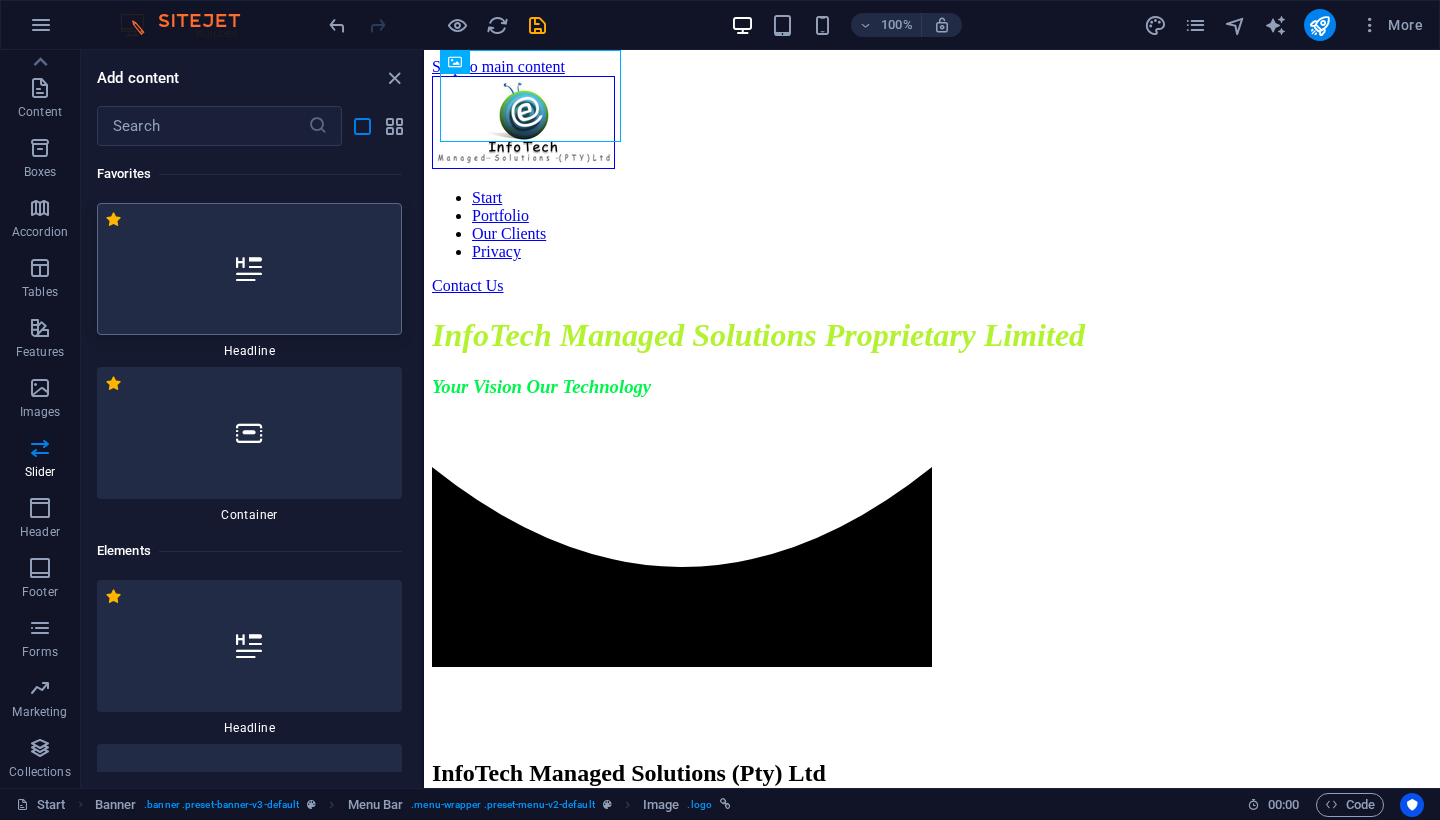 click at bounding box center [249, 269] 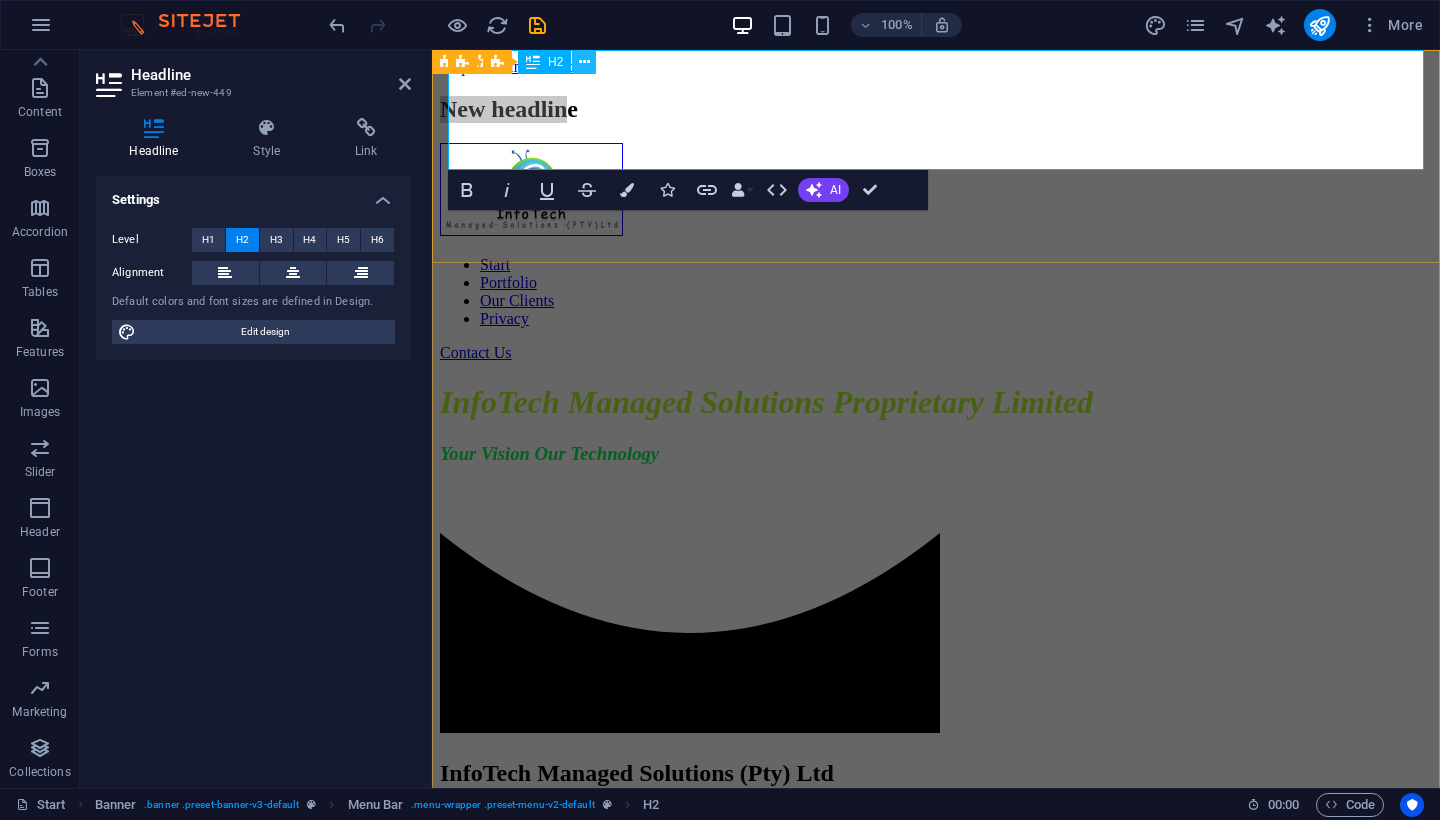 click at bounding box center [584, 62] 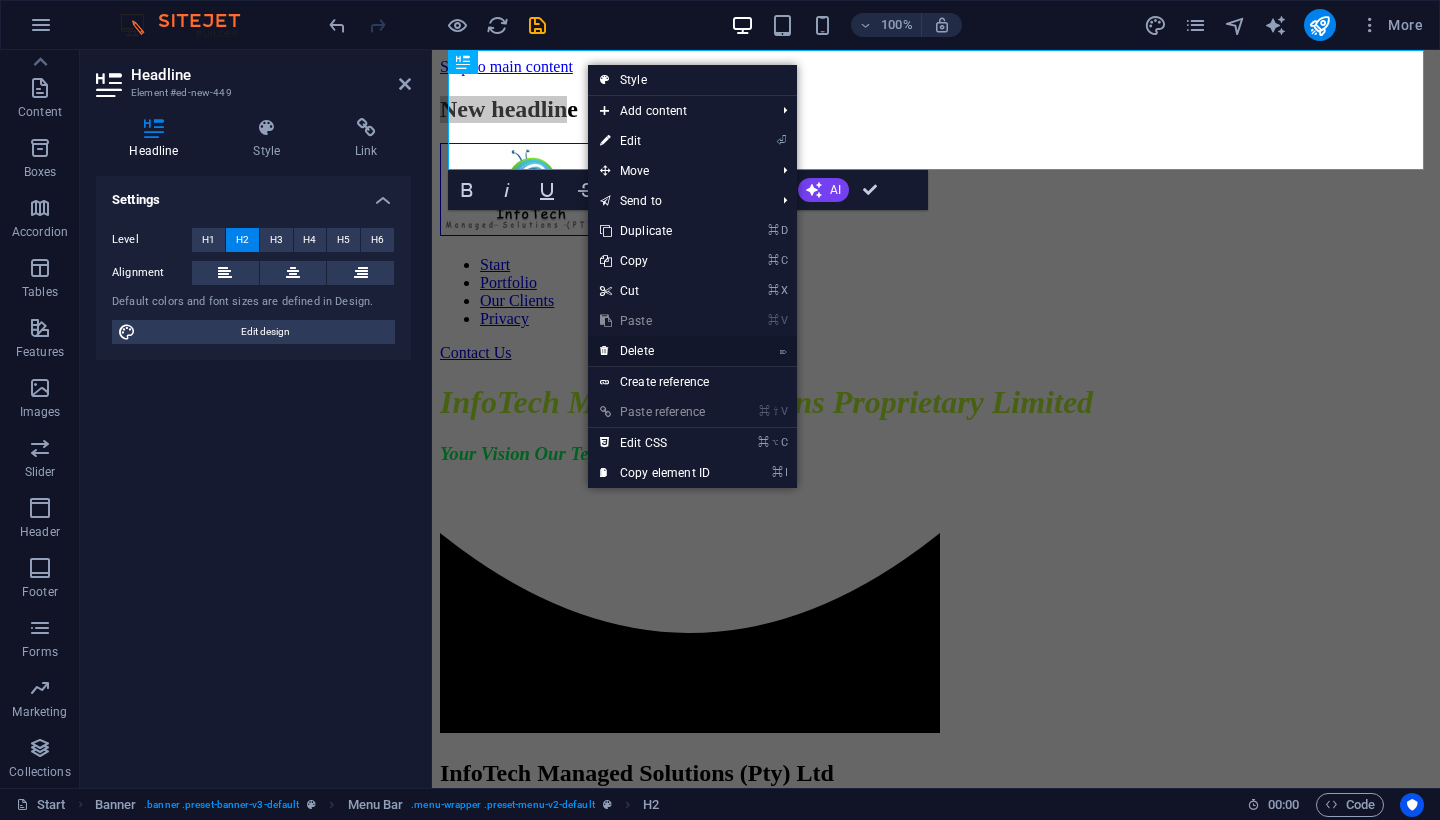 click on "⌦  Delete" at bounding box center (655, 351) 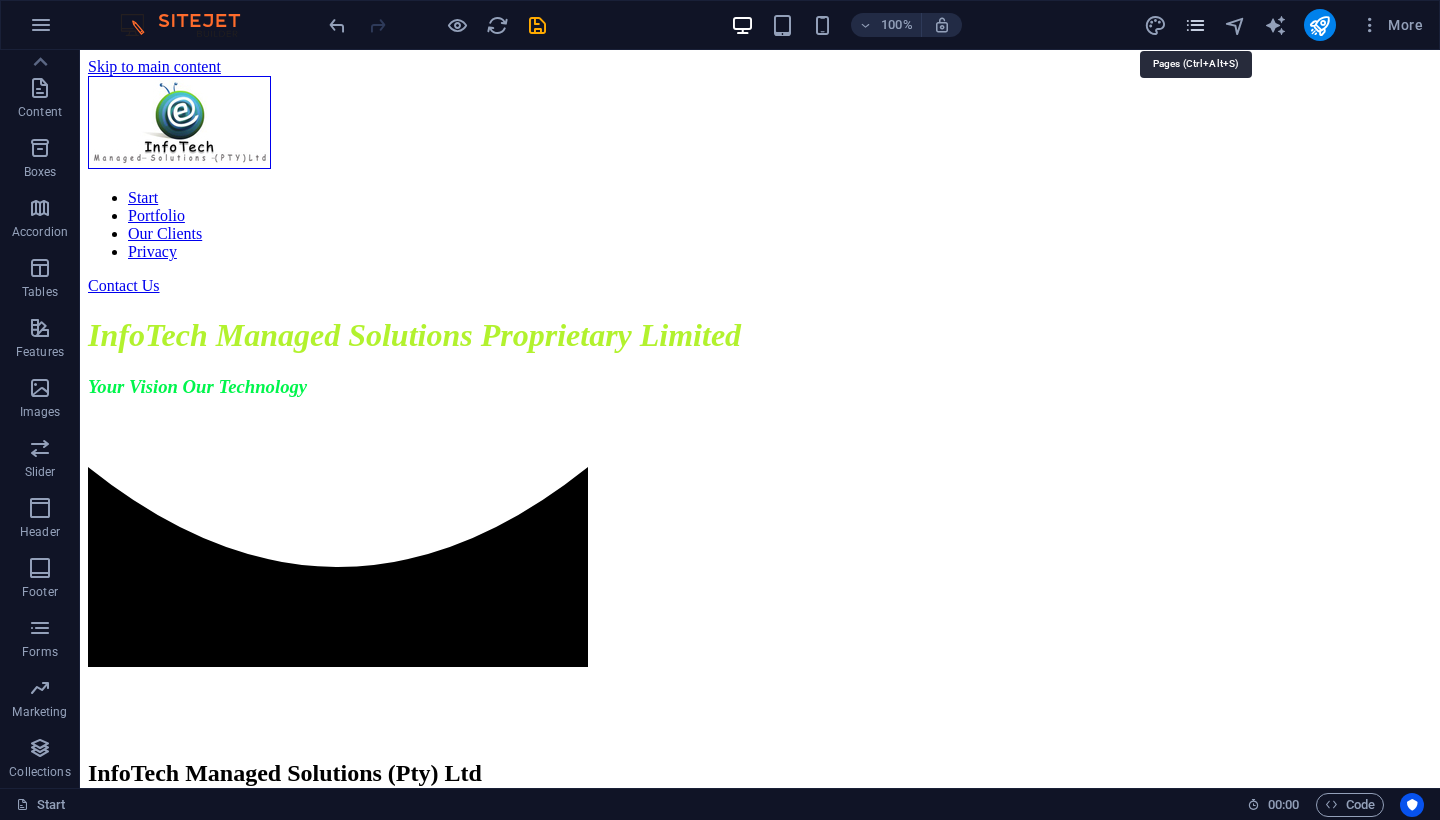 click at bounding box center [1195, 25] 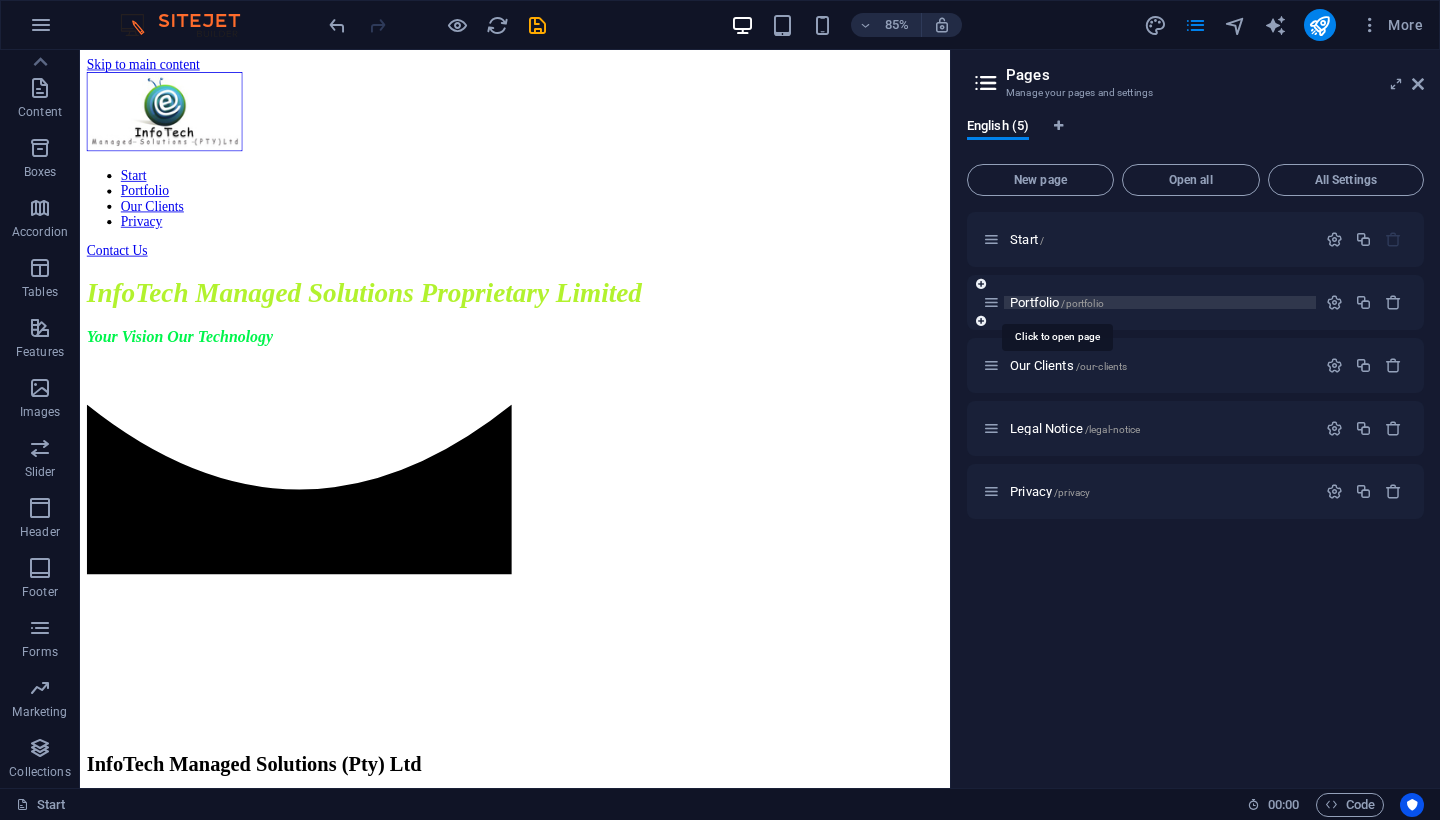 click on "Portfolio /portfolio" at bounding box center (1057, 302) 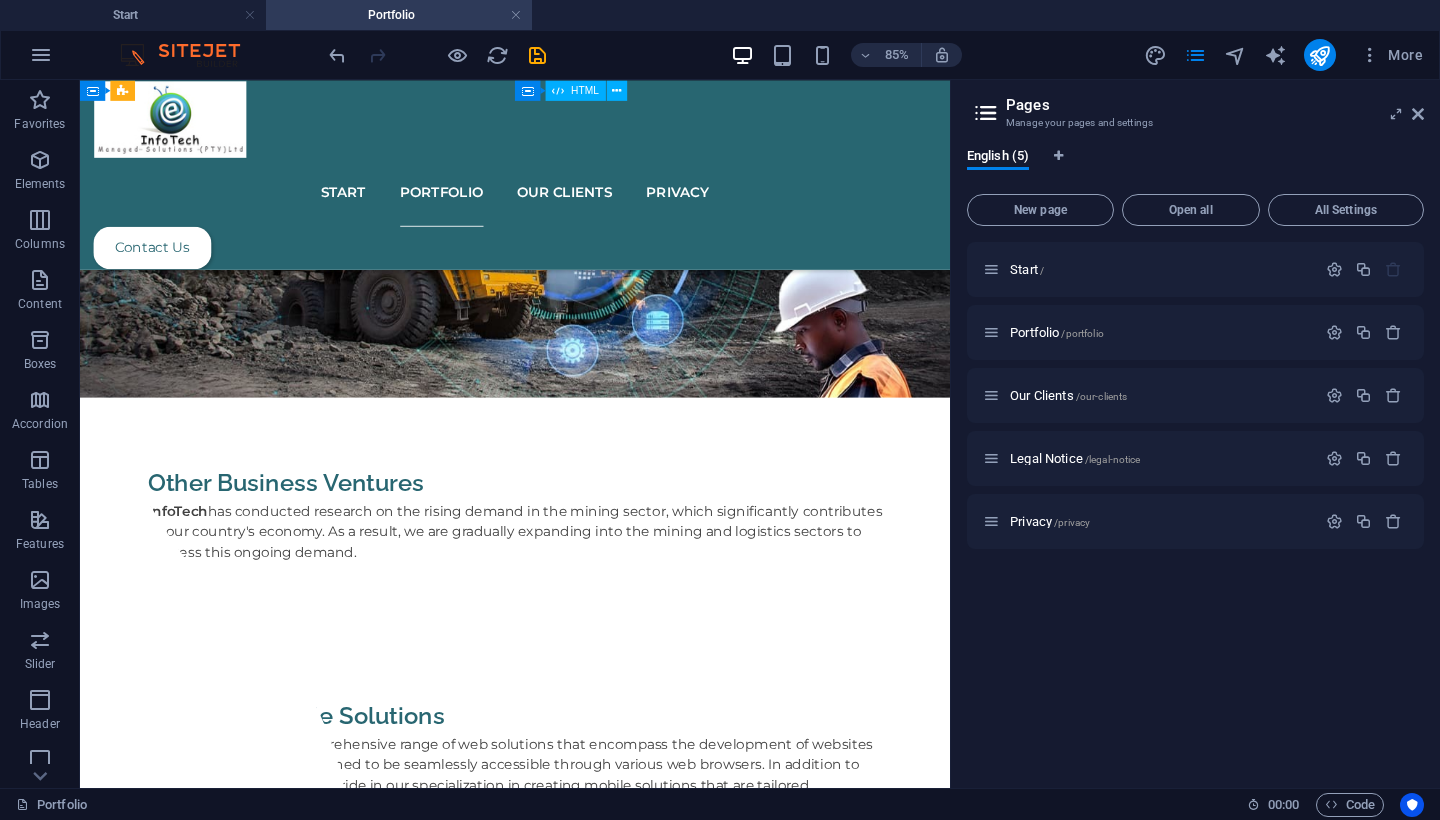 scroll, scrollTop: 4621, scrollLeft: 0, axis: vertical 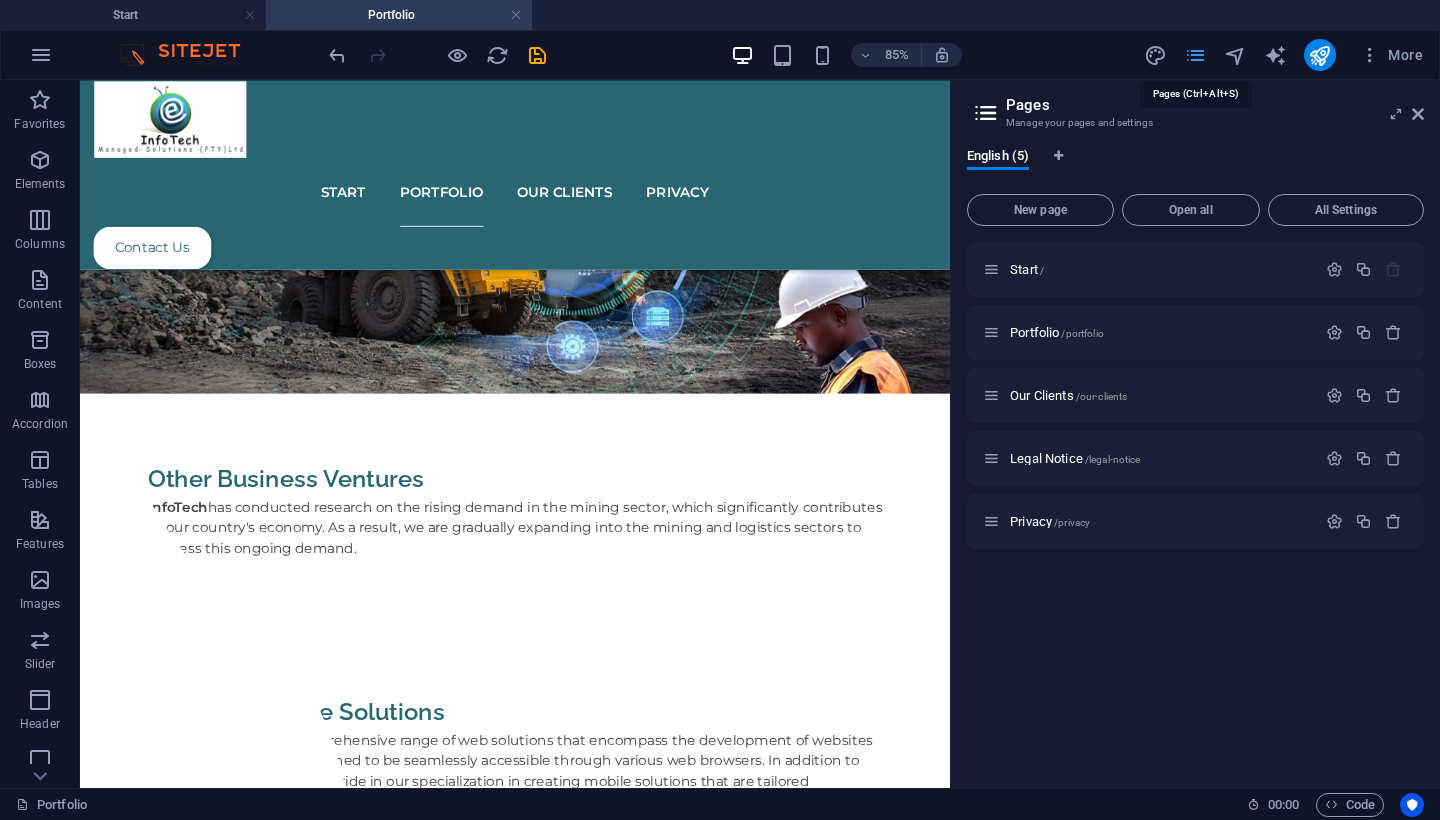 click at bounding box center [1195, 55] 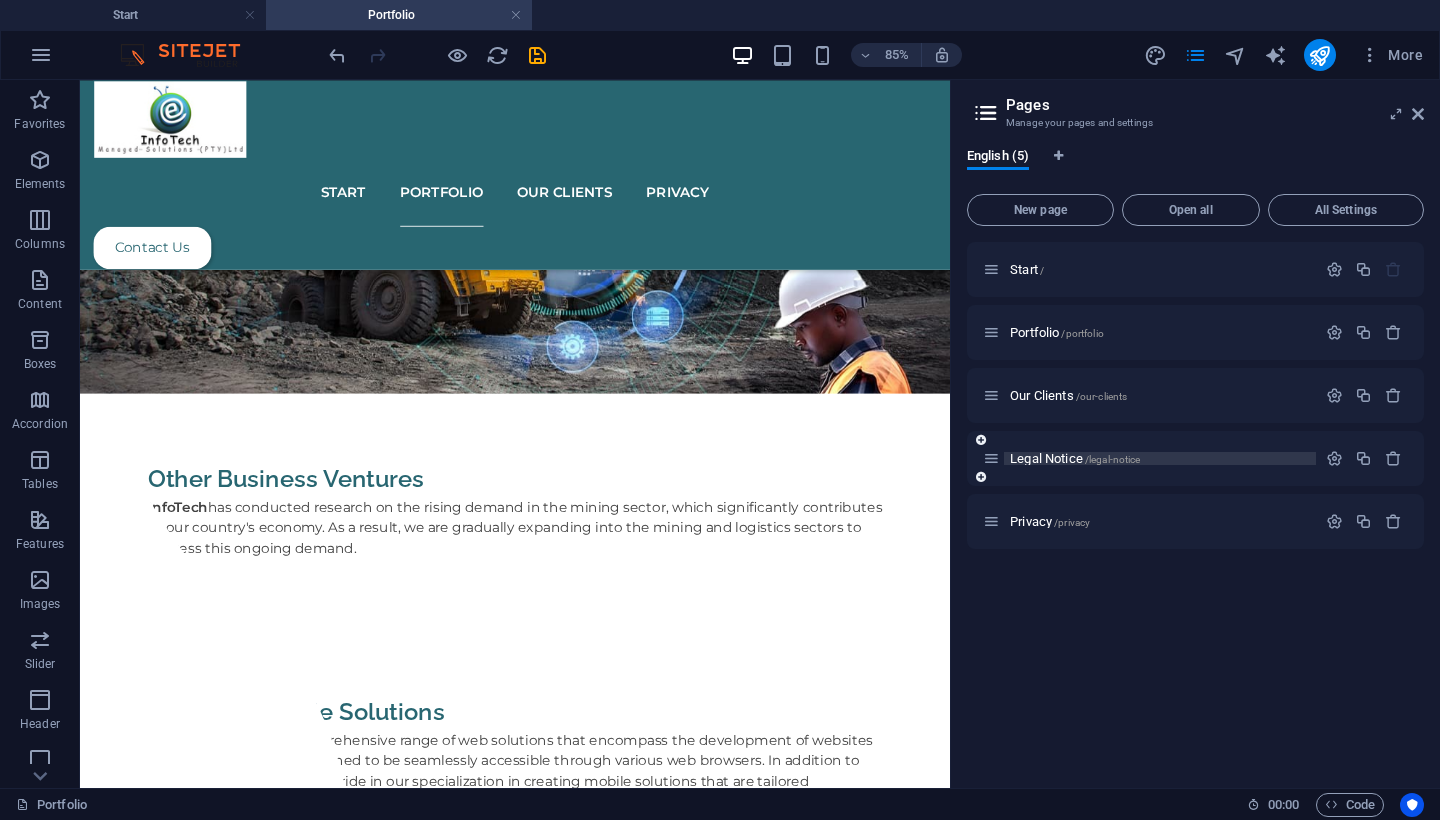 click on "Legal Notice /legal-notice" at bounding box center (1075, 458) 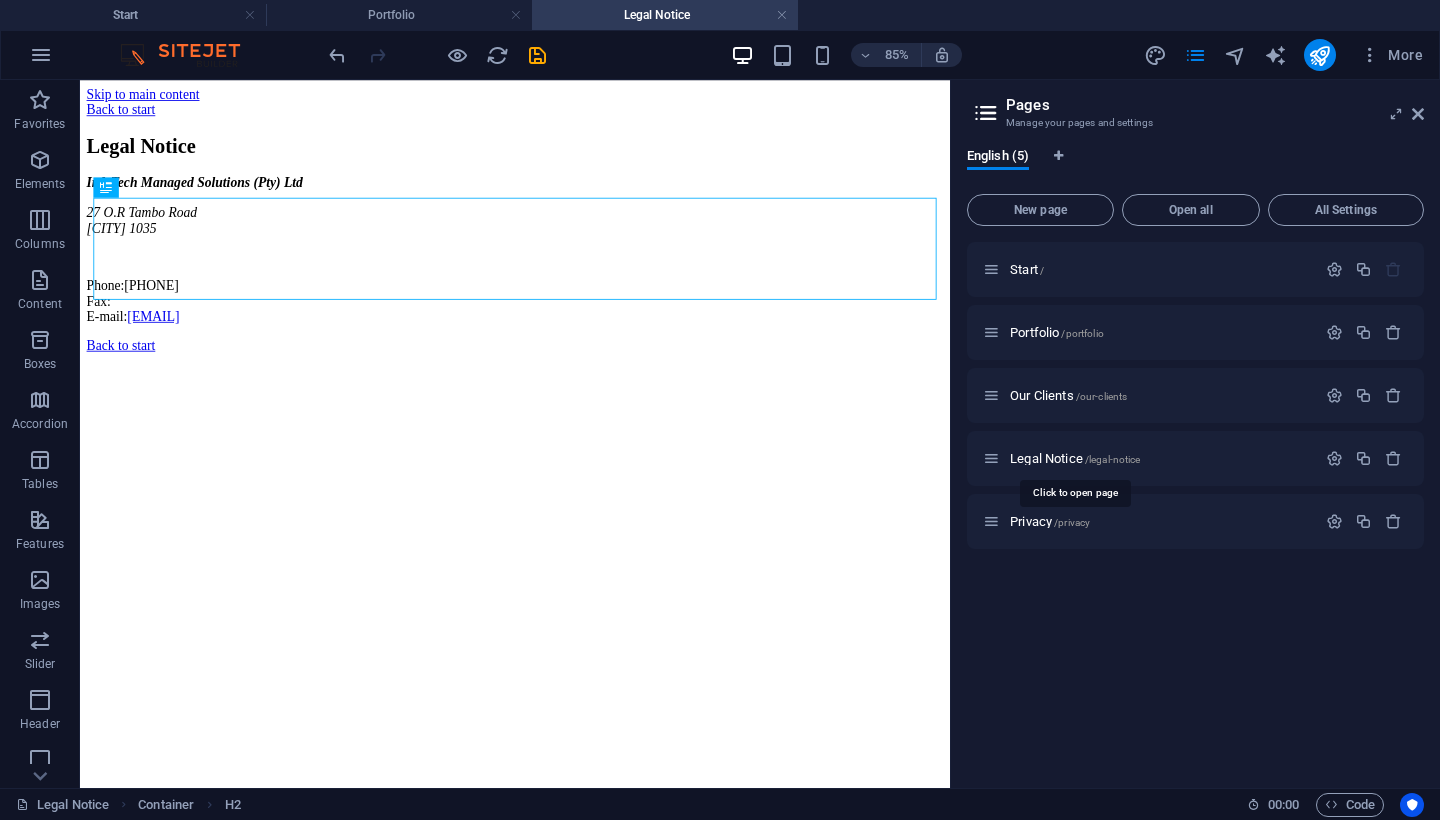 scroll, scrollTop: 0, scrollLeft: 0, axis: both 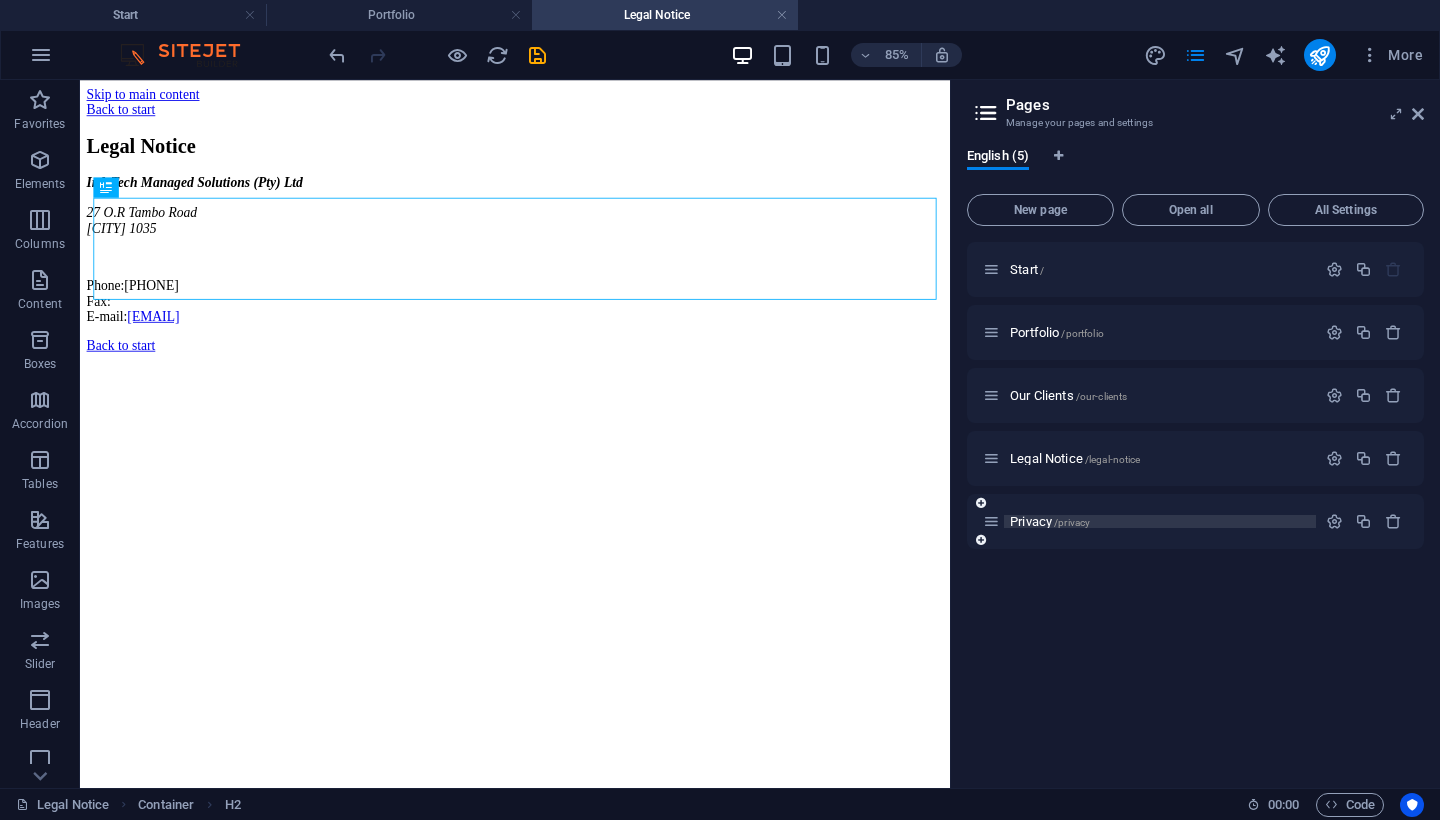 click on "Privacy /privacy" at bounding box center [1050, 521] 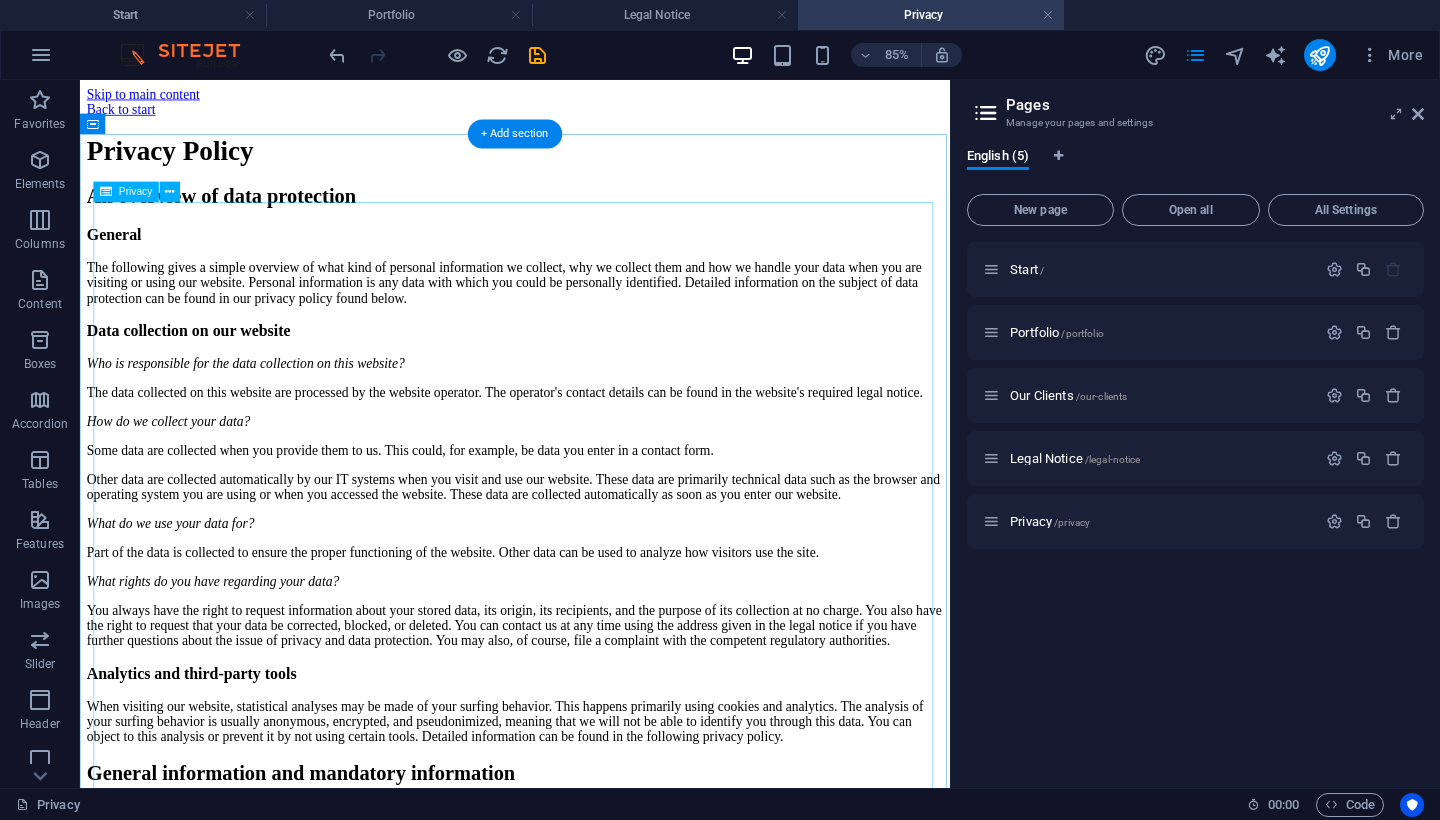 scroll, scrollTop: 0, scrollLeft: 0, axis: both 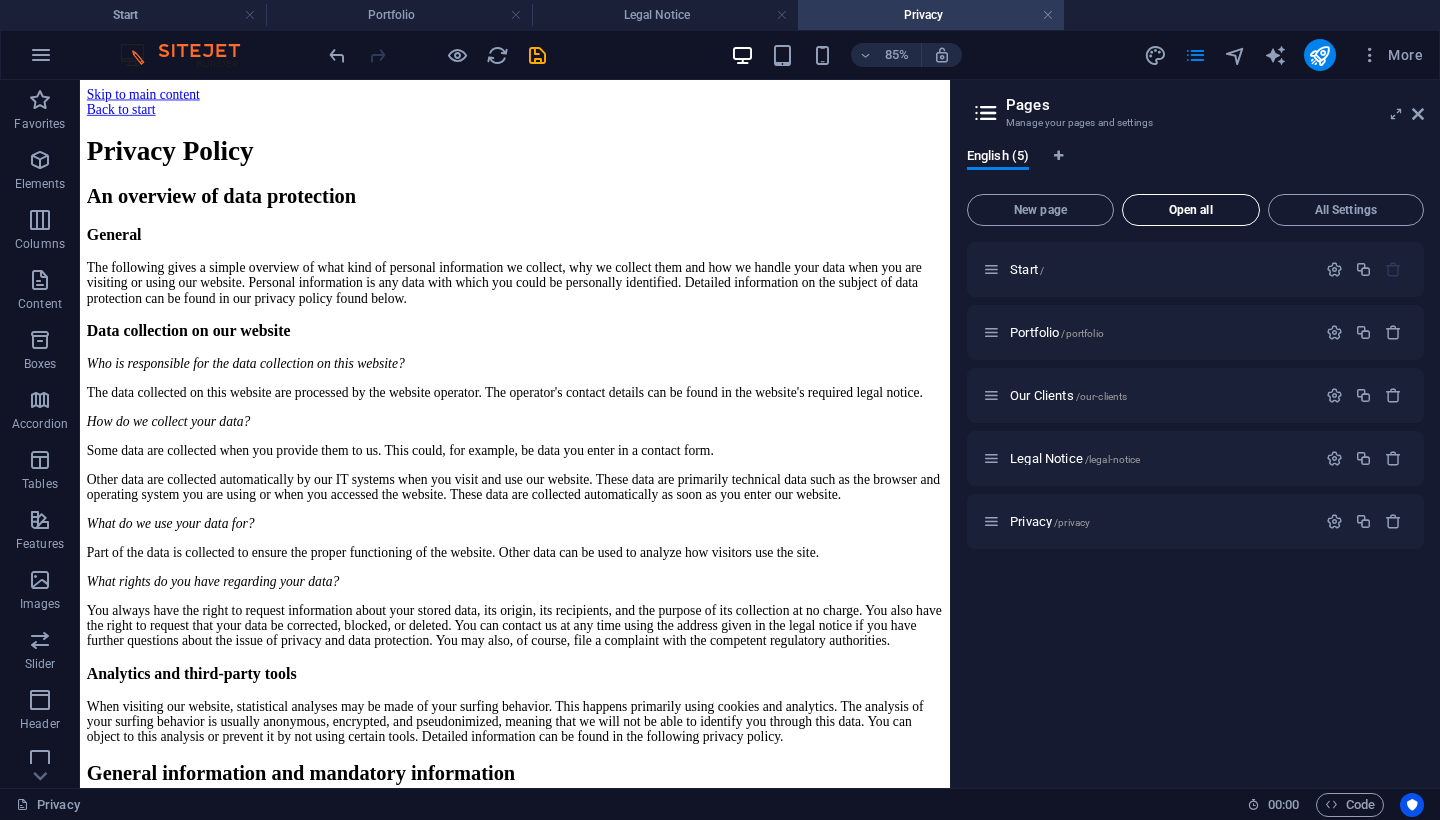 click on "Open all" at bounding box center (1191, 210) 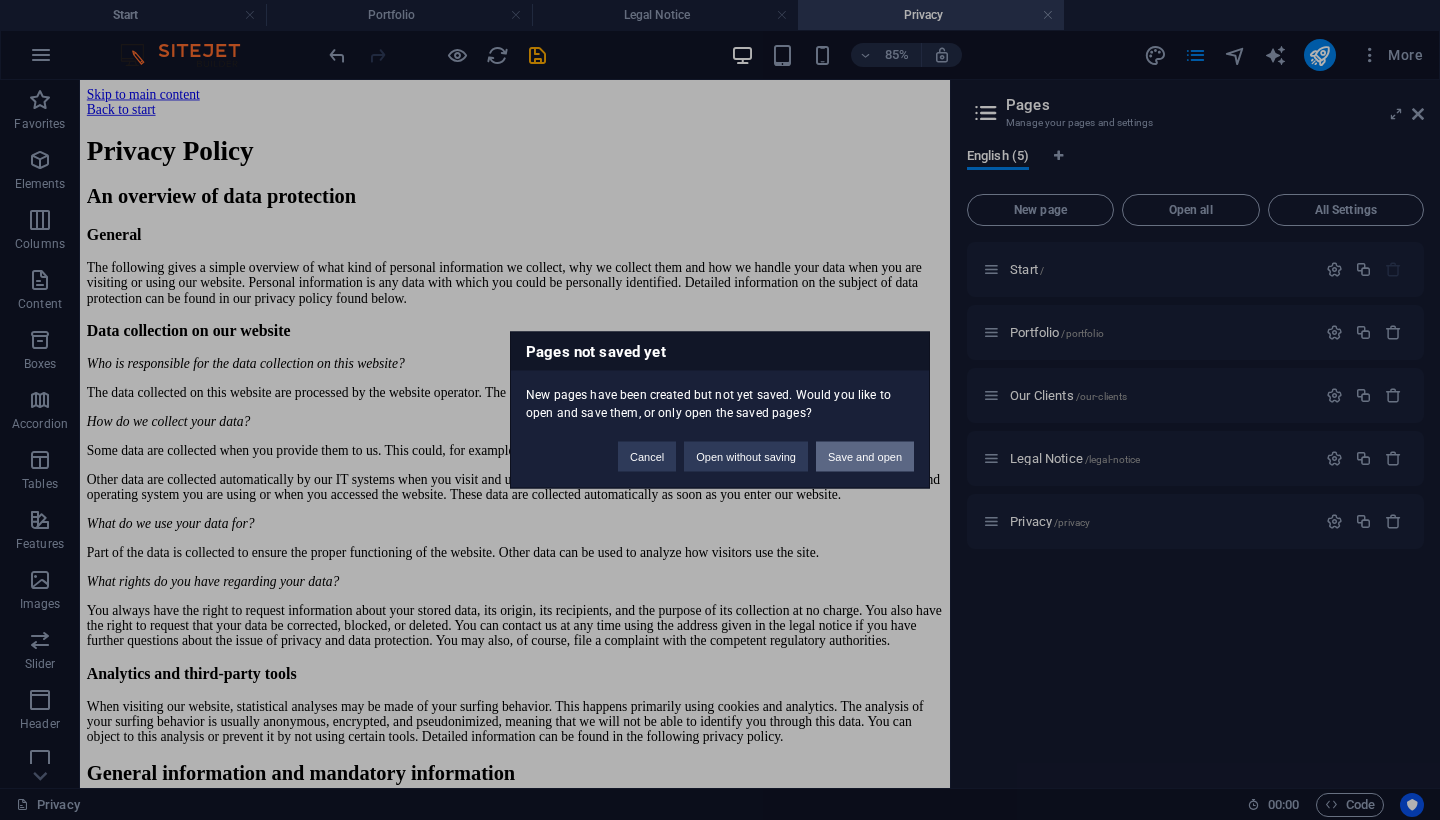 click on "Save and open" at bounding box center (865, 457) 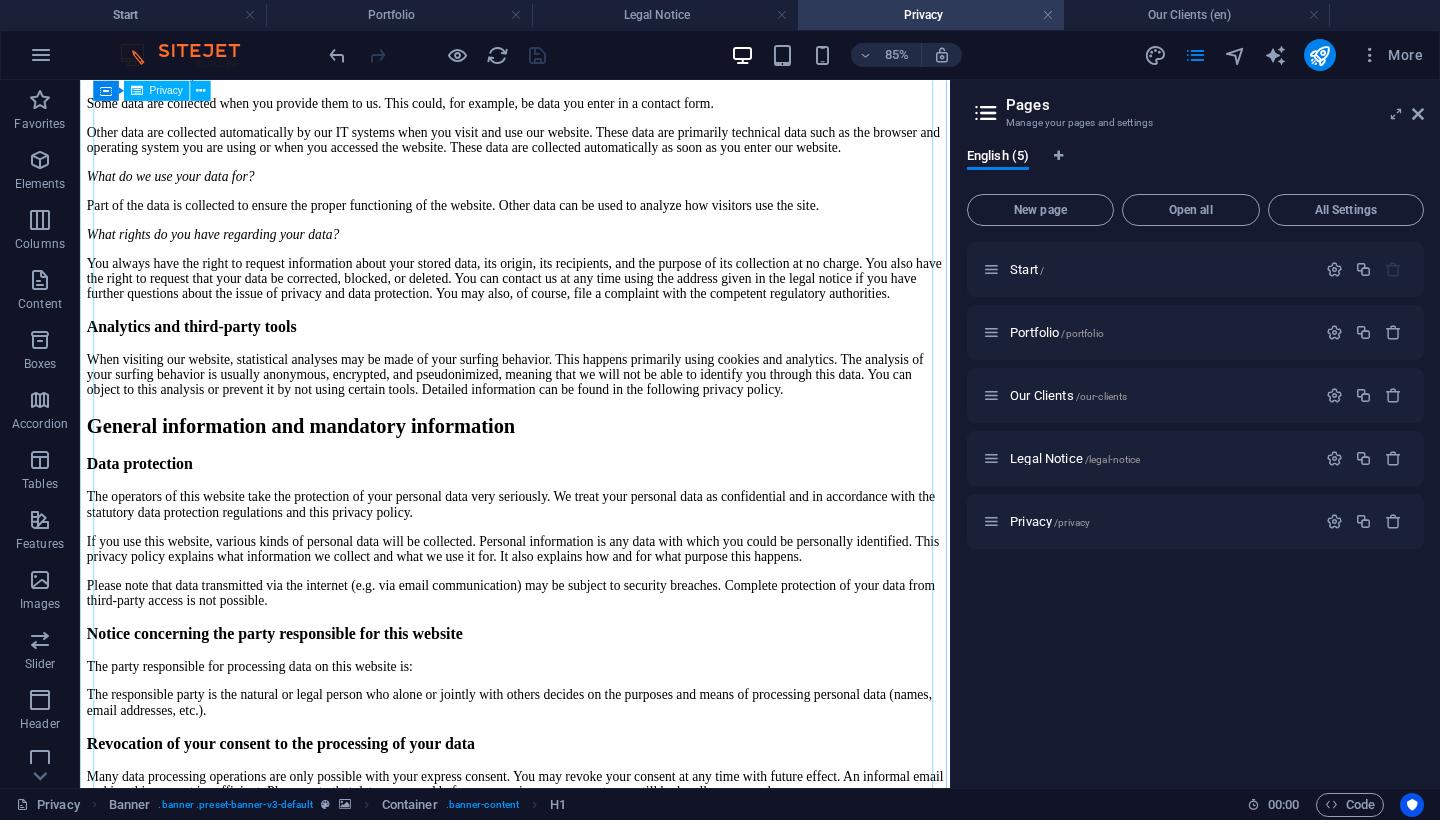 scroll, scrollTop: 316, scrollLeft: 0, axis: vertical 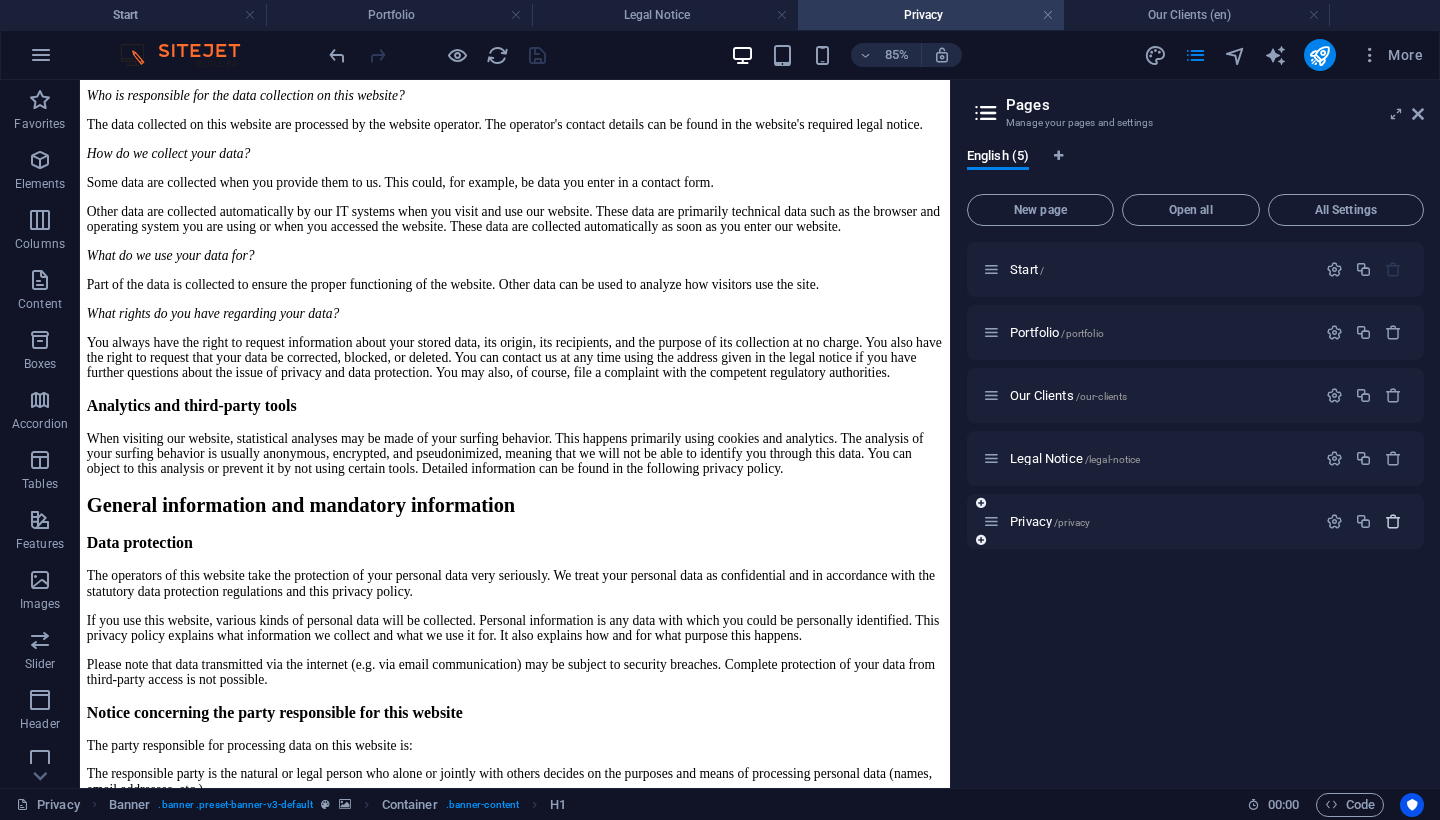 click at bounding box center (1393, 521) 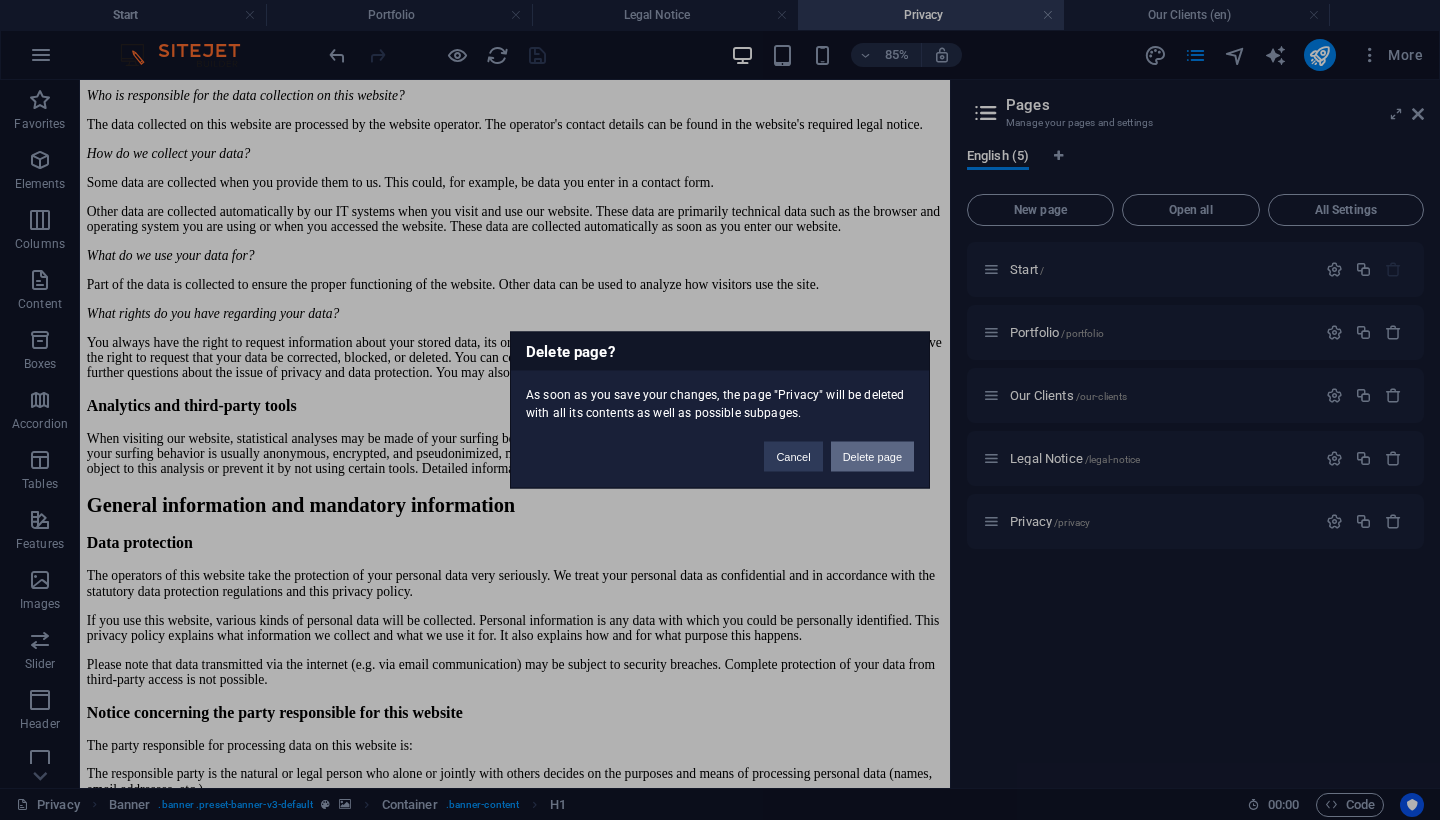 click on "Delete page" at bounding box center [872, 457] 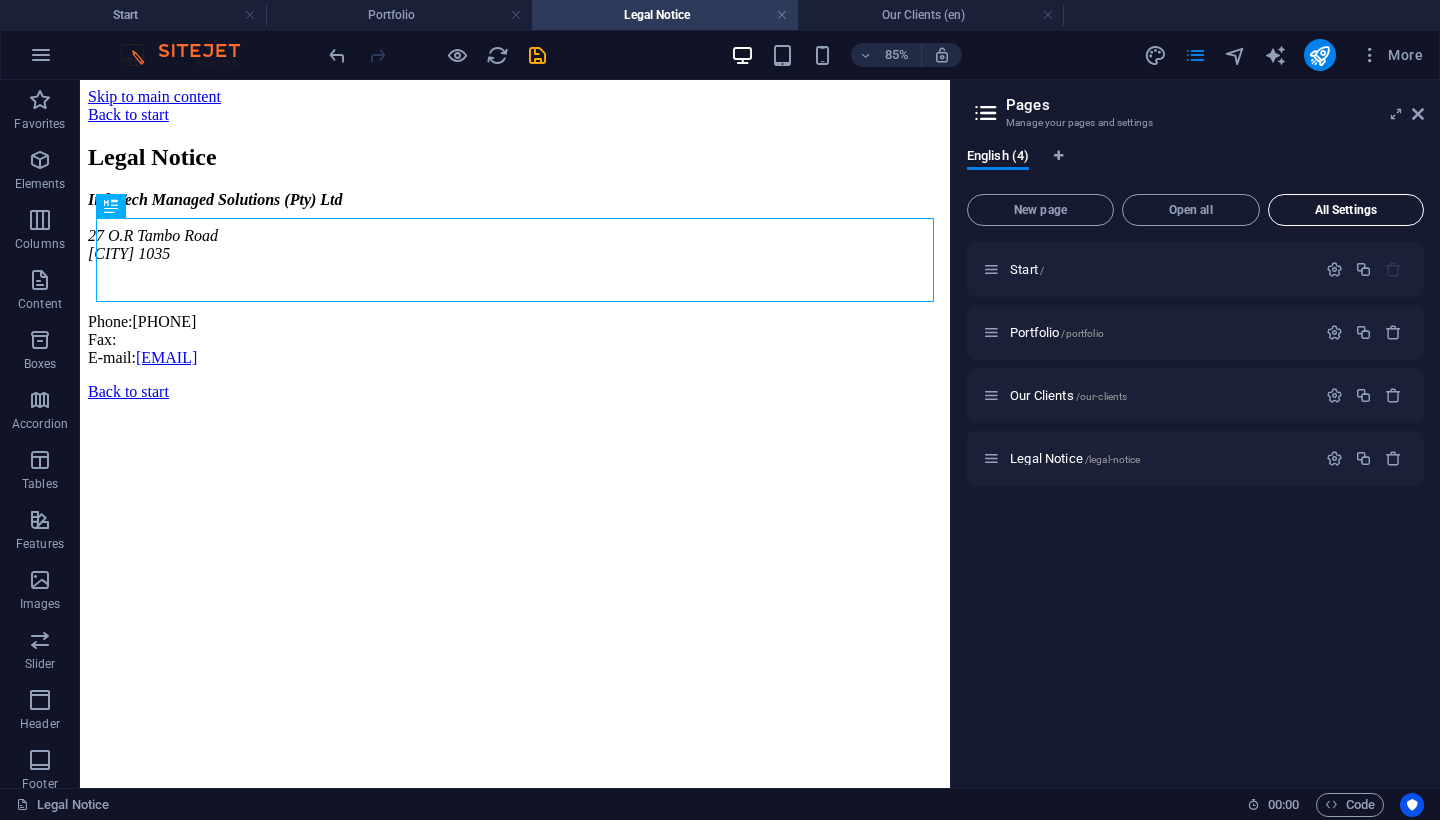 click on "All Settings" at bounding box center (1346, 210) 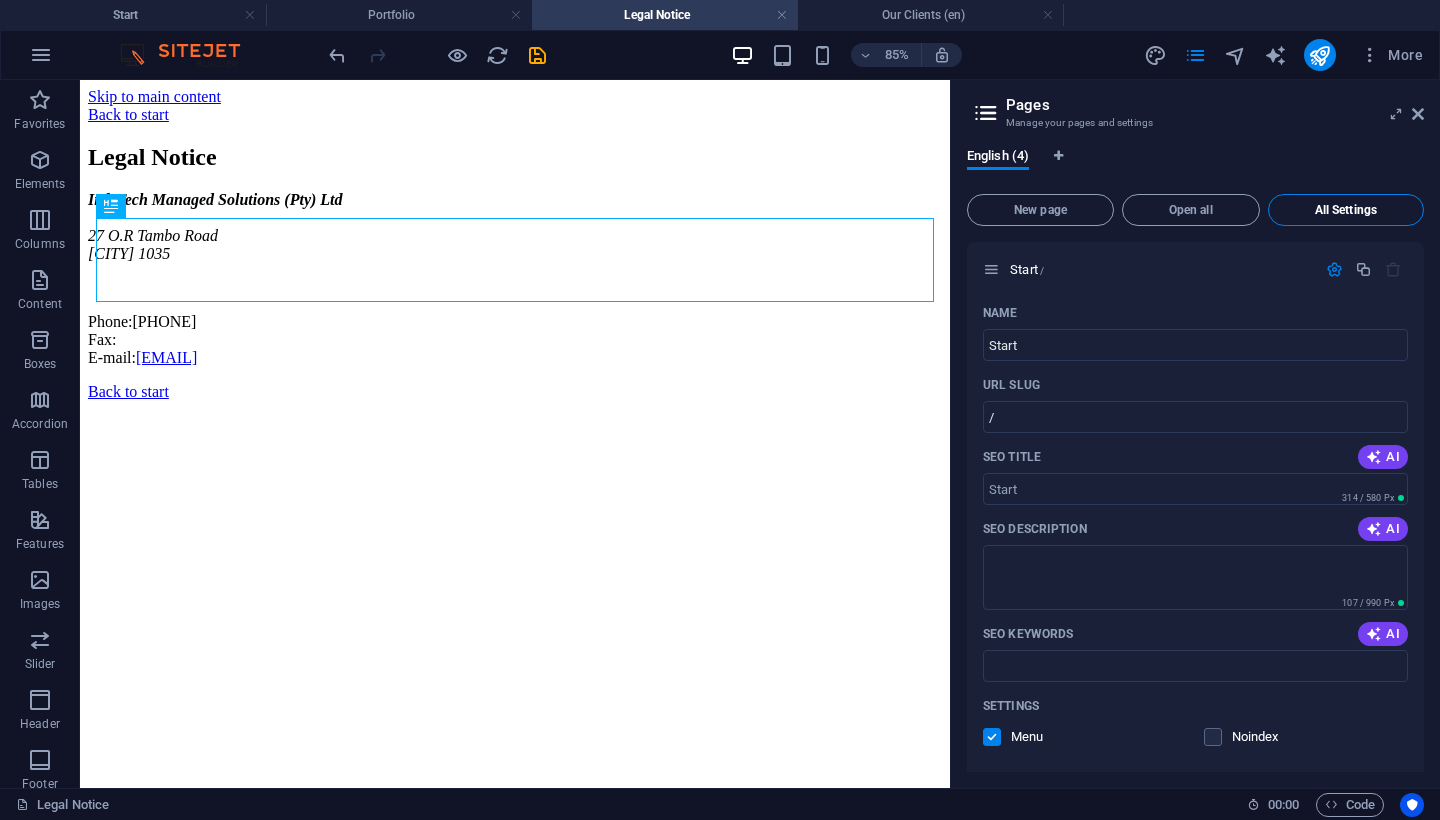 scroll, scrollTop: 2291, scrollLeft: 0, axis: vertical 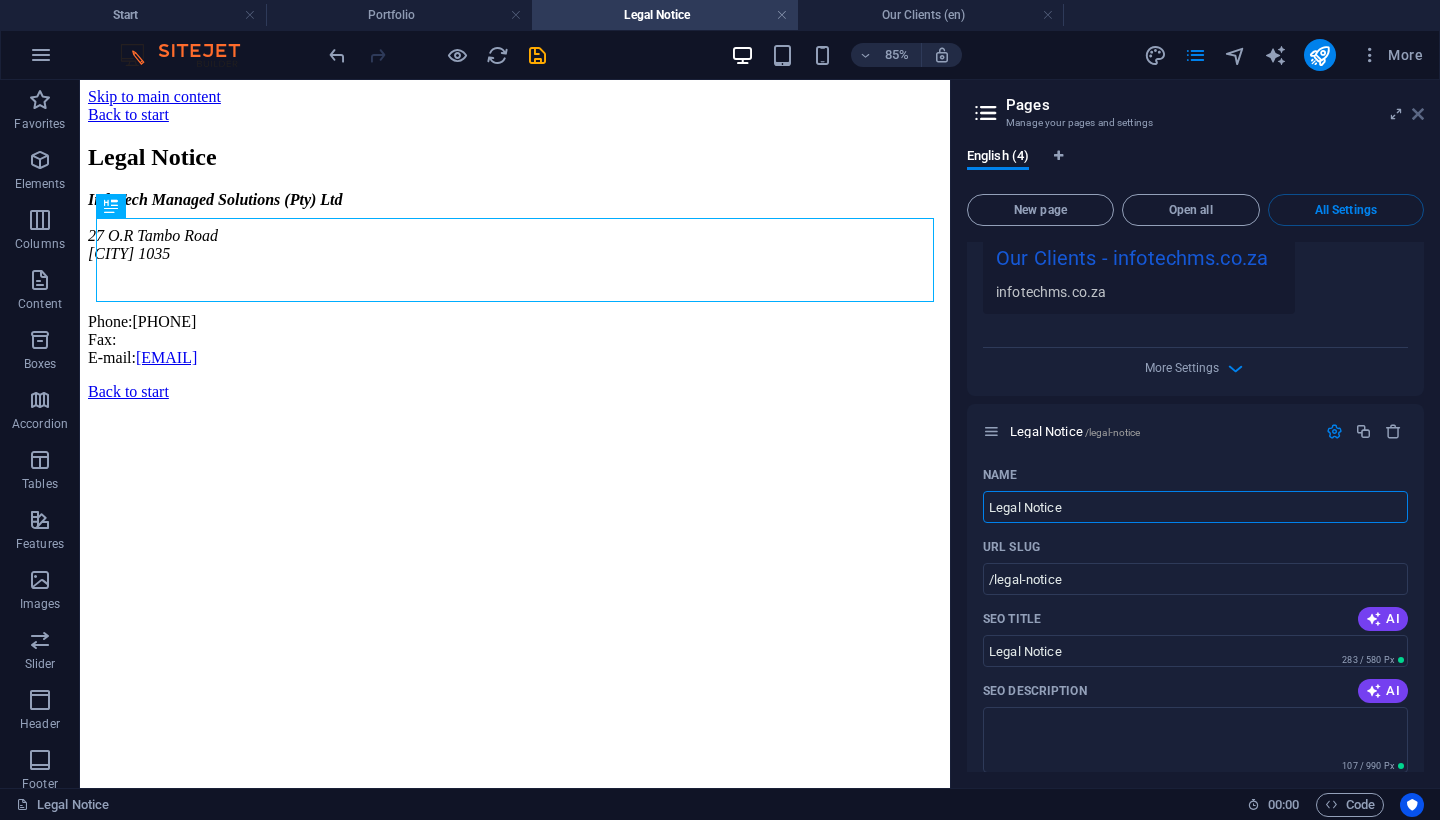 click at bounding box center (1418, 114) 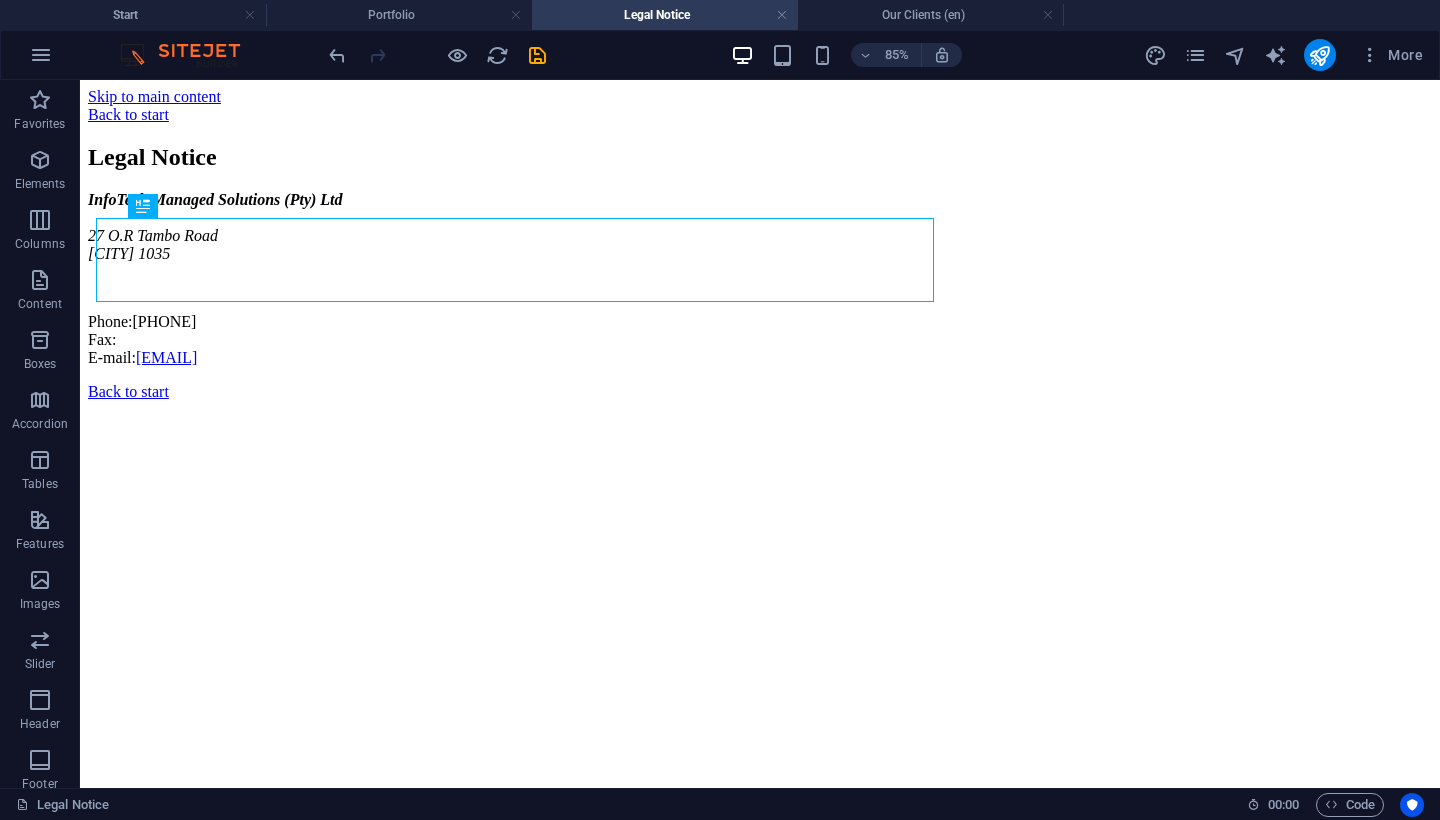 scroll, scrollTop: 299, scrollLeft: 0, axis: vertical 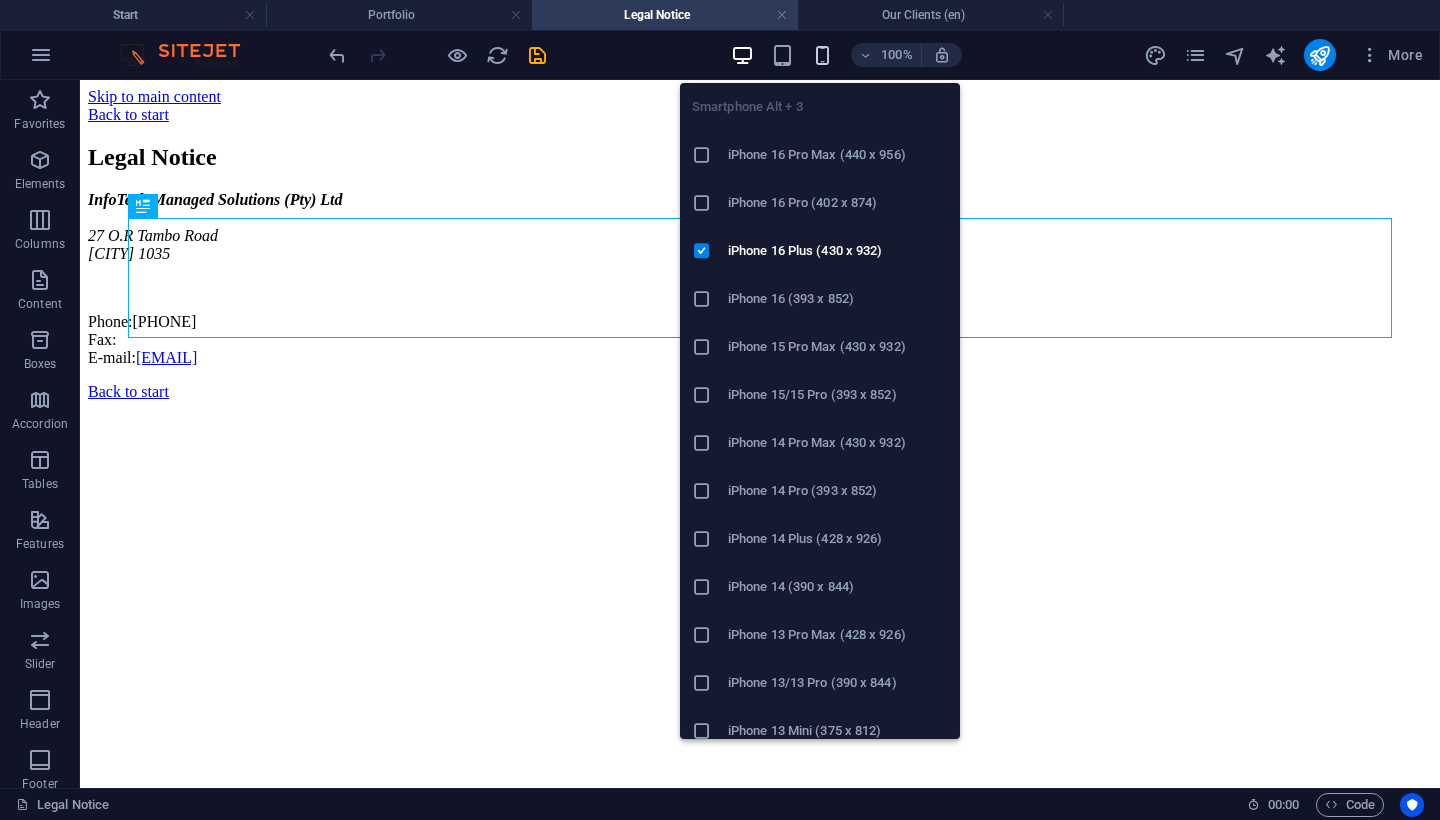 click at bounding box center [822, 55] 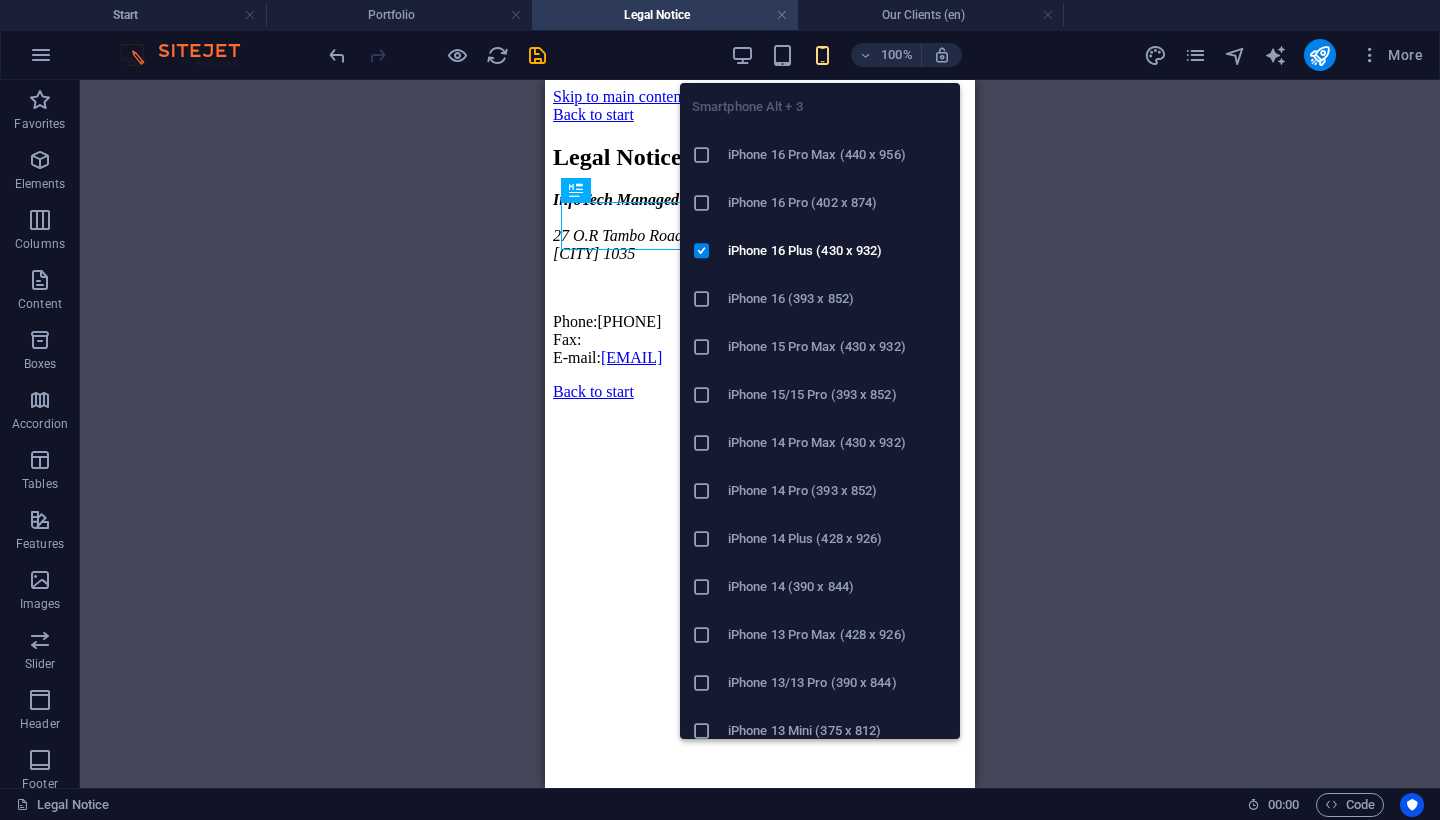 click on "iPhone 16 Pro Max (440 x 956)" at bounding box center [838, 155] 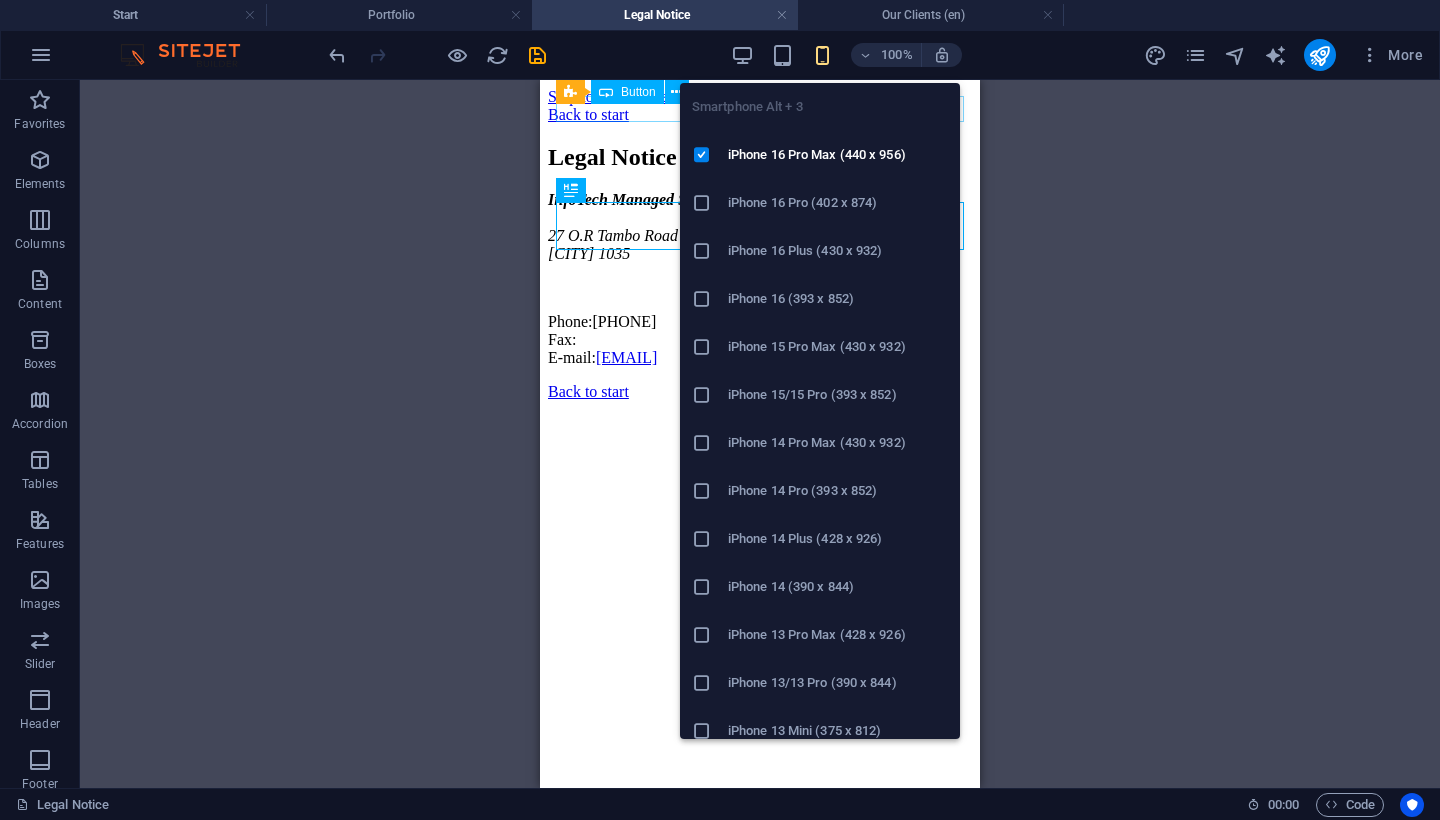 click at bounding box center [822, 55] 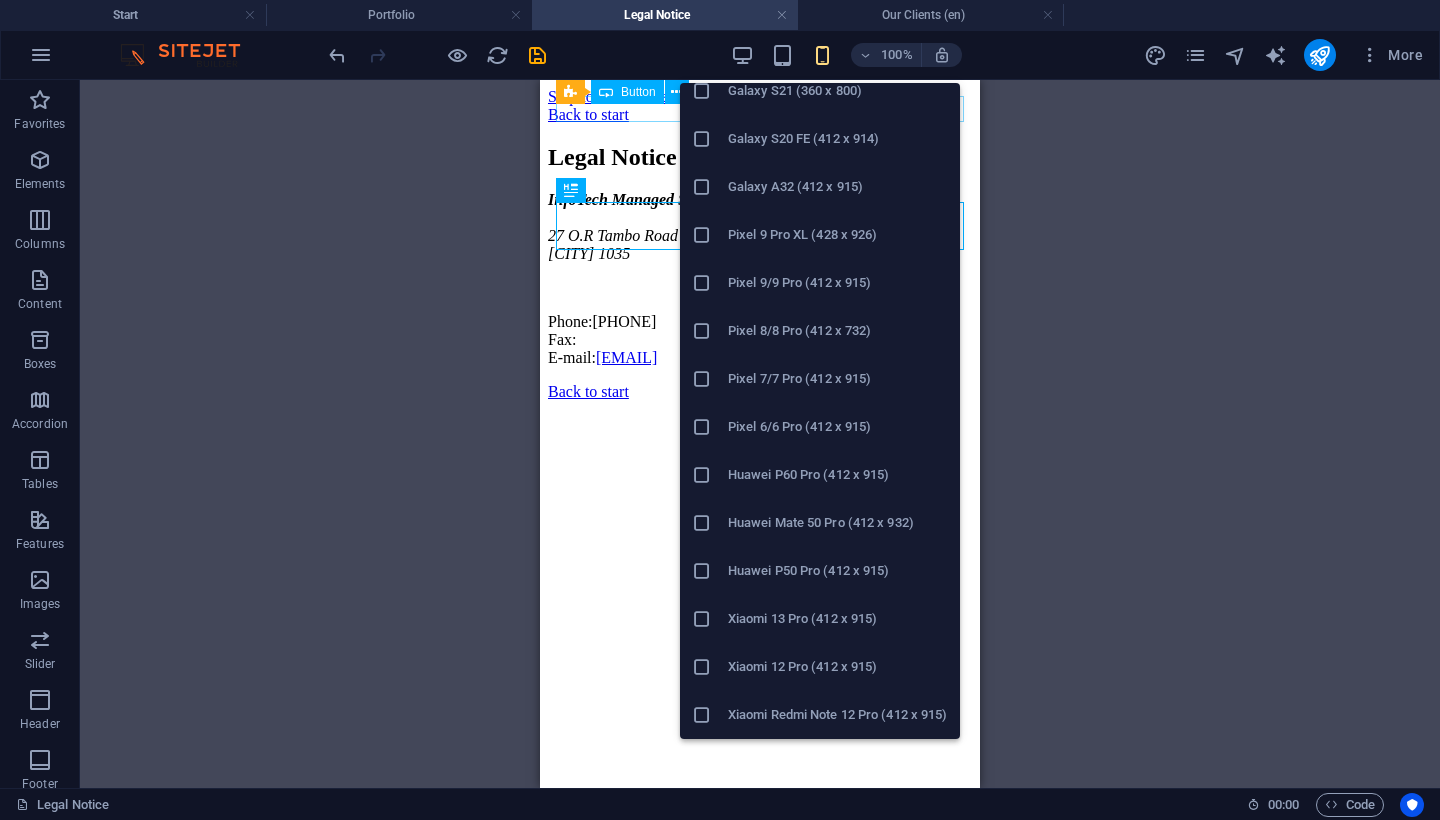 scroll, scrollTop: 928, scrollLeft: 0, axis: vertical 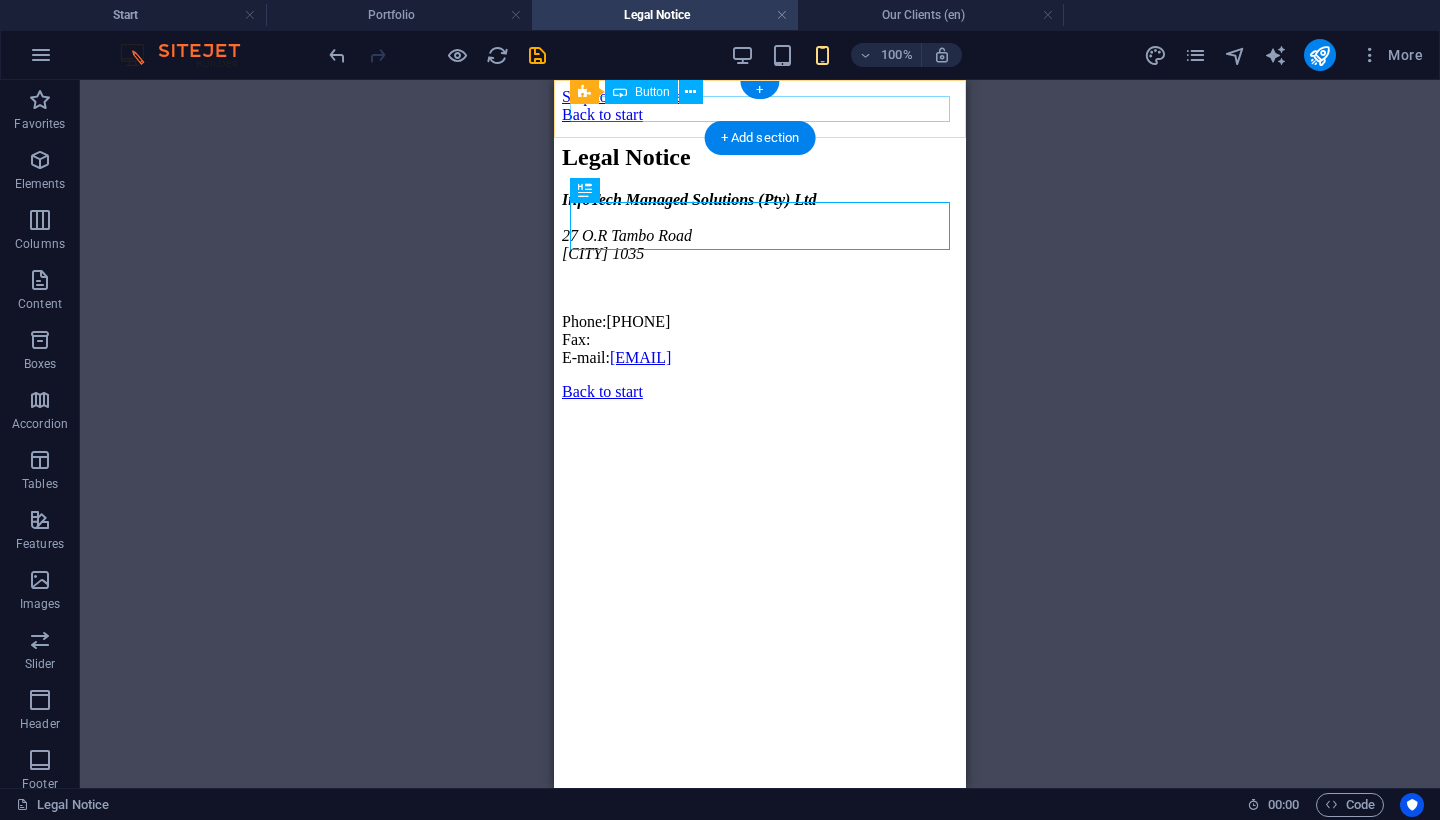click on "Back to start" at bounding box center [760, 115] 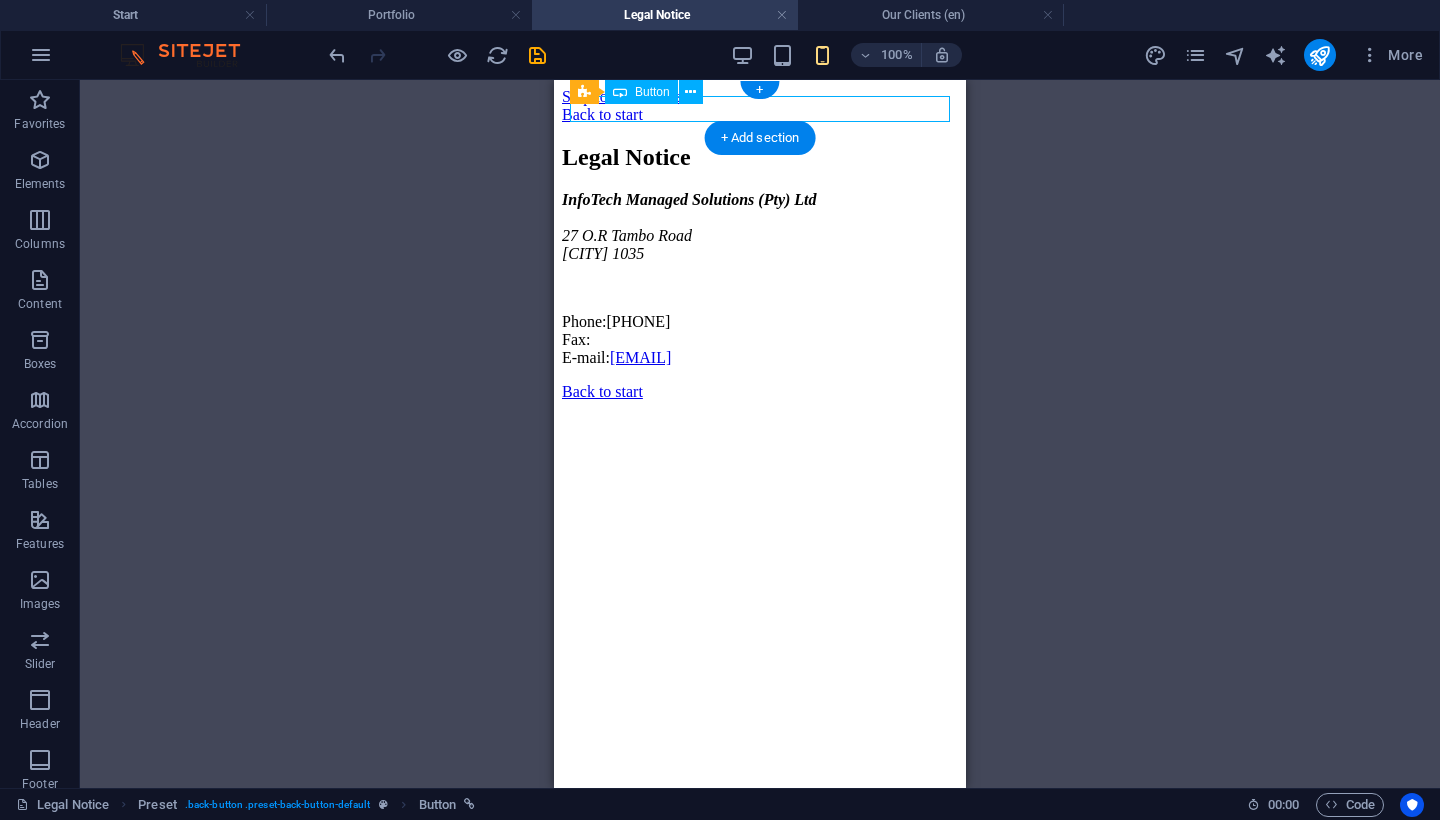 click on "Back to start" at bounding box center [760, 115] 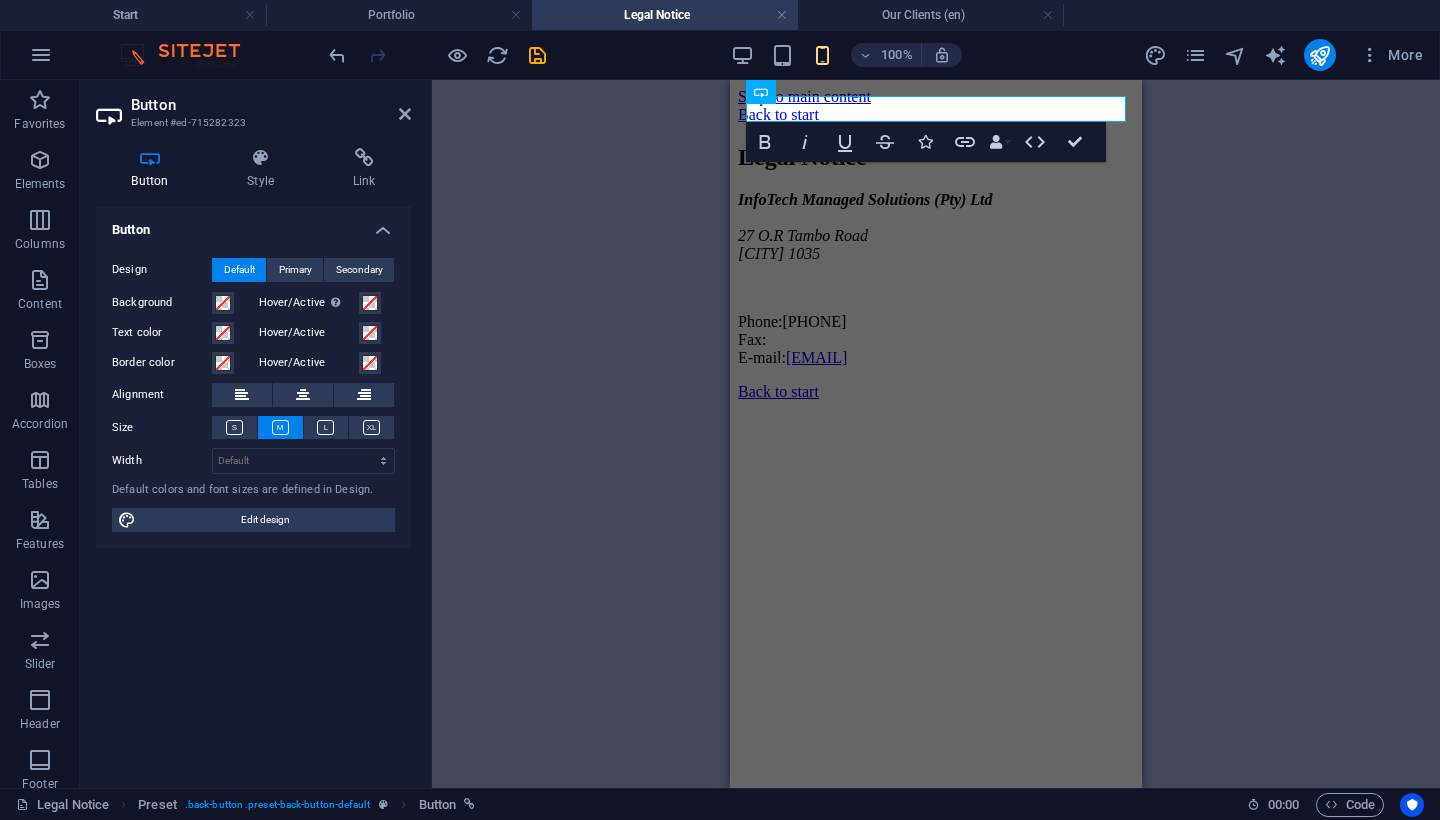 click on "H2   Container   Text   Preset   Preset   Button   Reference Bold Italic Underline Strikethrough Icons Link Data Bindings Company First name Last name Street ZIP code City Email Phone Mobile Fax Custom field 1 Custom field 2 Custom field 3 Custom field 4 Custom field 5 Custom field 6 HTML Confirm (⌘+⏎)" at bounding box center [936, 434] 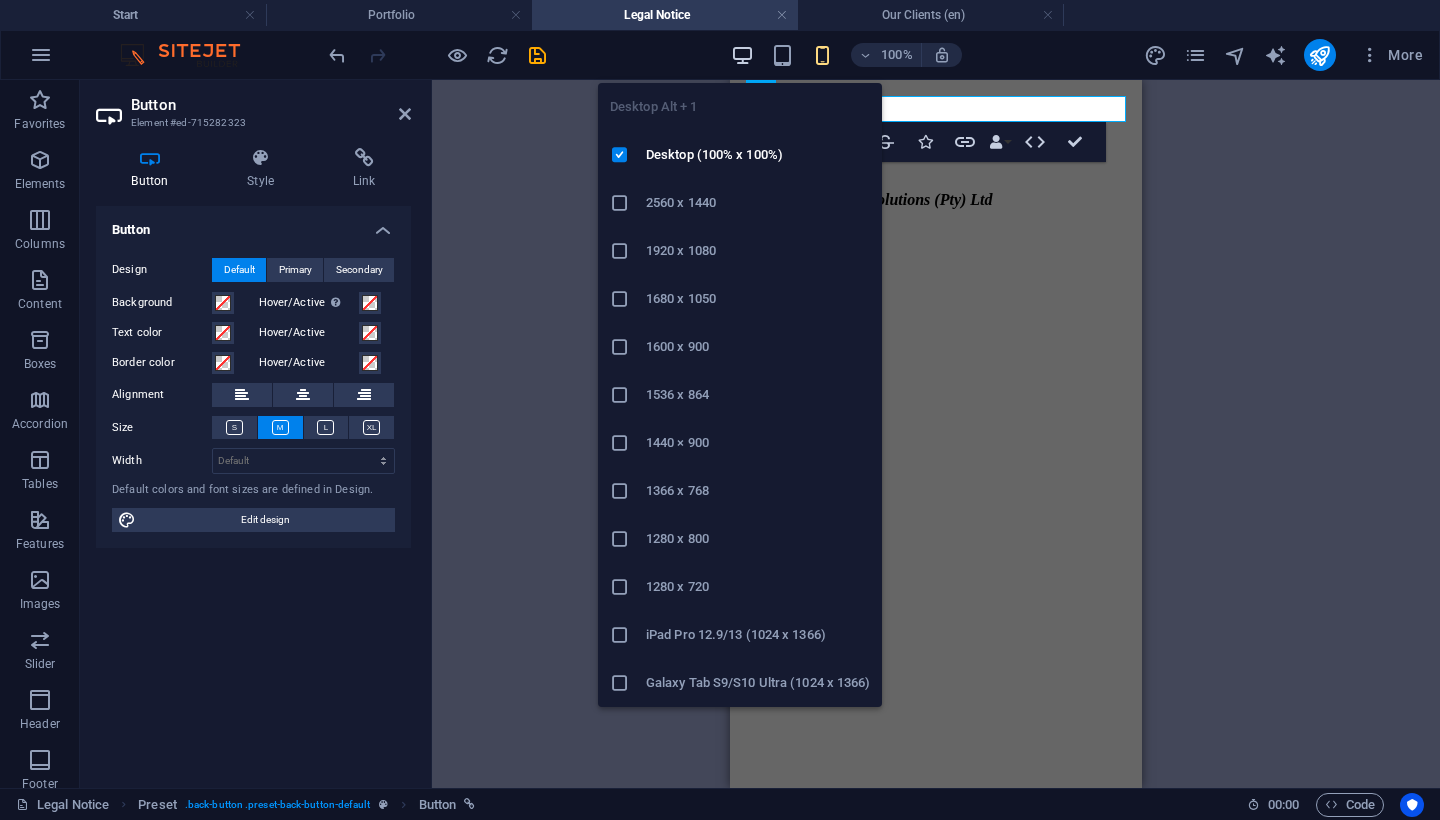 click at bounding box center [742, 55] 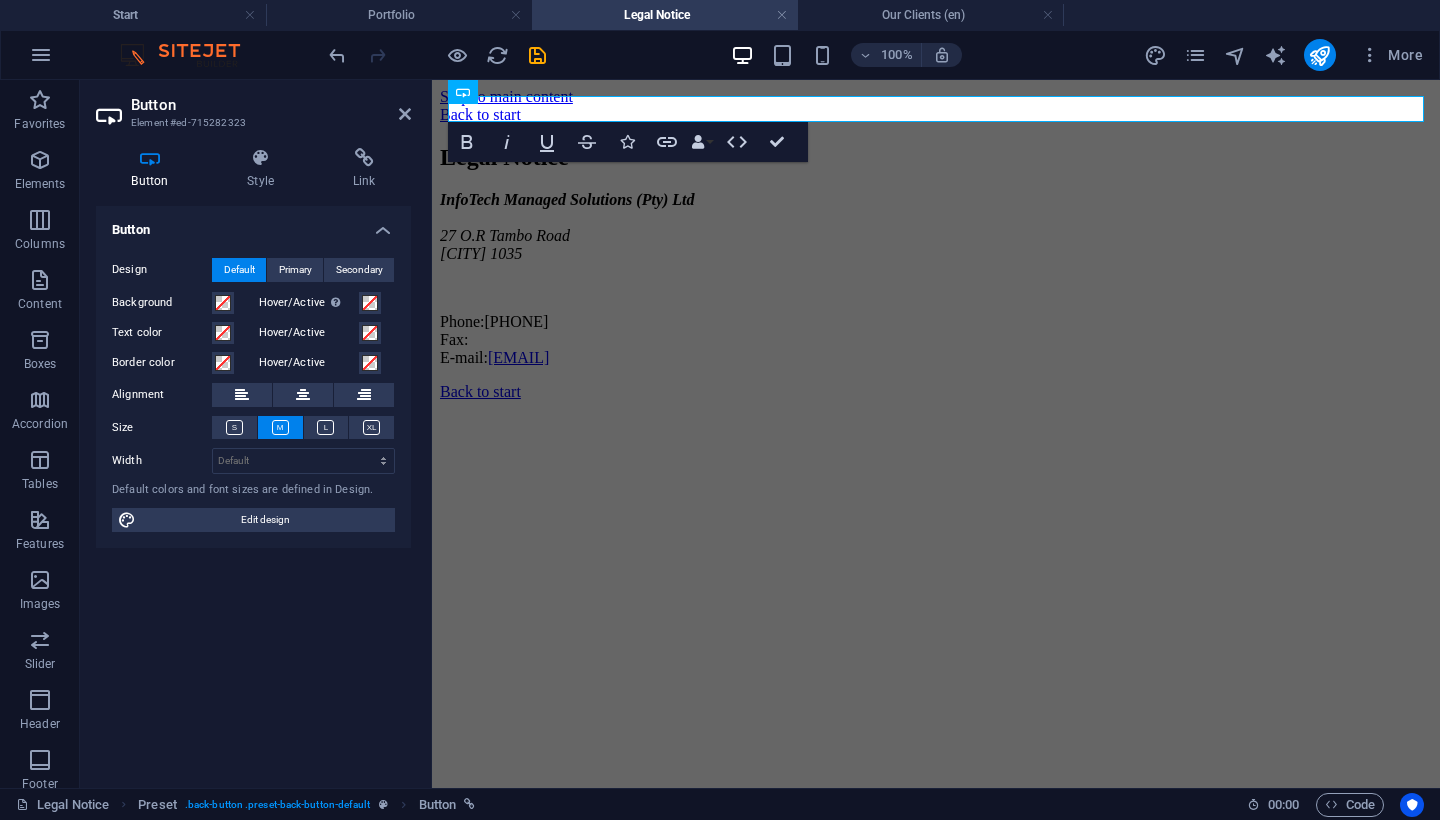 click on "100% More" at bounding box center (878, 55) 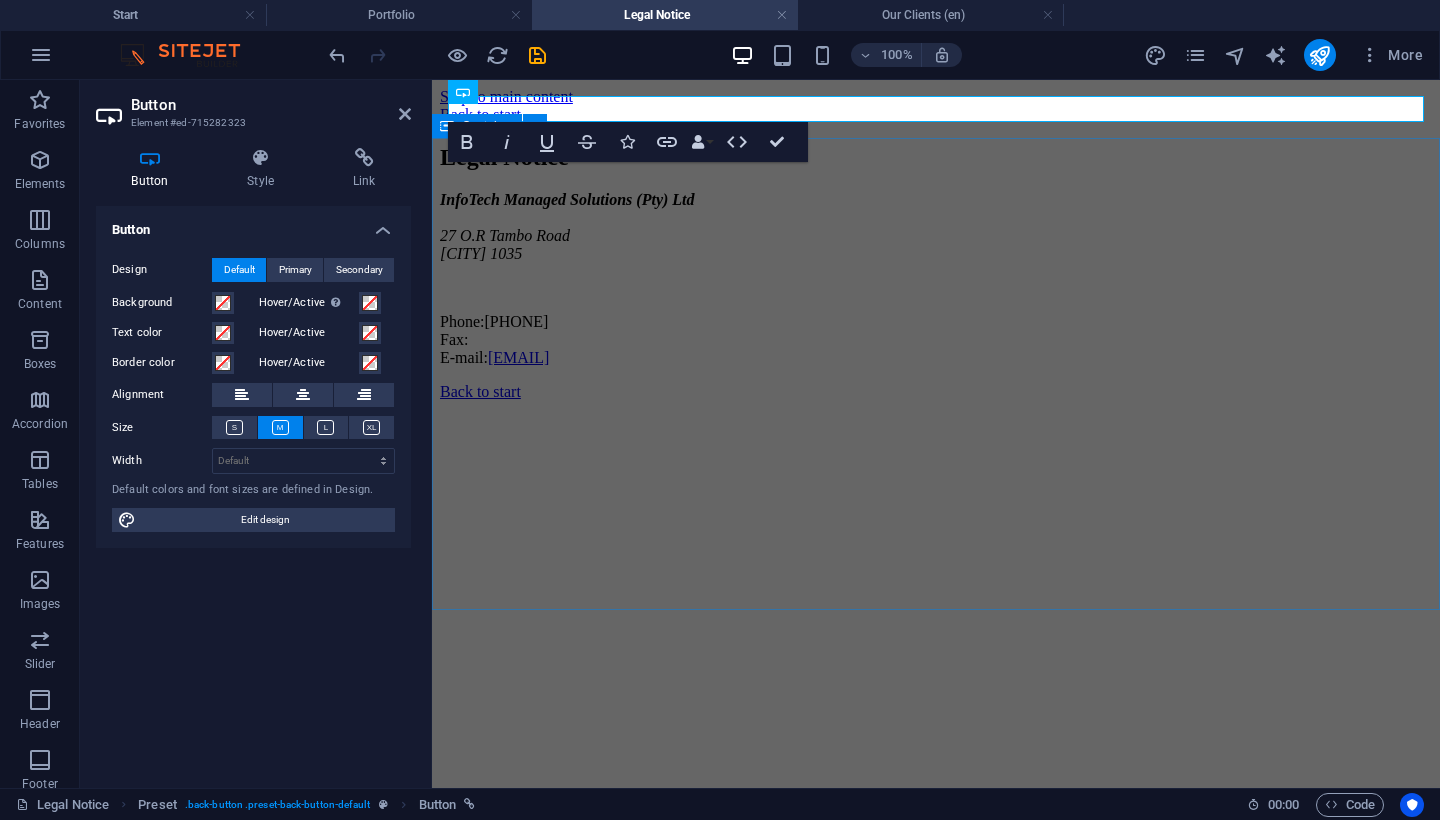 click on "Legal Notice InfoTech Managed Solutions (Pty) Ltd   [NUMBER] [STREET] [CITY]   [POSTAL_CODE] Phone:  [PHONE] Fax:  E-mail:  [EMAIL]" at bounding box center [936, 255] 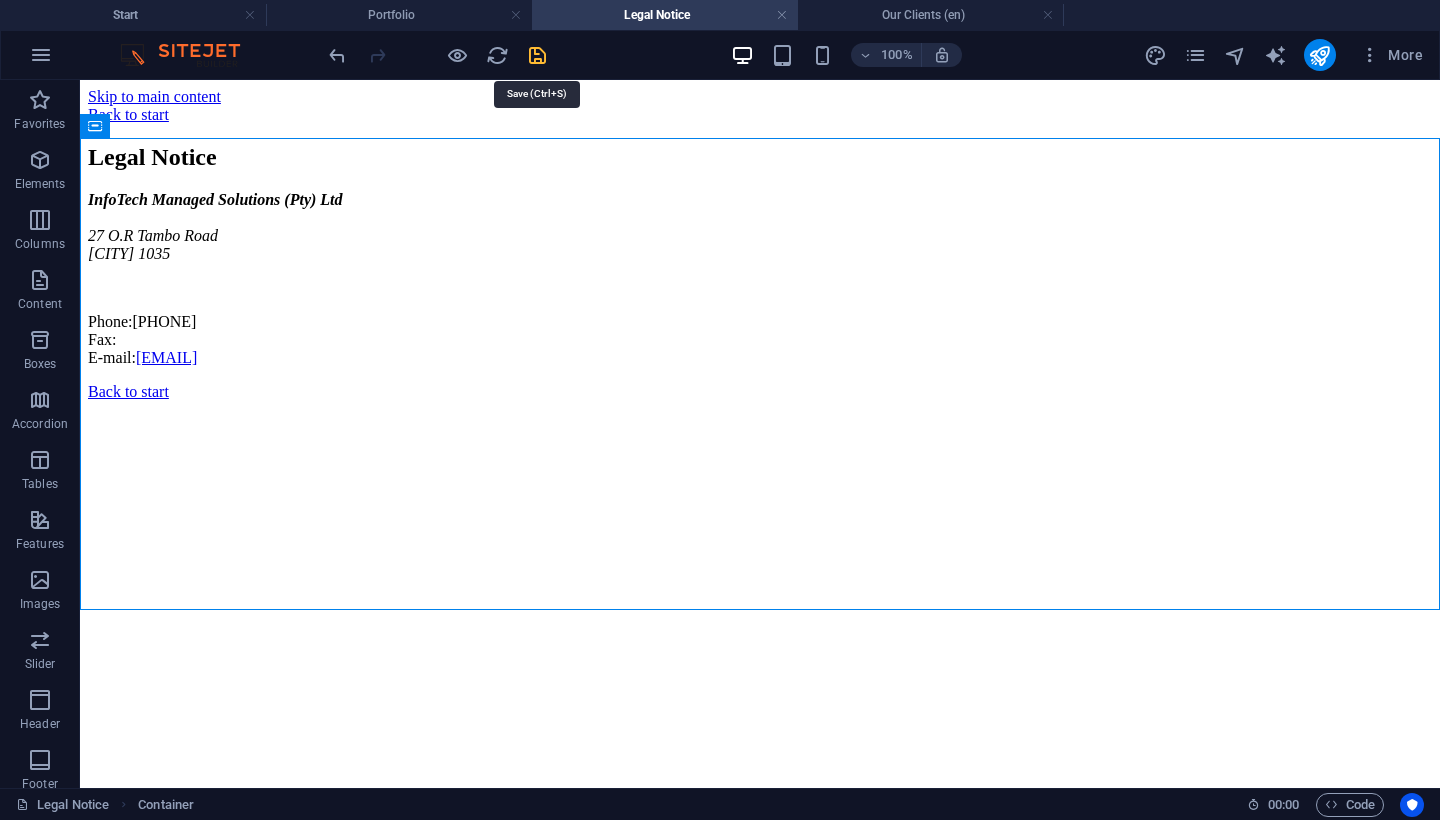 click at bounding box center [537, 55] 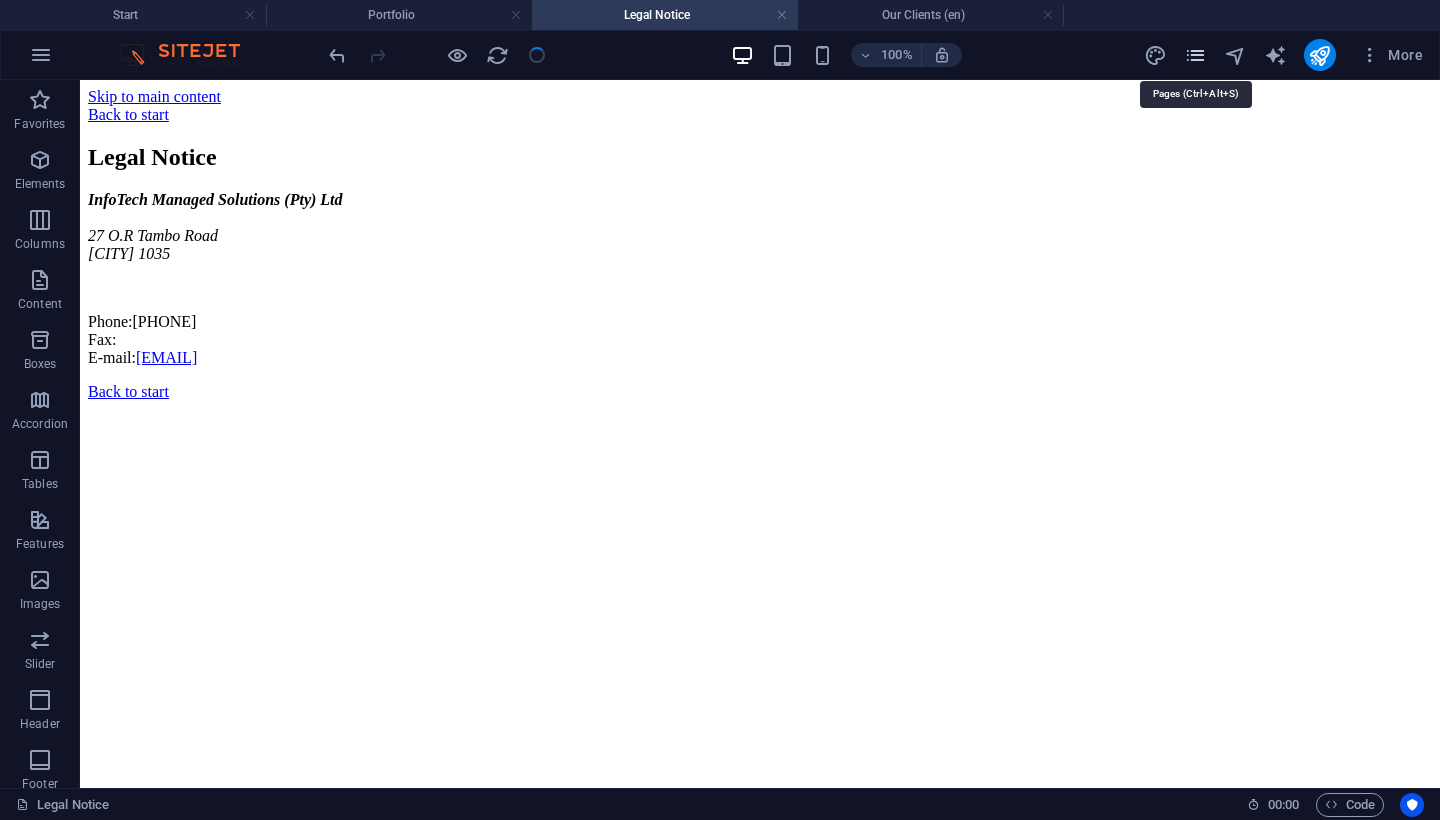 click at bounding box center [1195, 55] 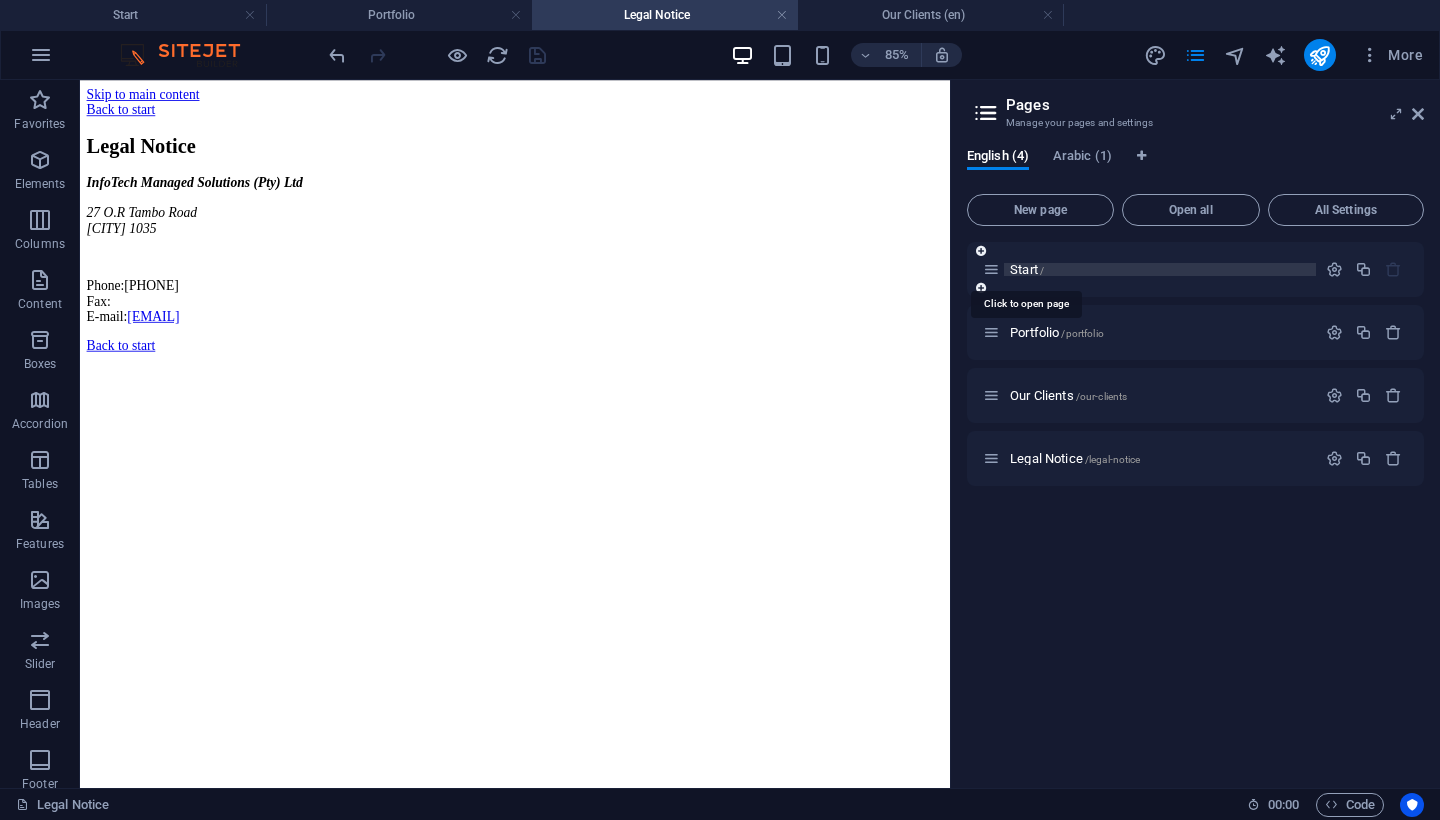 click on "Start /" at bounding box center [1027, 269] 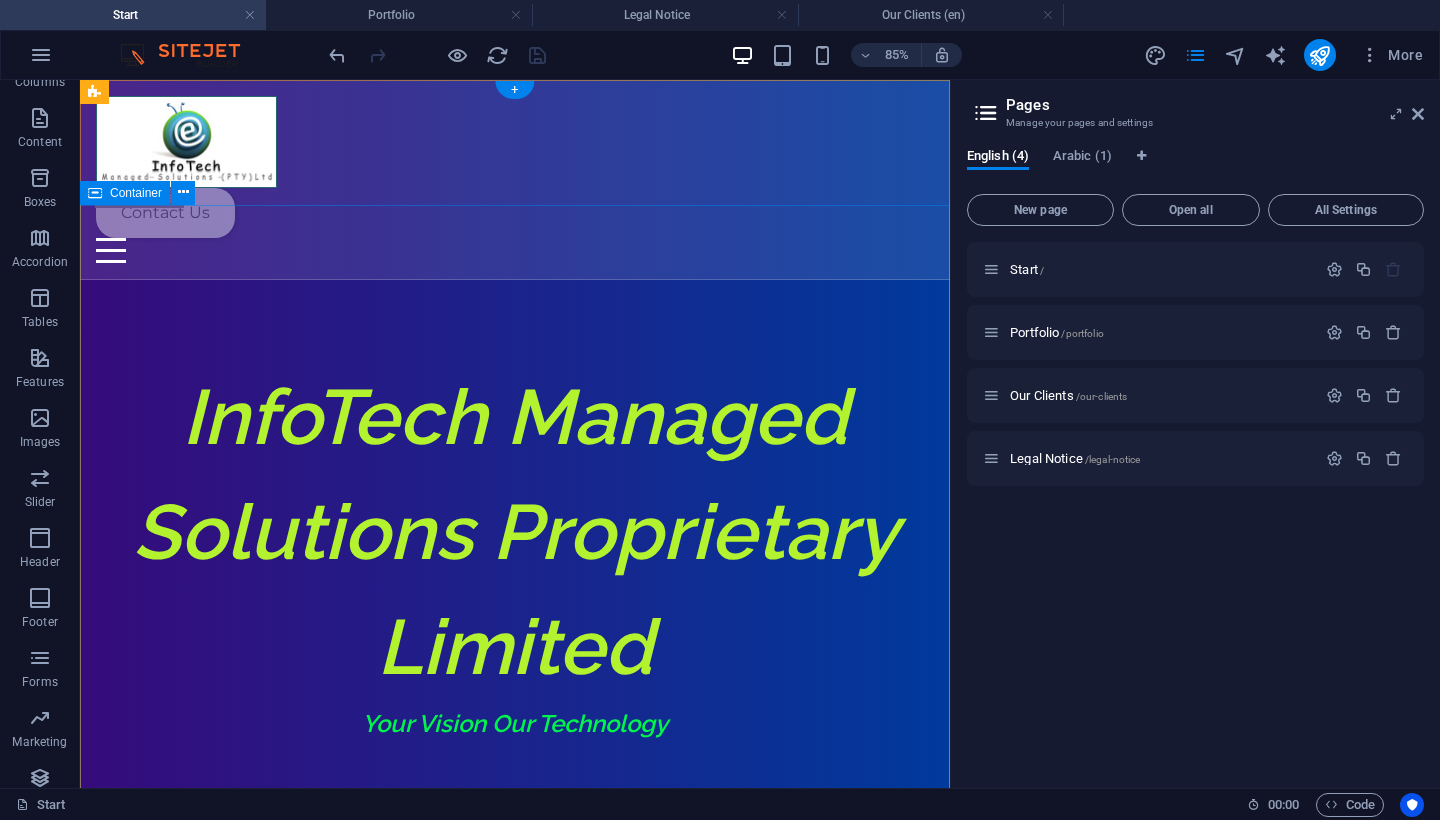 click on "InfoTech Managed Solutions Proprietary Limited Your Vision Our Technology" at bounding box center [515, 599] 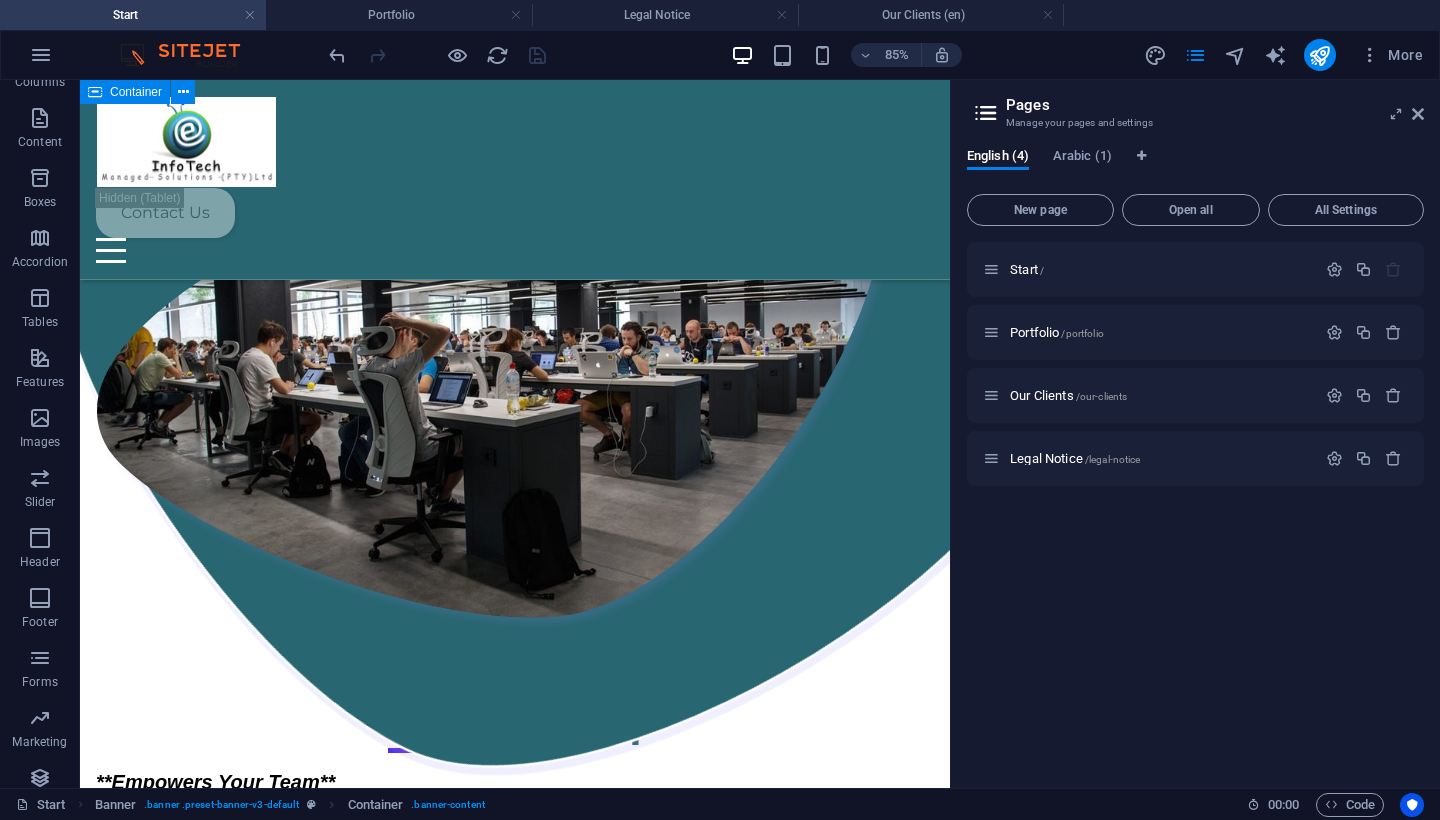 scroll, scrollTop: 1969, scrollLeft: 0, axis: vertical 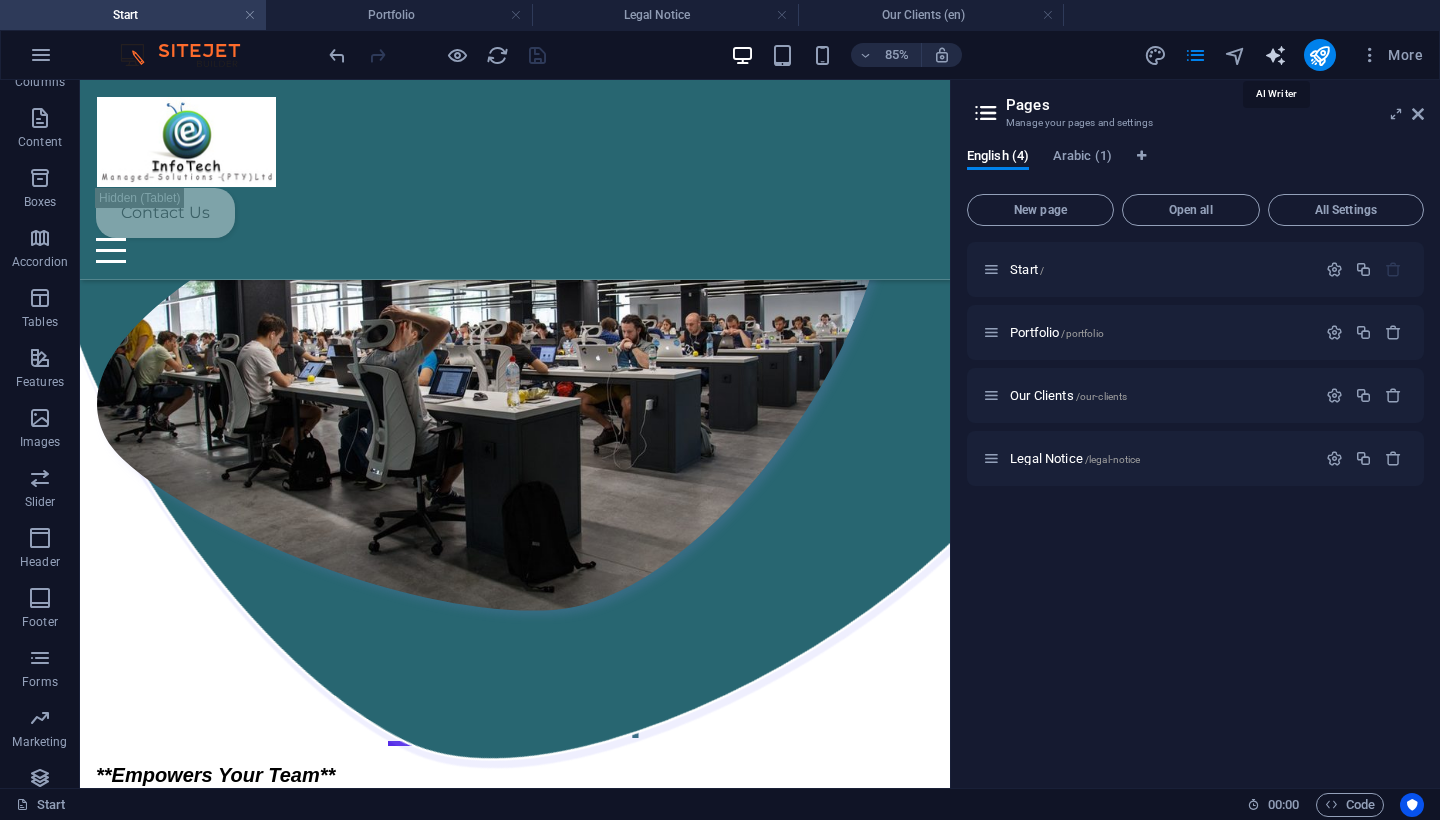 click at bounding box center (1275, 55) 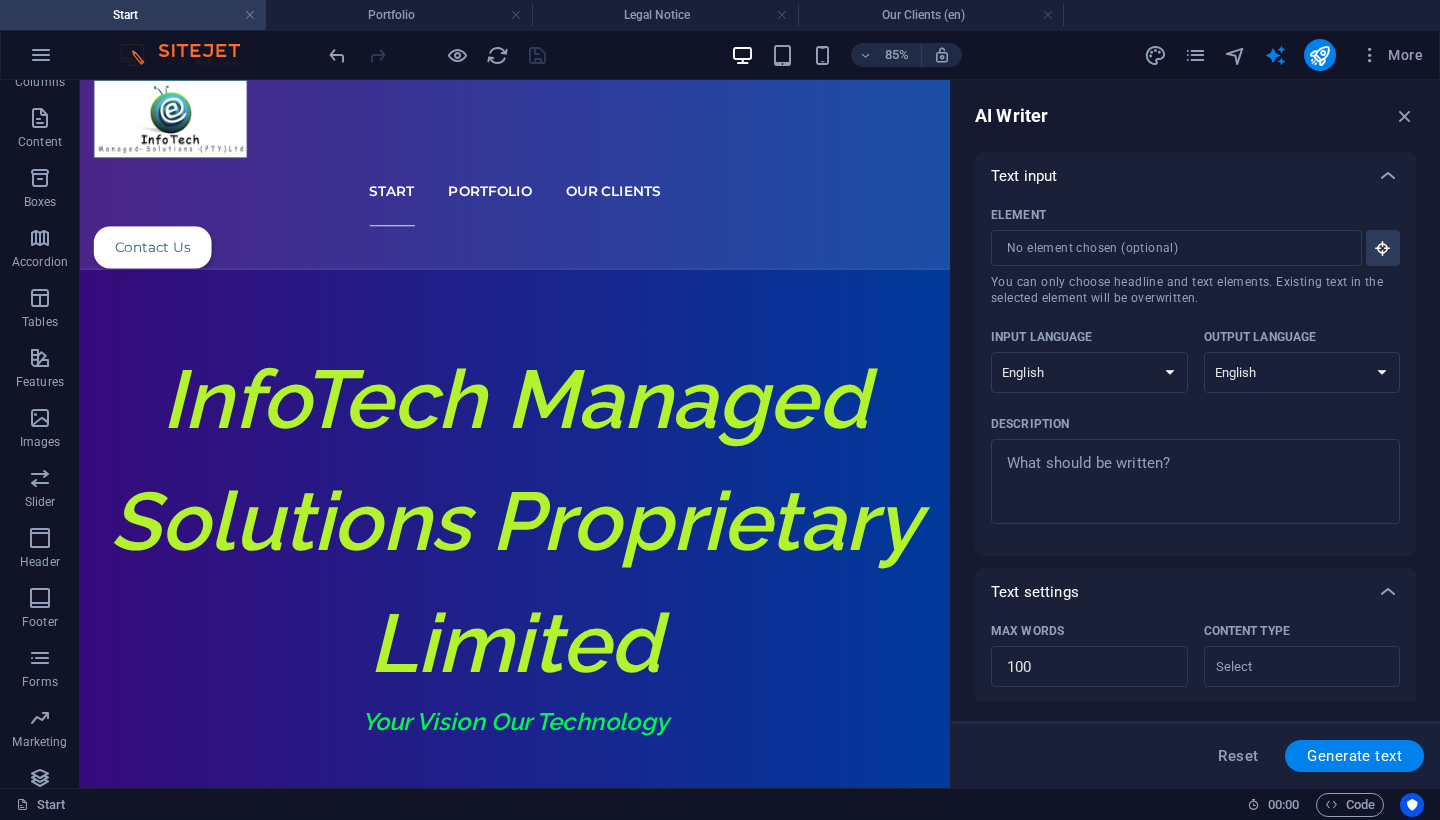scroll, scrollTop: 0, scrollLeft: 0, axis: both 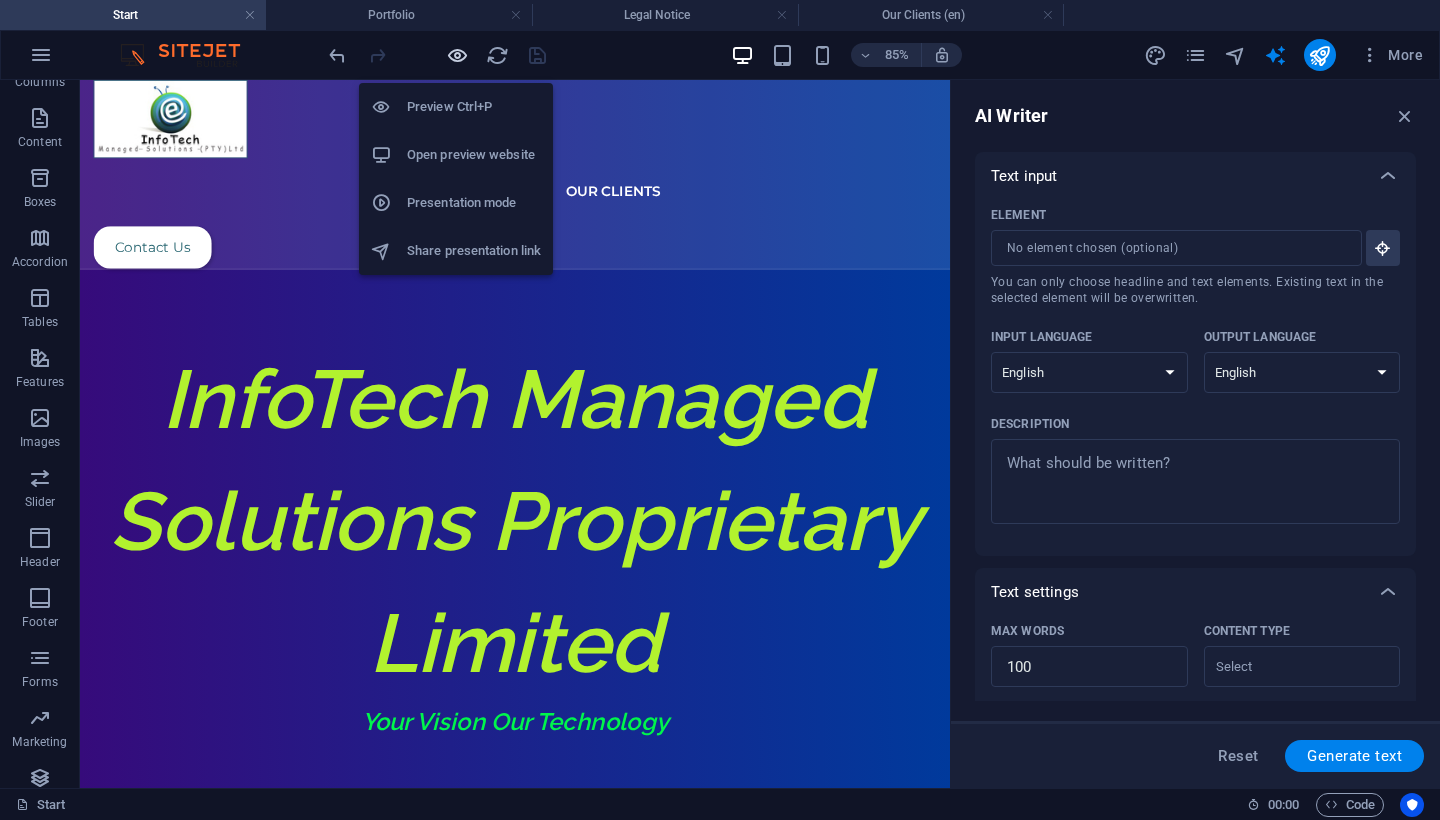 click at bounding box center [457, 55] 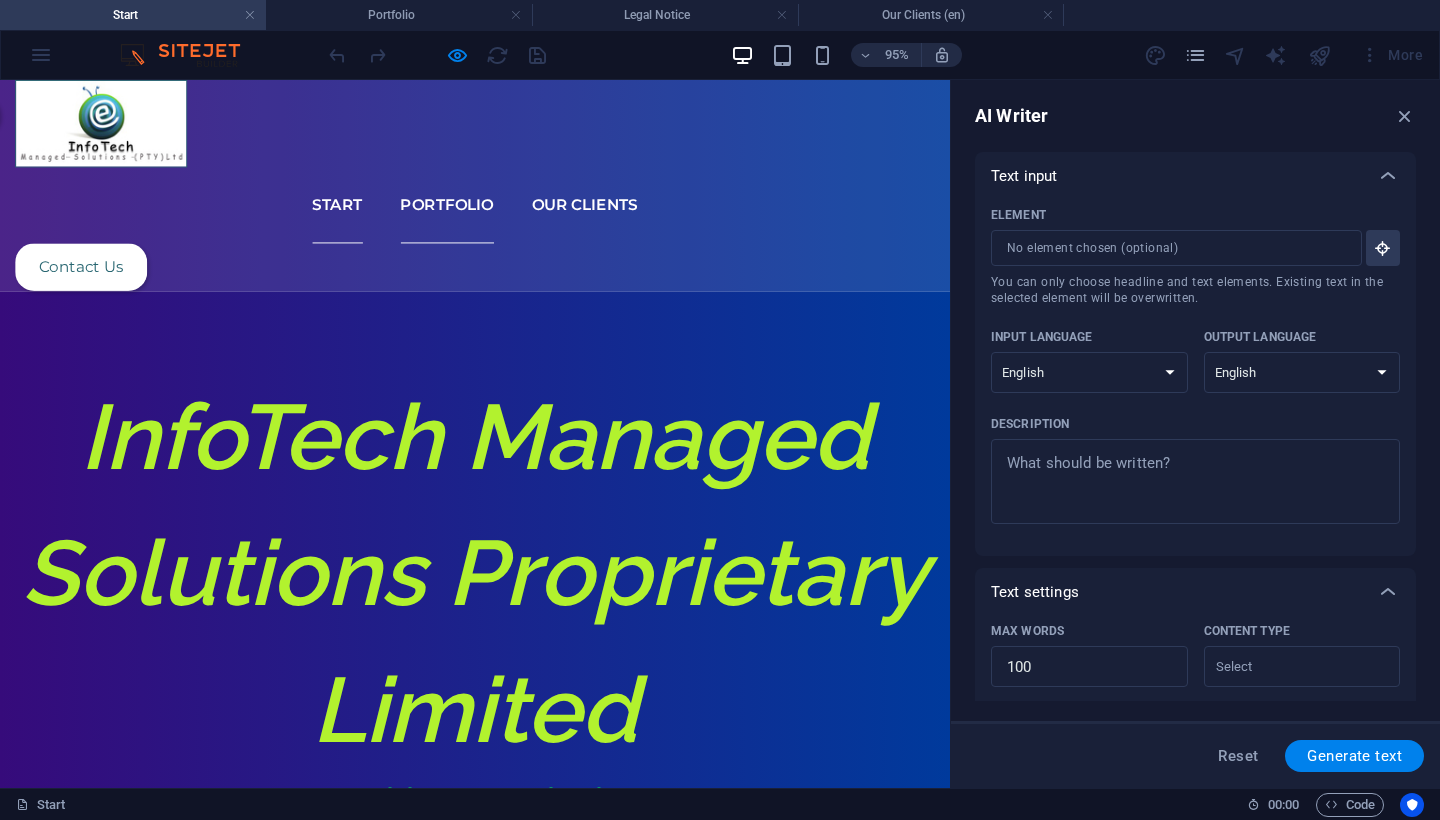 scroll, scrollTop: 0, scrollLeft: 0, axis: both 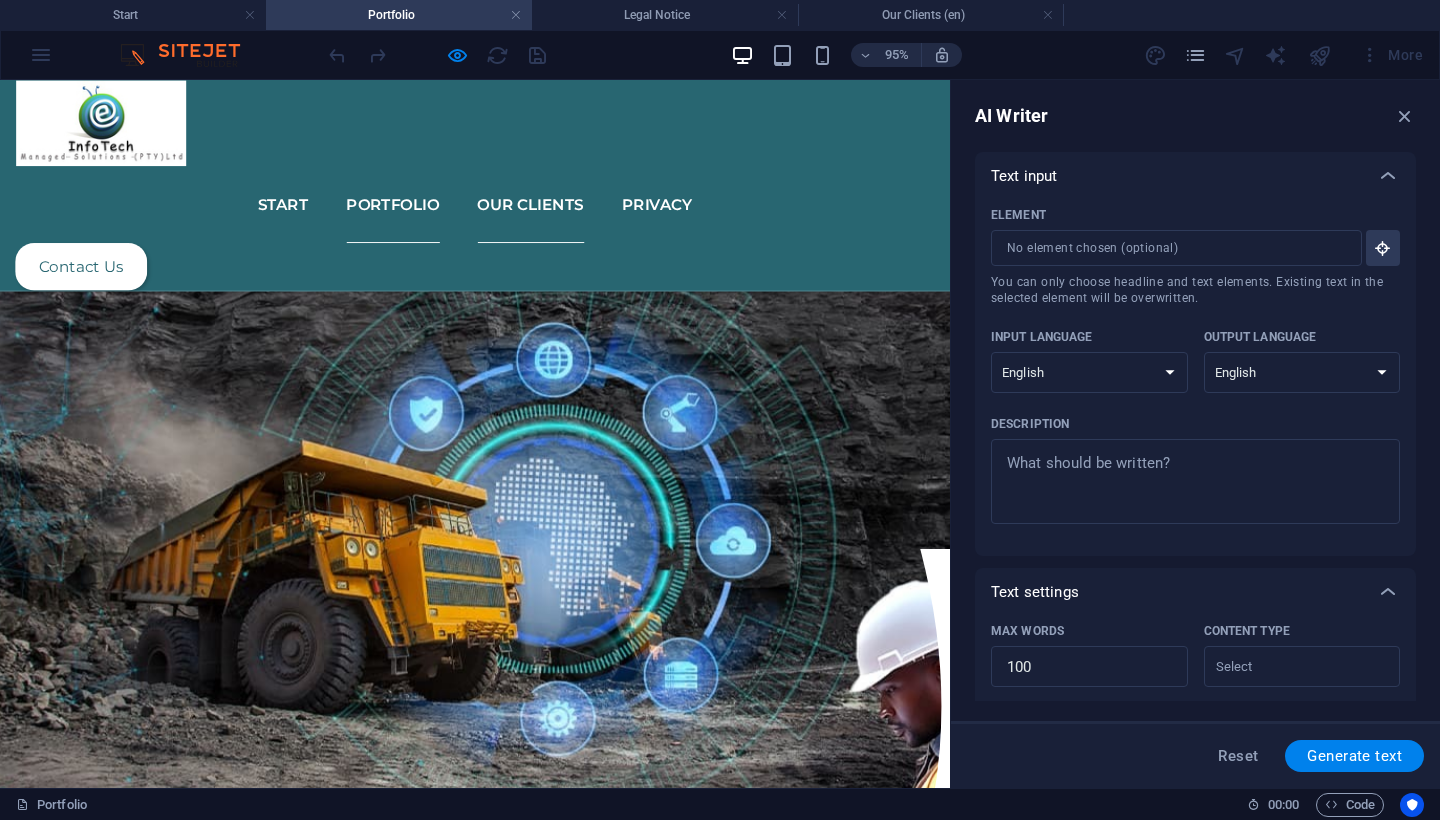 click on "Our Clients" at bounding box center (559, 212) 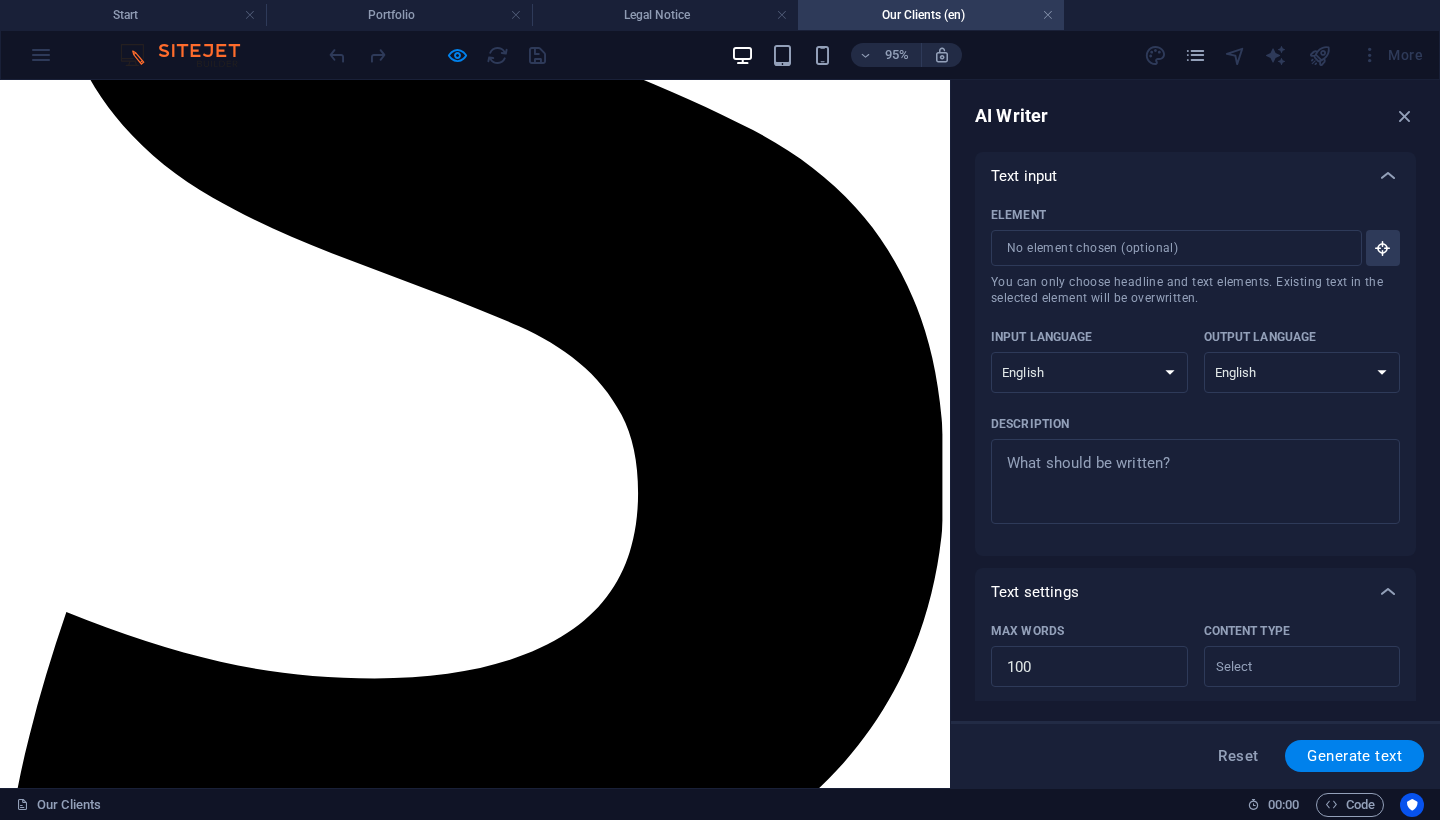 scroll, scrollTop: 2176, scrollLeft: 0, axis: vertical 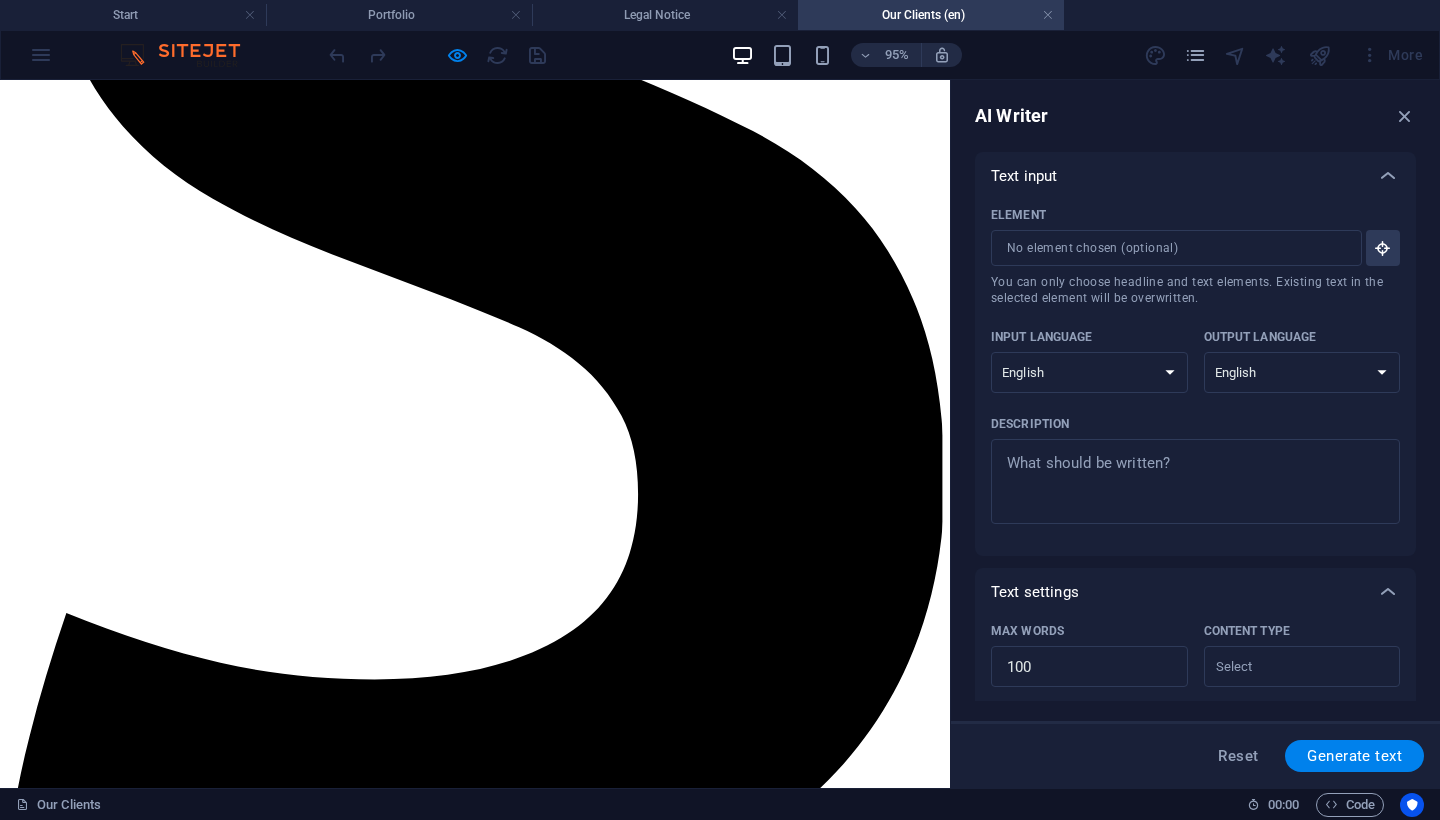 click on "Unreadable? Regenerate" 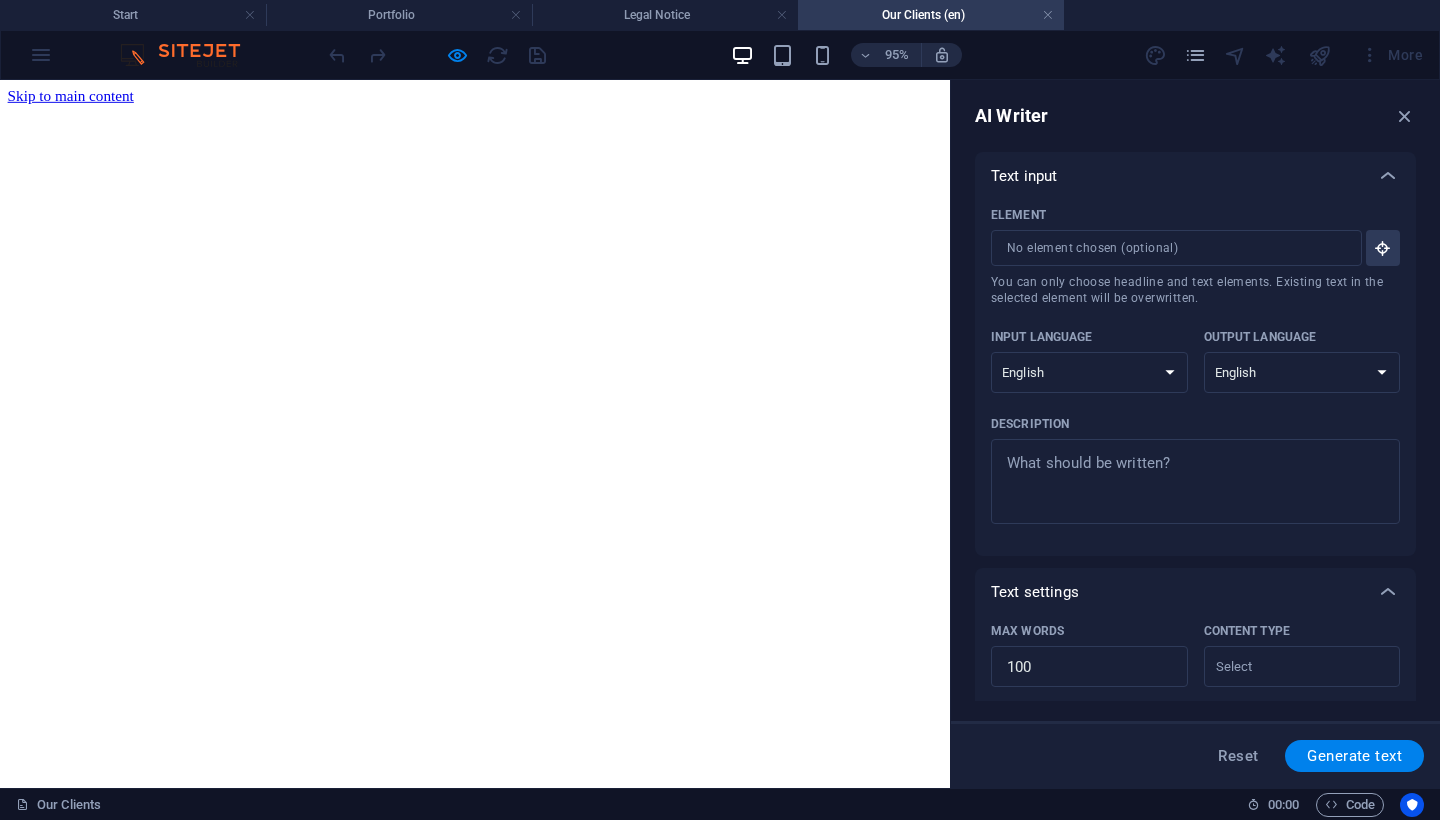 scroll, scrollTop: 0, scrollLeft: 0, axis: both 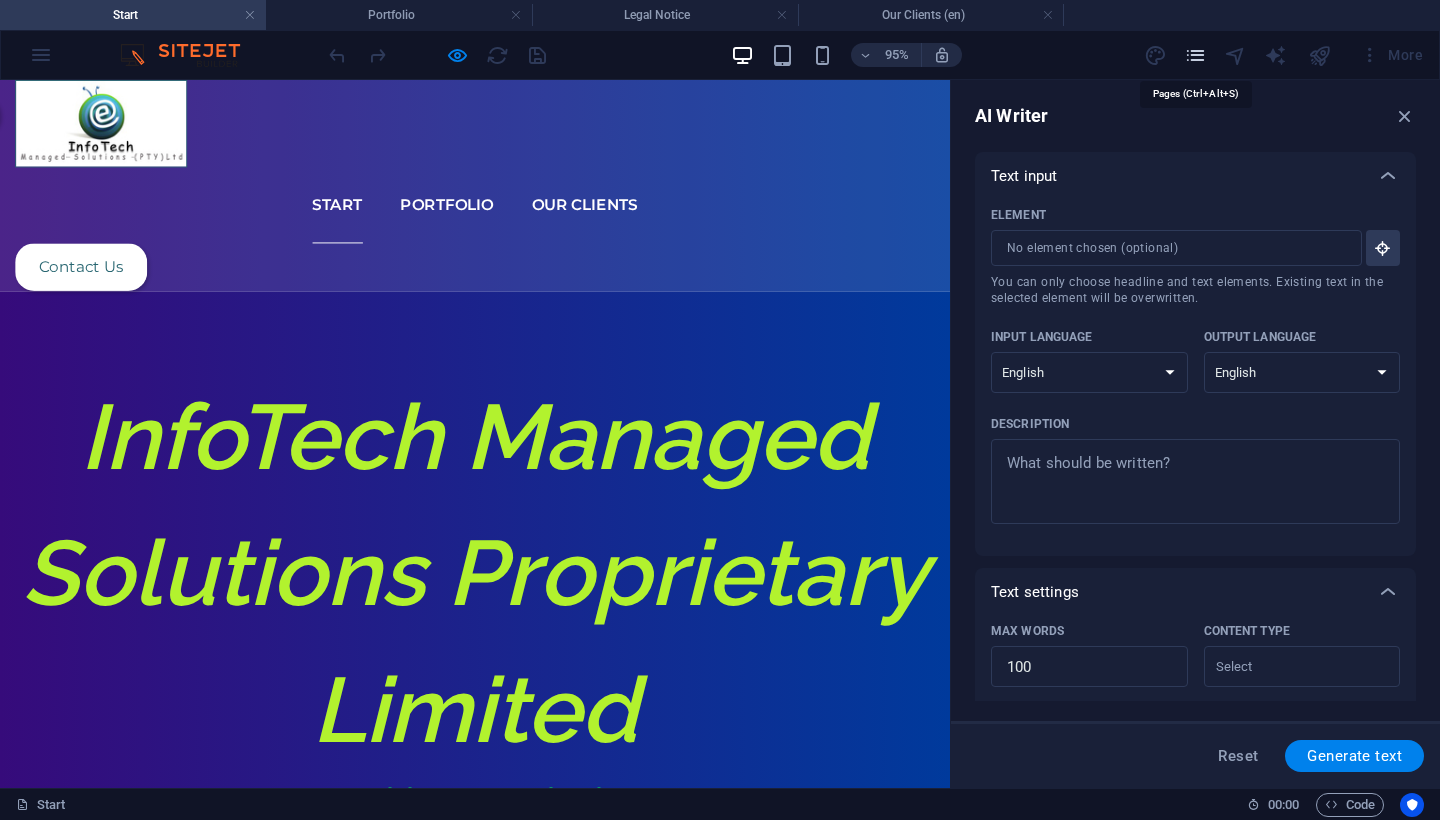 click at bounding box center (1195, 55) 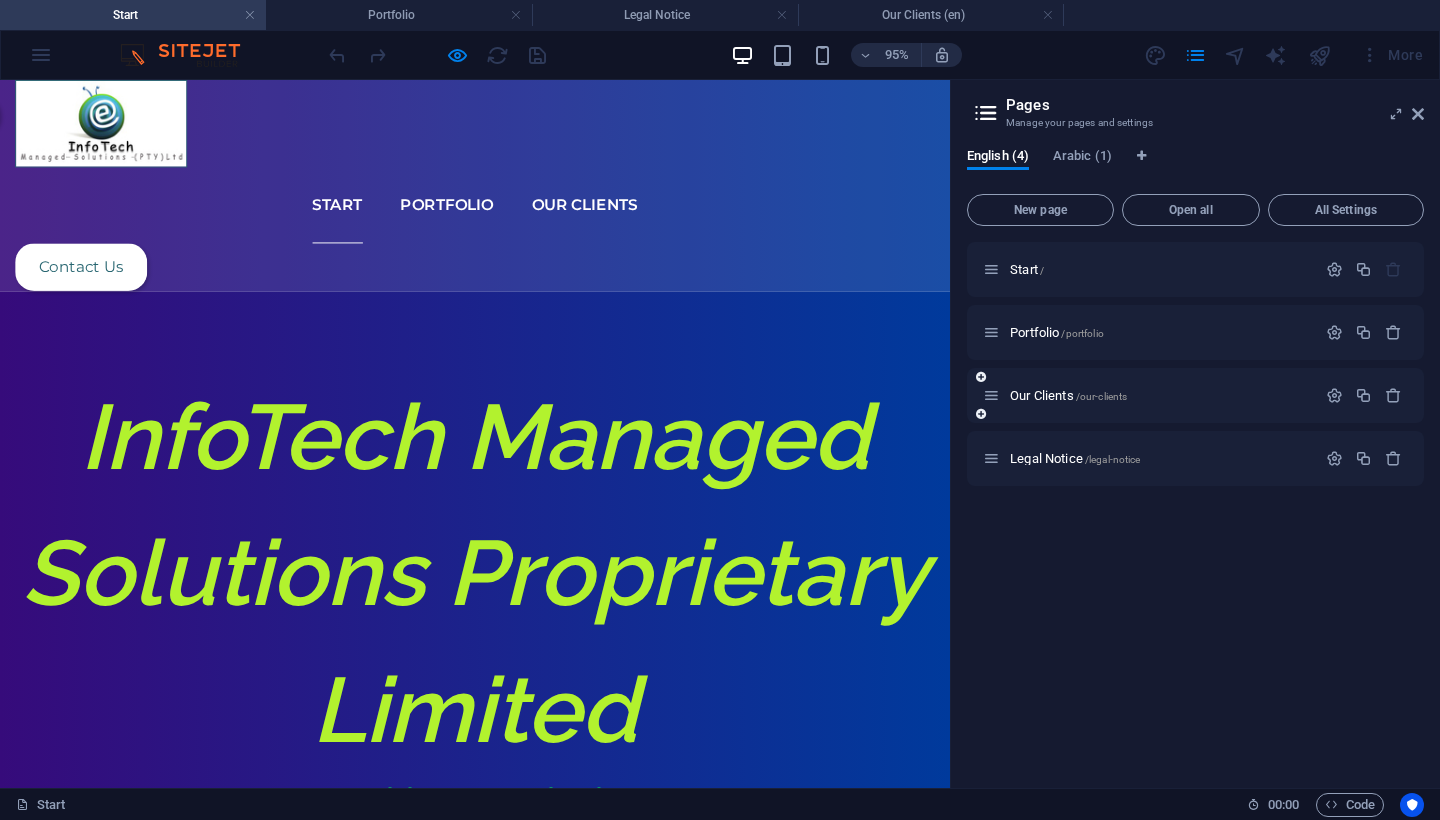 click at bounding box center (991, 395) 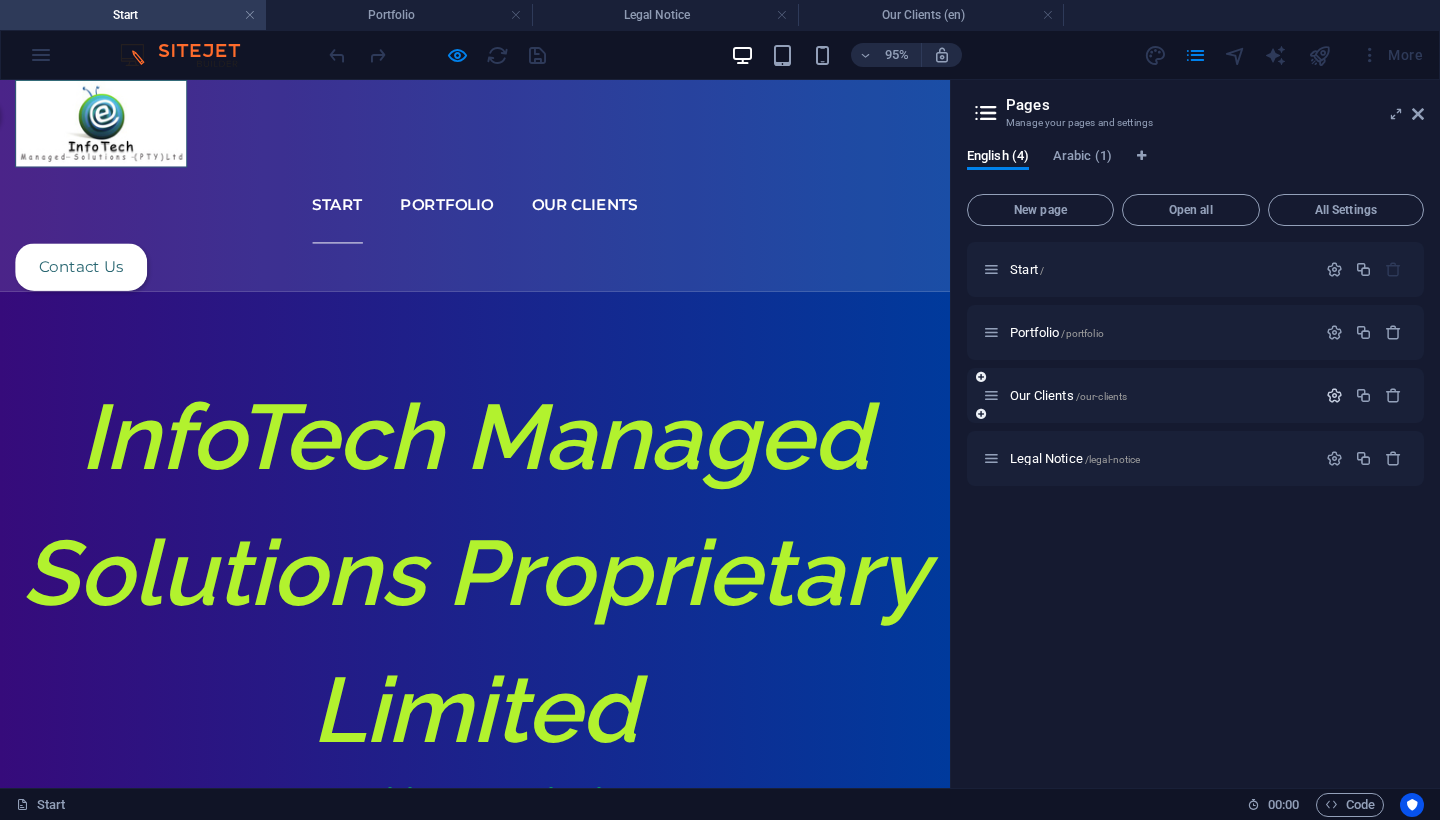click at bounding box center [1334, 395] 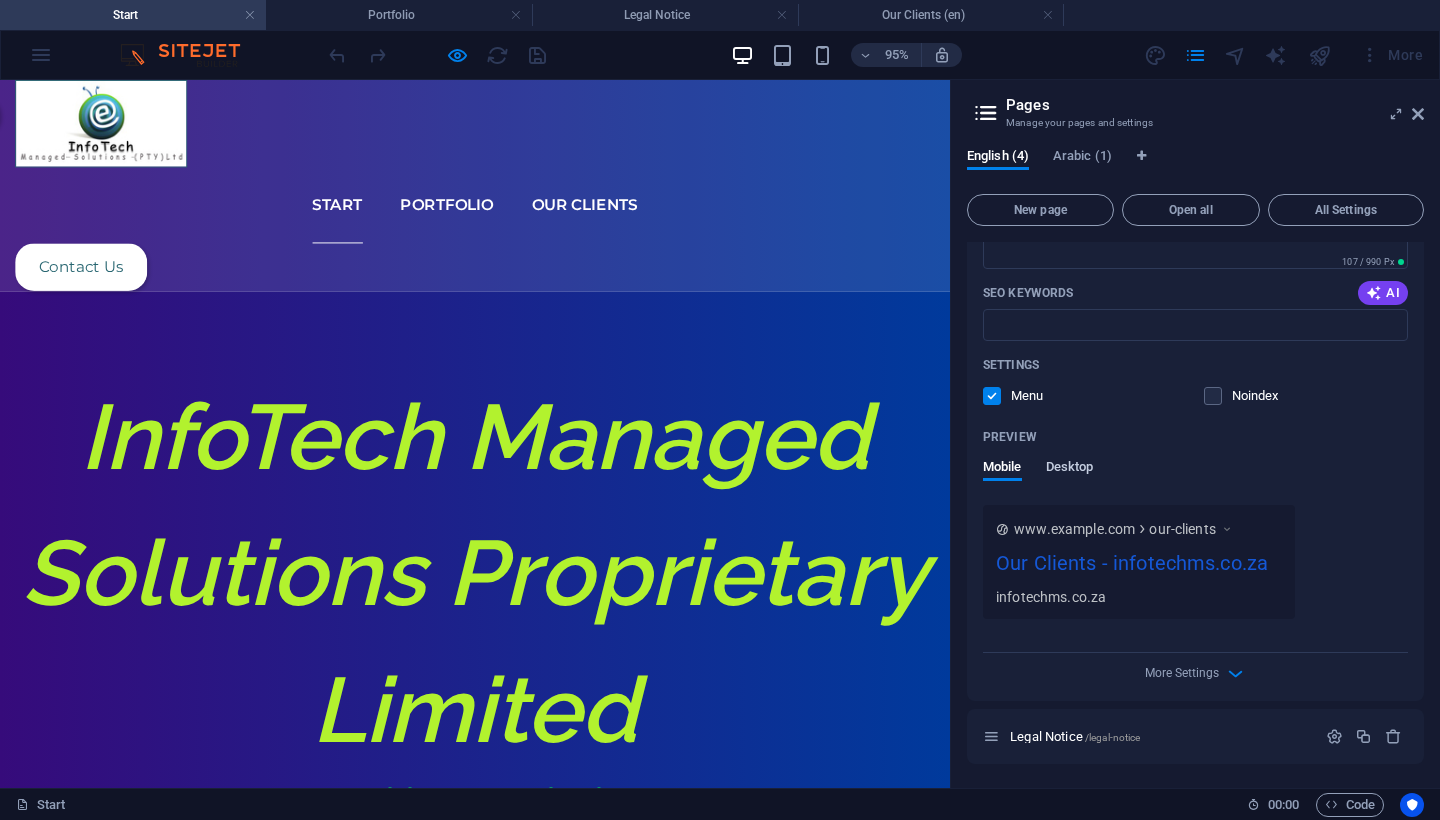 click on "Desktop" at bounding box center [1070, 469] 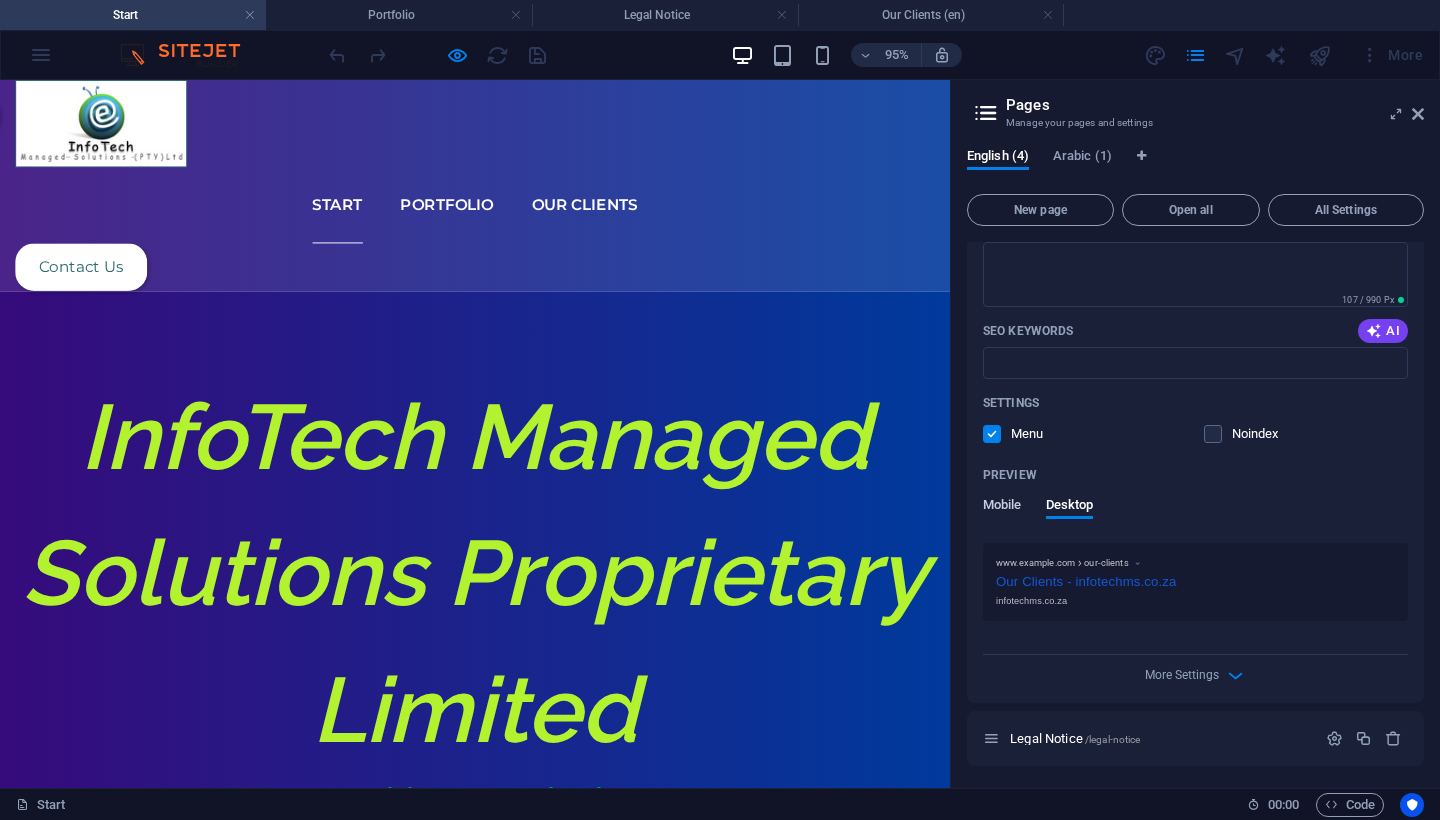 click on "Mobile" at bounding box center [1002, 507] 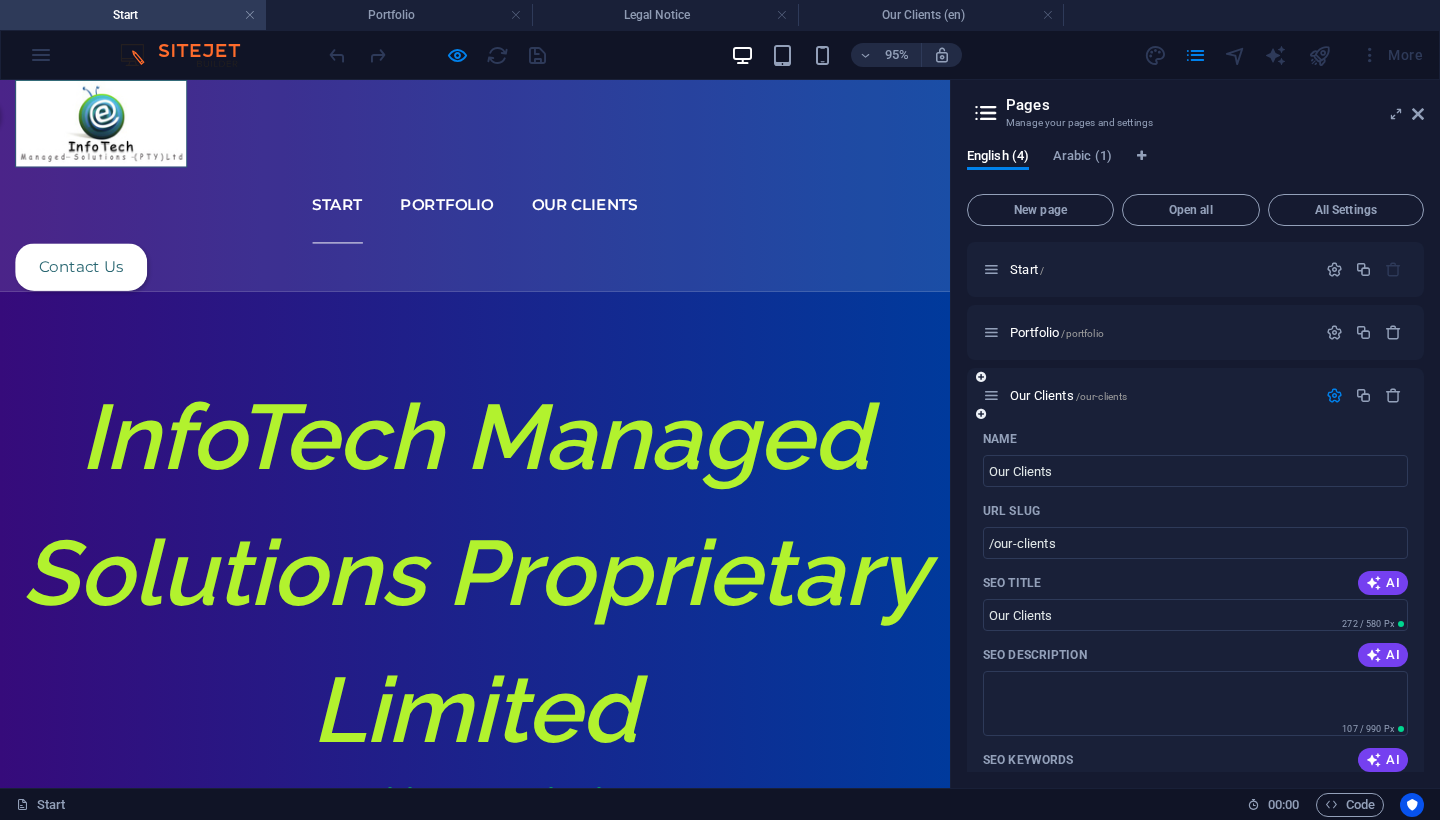 scroll, scrollTop: 0, scrollLeft: 0, axis: both 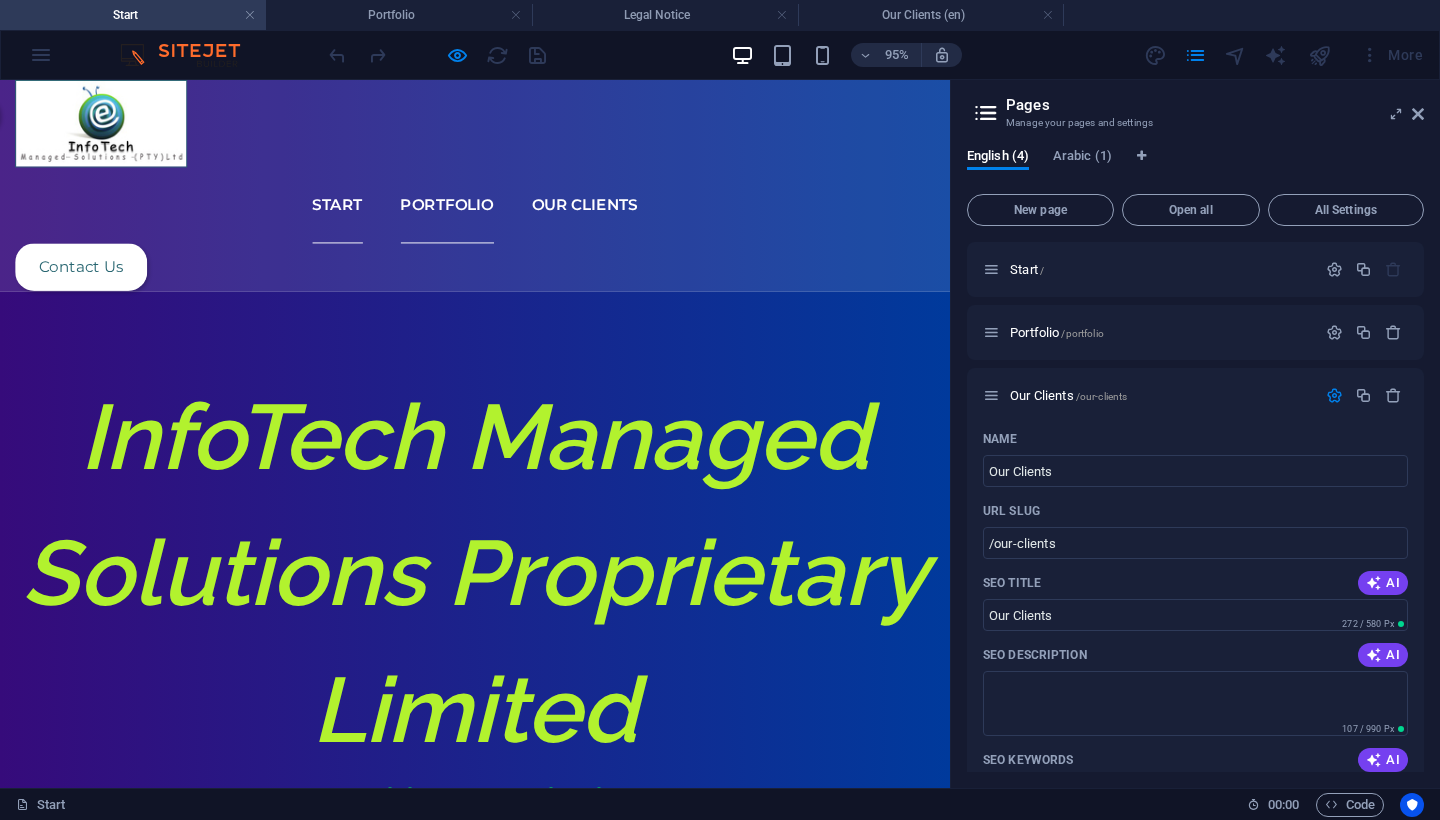 click on "Portfolio" at bounding box center (471, 212) 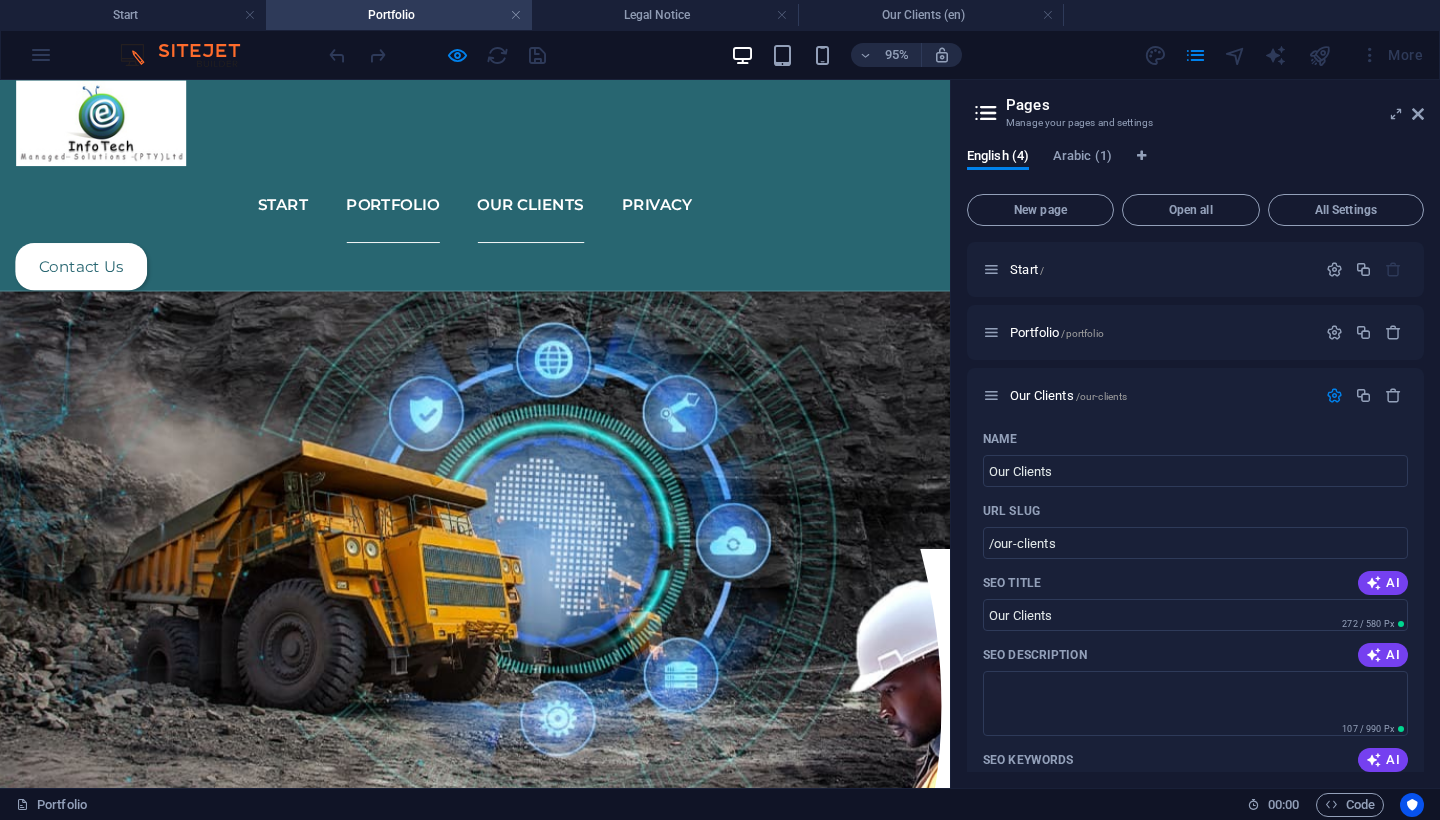 click on "Our Clients" at bounding box center [559, 212] 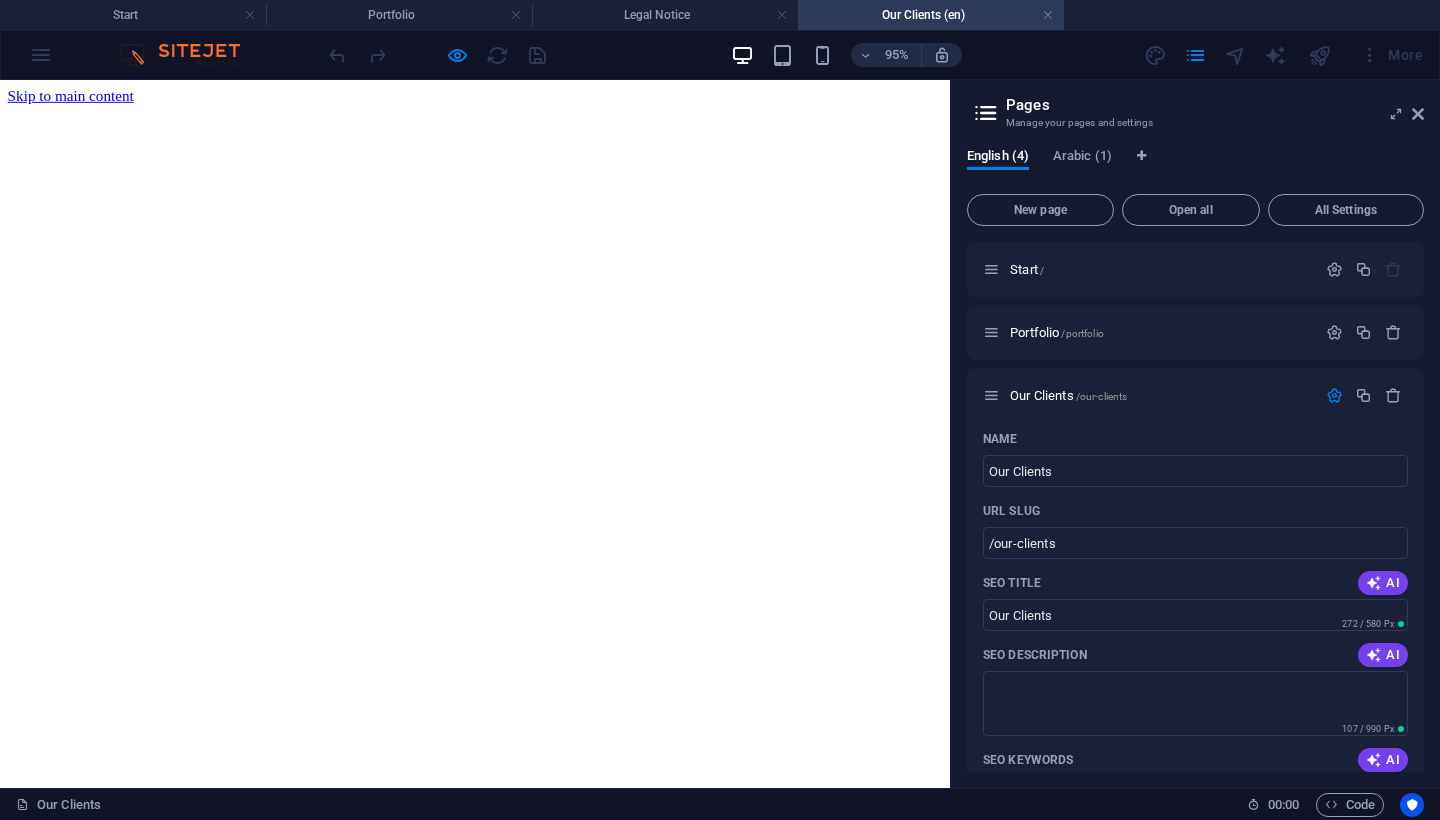 click on "Privacy" at bounding box center (72, 1017) 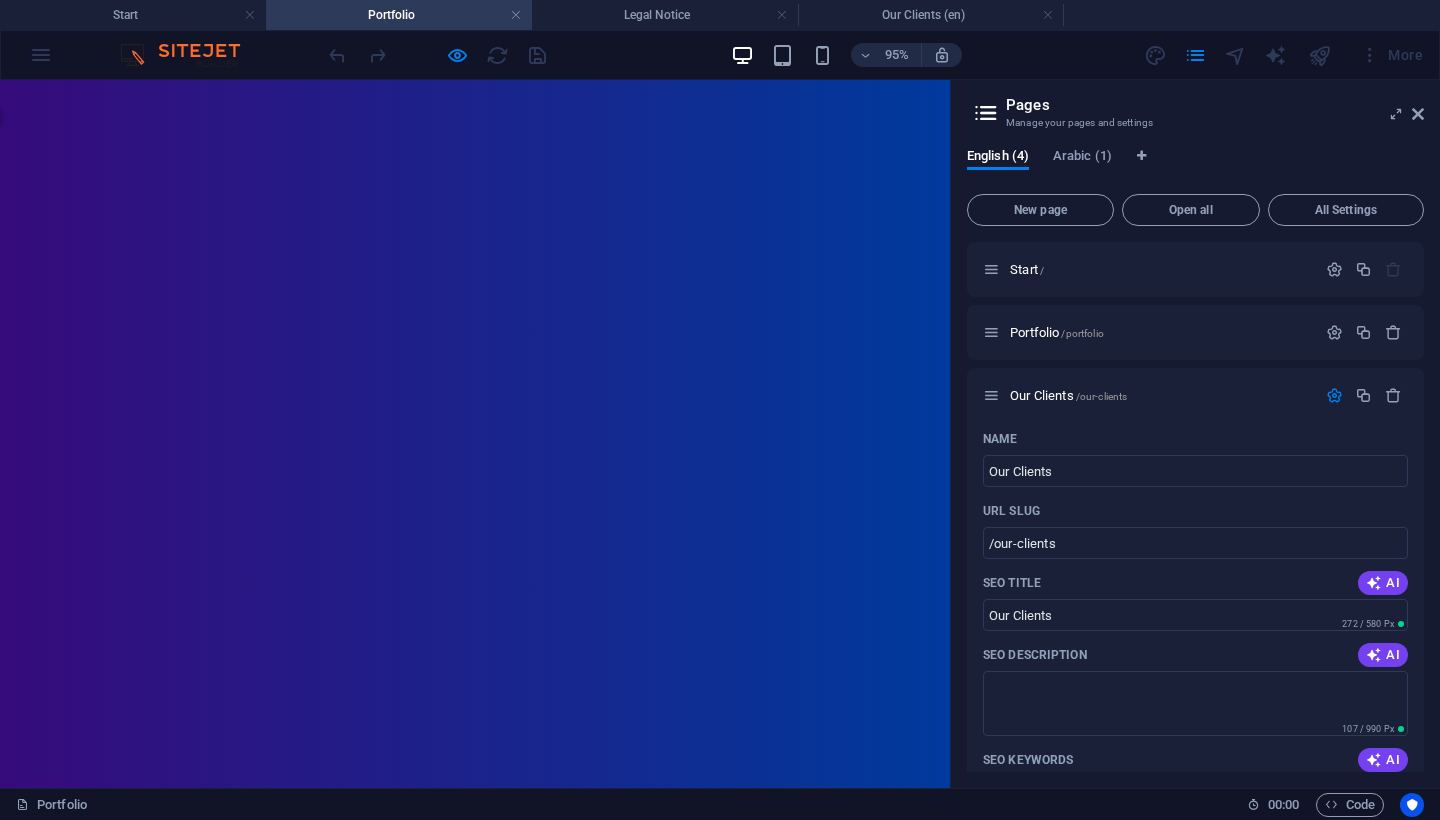 scroll, scrollTop: 0, scrollLeft: 0, axis: both 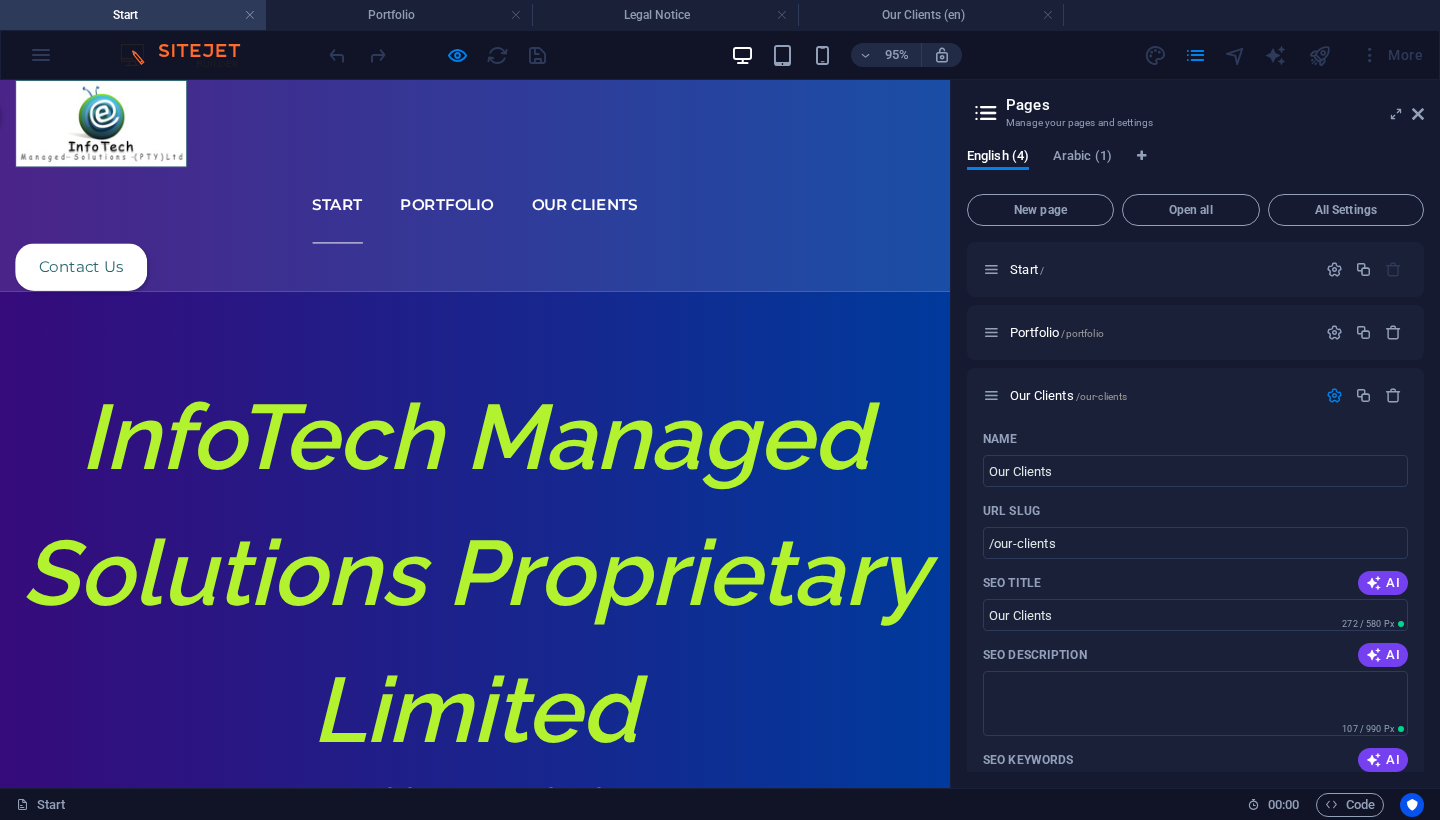 click on "Pages Manage your pages and settings English (4) Arabic (1) New page Open all All Settings Start / Portfolio /portfolio Our Clients /our-clients Name Our Clients ​ URL SLUG /our-clients ​ SEO Title AI Our Clients ​ 272 / 580 Px SEO Description AI ​ 107 / 990 Px SEO Keywords AI ​ Settings Menu Noindex Preview Mobile Desktop www.example.com our-clients Our Clients - infotechms.co.za infotechms.co.za Meta tags ​ Preview Image (Open Graph) Drag files here, click to choose files or select files from Files or our free stock photos & videos More Settings Legal Notice /legal-notice" at bounding box center (1195, 434) 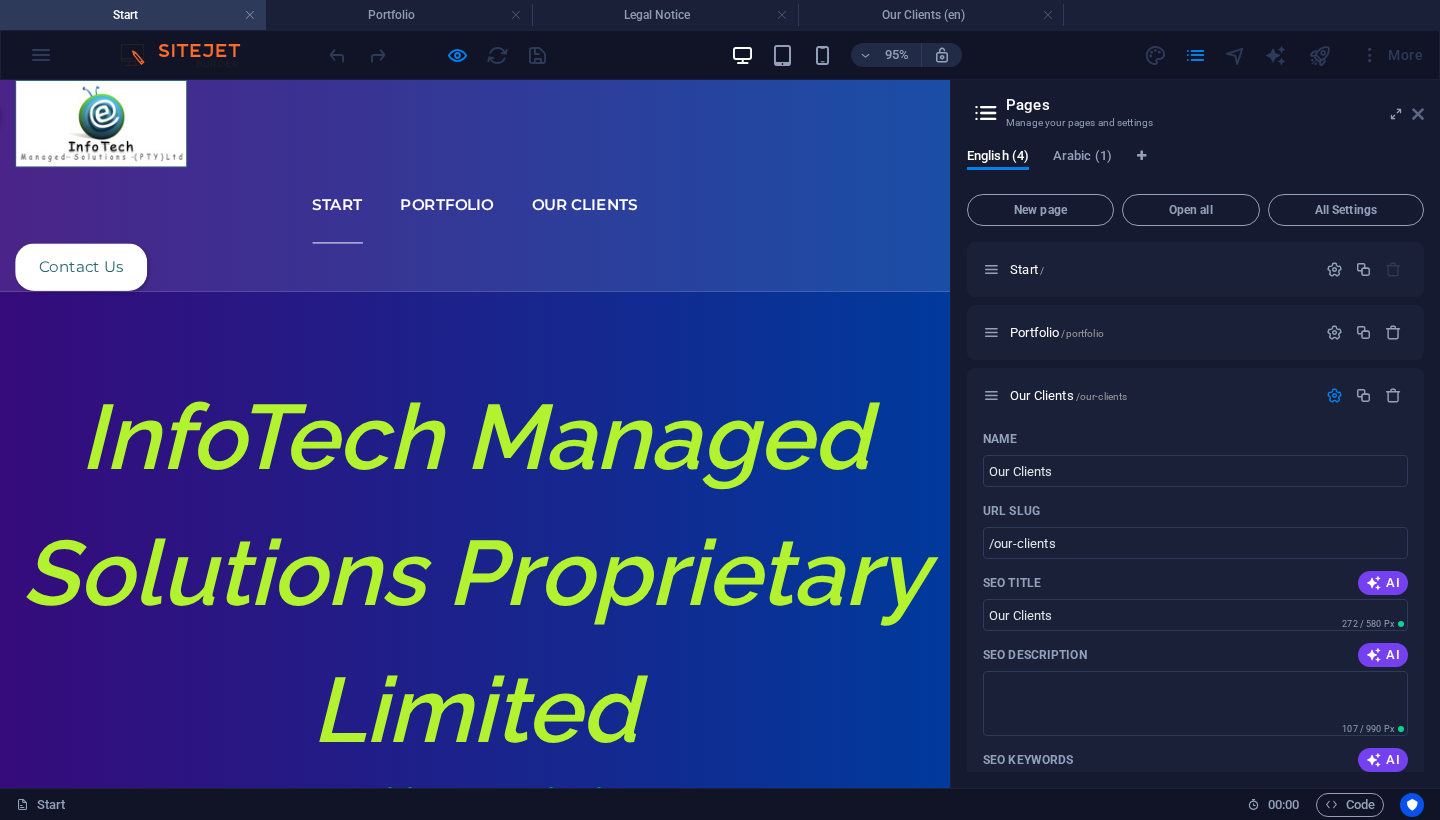 click at bounding box center [1418, 114] 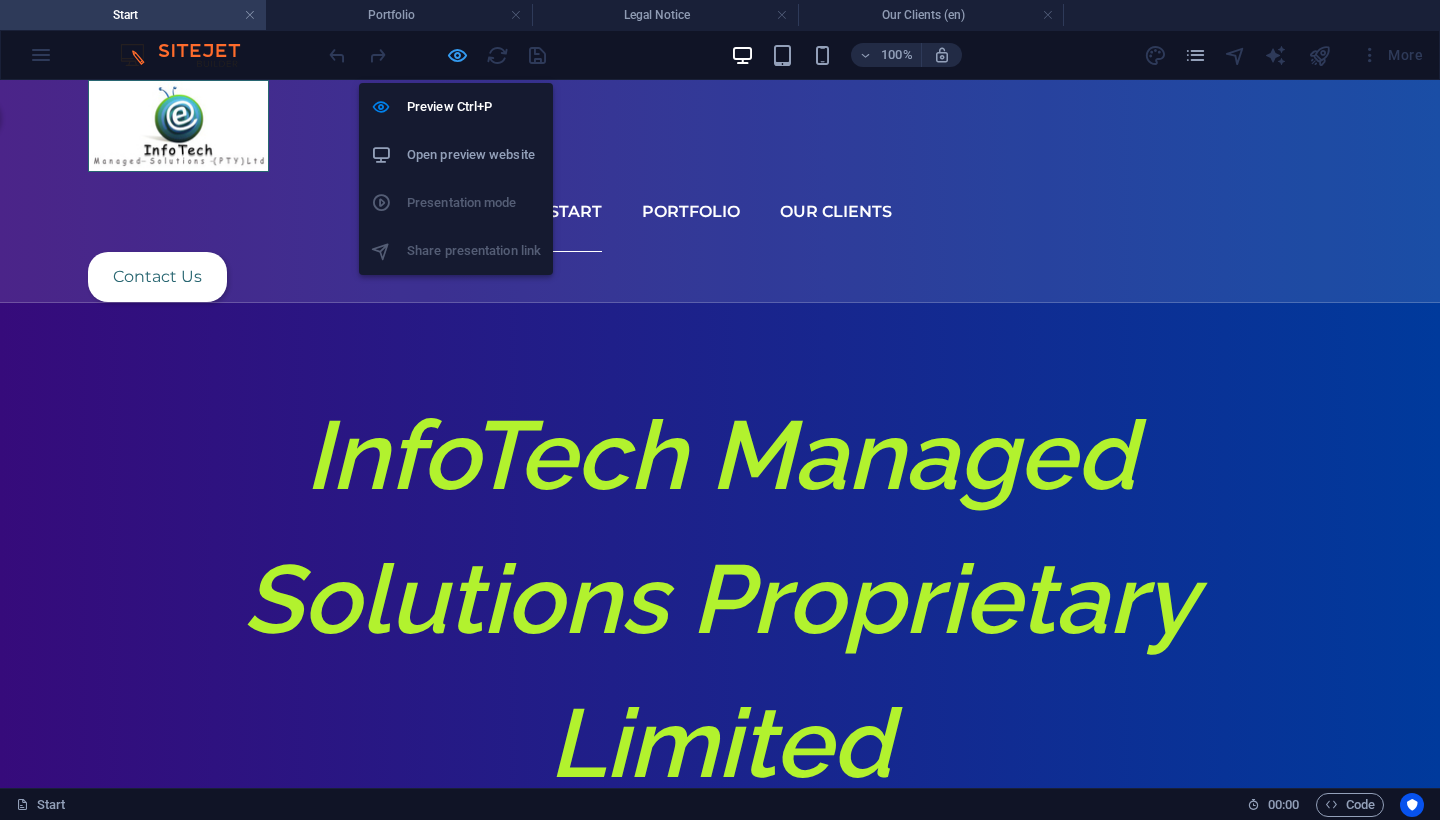 click at bounding box center [457, 55] 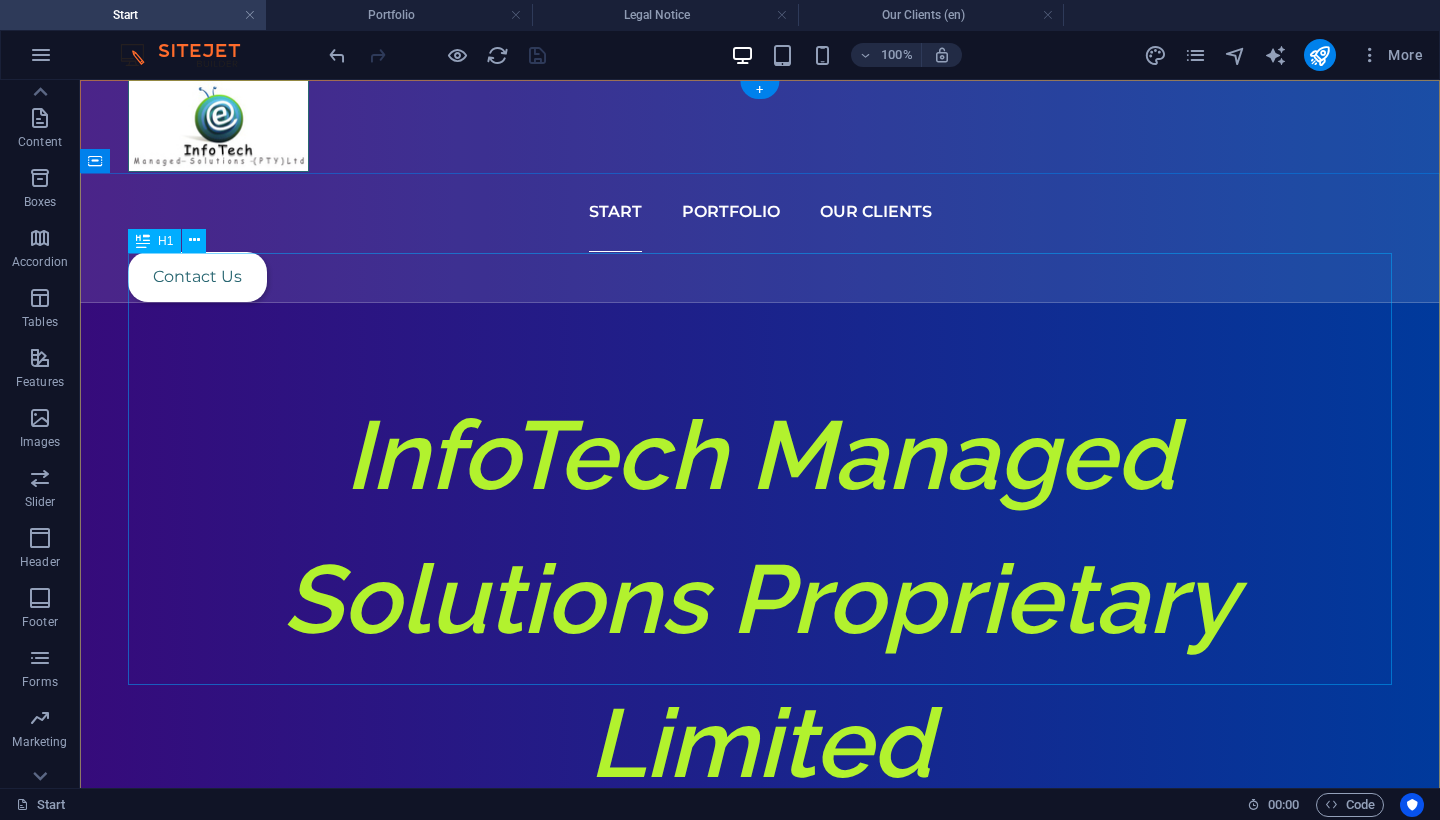 click on "InfoTech Managed Solutions Proprietary Limited" at bounding box center [760, 599] 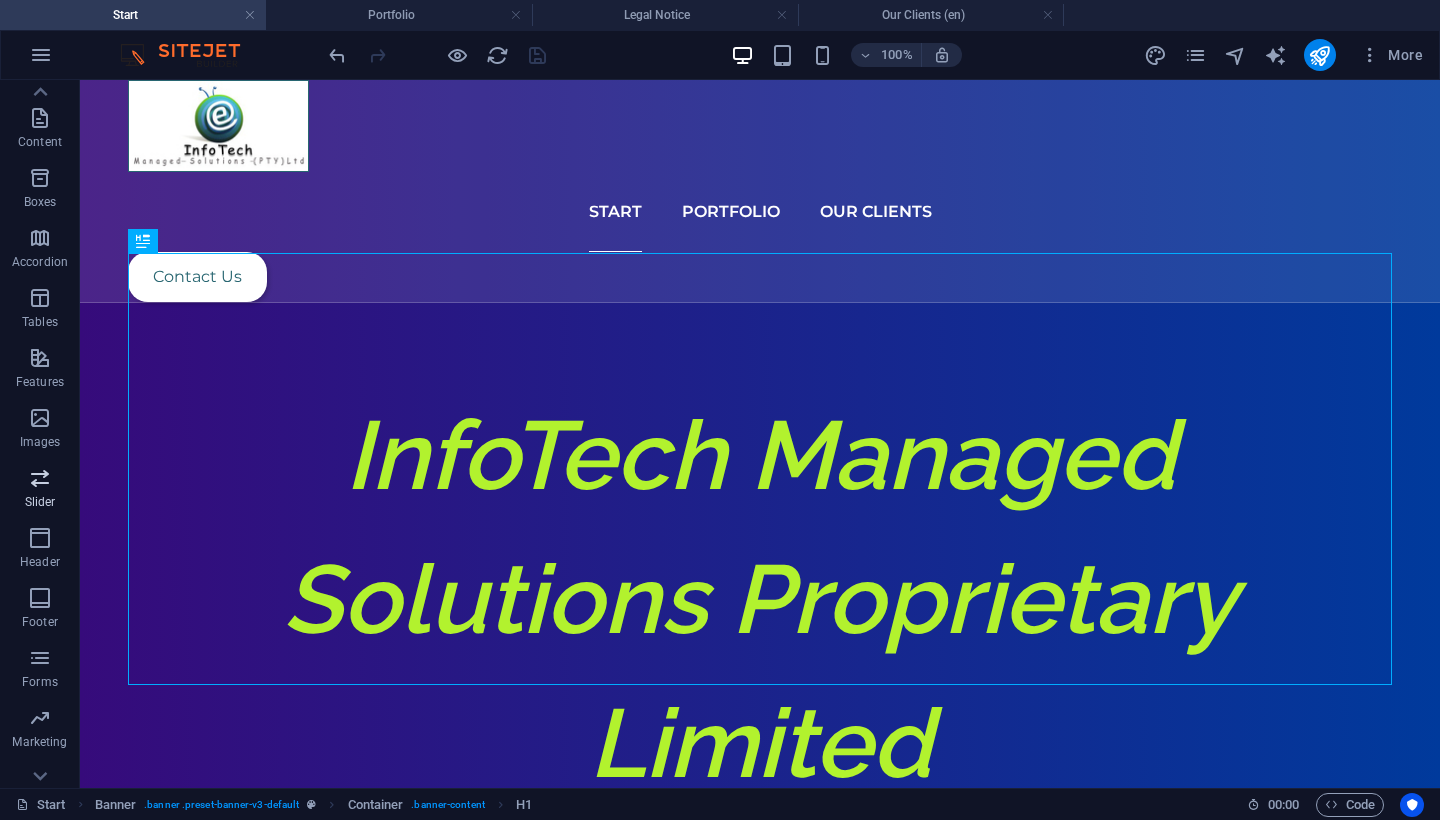 click at bounding box center (40, 478) 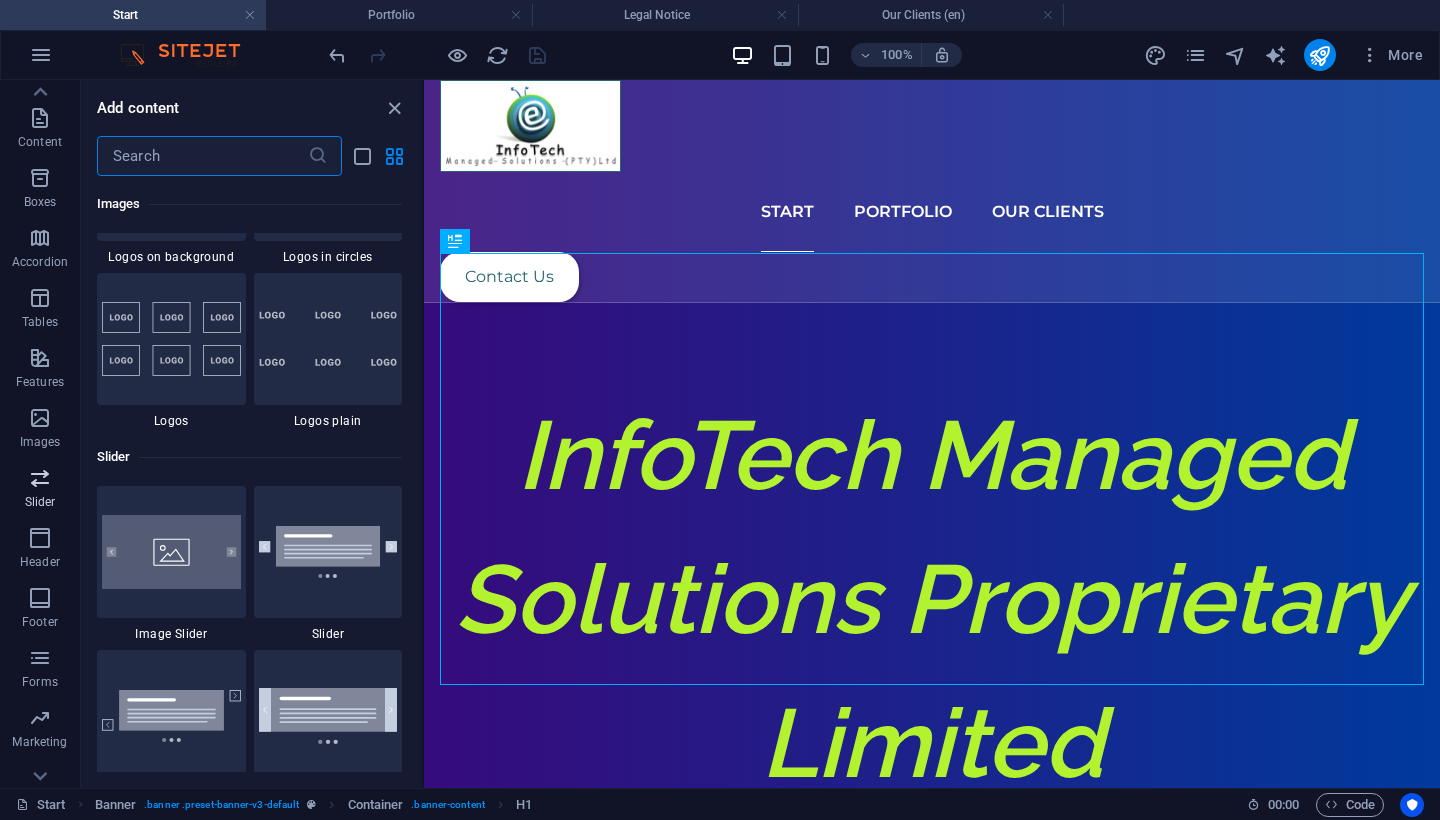 scroll, scrollTop: 11337, scrollLeft: 0, axis: vertical 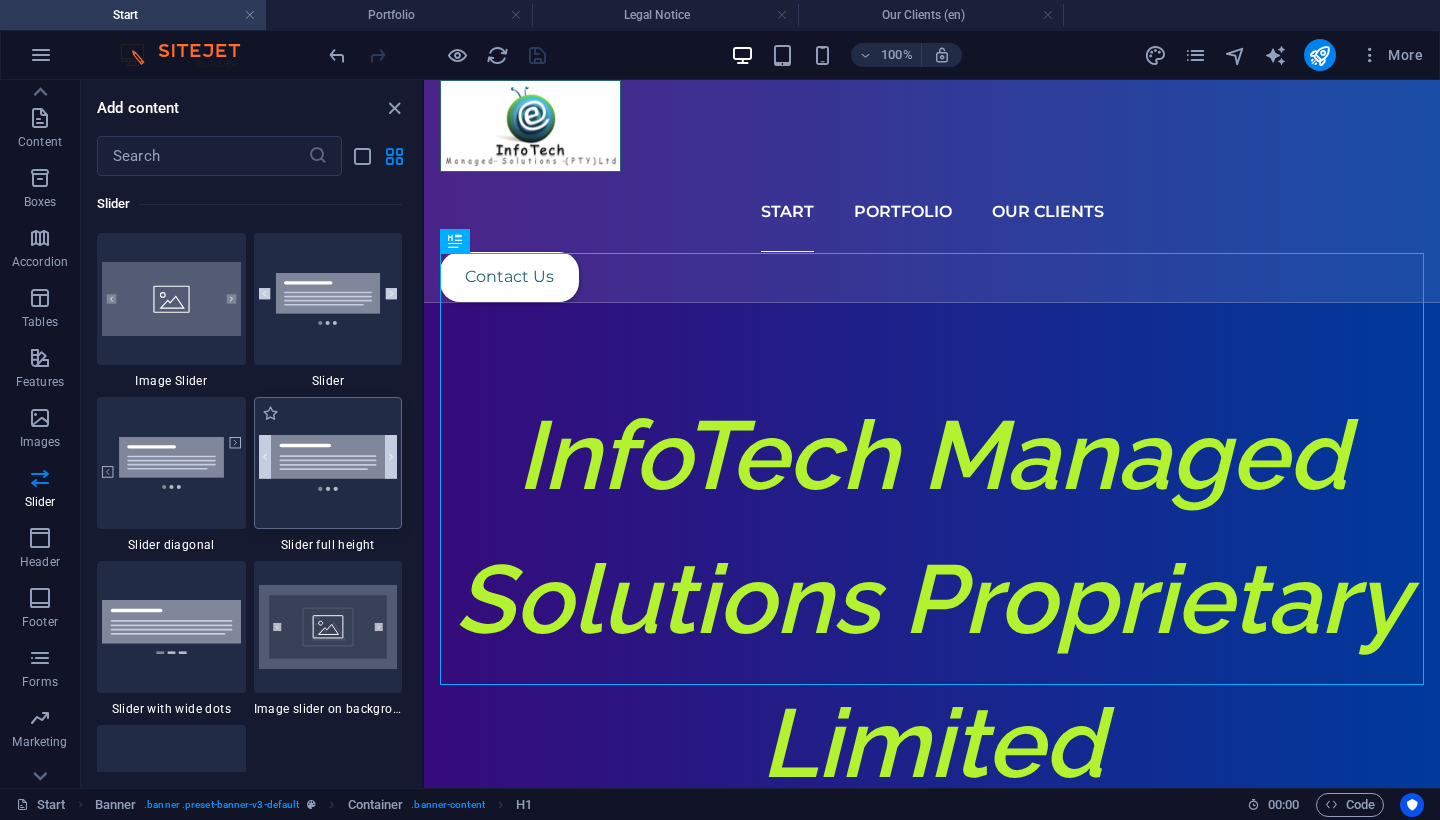click at bounding box center (328, 462) 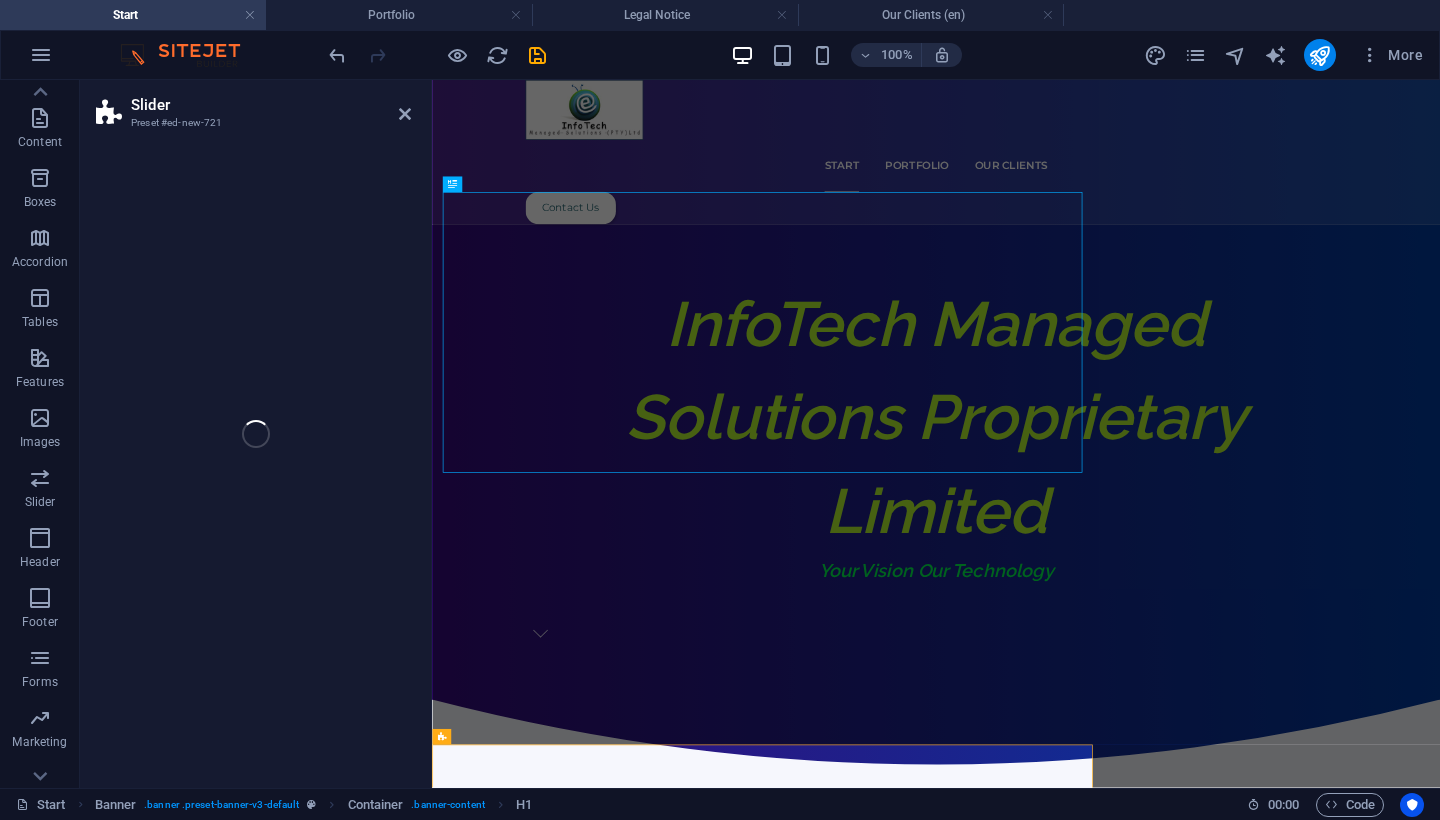 select on "rem" 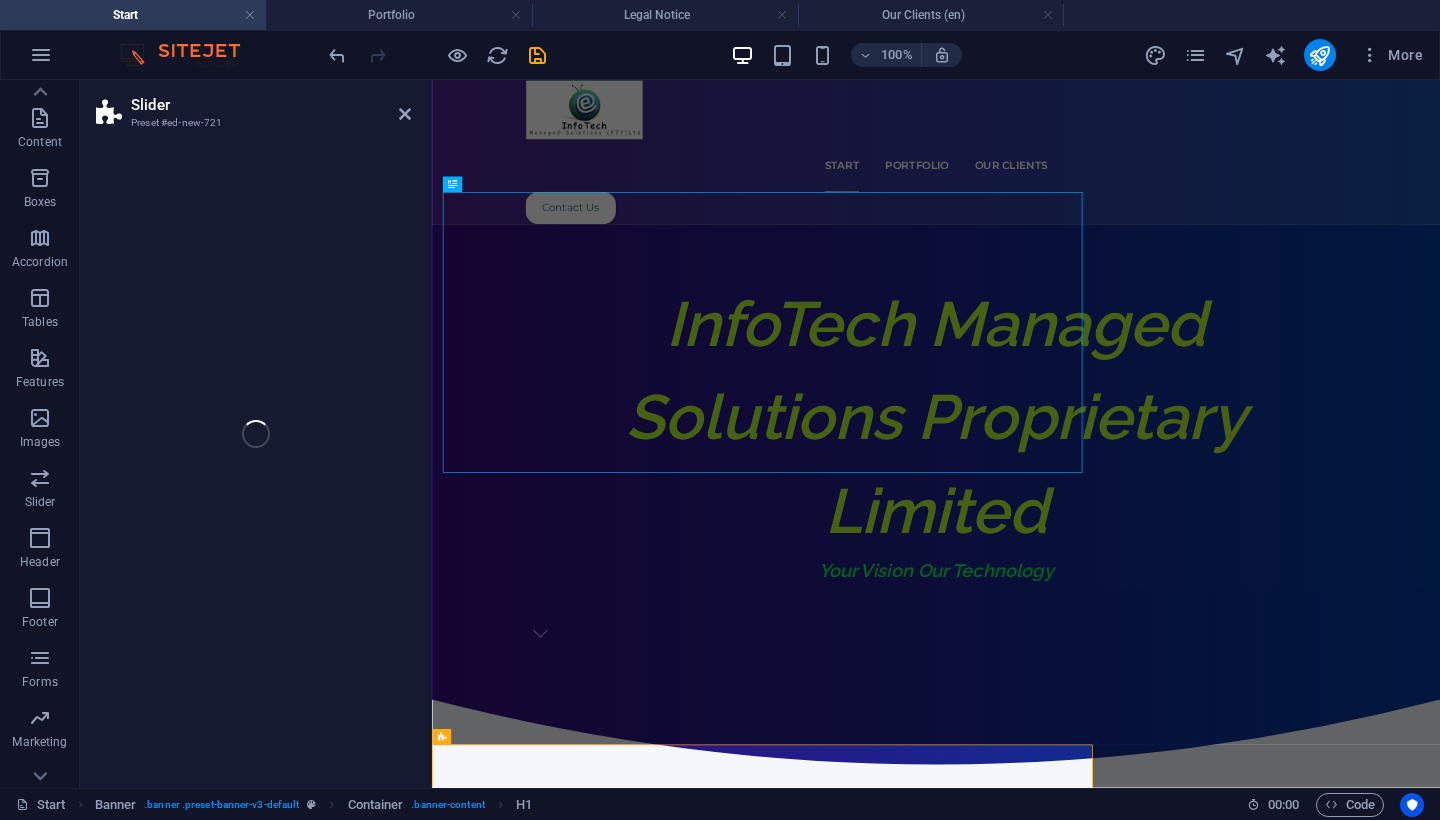 select on "rem" 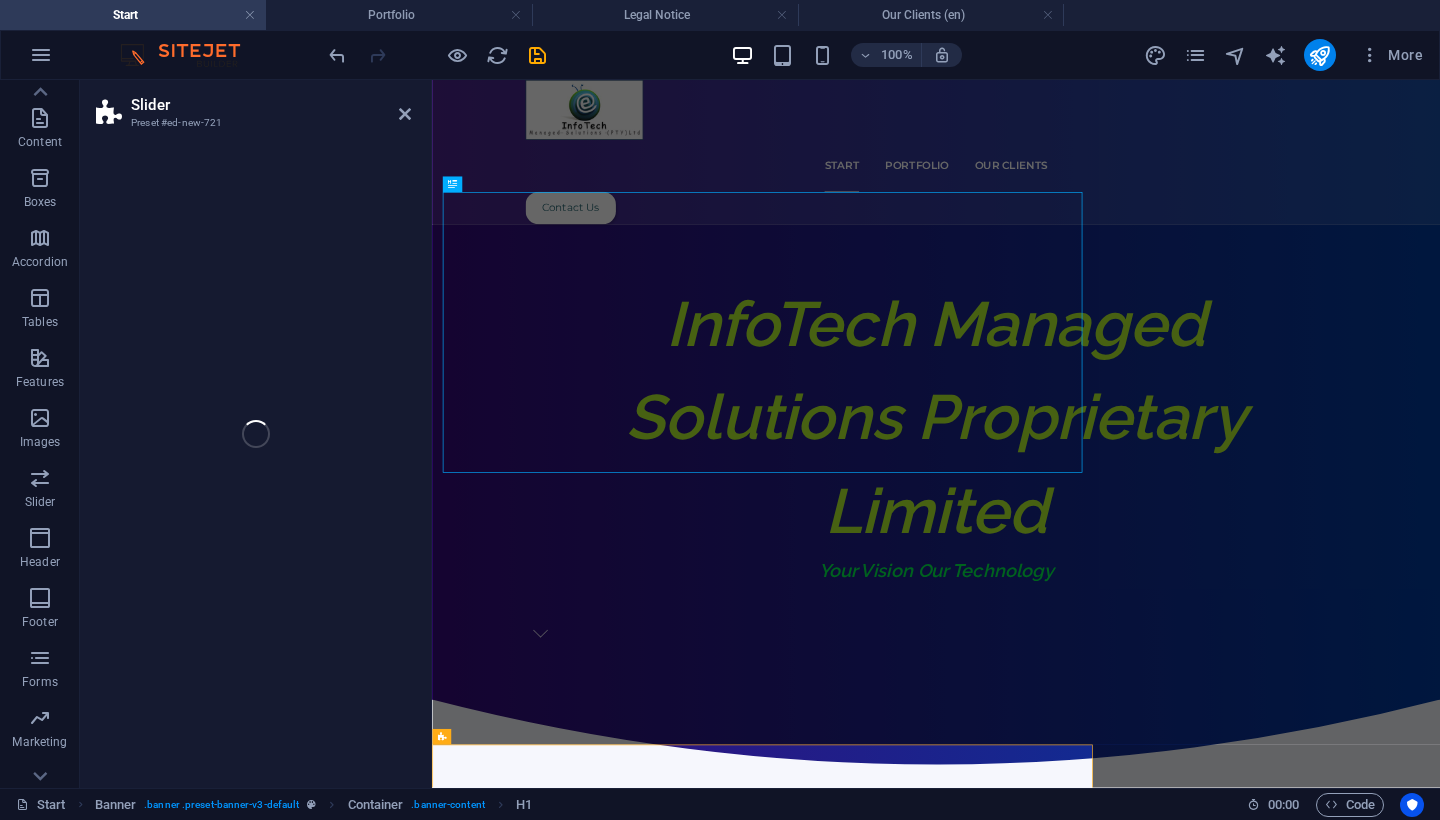 select on "px" 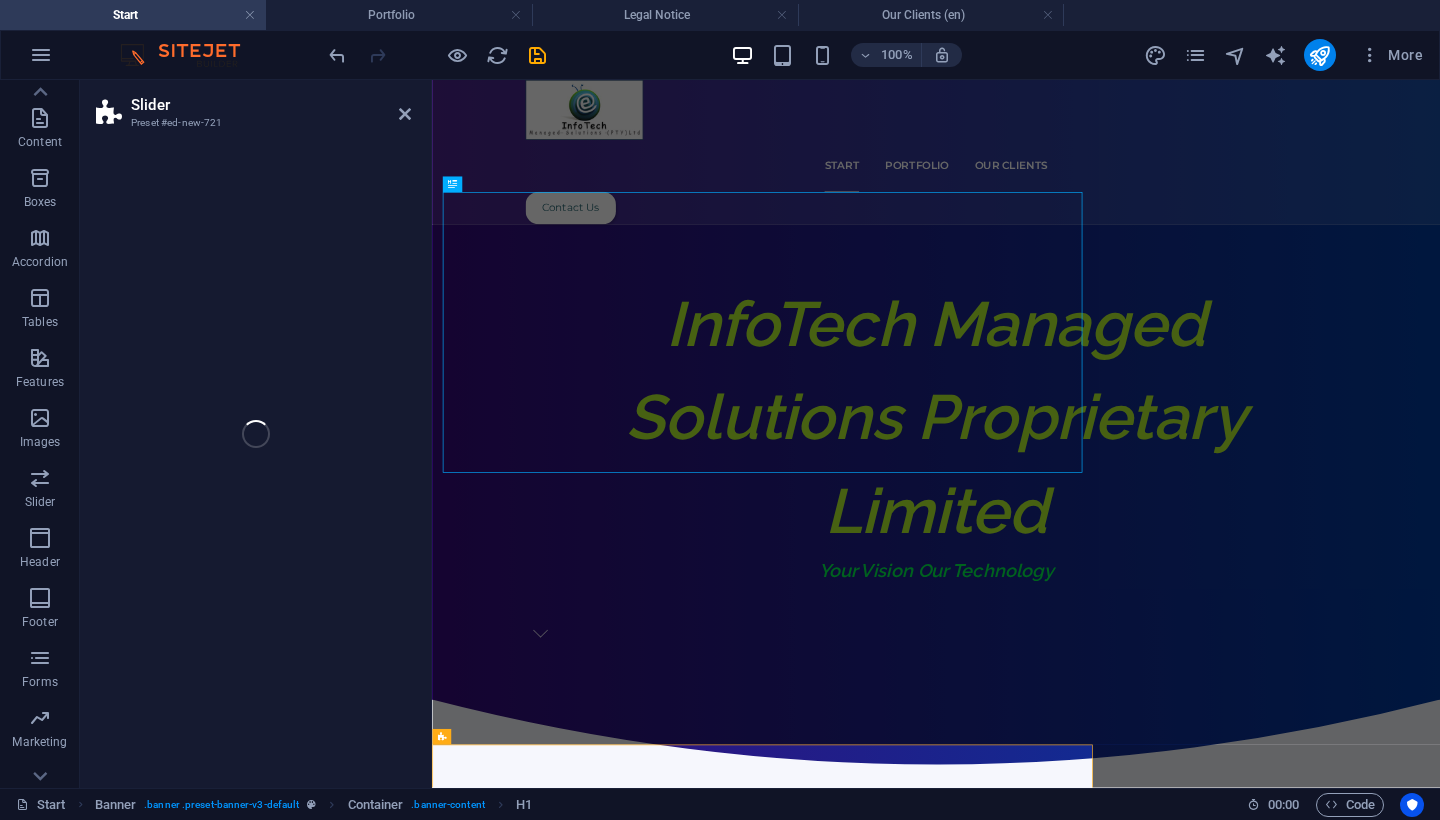 select on "preset-slider-content-v3-full-height" 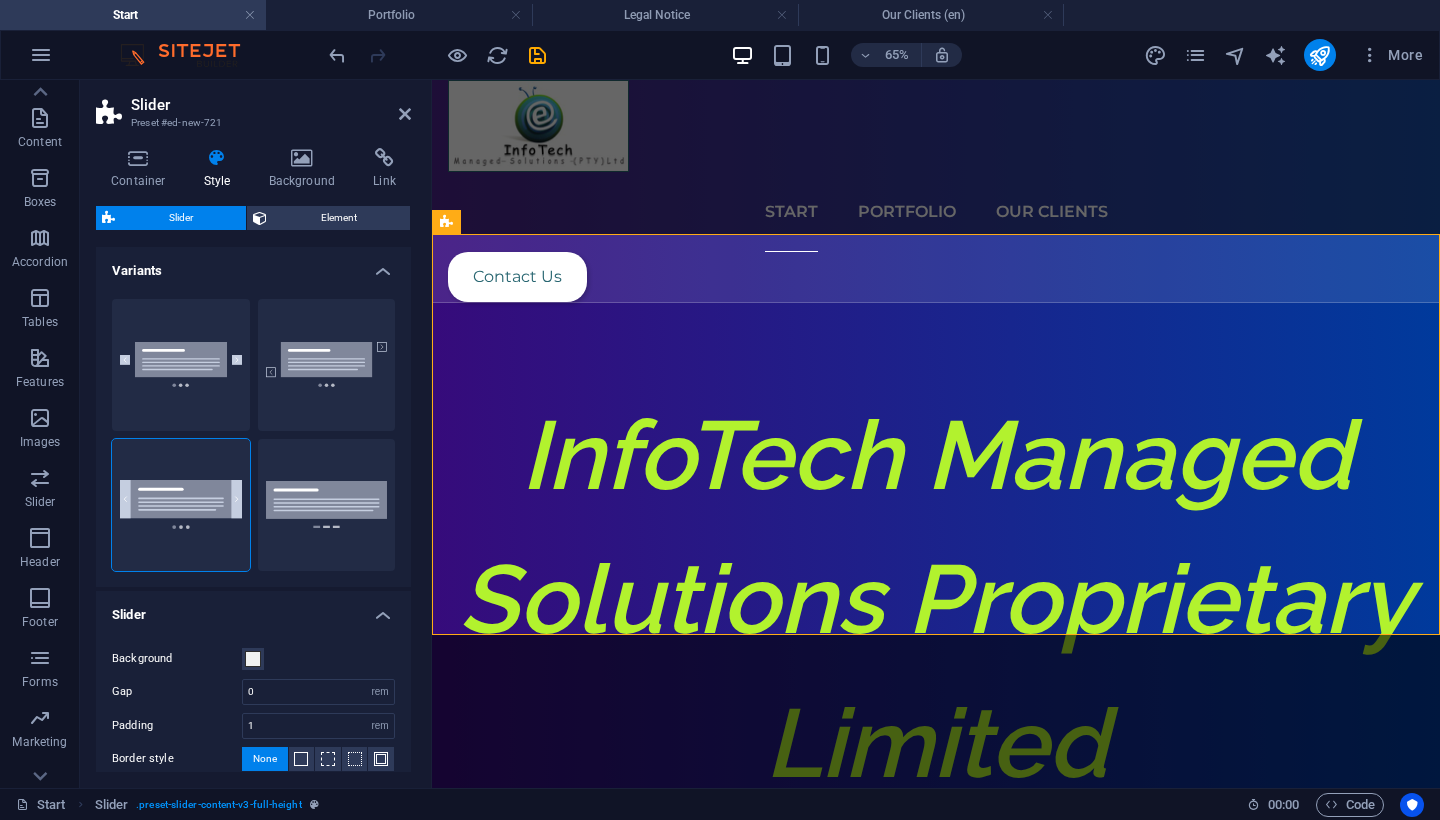 scroll, scrollTop: 869, scrollLeft: 0, axis: vertical 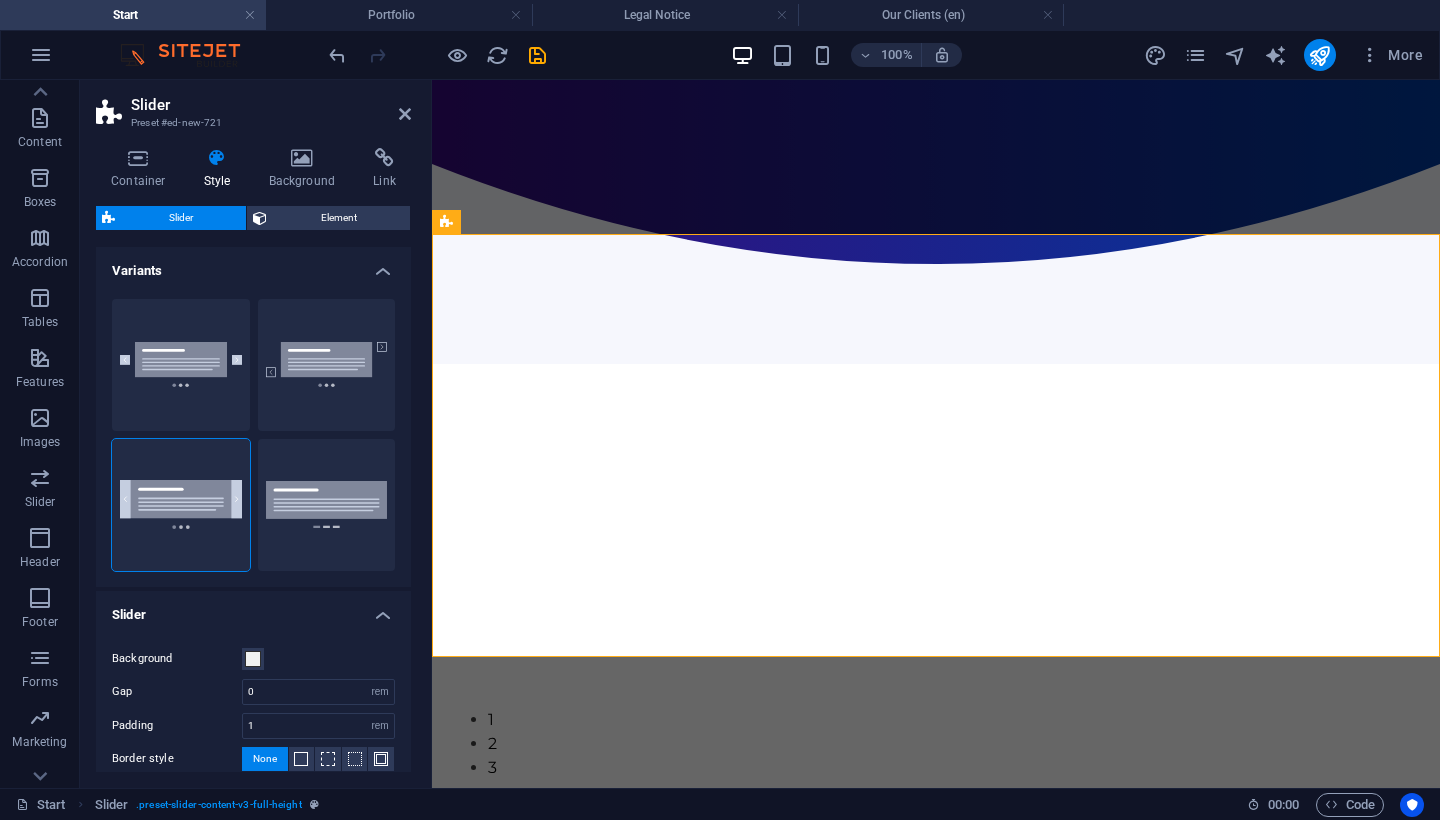 click on "Wide dots" at bounding box center (327, 505) 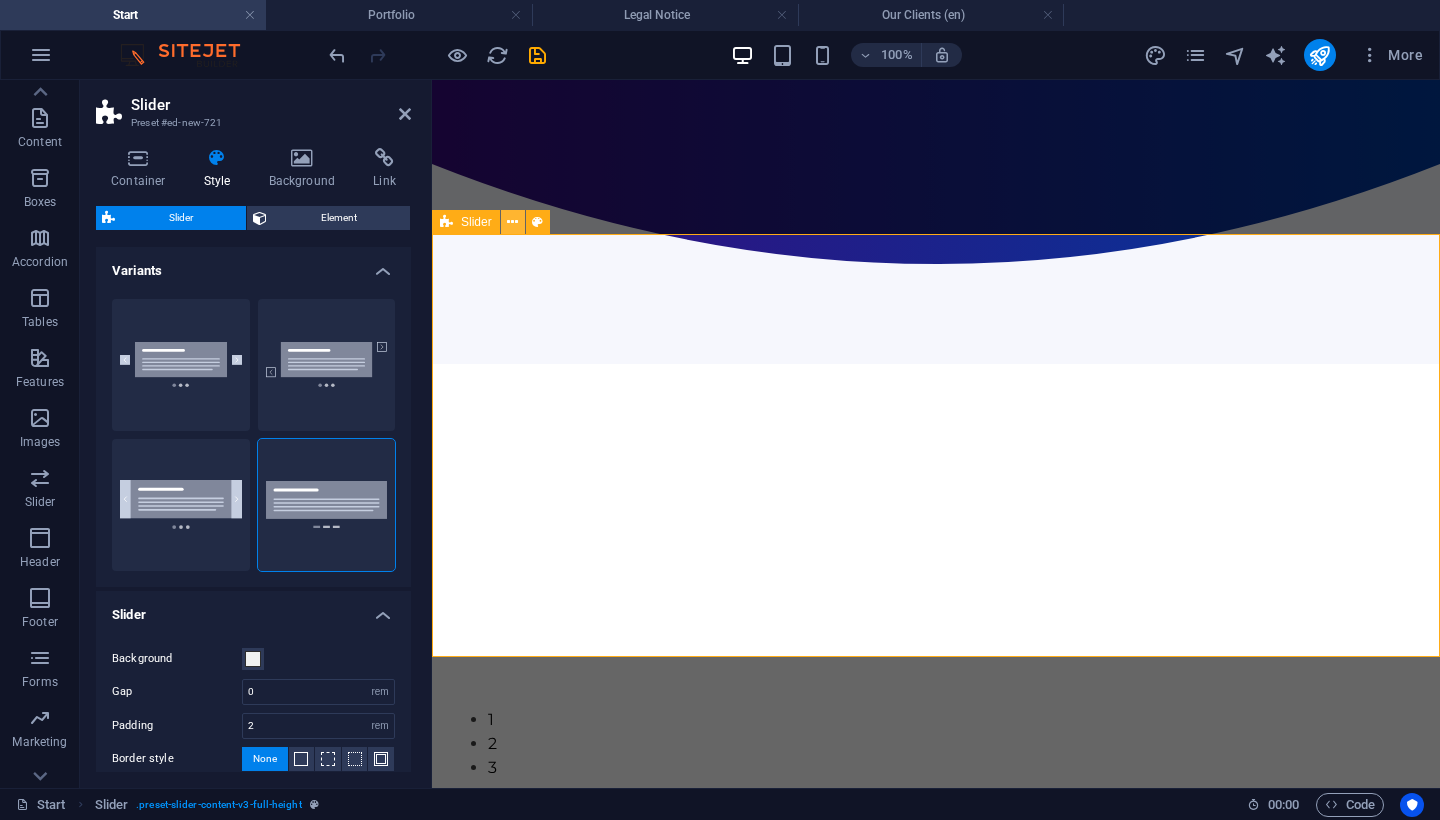 click at bounding box center (512, 222) 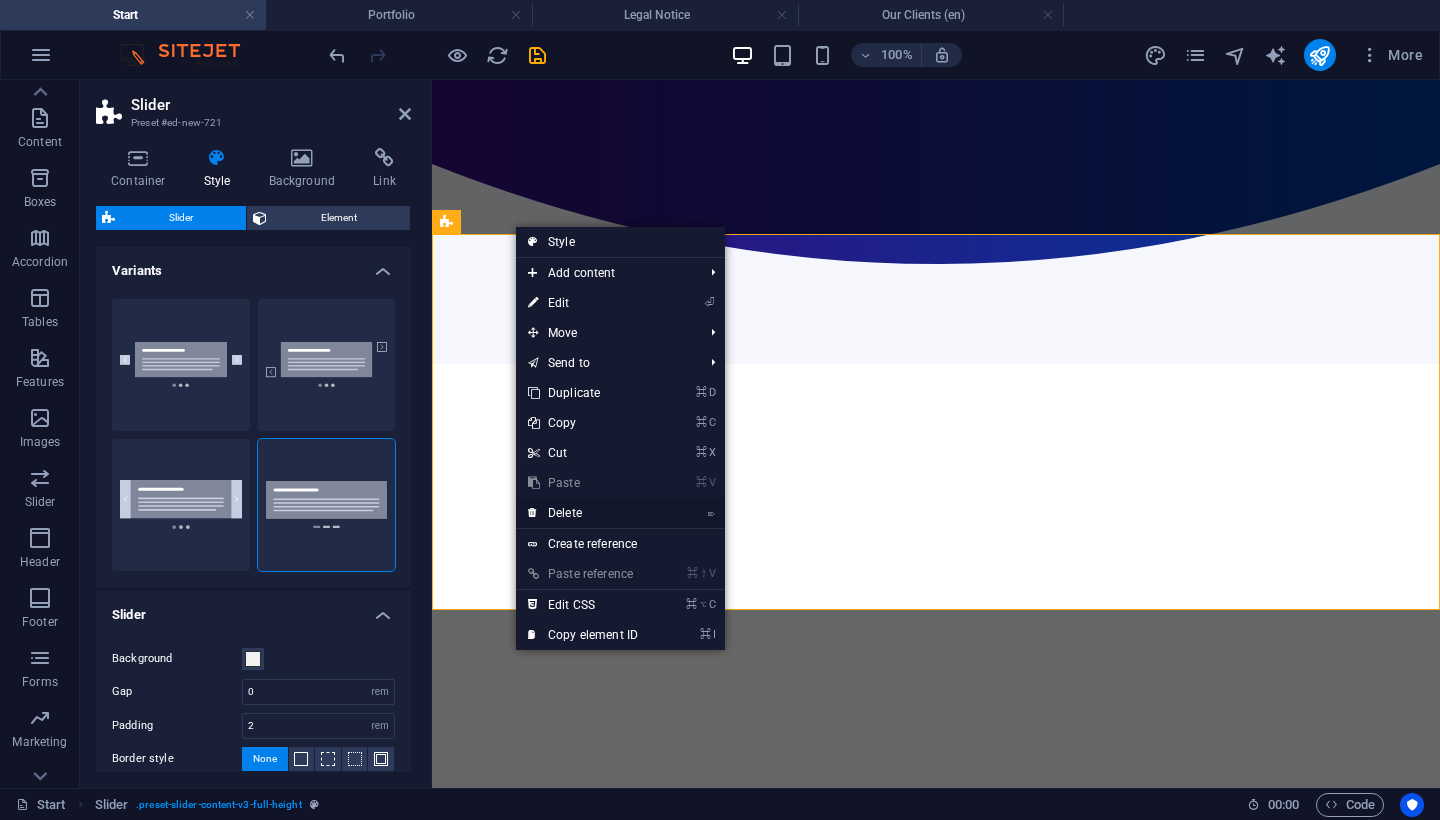 click on "⌦  Delete" at bounding box center (583, 513) 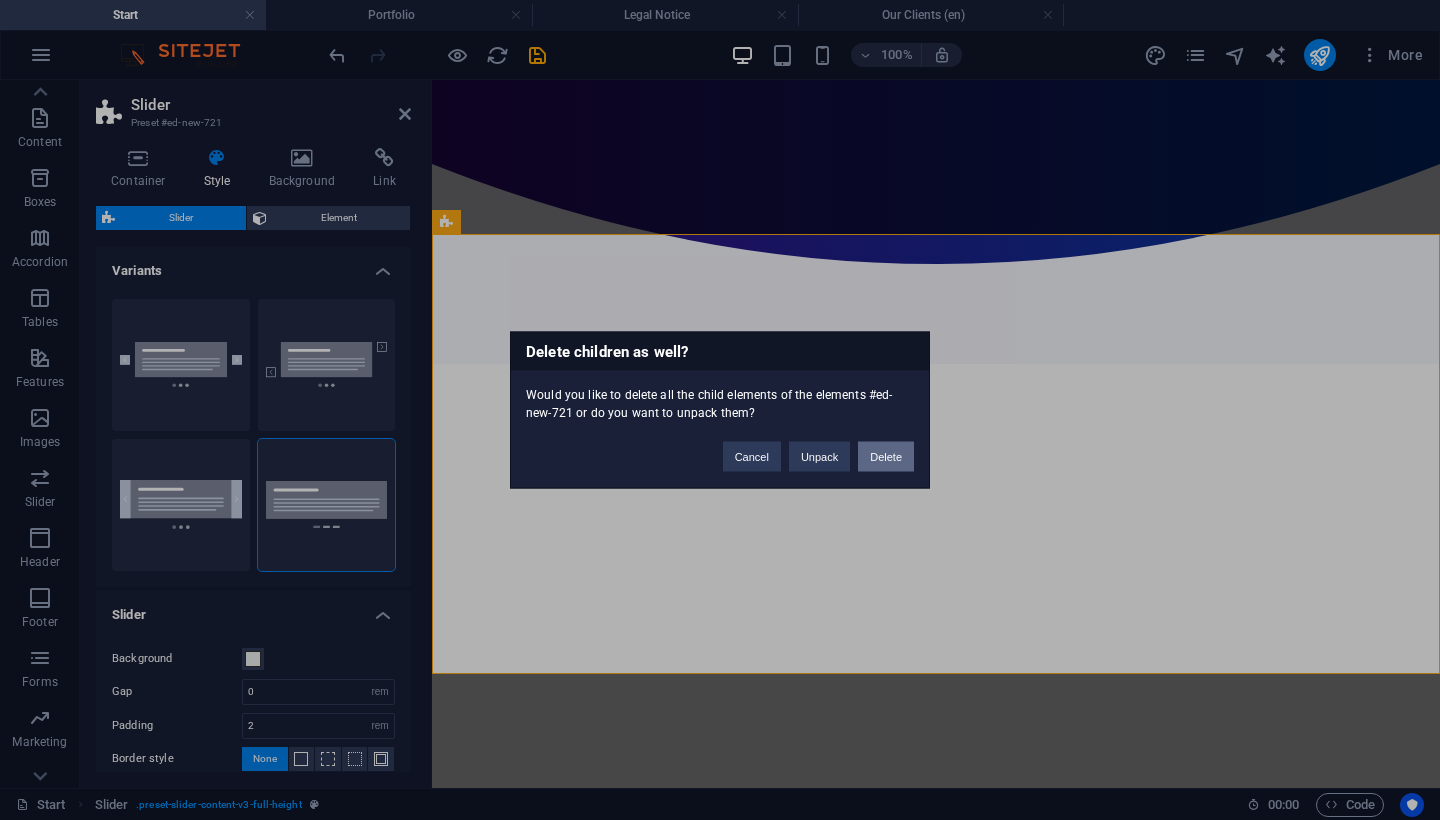 click on "Delete" at bounding box center [886, 457] 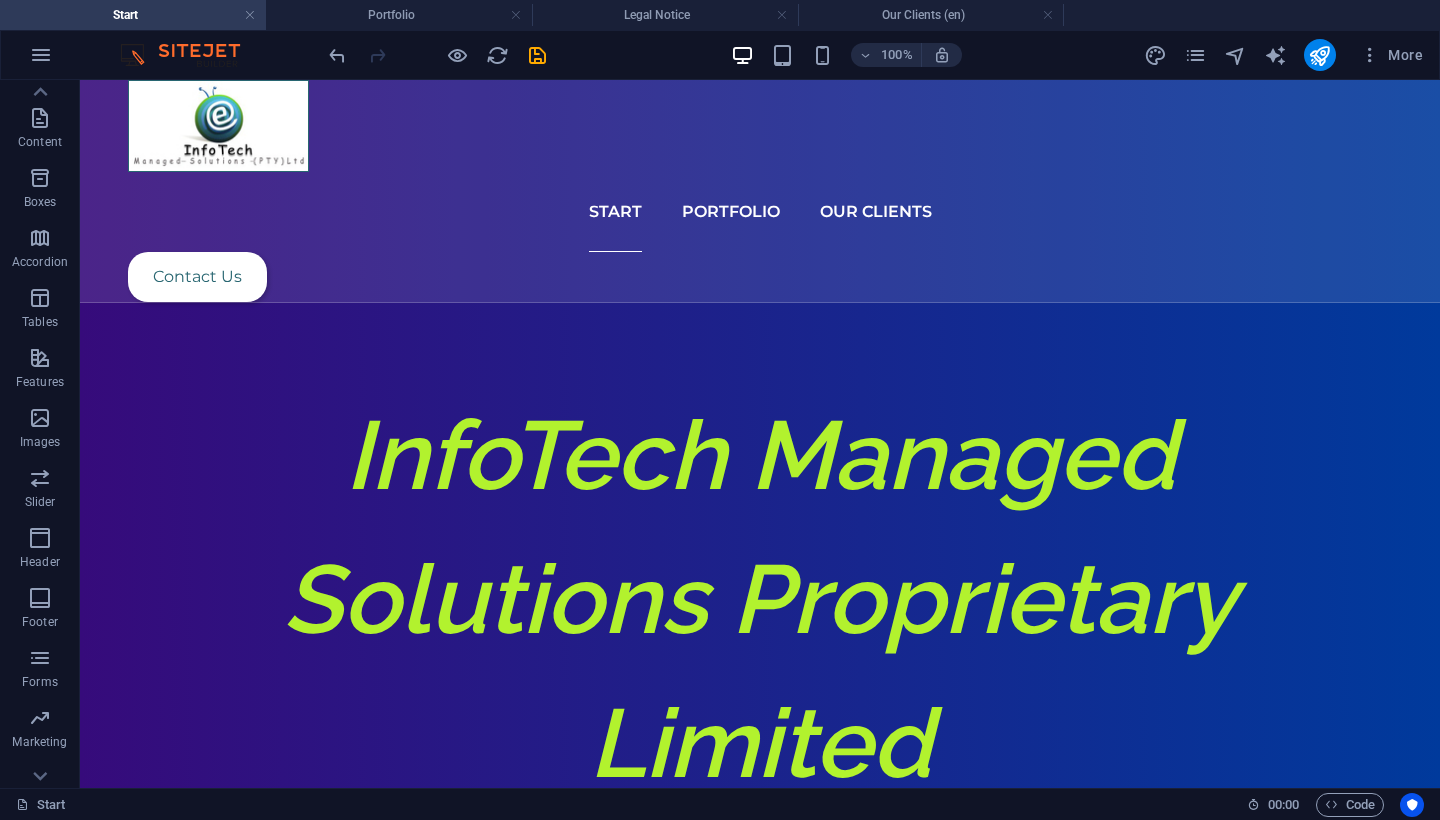 scroll, scrollTop: 0, scrollLeft: 0, axis: both 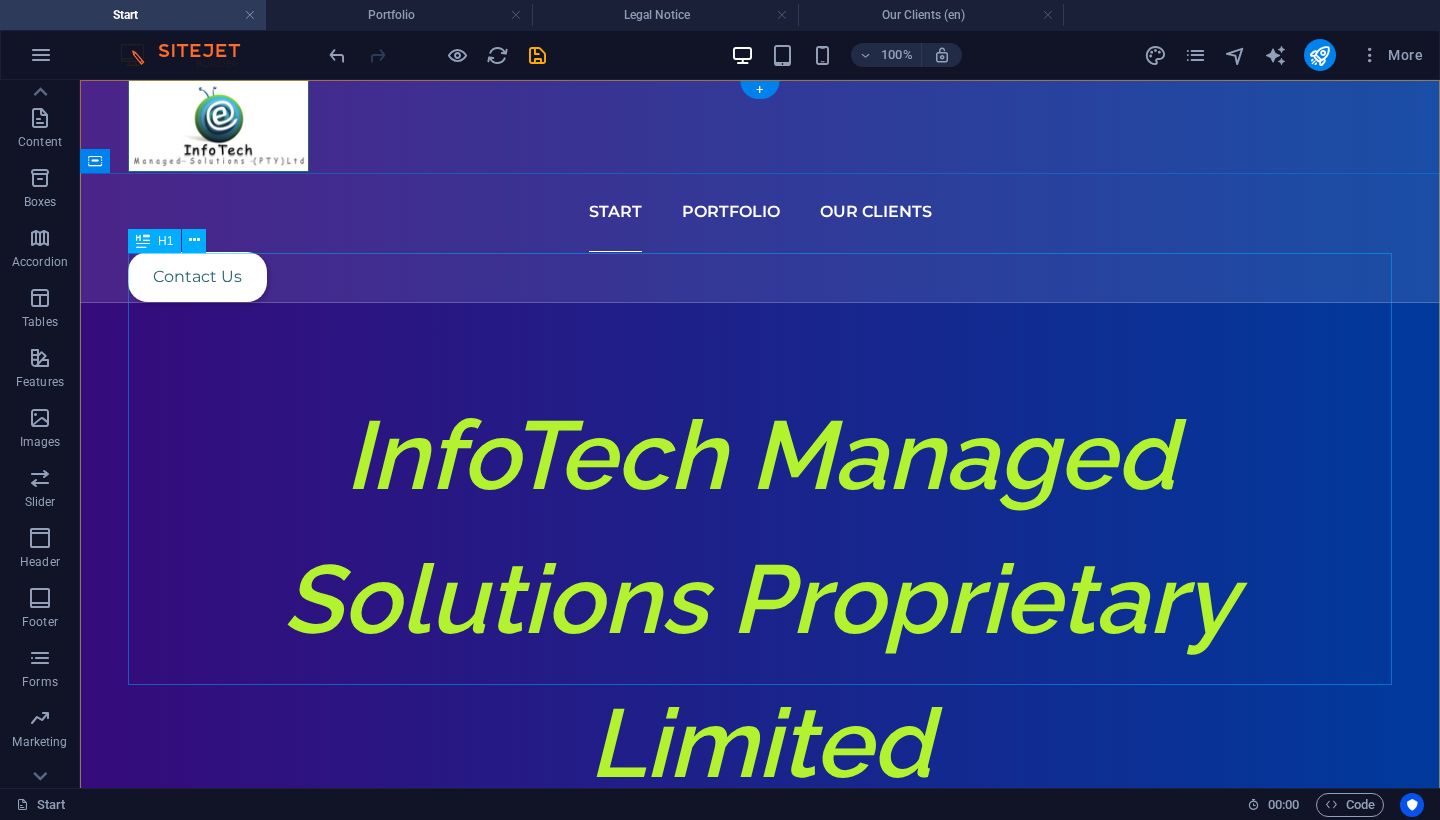 click on "InfoTech Managed Solutions Proprietary Limited" at bounding box center (760, 599) 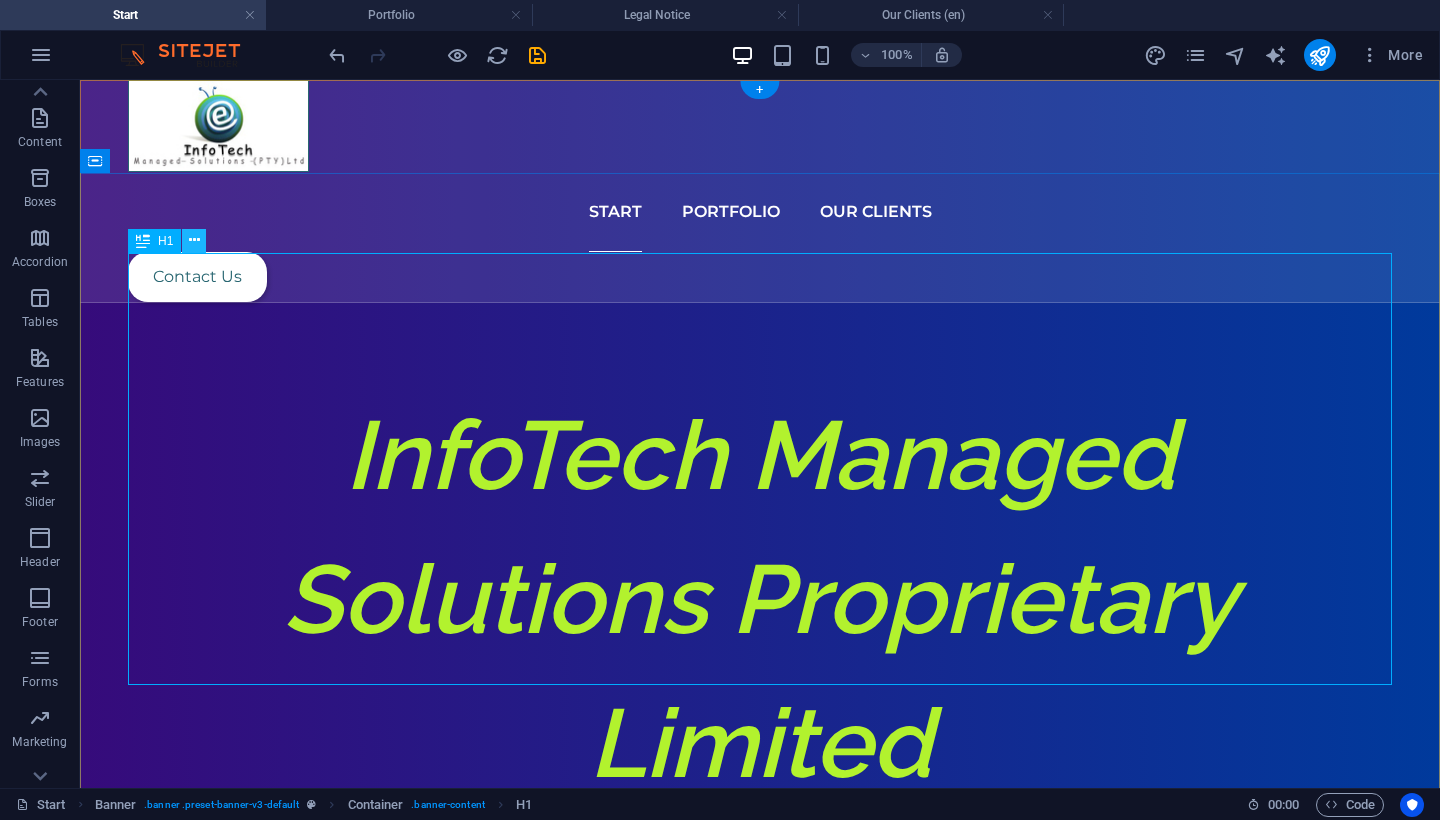 click at bounding box center [194, 240] 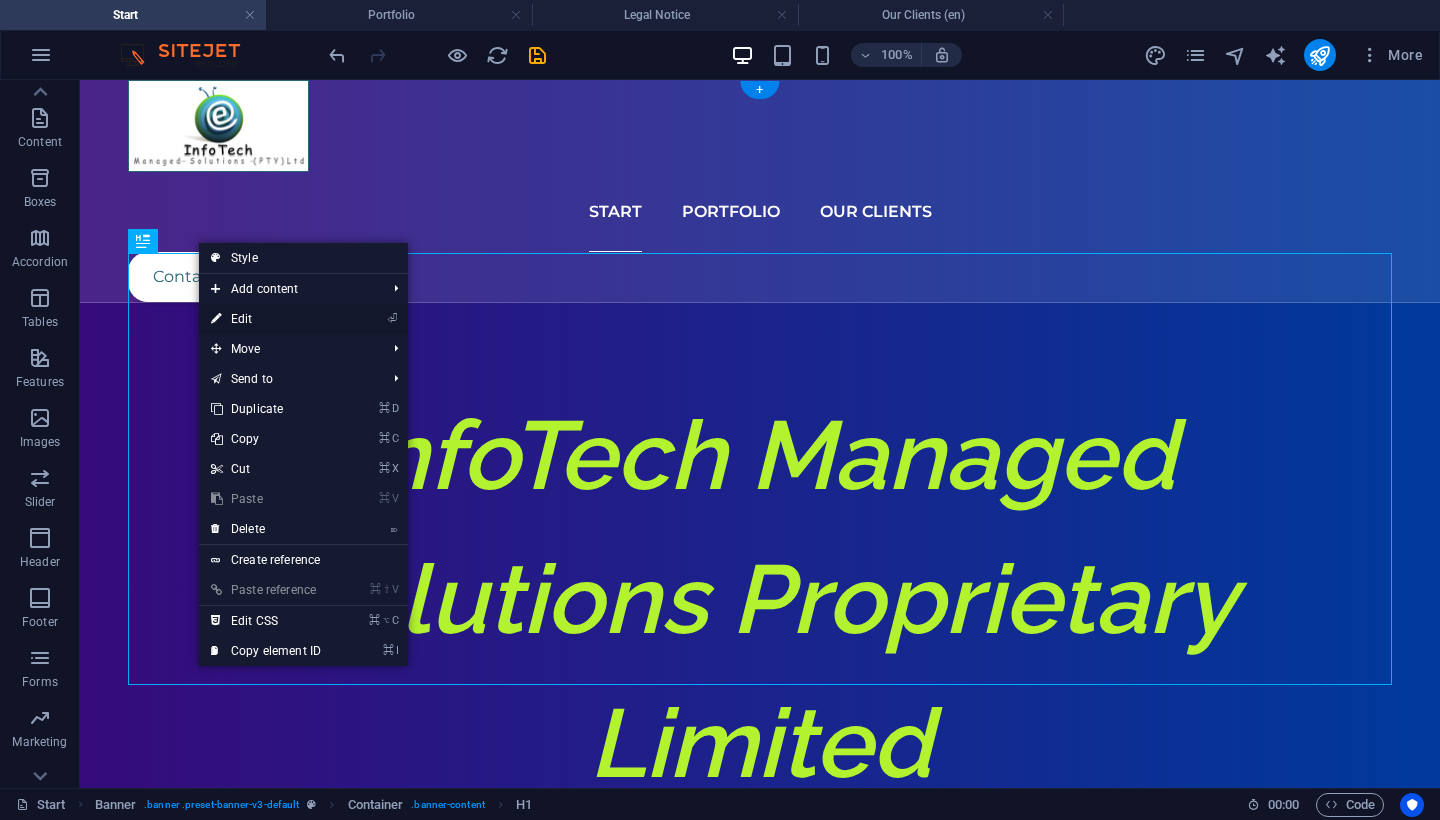 click on "⏎  Edit" at bounding box center (266, 319) 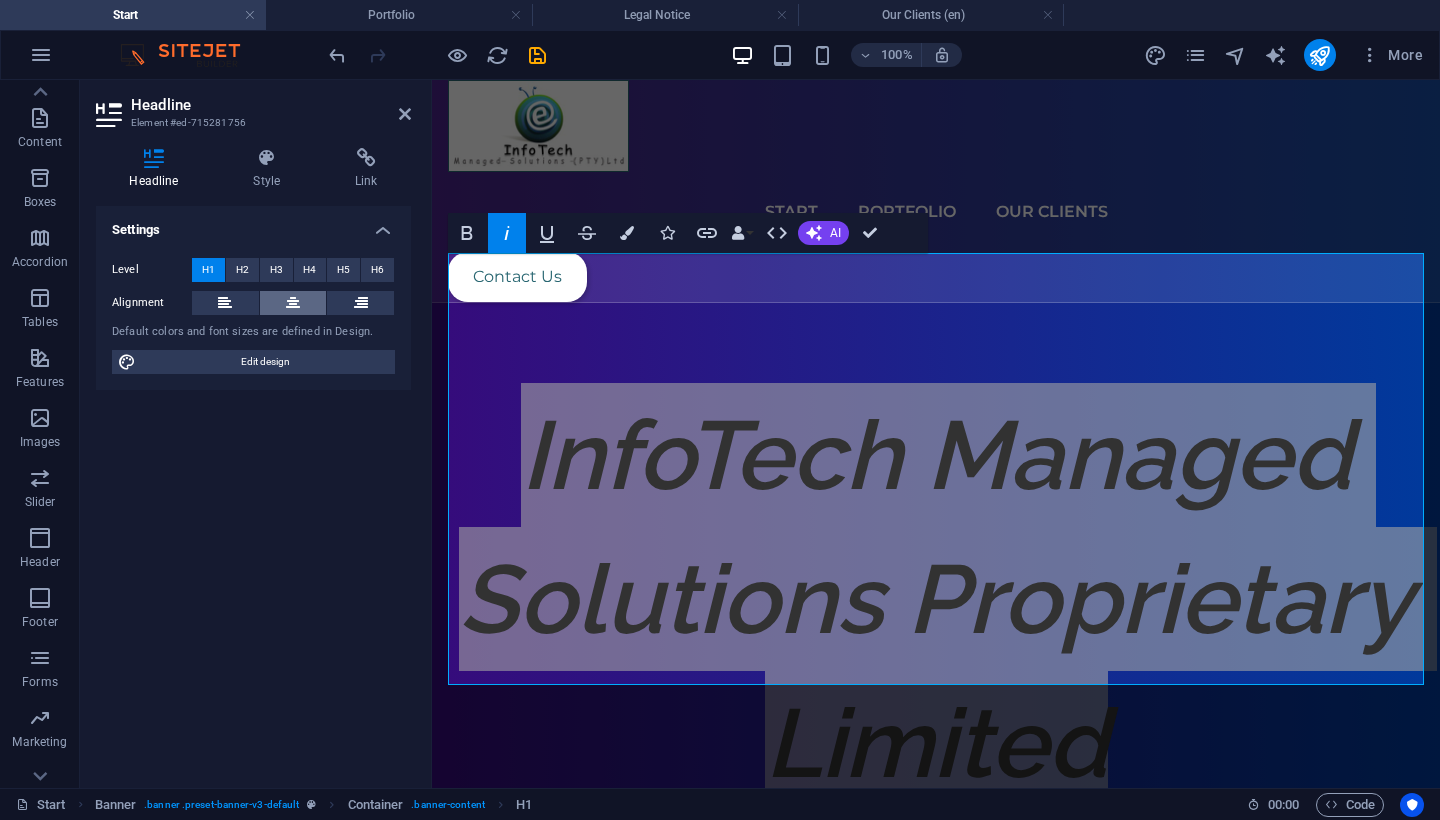 click at bounding box center [293, 303] 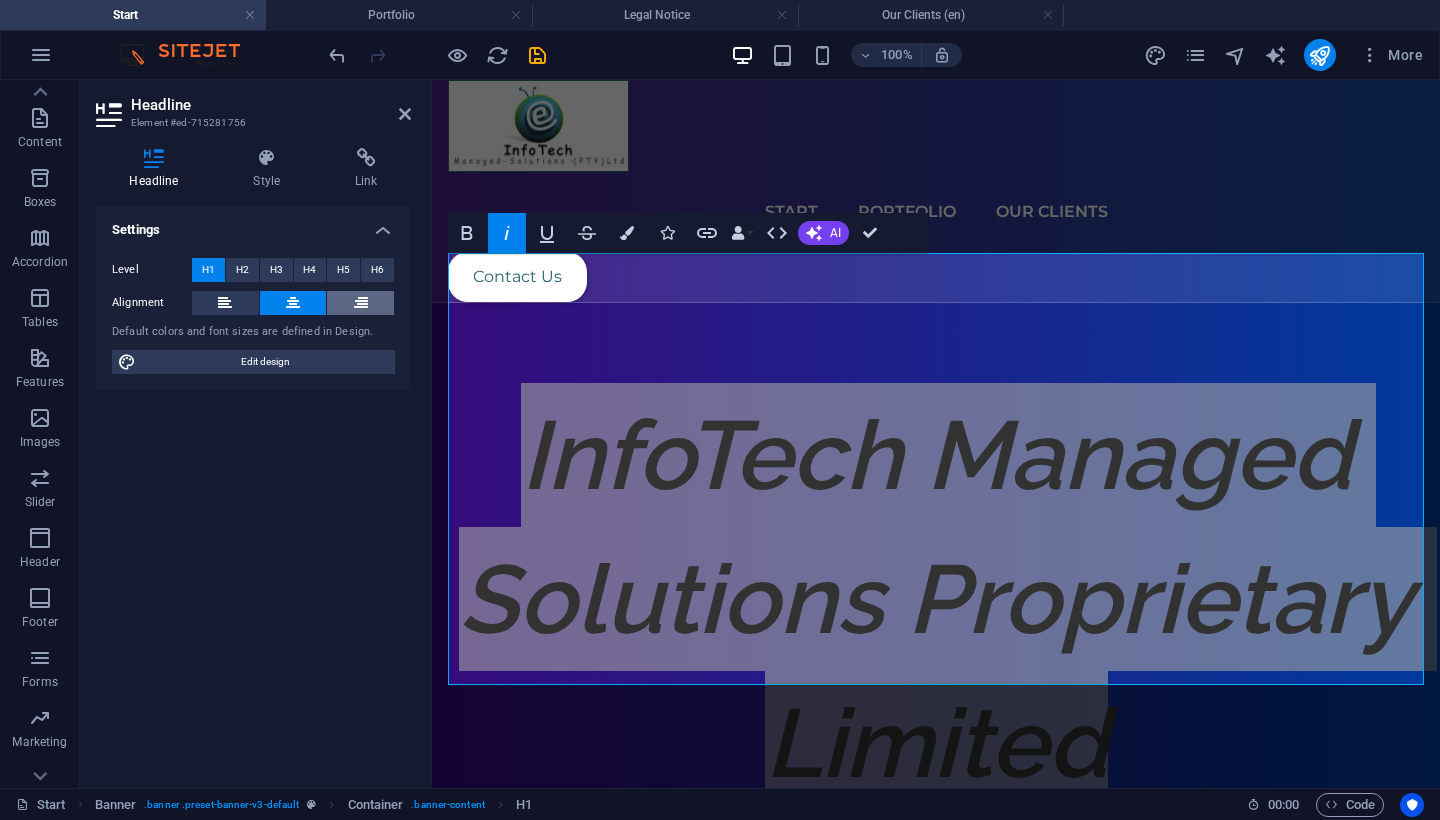 click at bounding box center [361, 303] 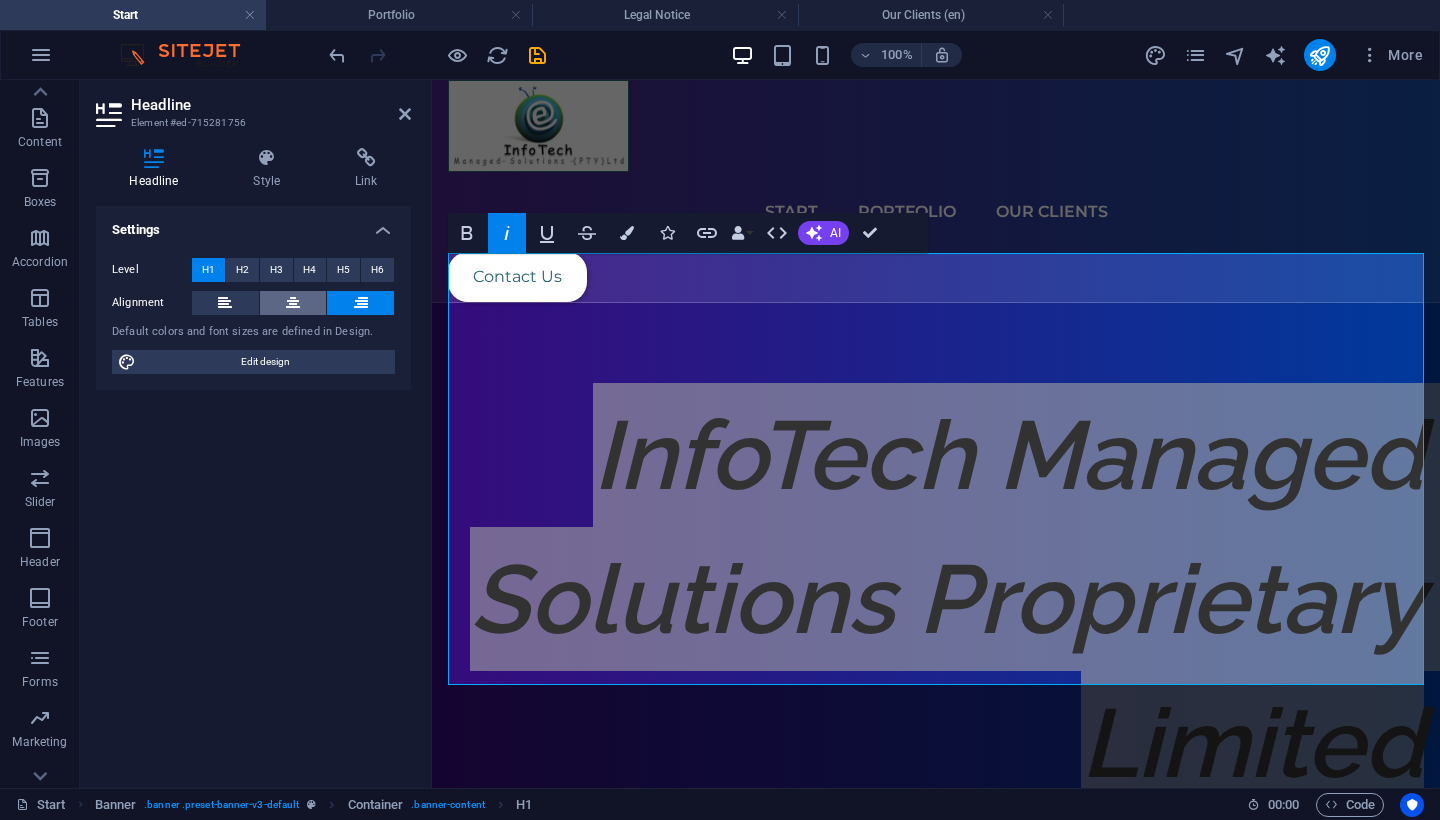 click at bounding box center (293, 303) 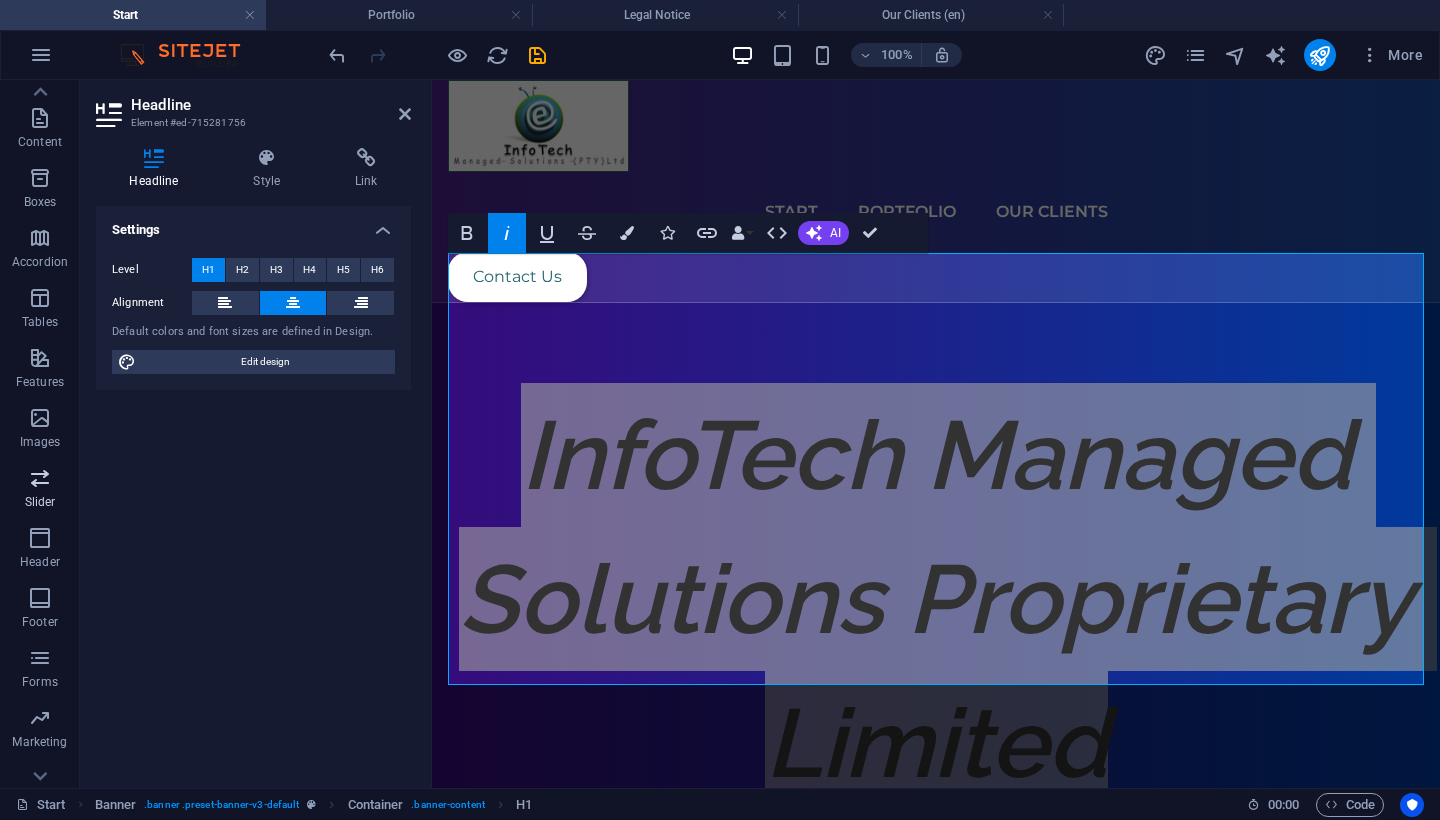 click at bounding box center [40, 478] 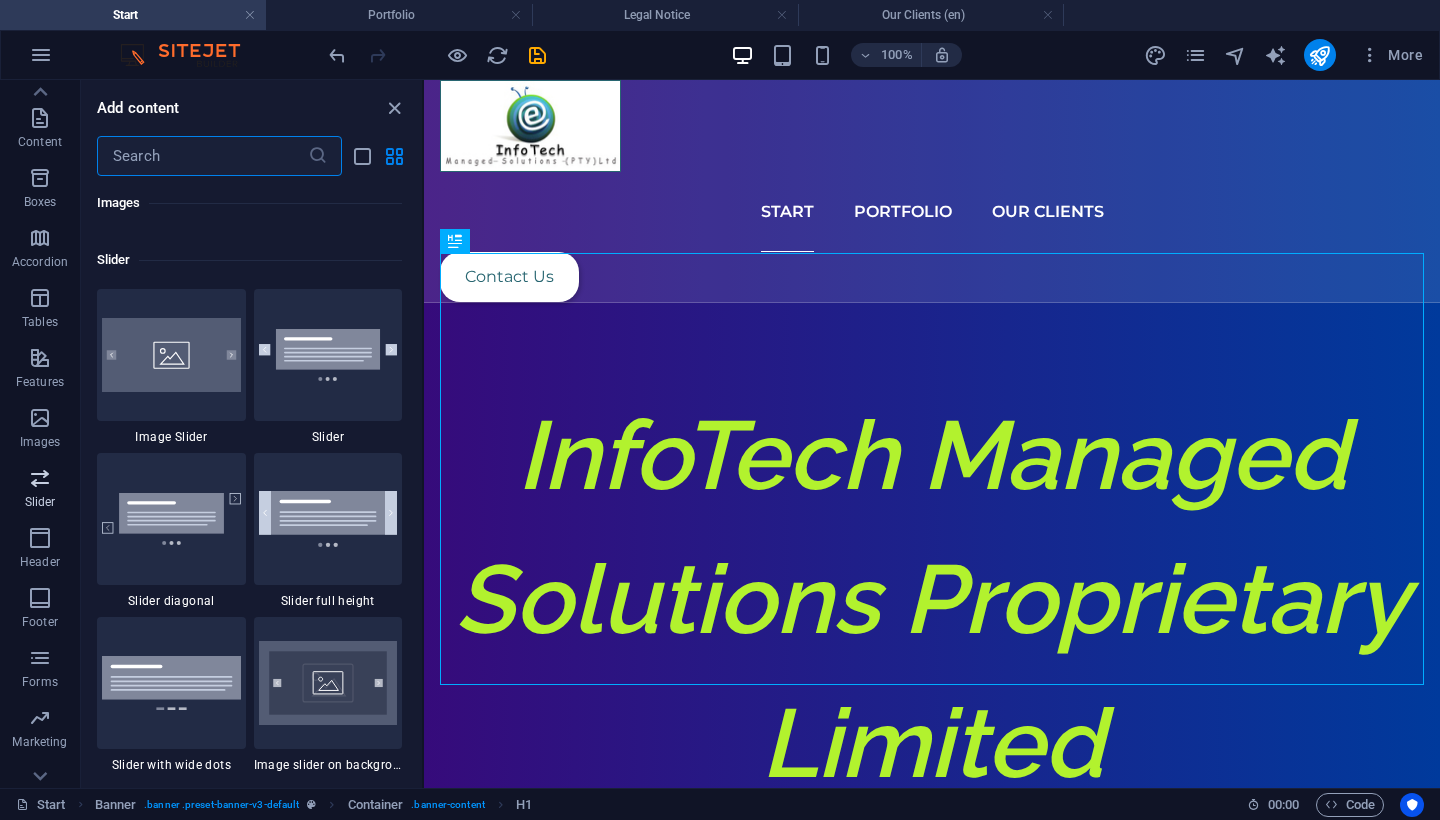 scroll, scrollTop: 11337, scrollLeft: 0, axis: vertical 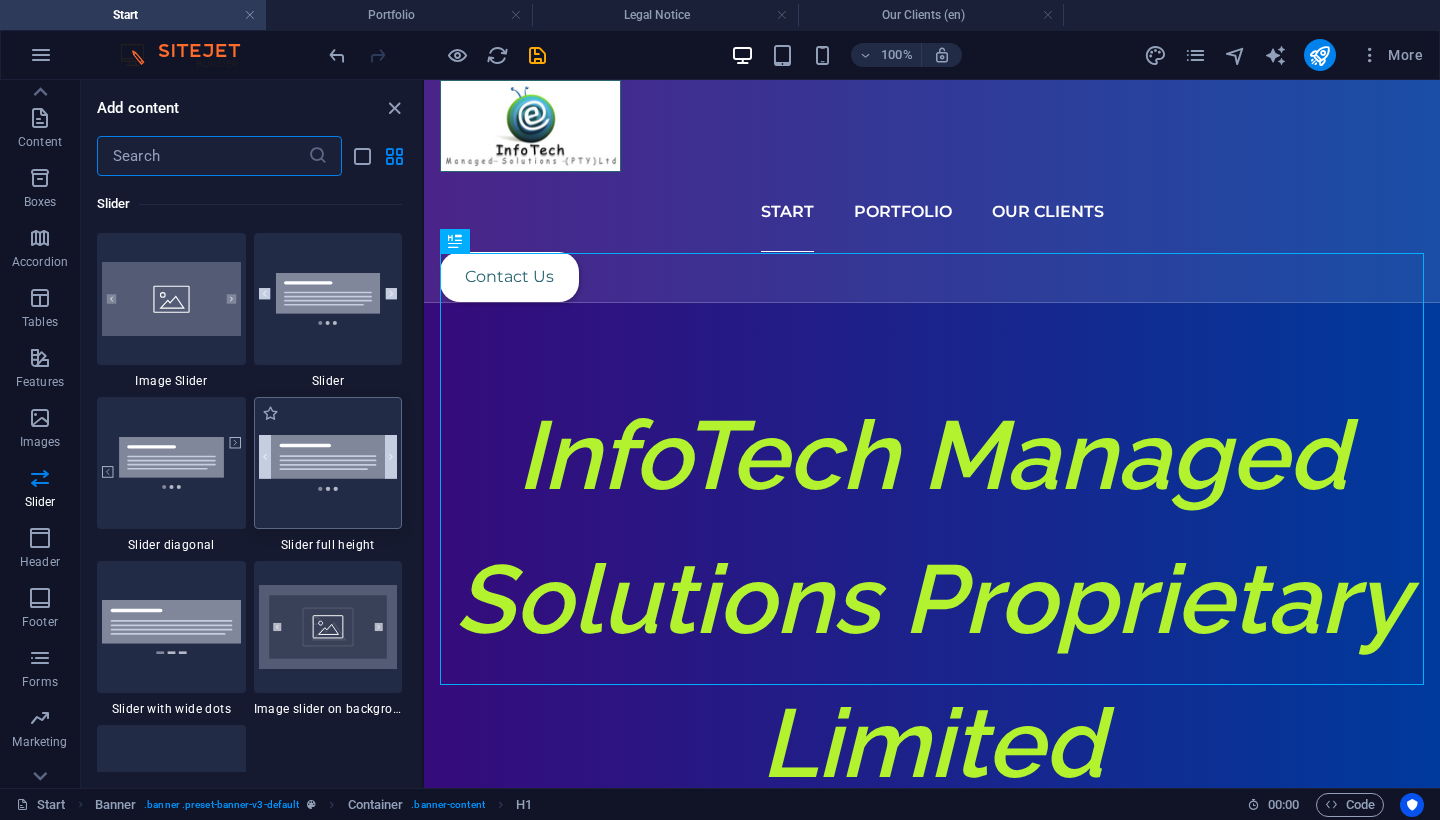 click at bounding box center [328, 462] 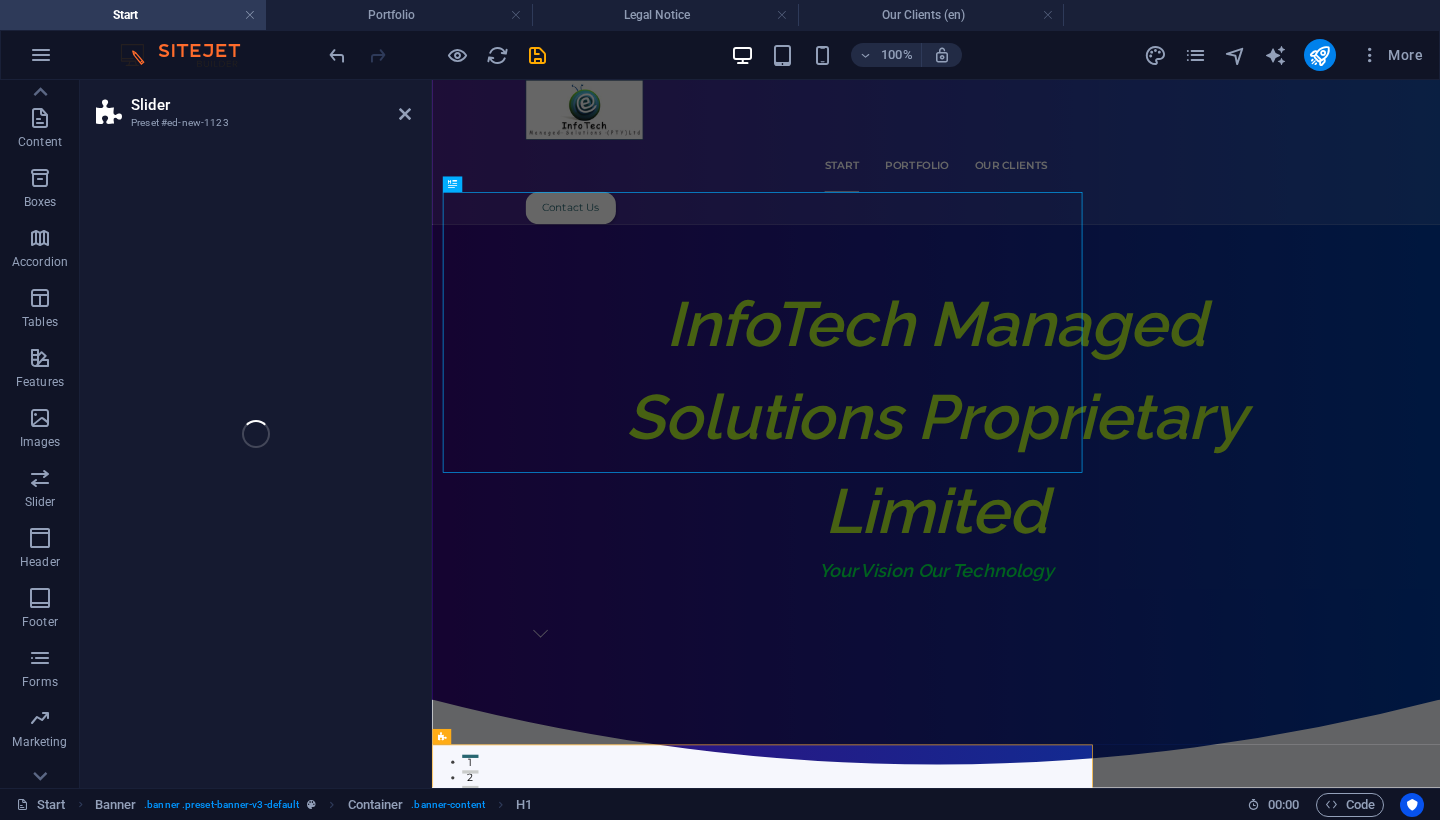 select on "rem" 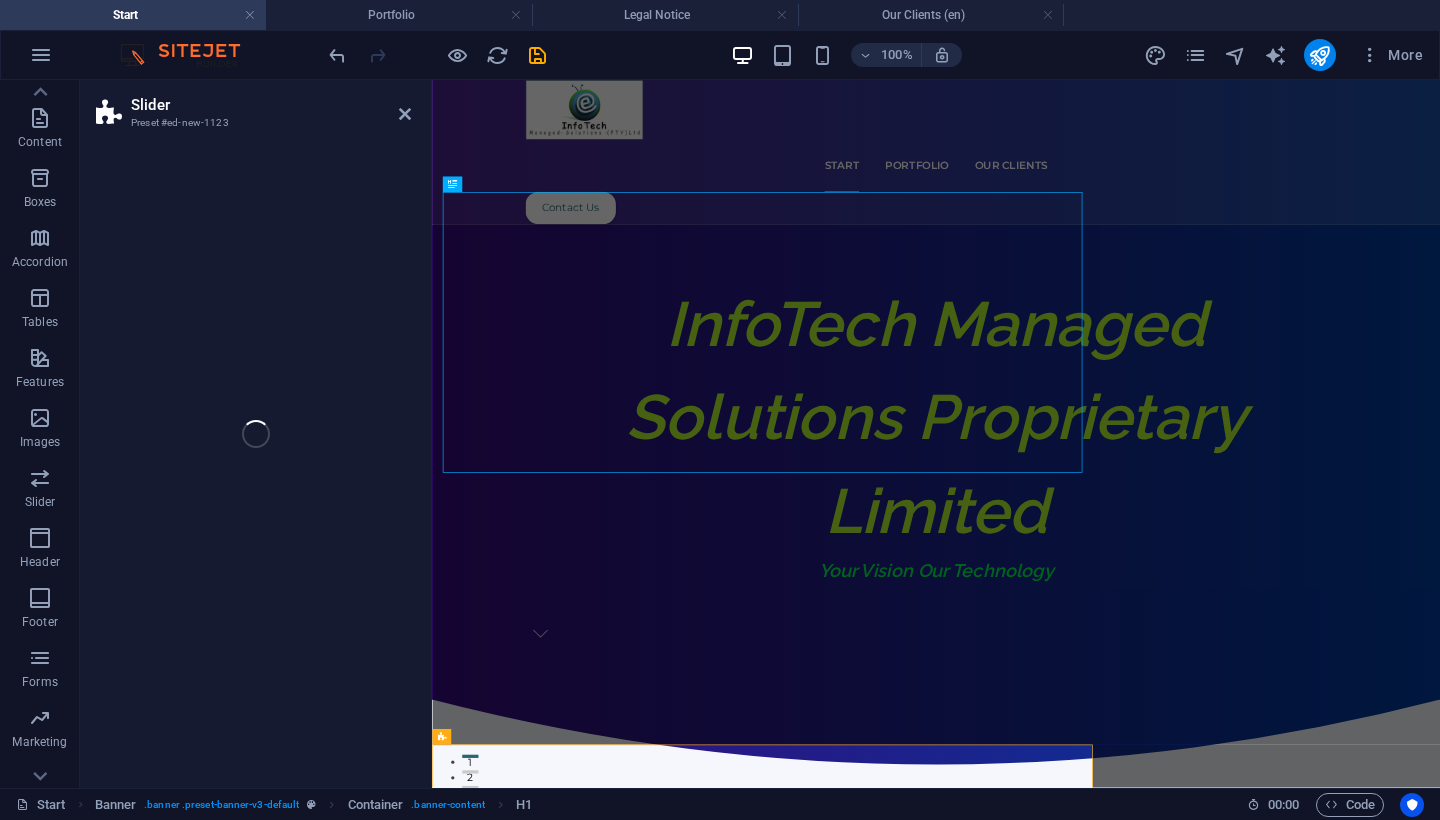 select on "px" 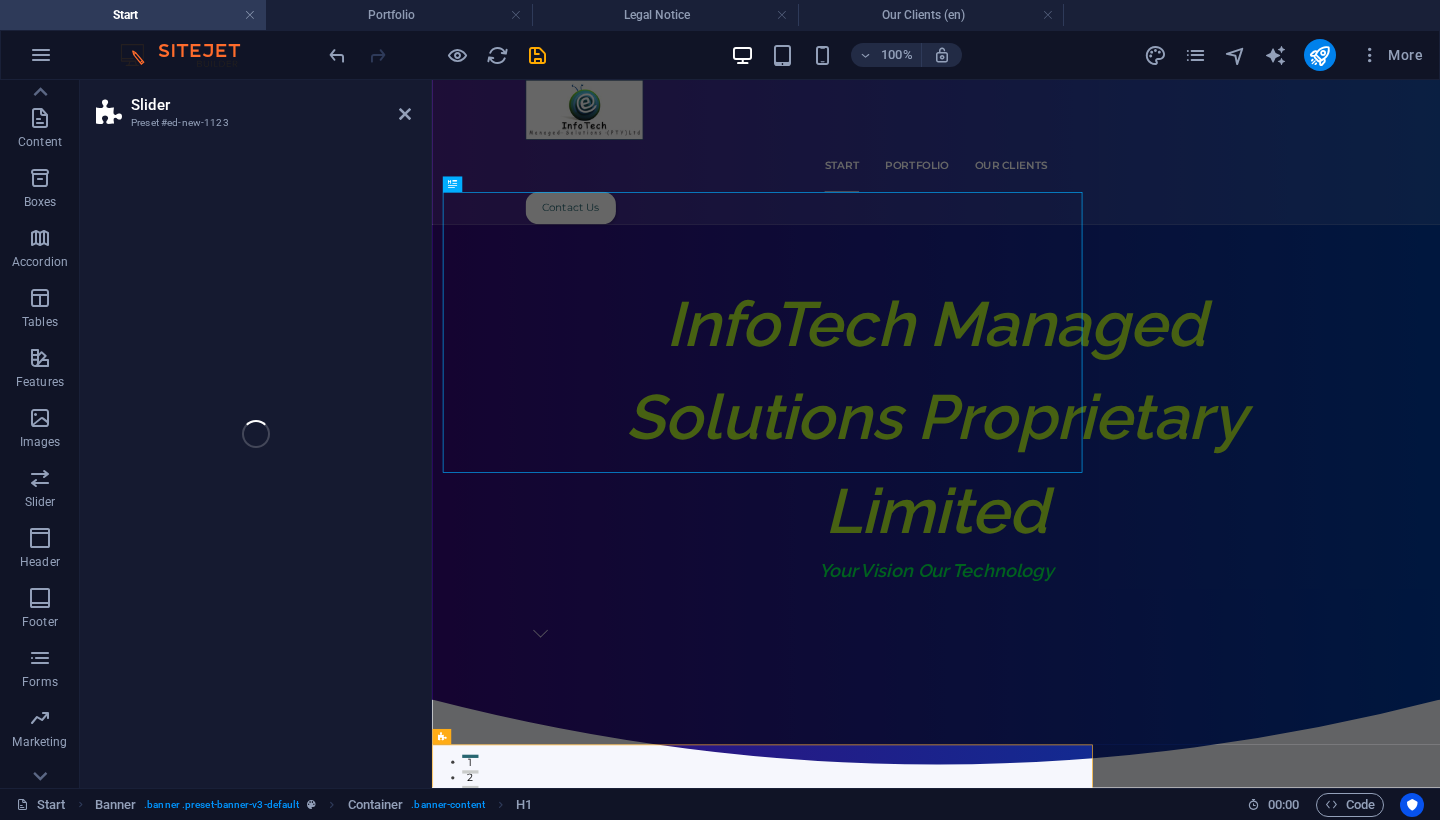 select on "preset-slider-content-v3-full-height" 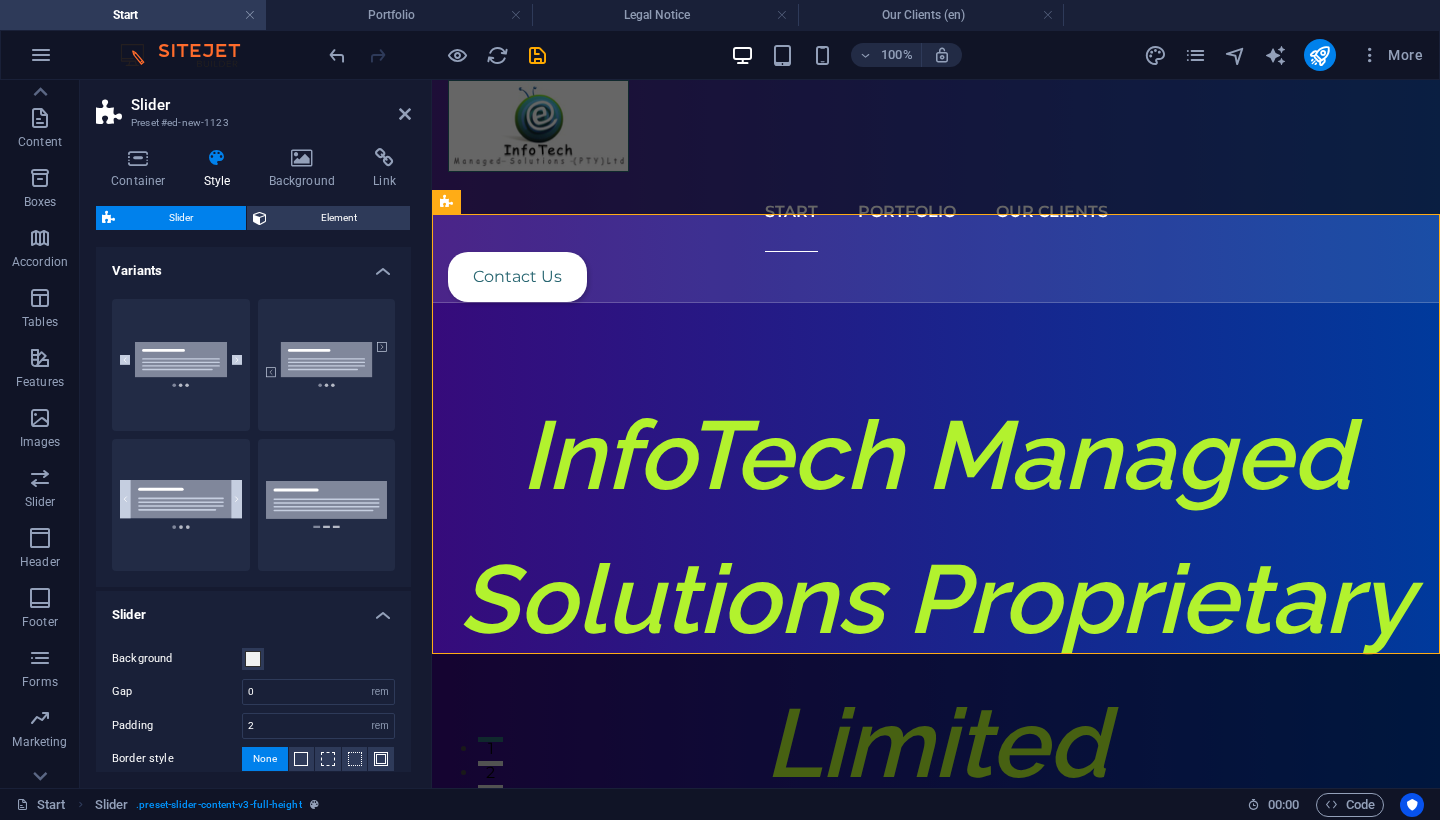scroll, scrollTop: 889, scrollLeft: 0, axis: vertical 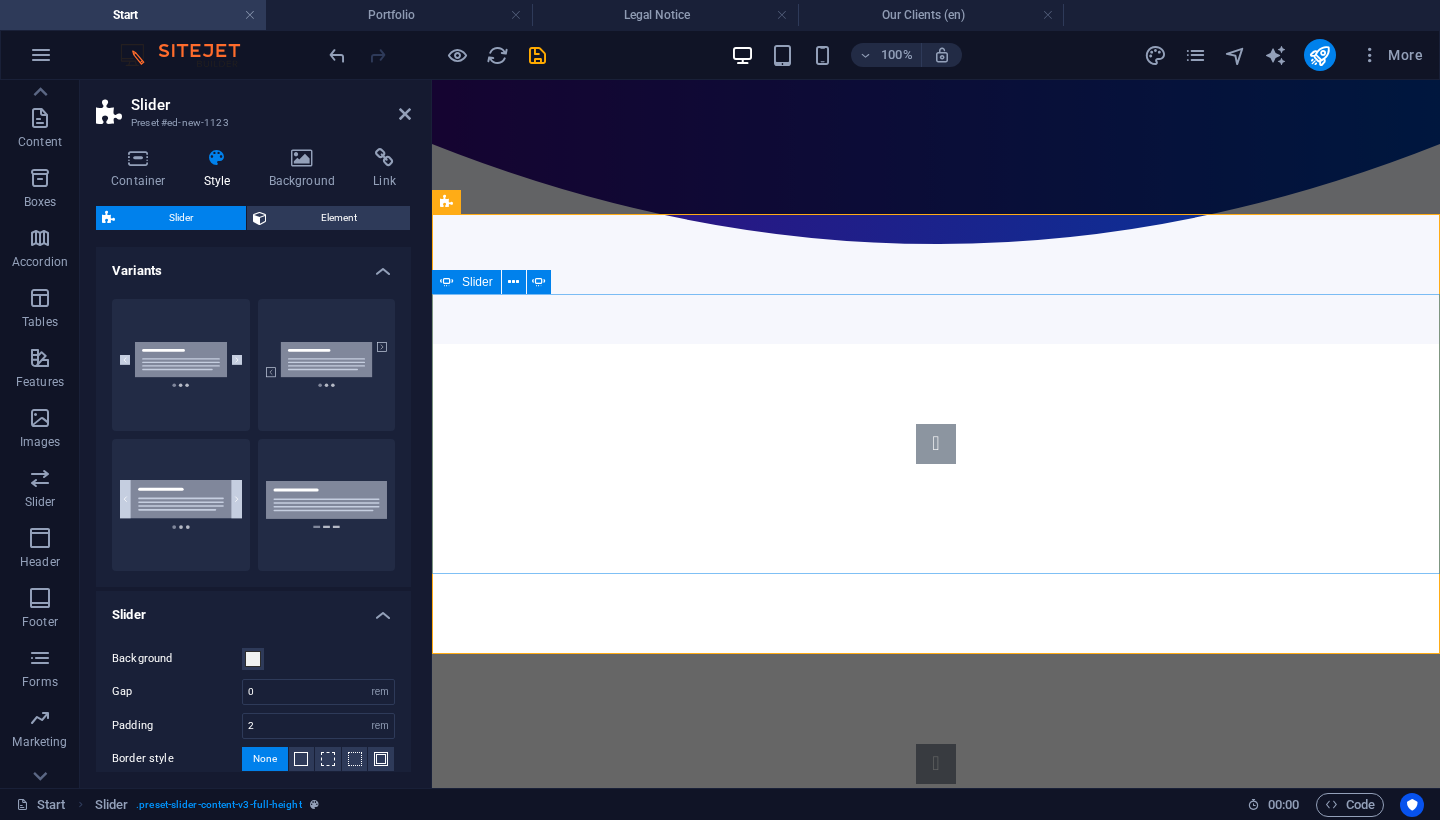 click at bounding box center [936, 764] 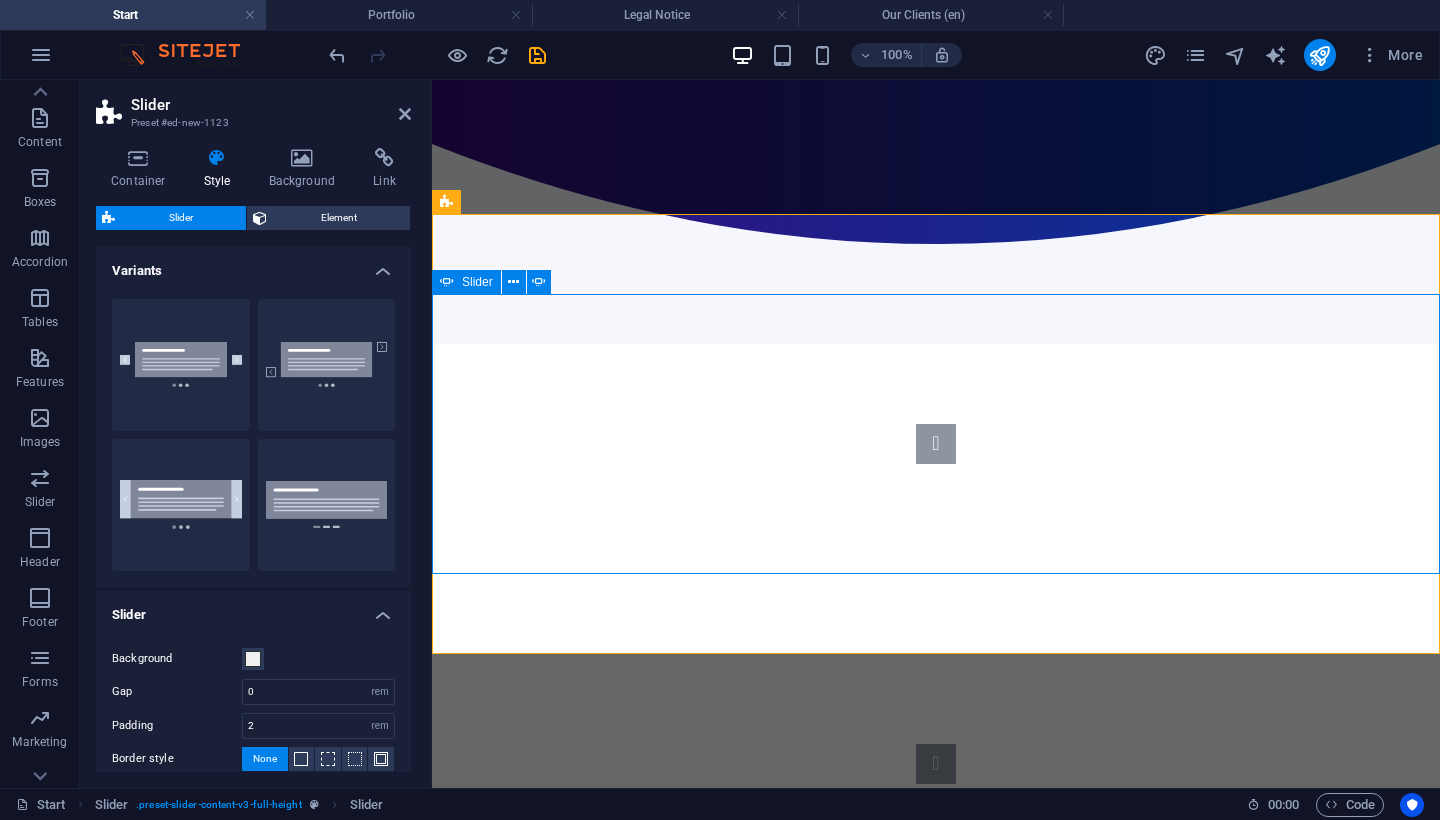 click at bounding box center (936, 764) 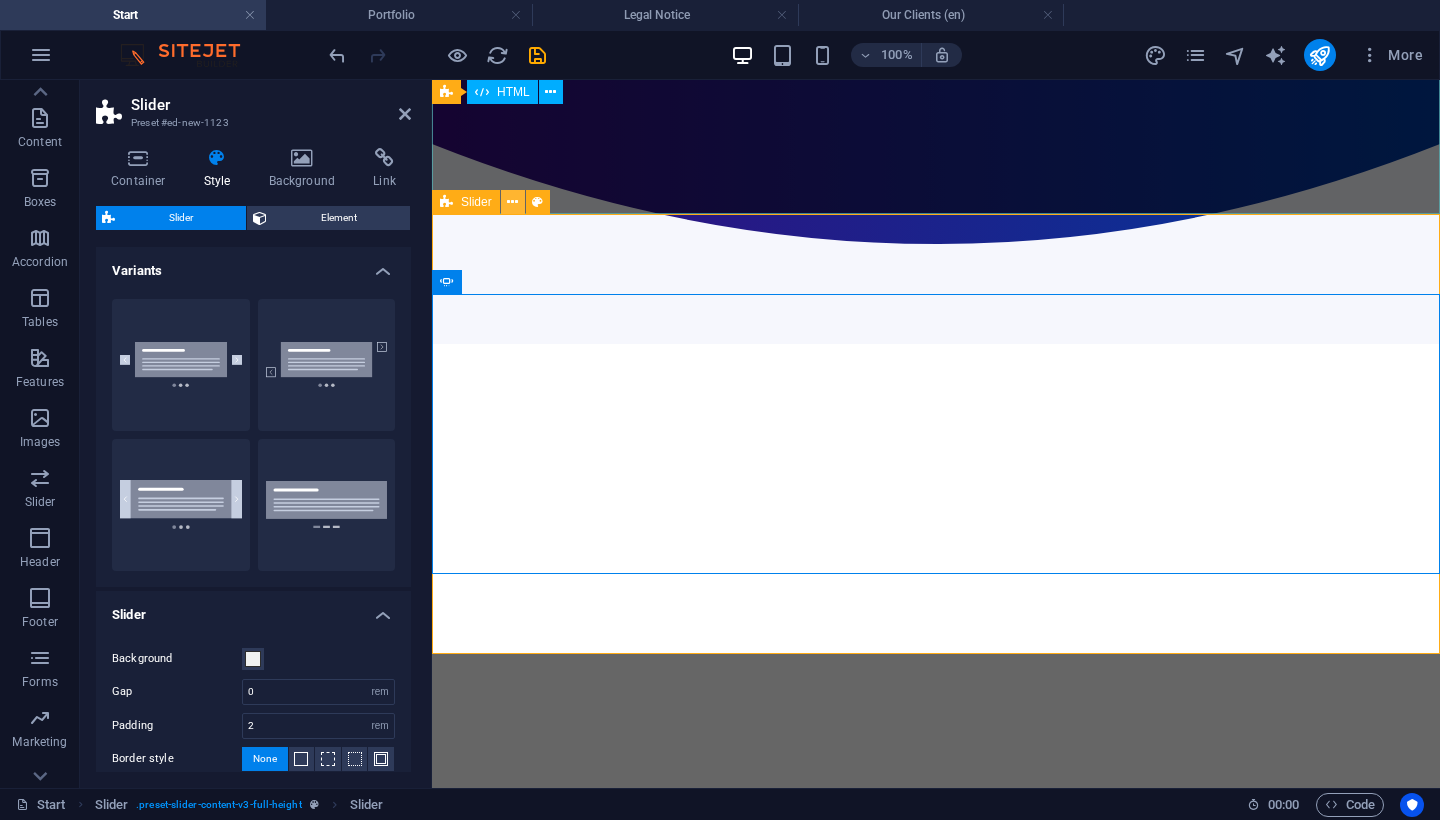 click at bounding box center [512, 202] 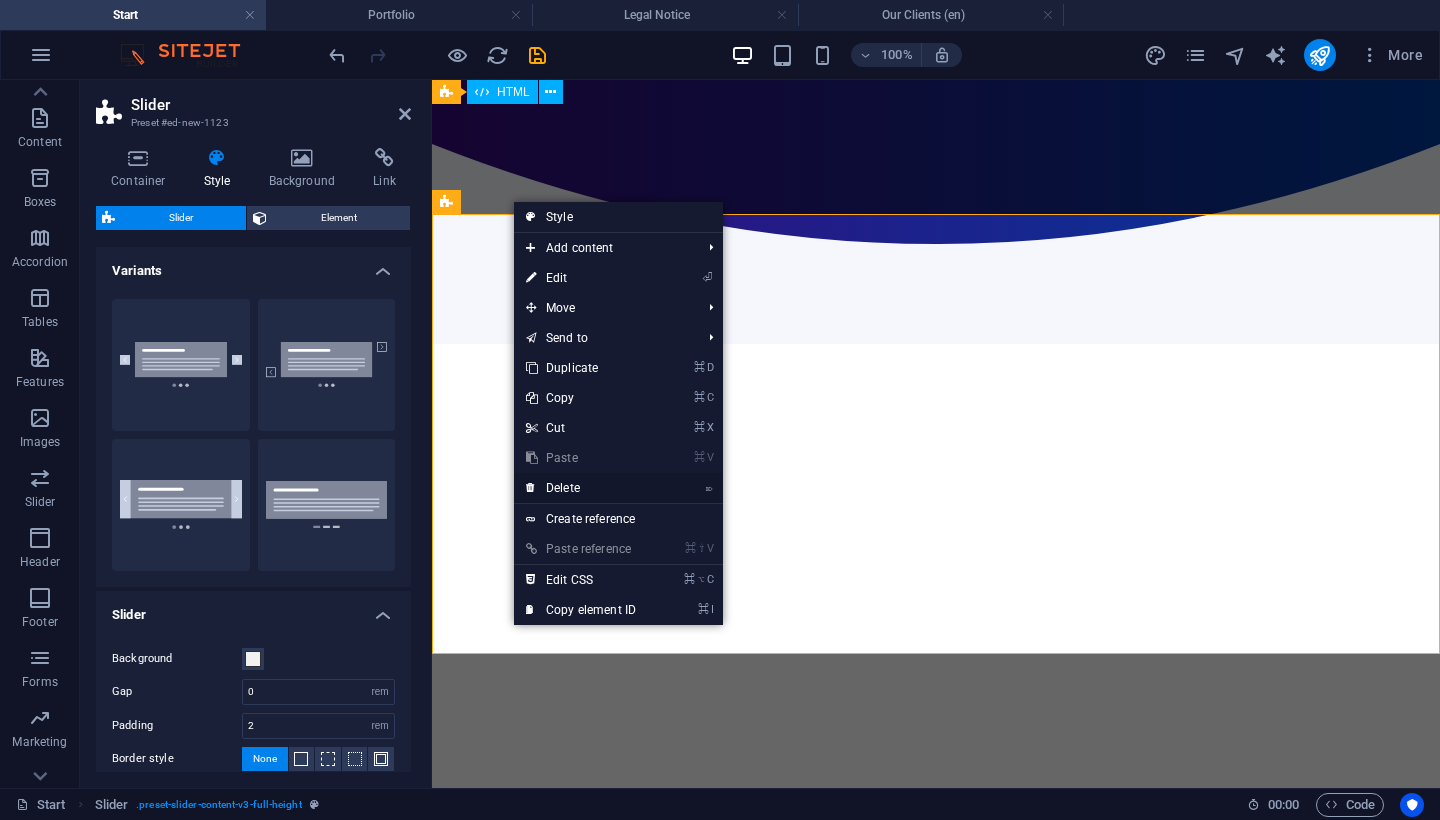 click on "⌦  Delete" at bounding box center (581, 488) 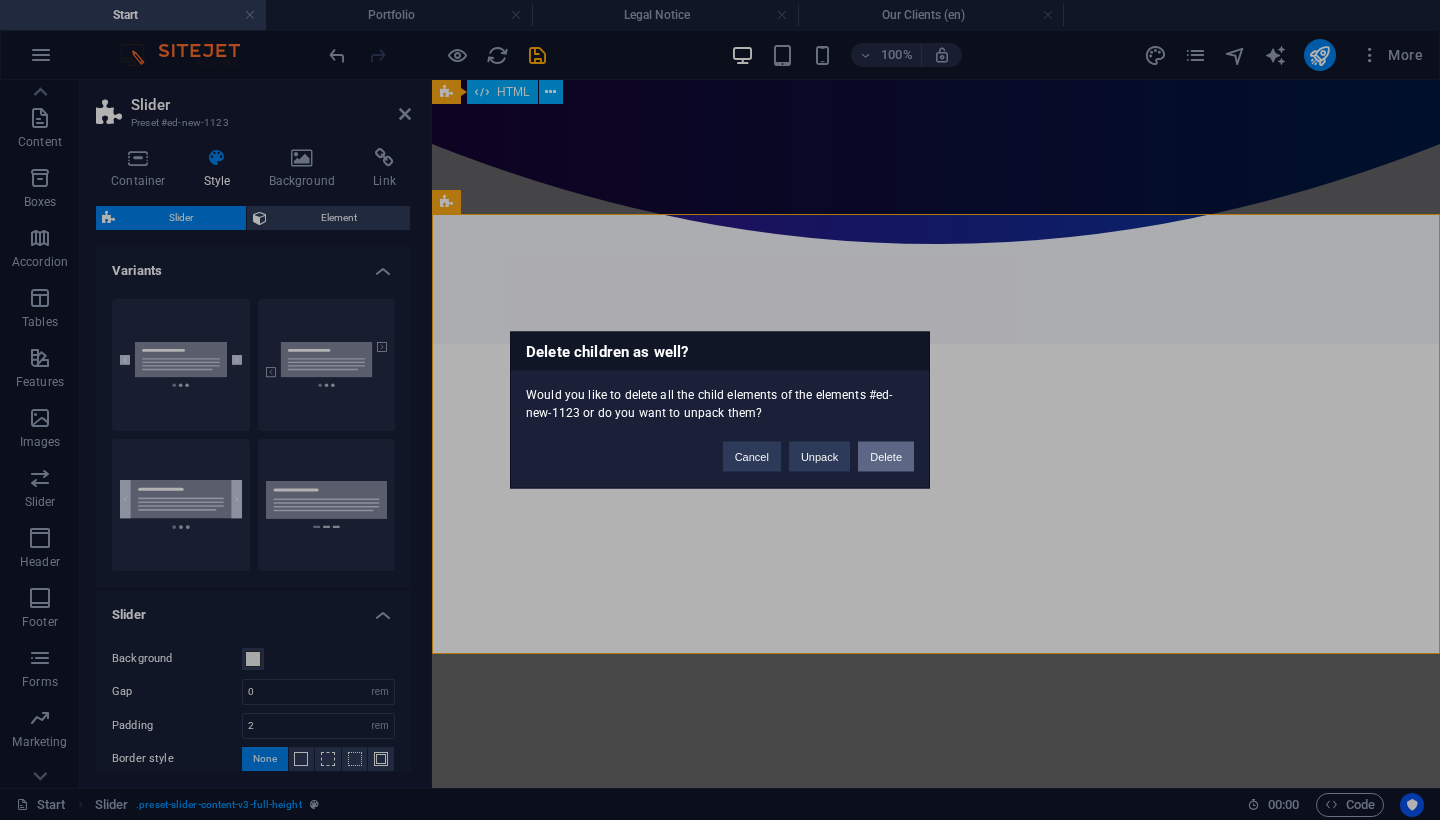 click on "Delete" at bounding box center [886, 457] 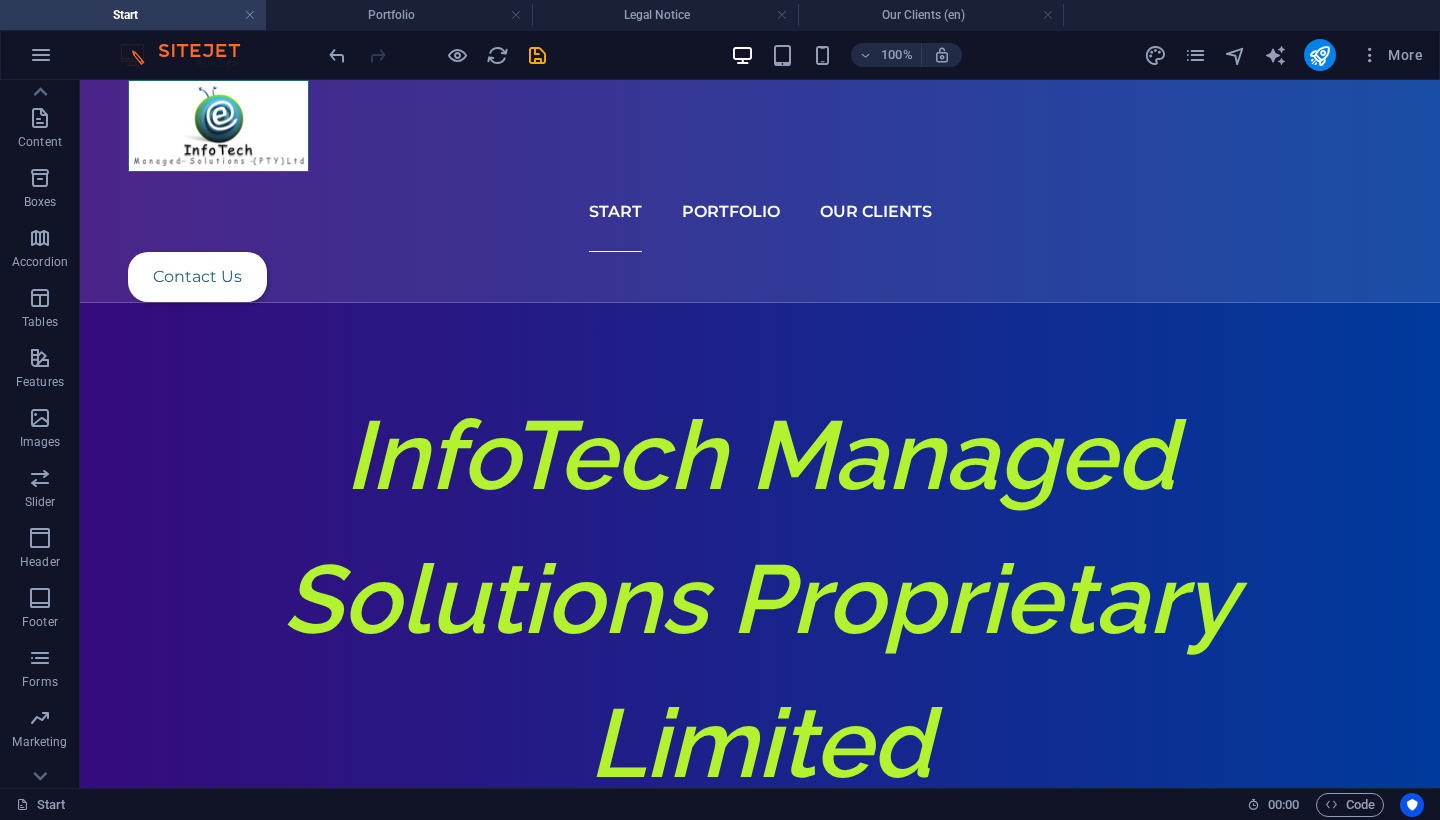 scroll, scrollTop: 0, scrollLeft: 0, axis: both 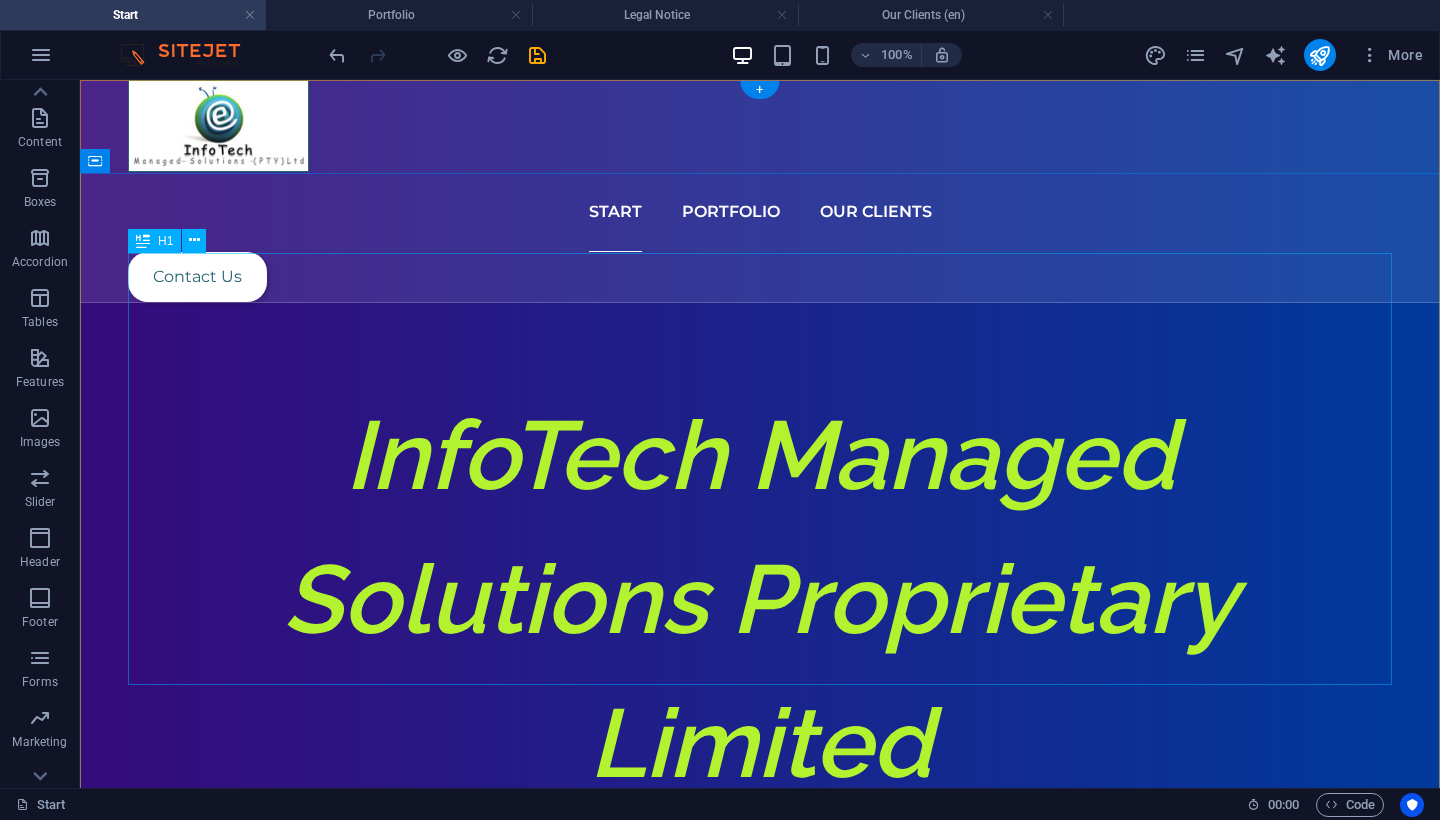 click on "InfoTech Managed Solutions Proprietary Limited" at bounding box center (760, 599) 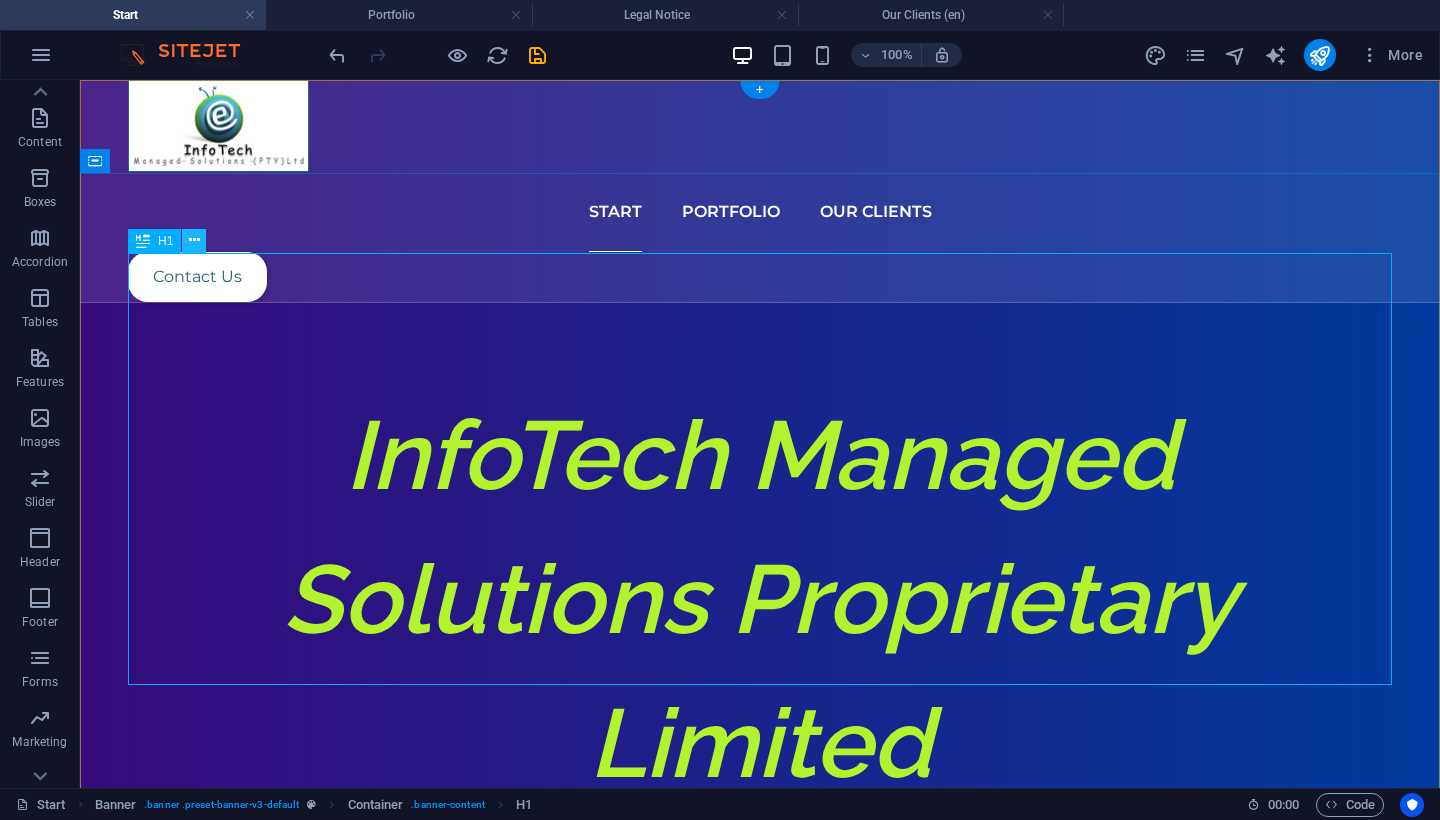 click at bounding box center (194, 240) 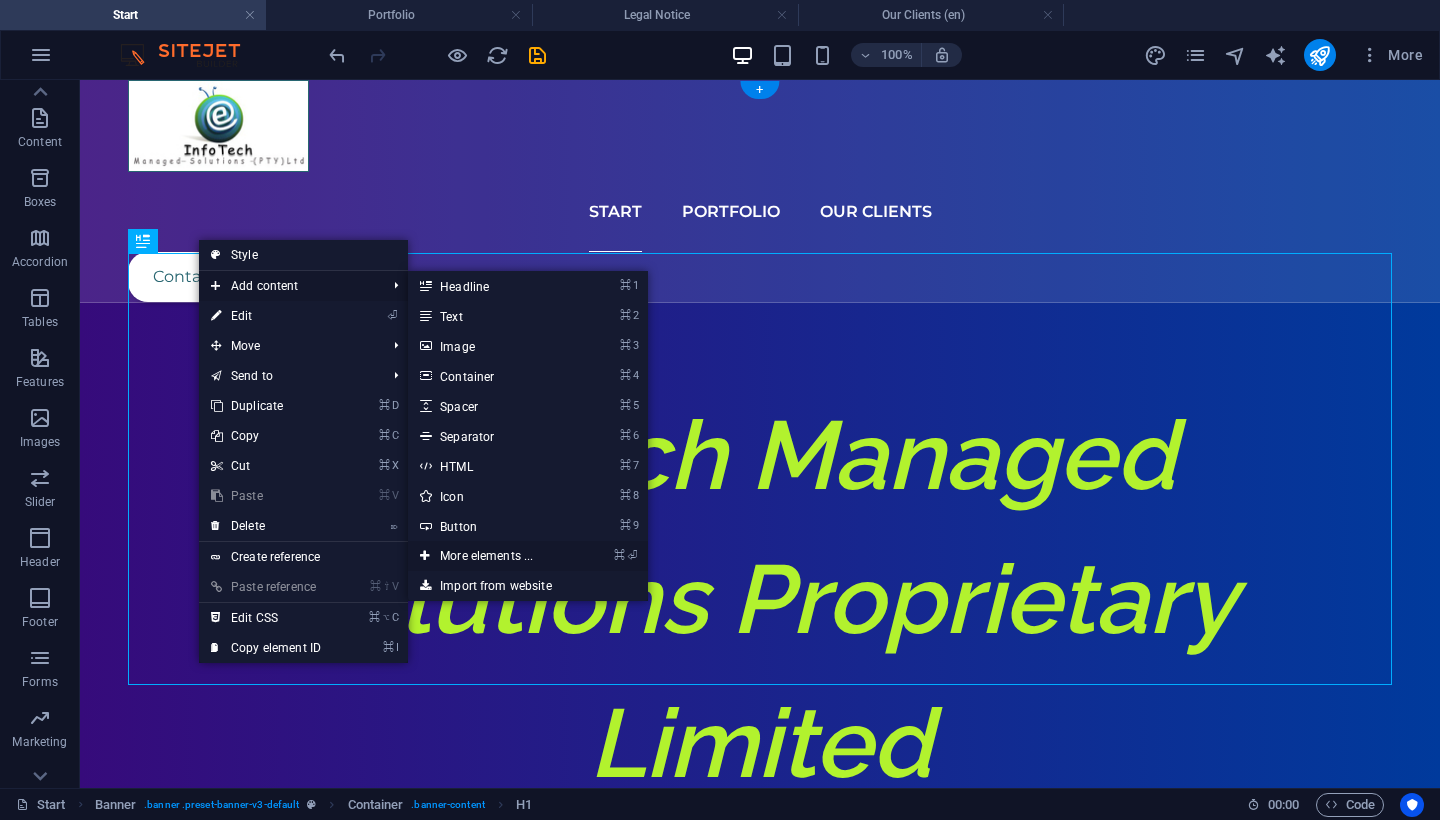 click on "⌘ ⏎  More elements ..." at bounding box center (490, 556) 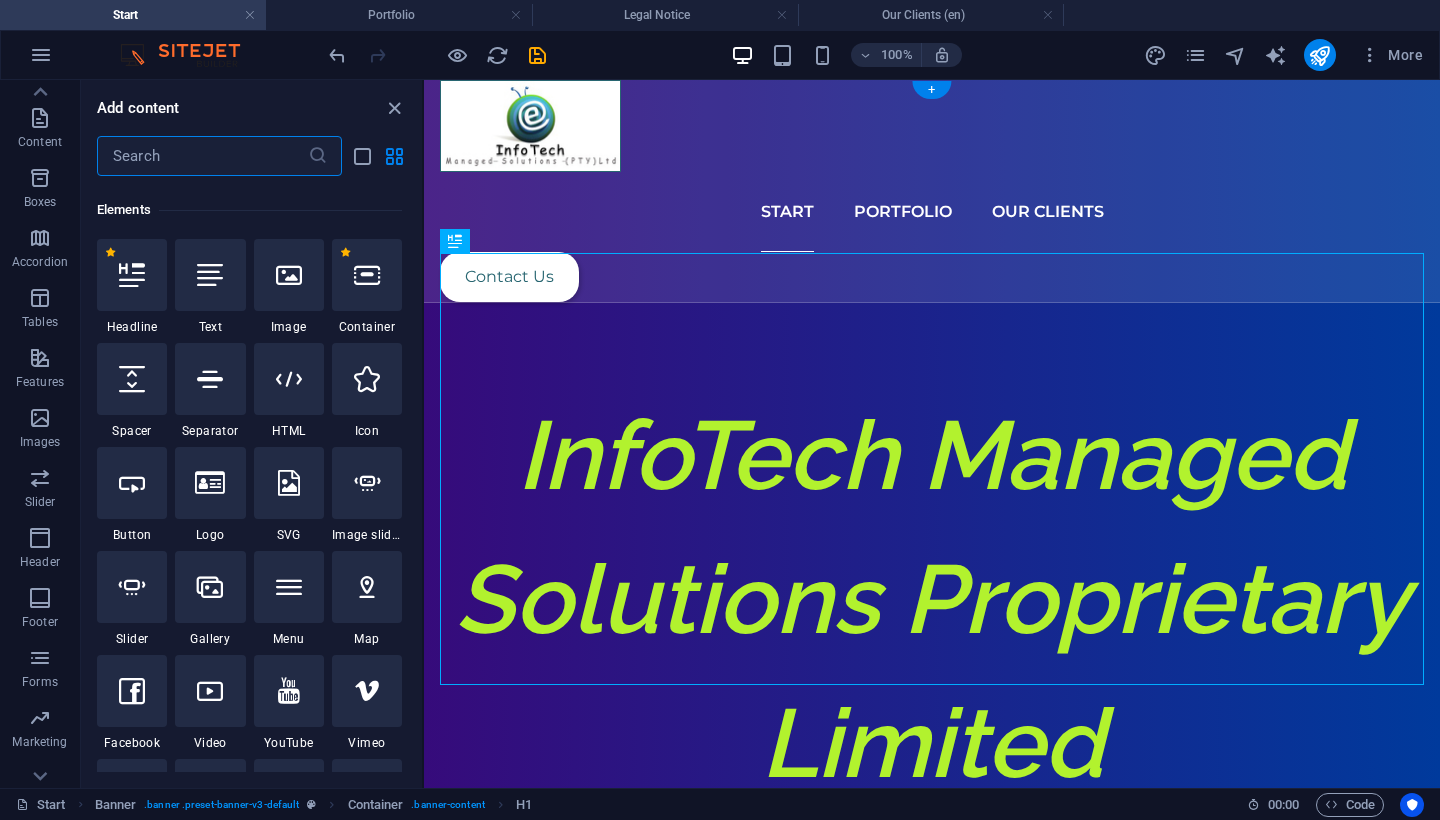 scroll, scrollTop: 213, scrollLeft: 0, axis: vertical 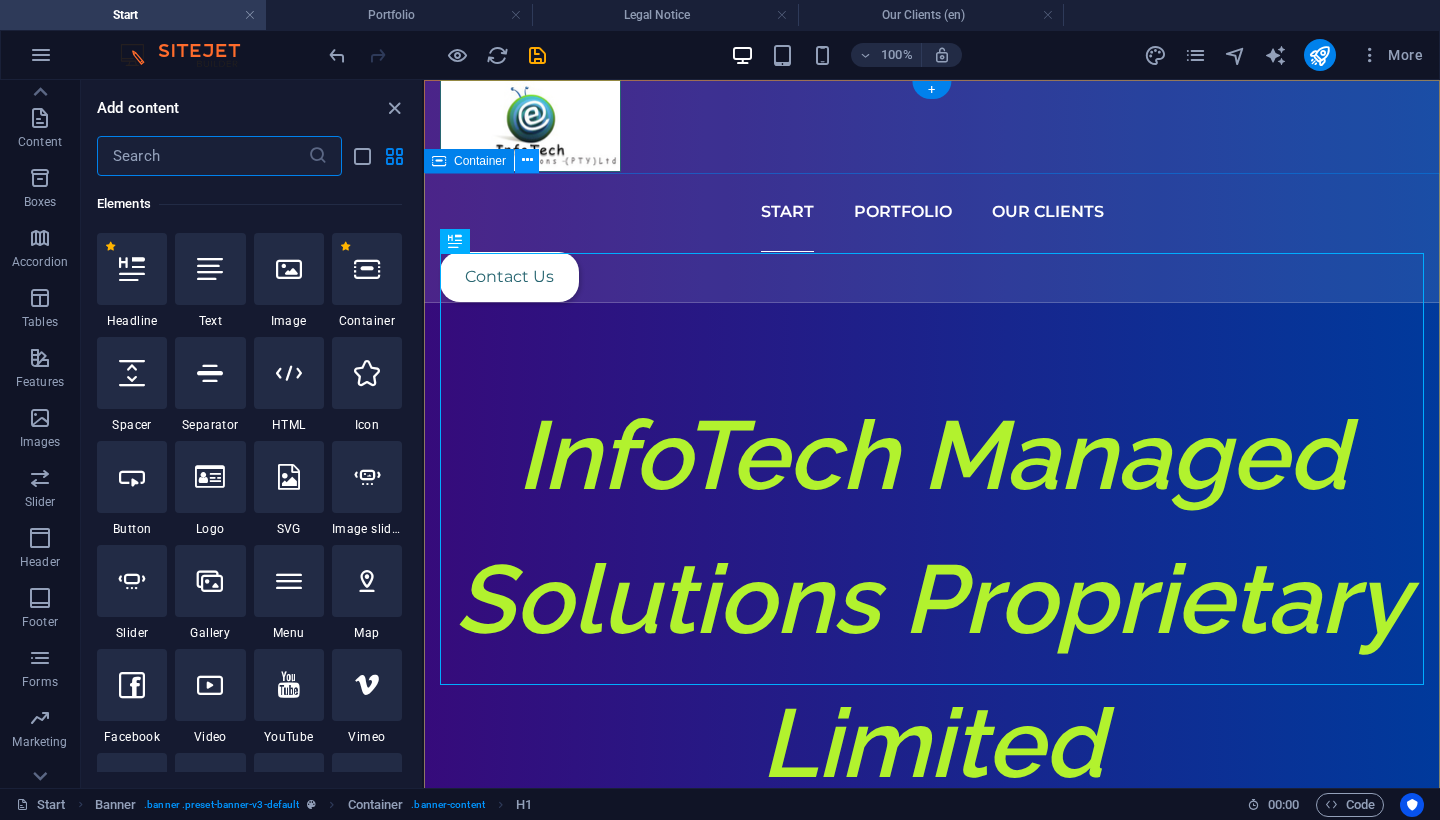 click at bounding box center (527, 160) 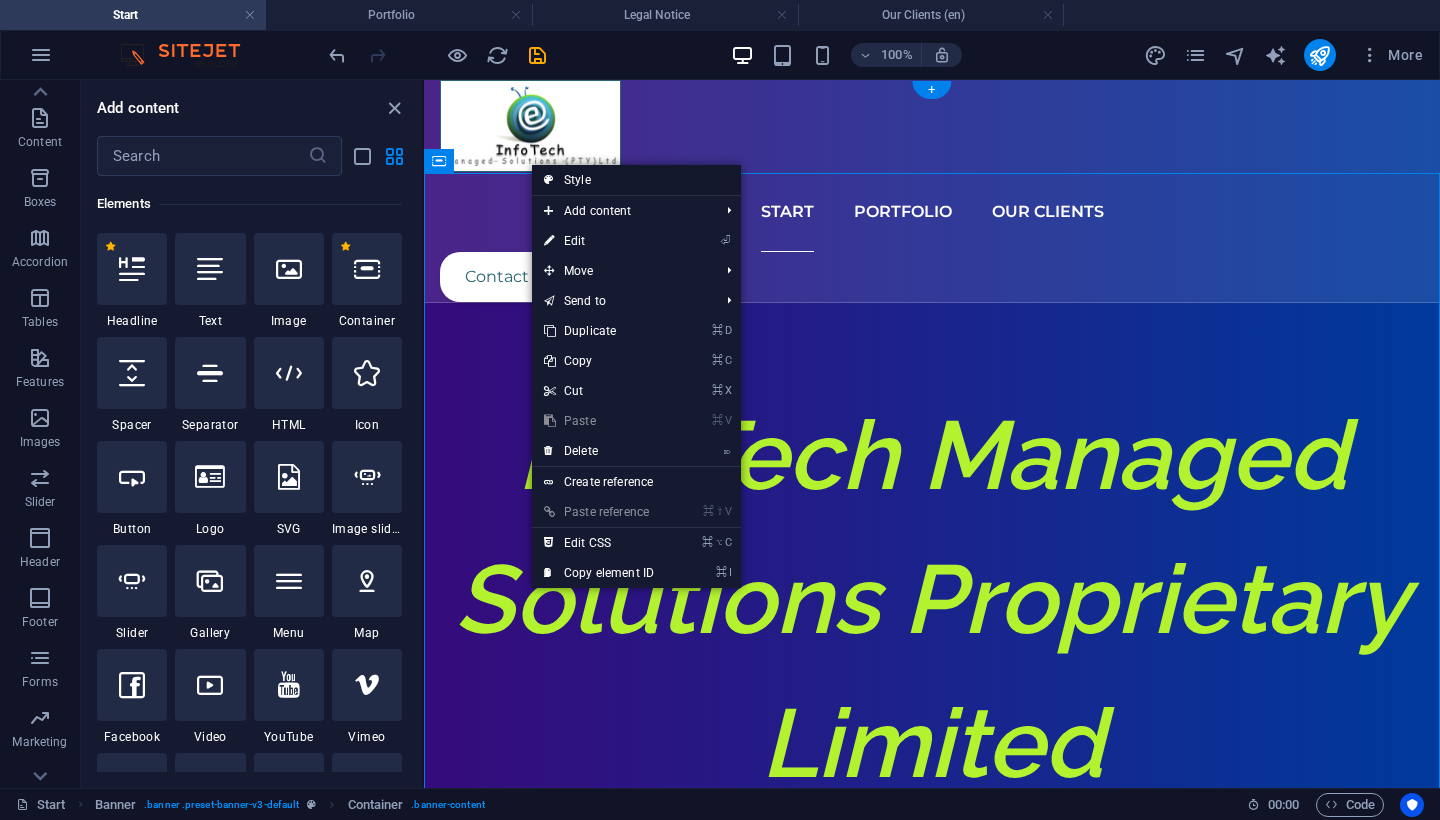 click on "Style" at bounding box center [636, 180] 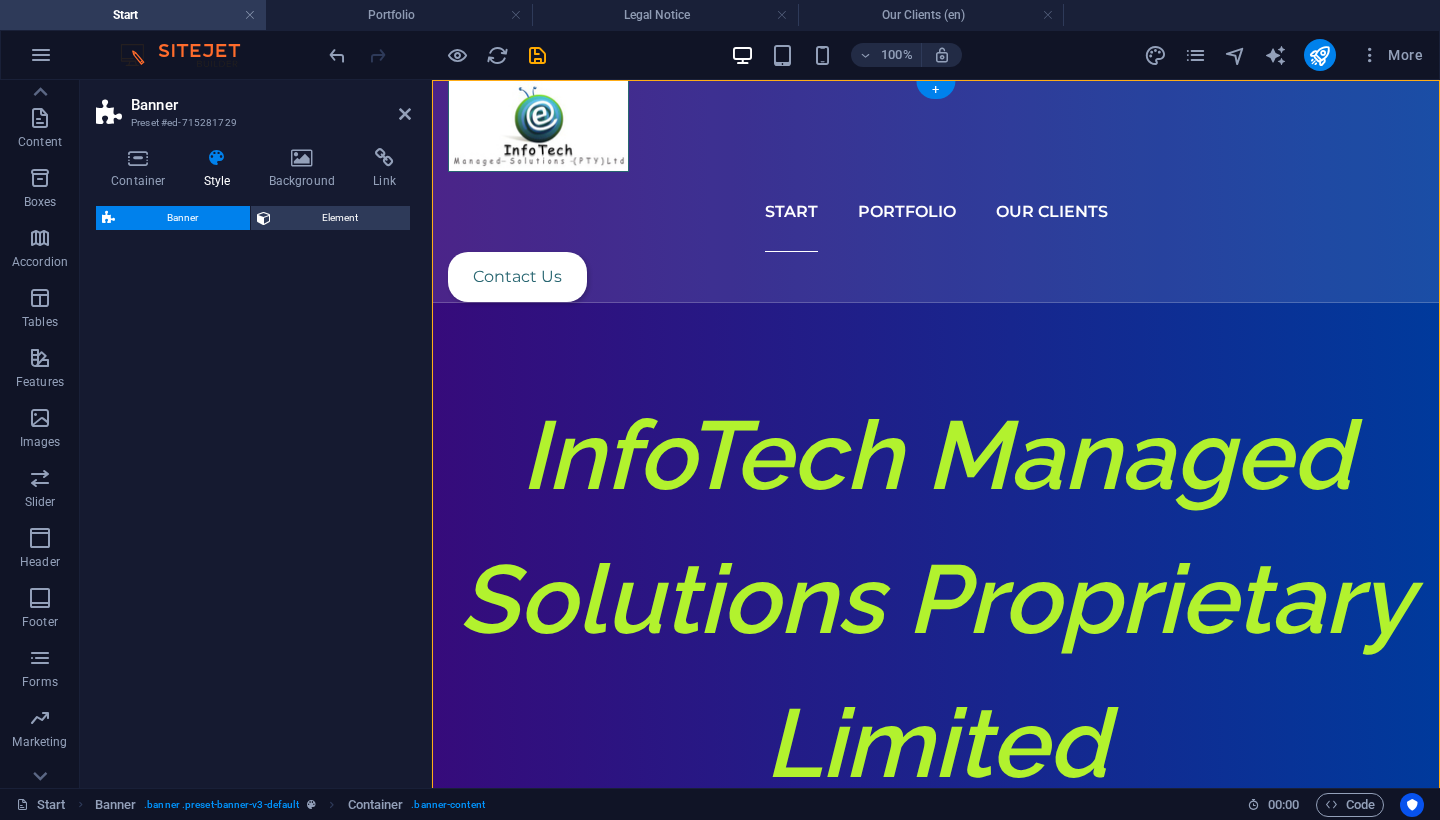 select on "rem" 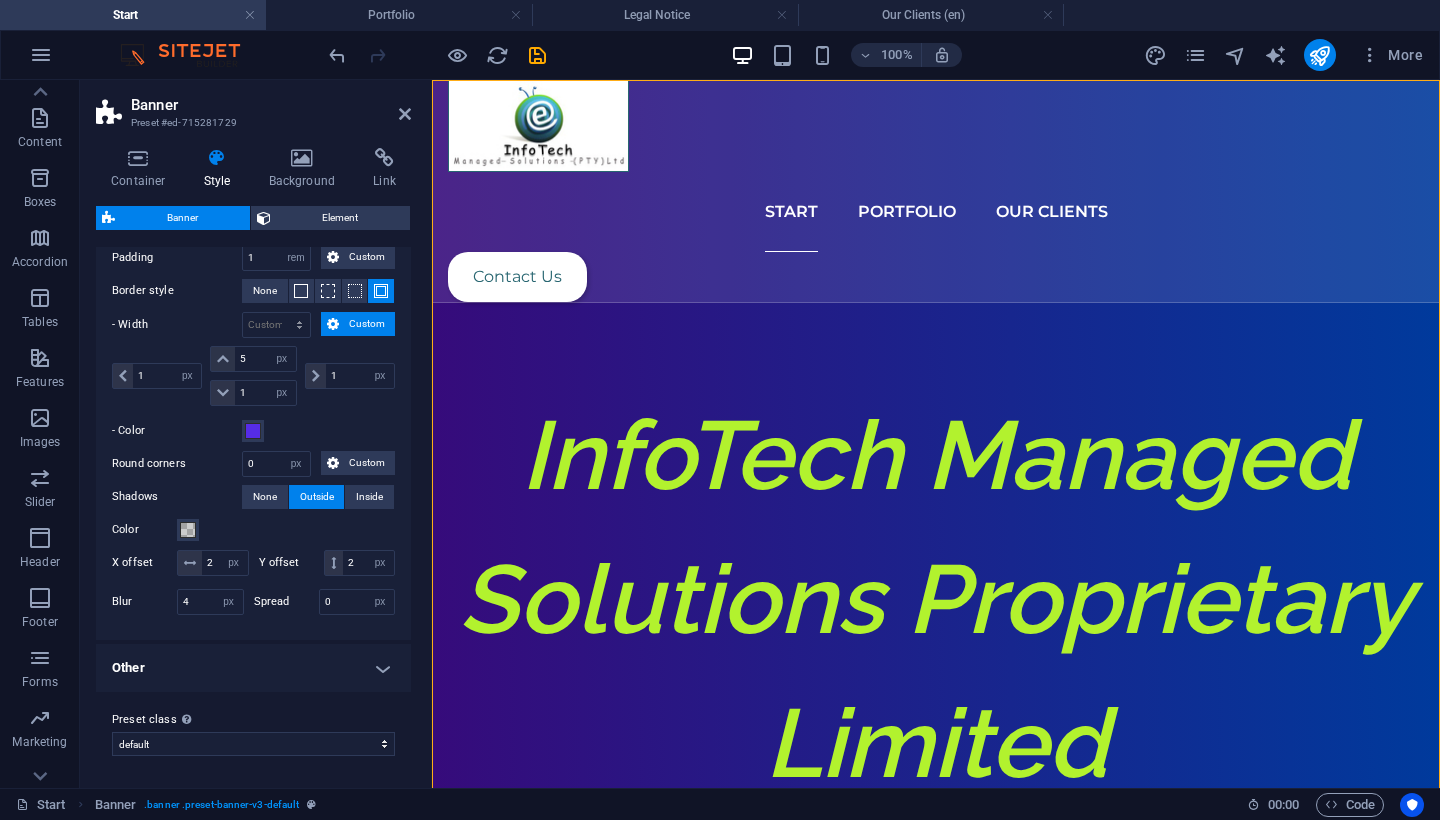 scroll, scrollTop: 189, scrollLeft: 0, axis: vertical 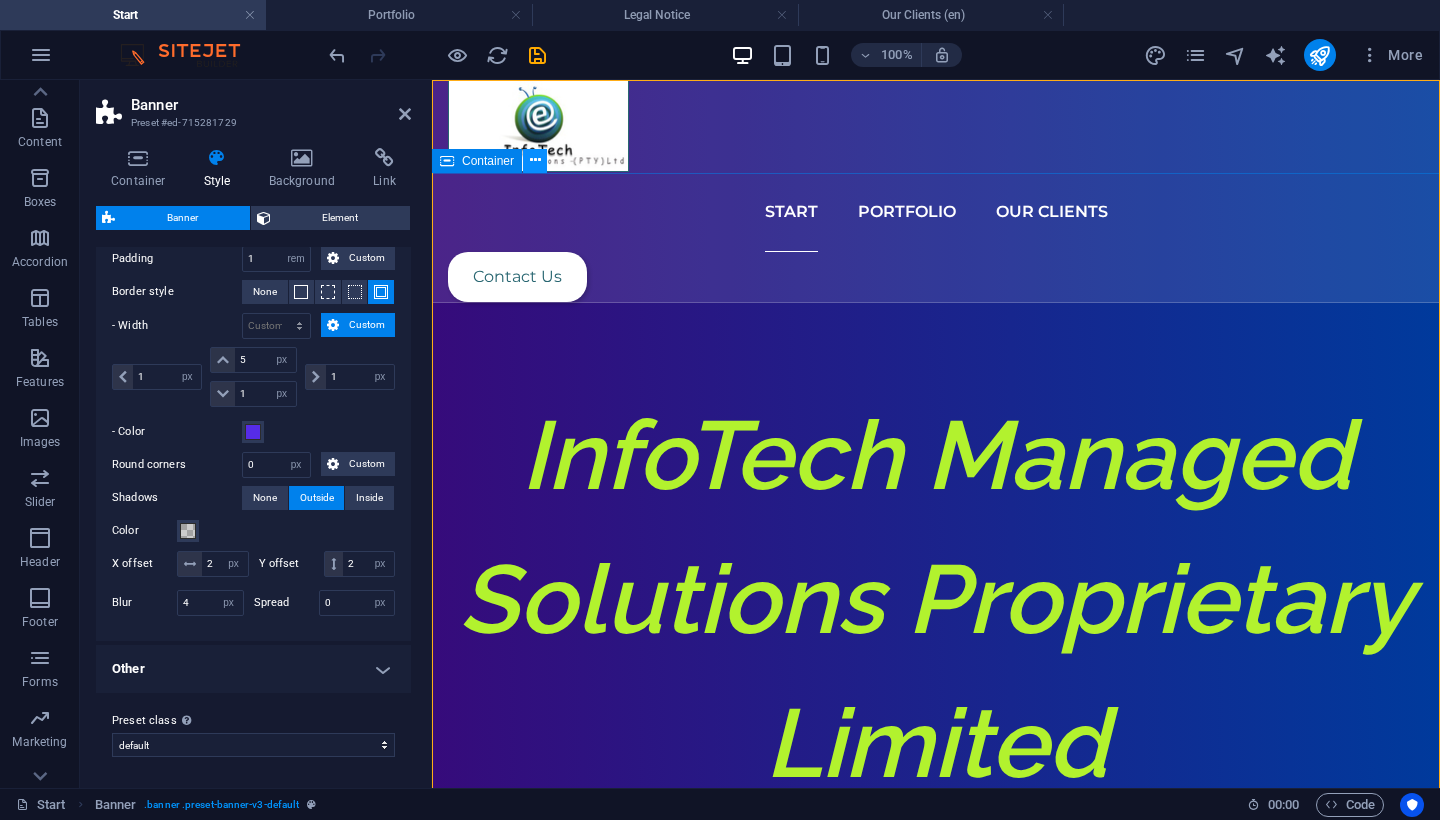 click at bounding box center (535, 160) 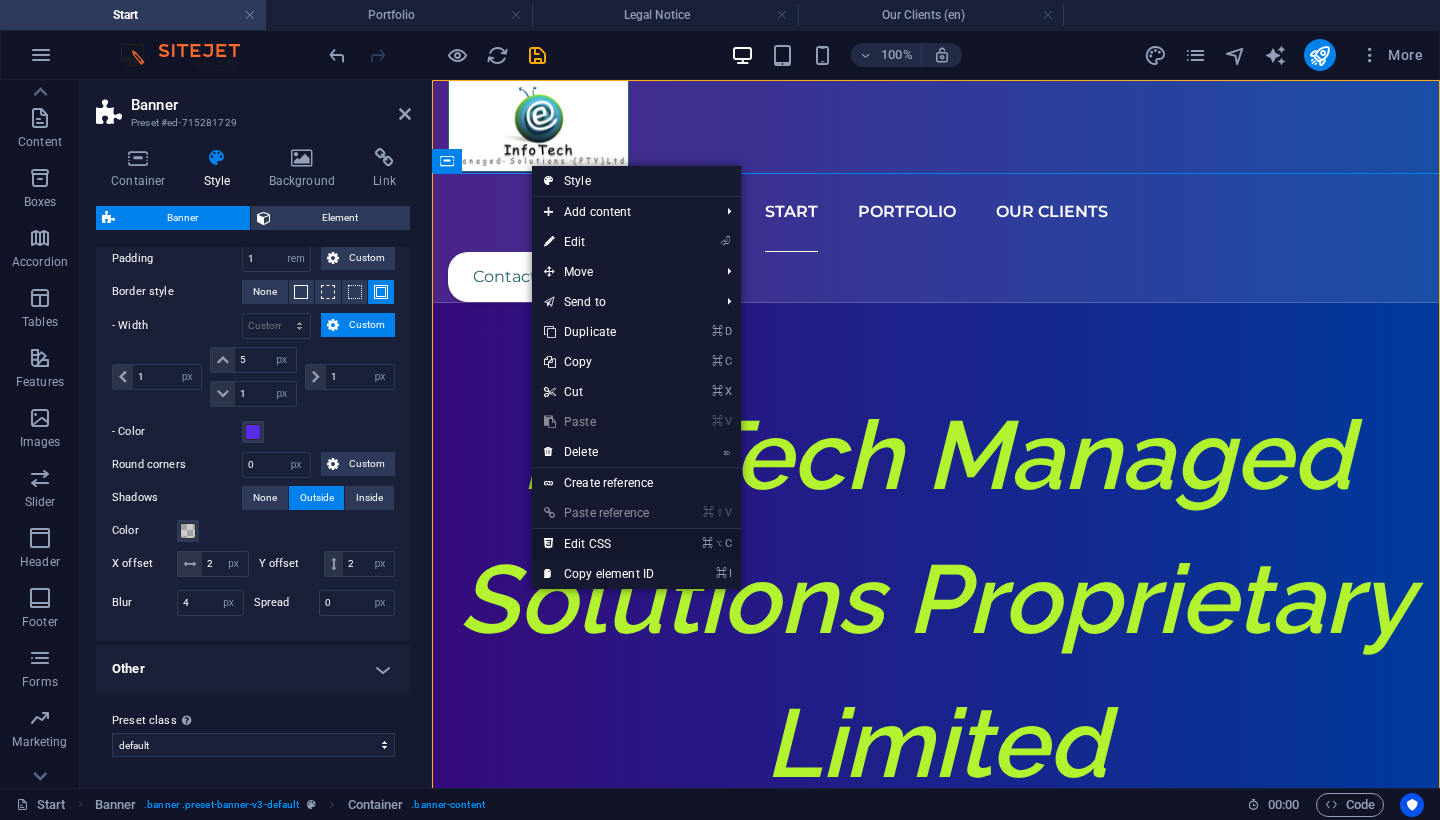 click on "⌘ ⌥ C  Edit CSS" at bounding box center [599, 544] 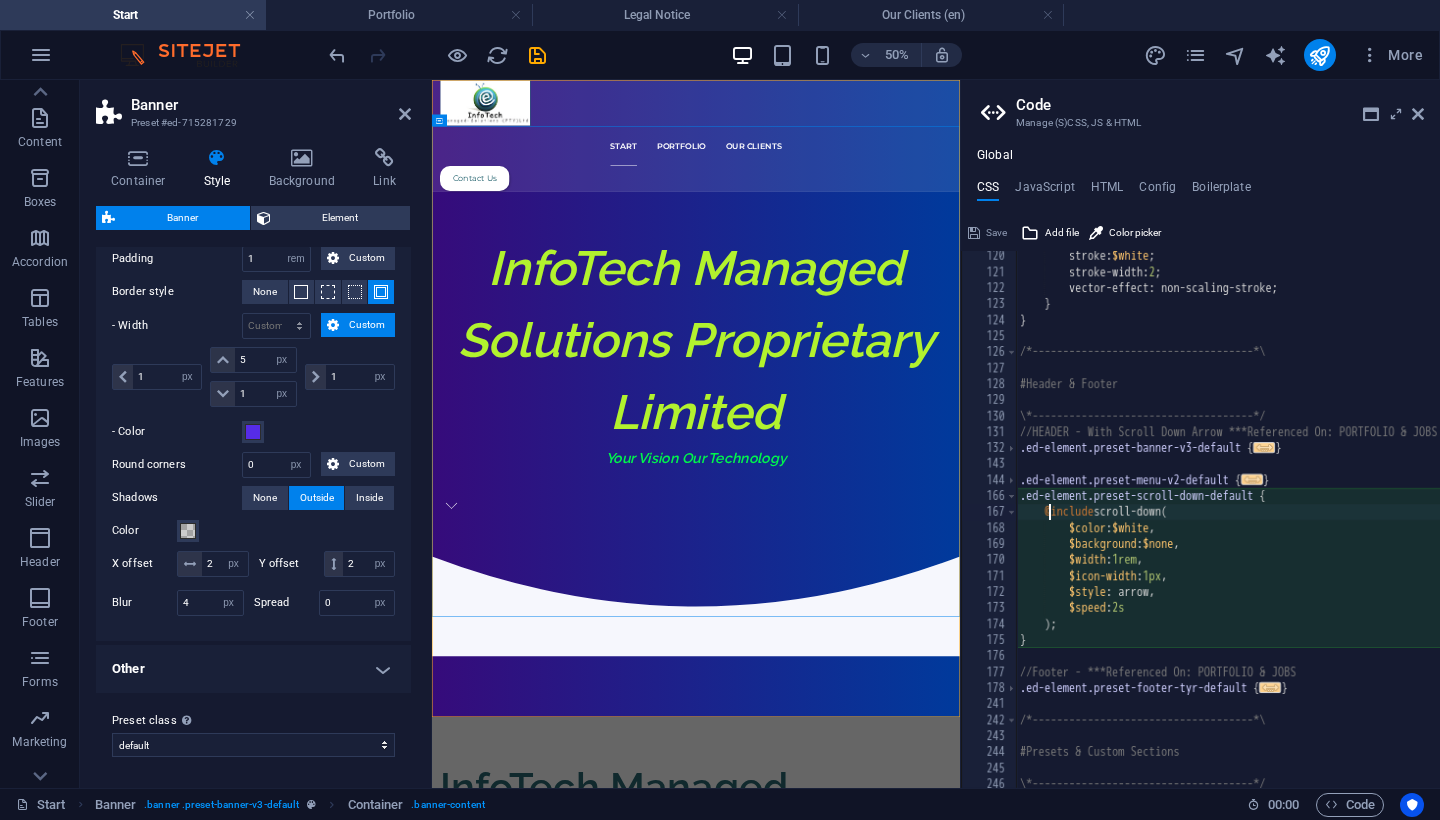 scroll, scrollTop: 1907, scrollLeft: 0, axis: vertical 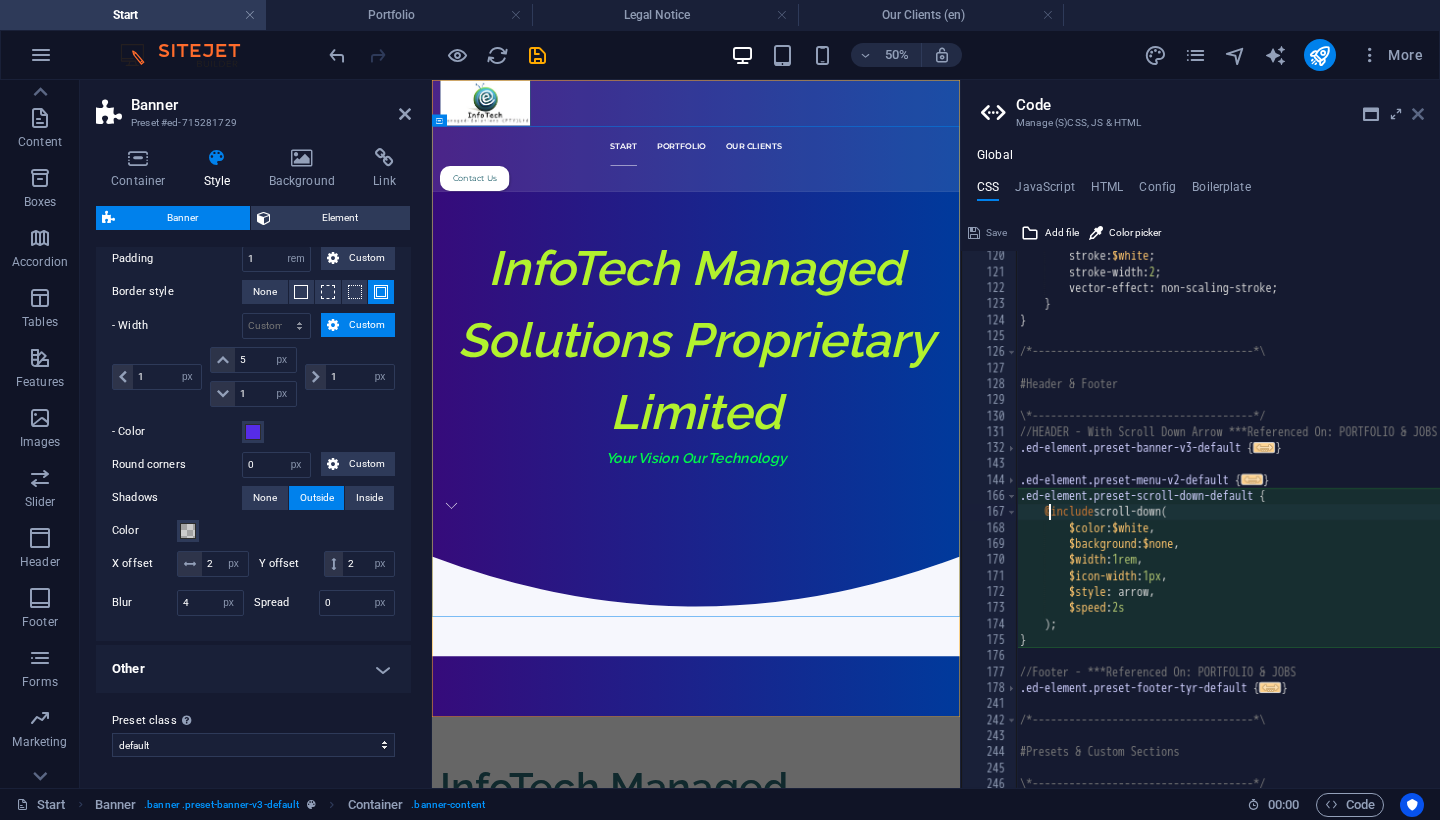 click at bounding box center (1418, 114) 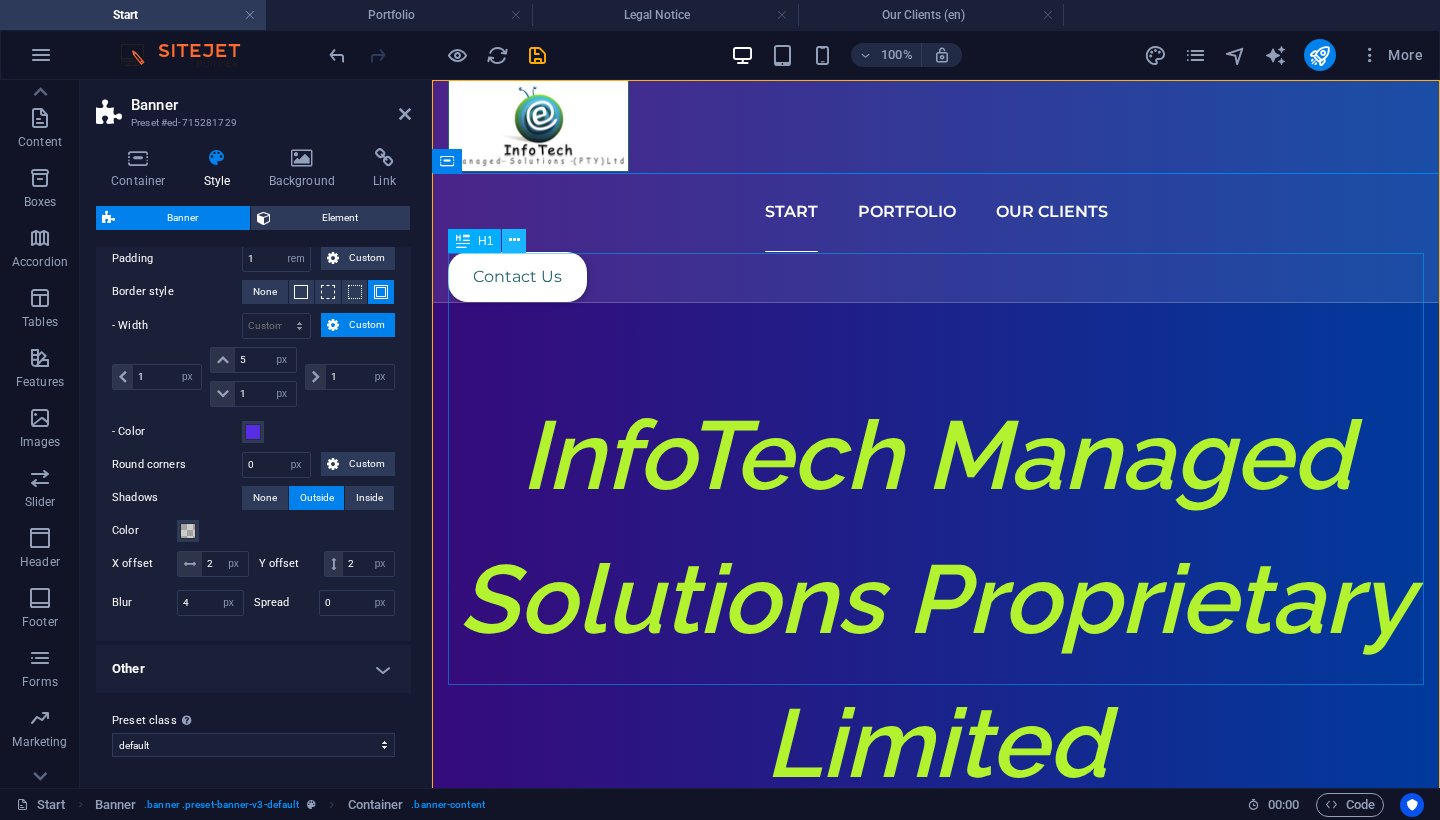 click at bounding box center [514, 240] 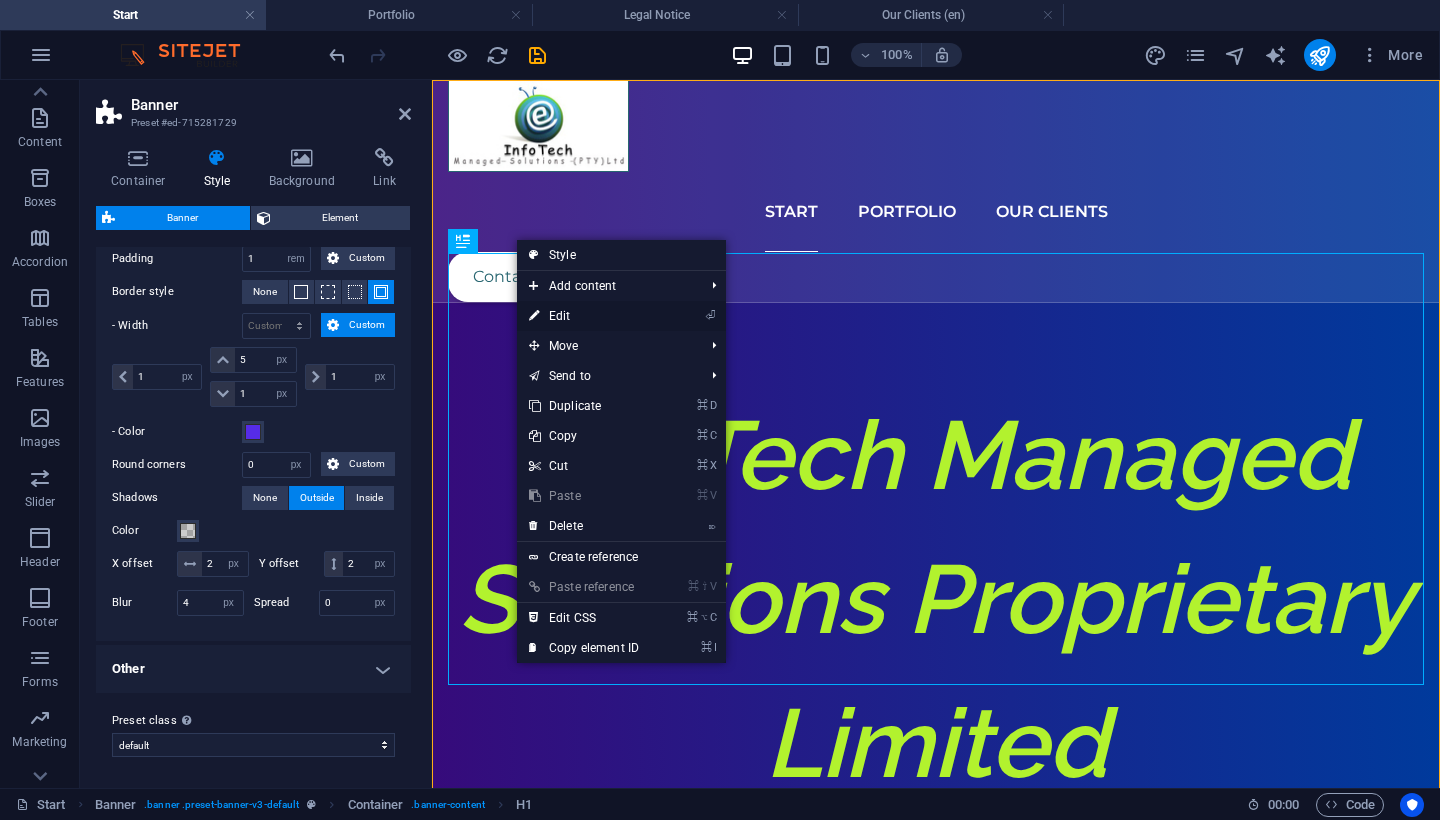 click on "⏎  Edit" at bounding box center (584, 316) 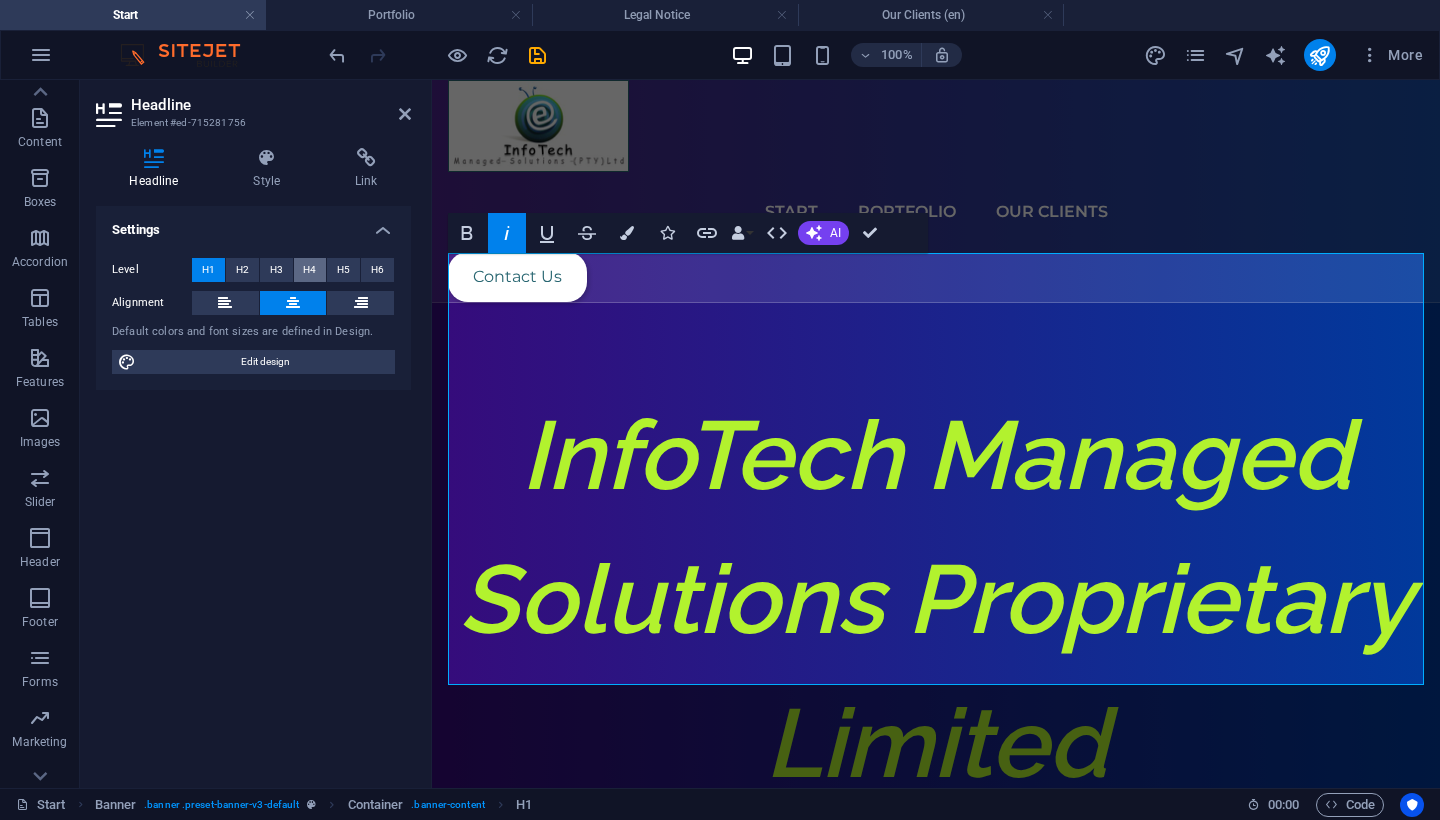 click on "H4" at bounding box center [309, 270] 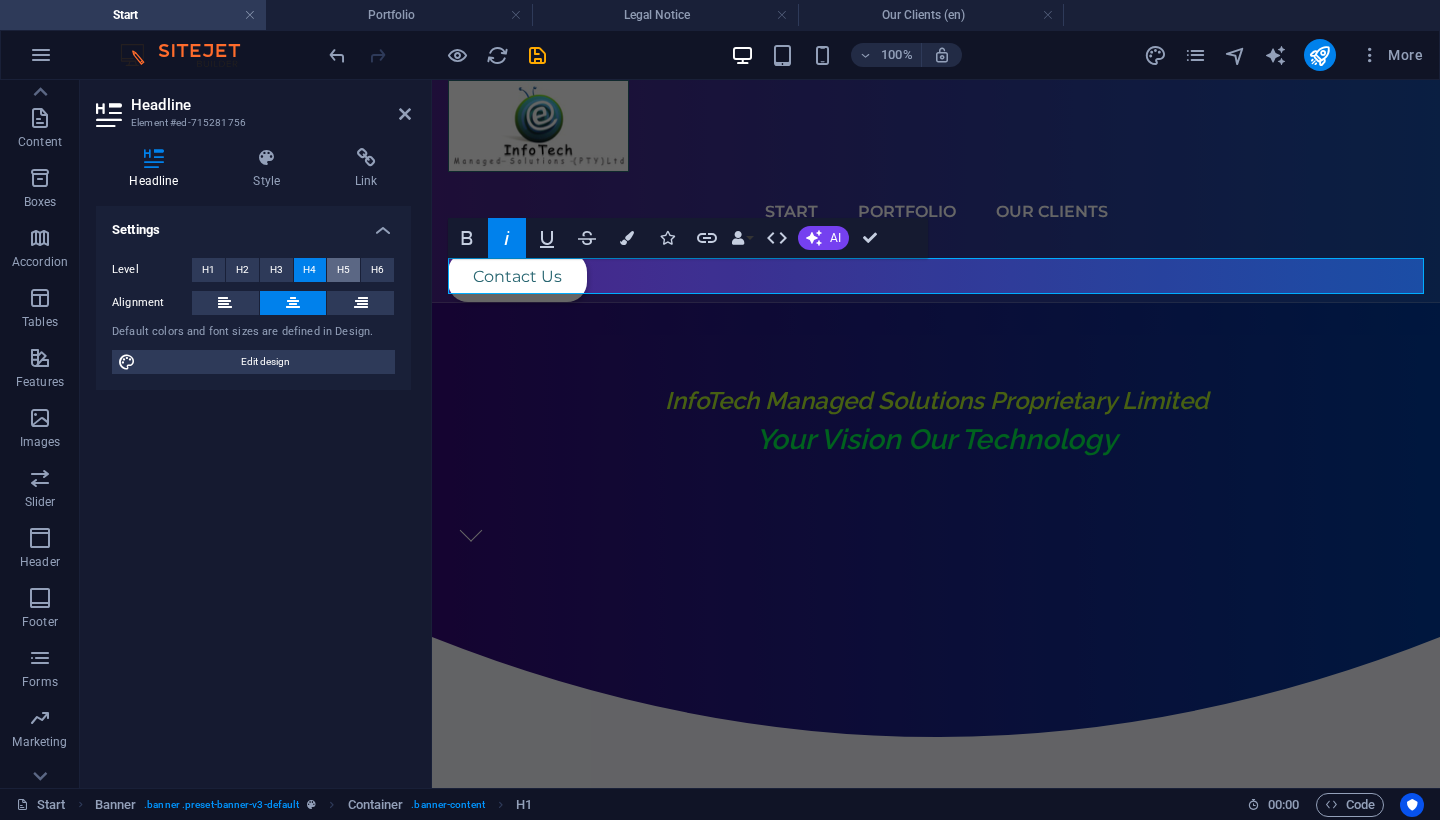 click on "H5" at bounding box center (343, 270) 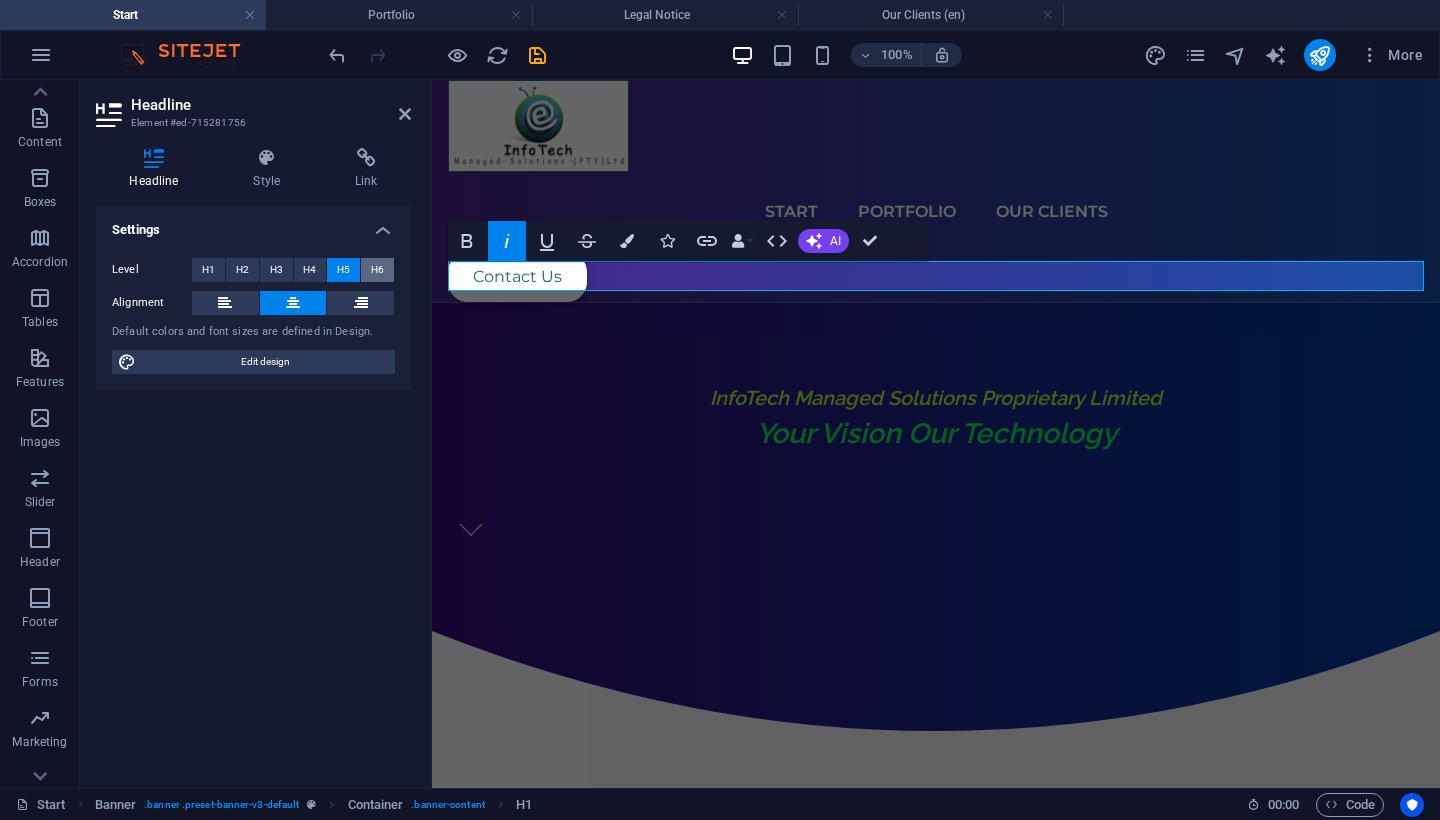 click on "H6" at bounding box center [377, 270] 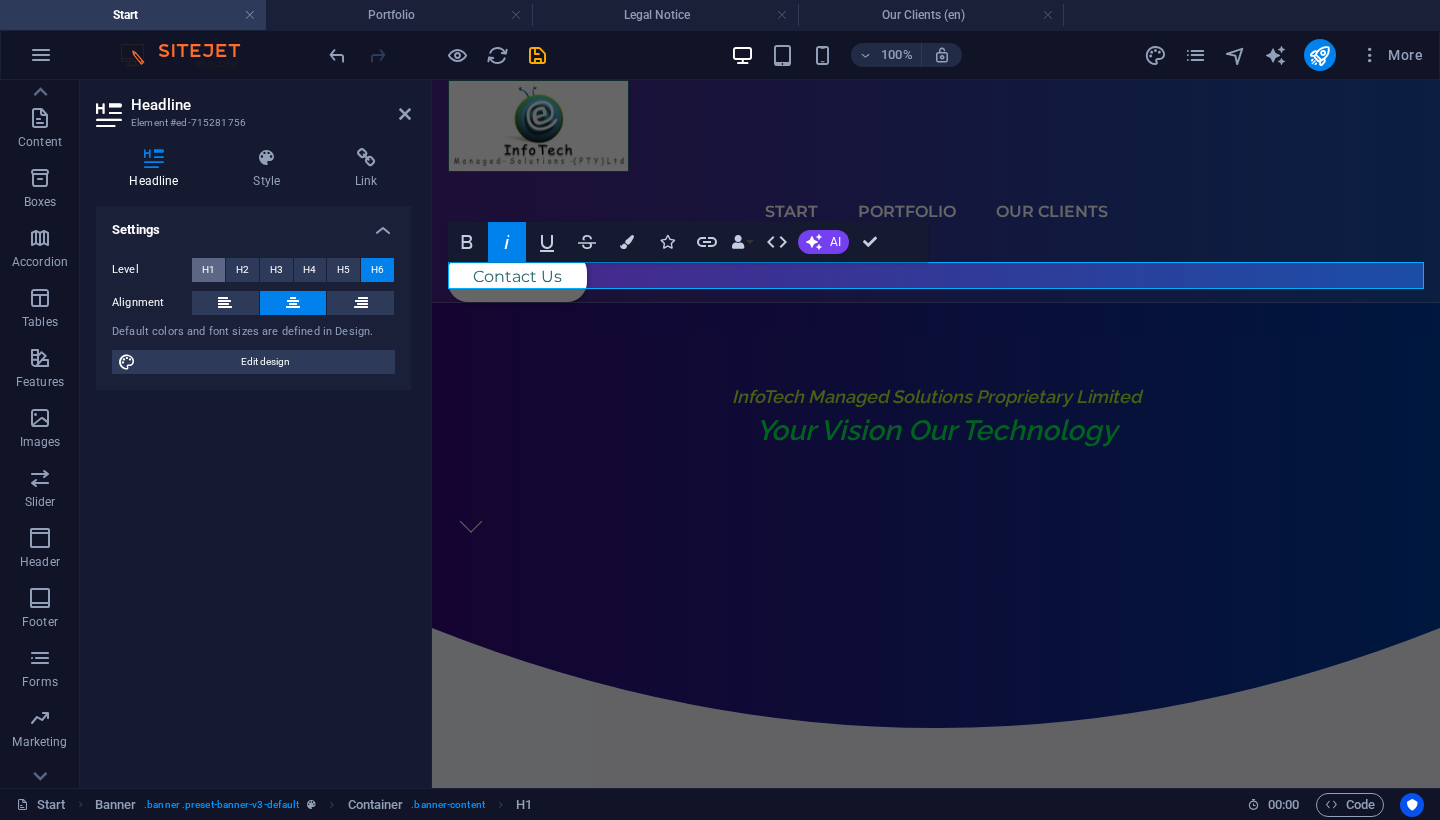 click on "H1" at bounding box center [208, 270] 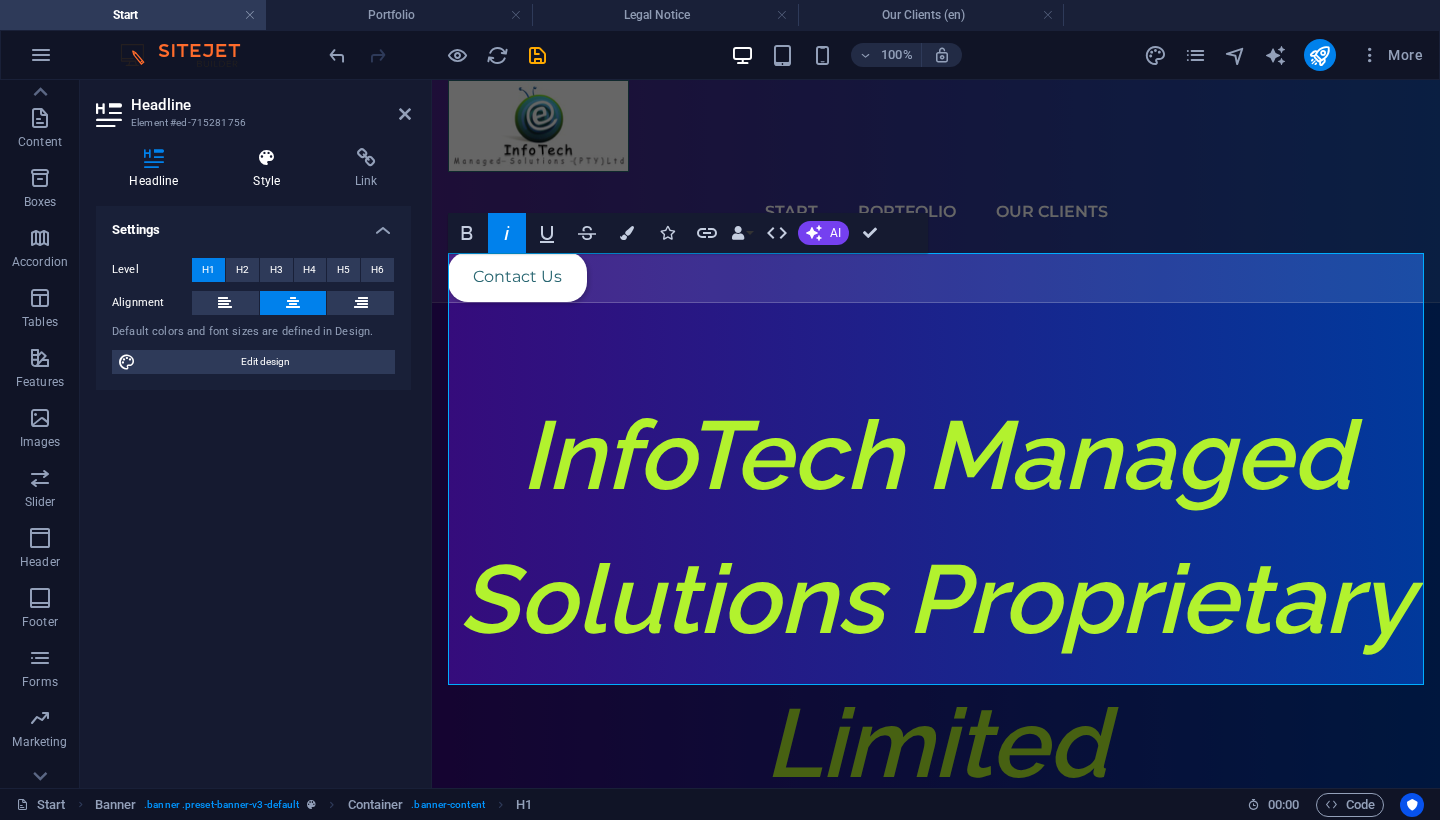 click at bounding box center (267, 158) 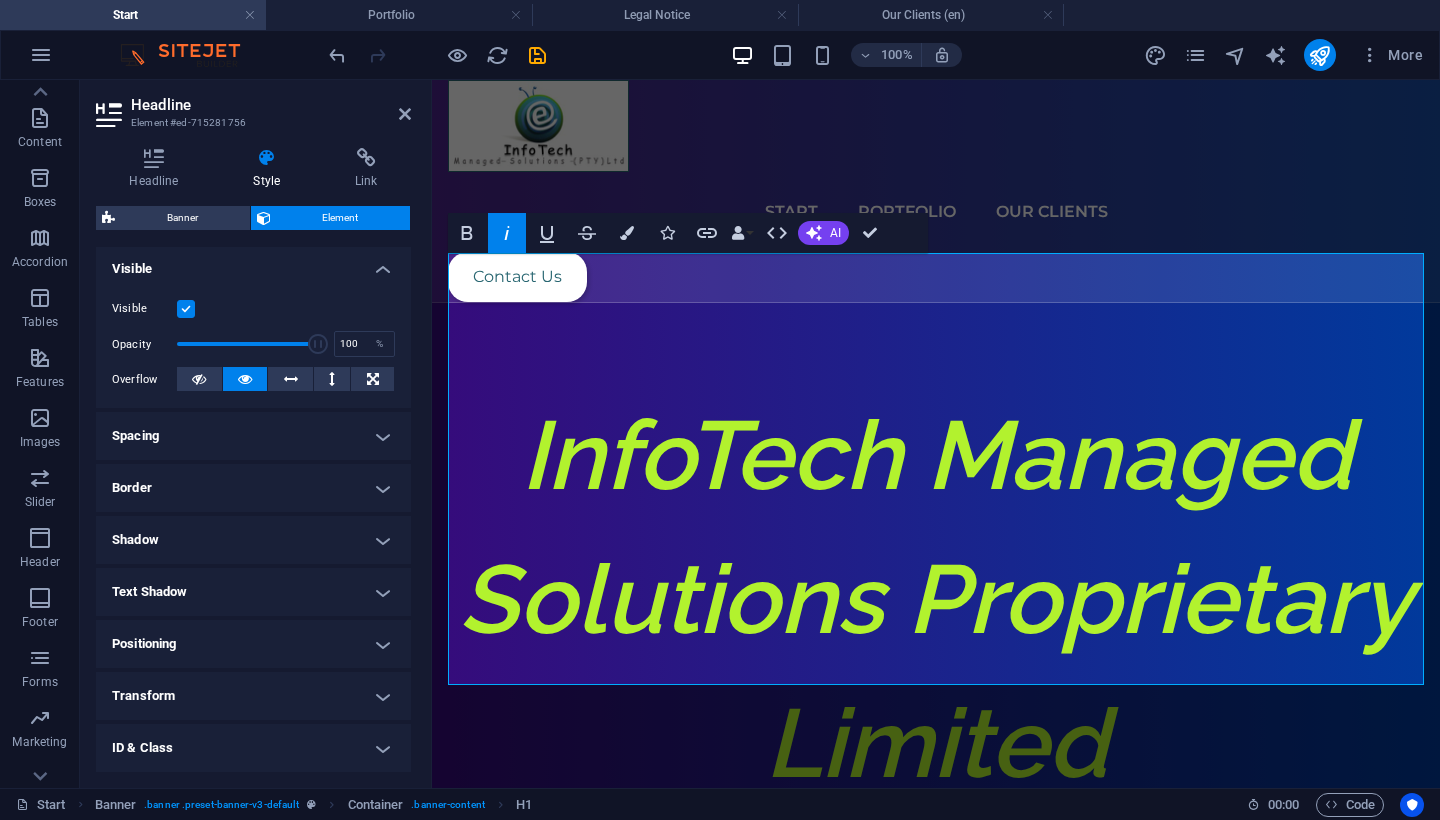 scroll, scrollTop: 219, scrollLeft: 0, axis: vertical 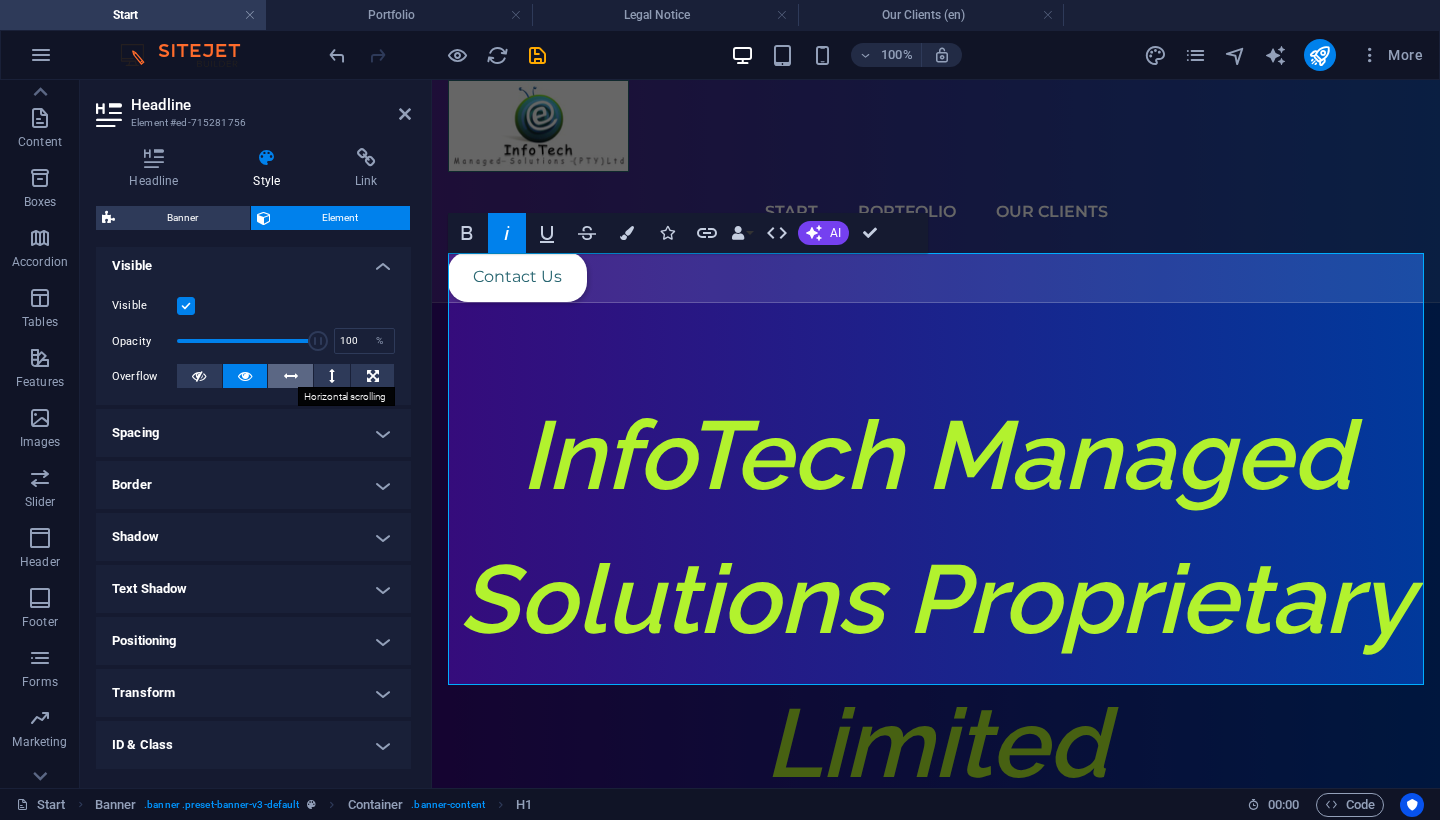 click at bounding box center (291, 376) 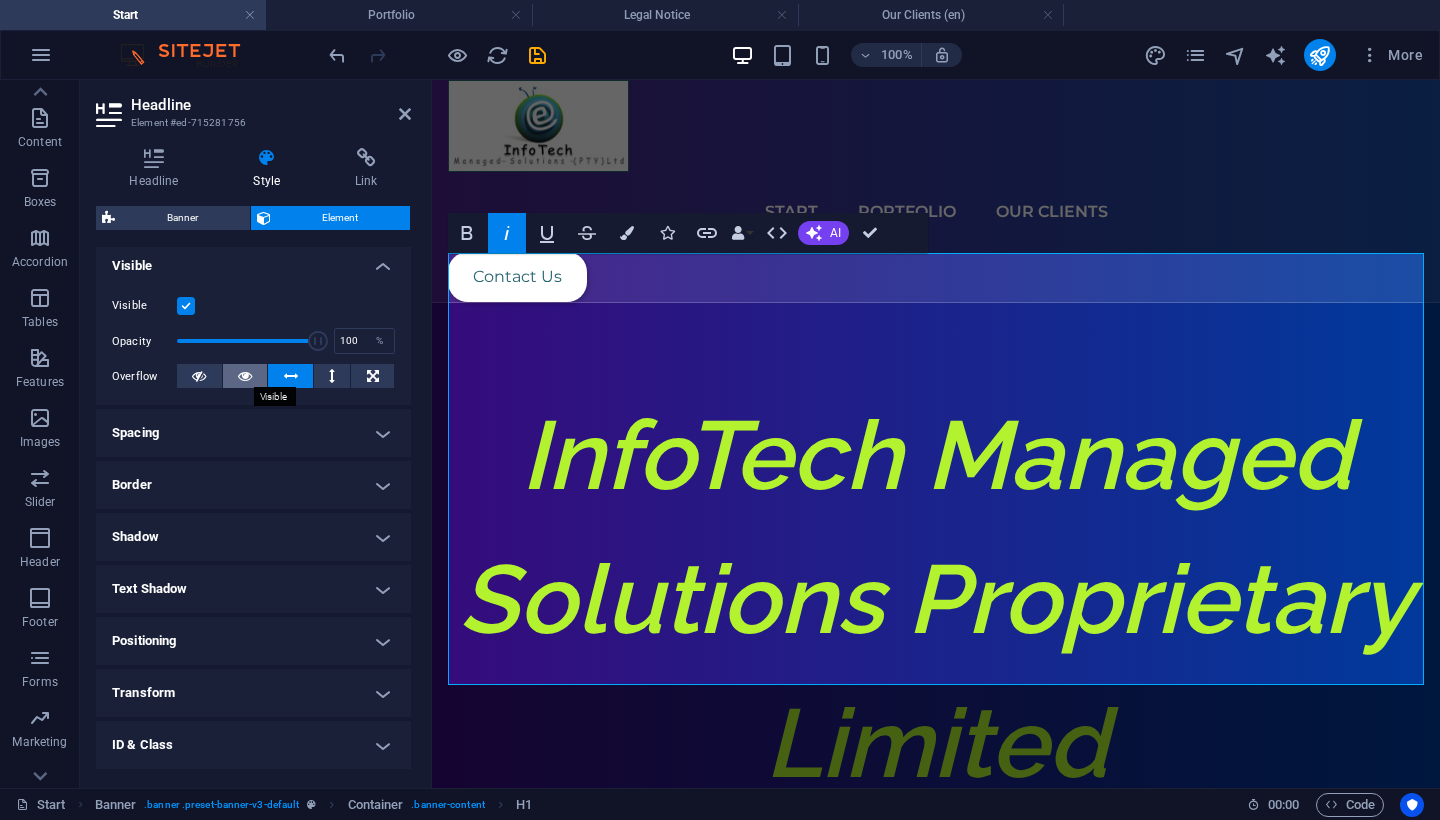 click at bounding box center (245, 376) 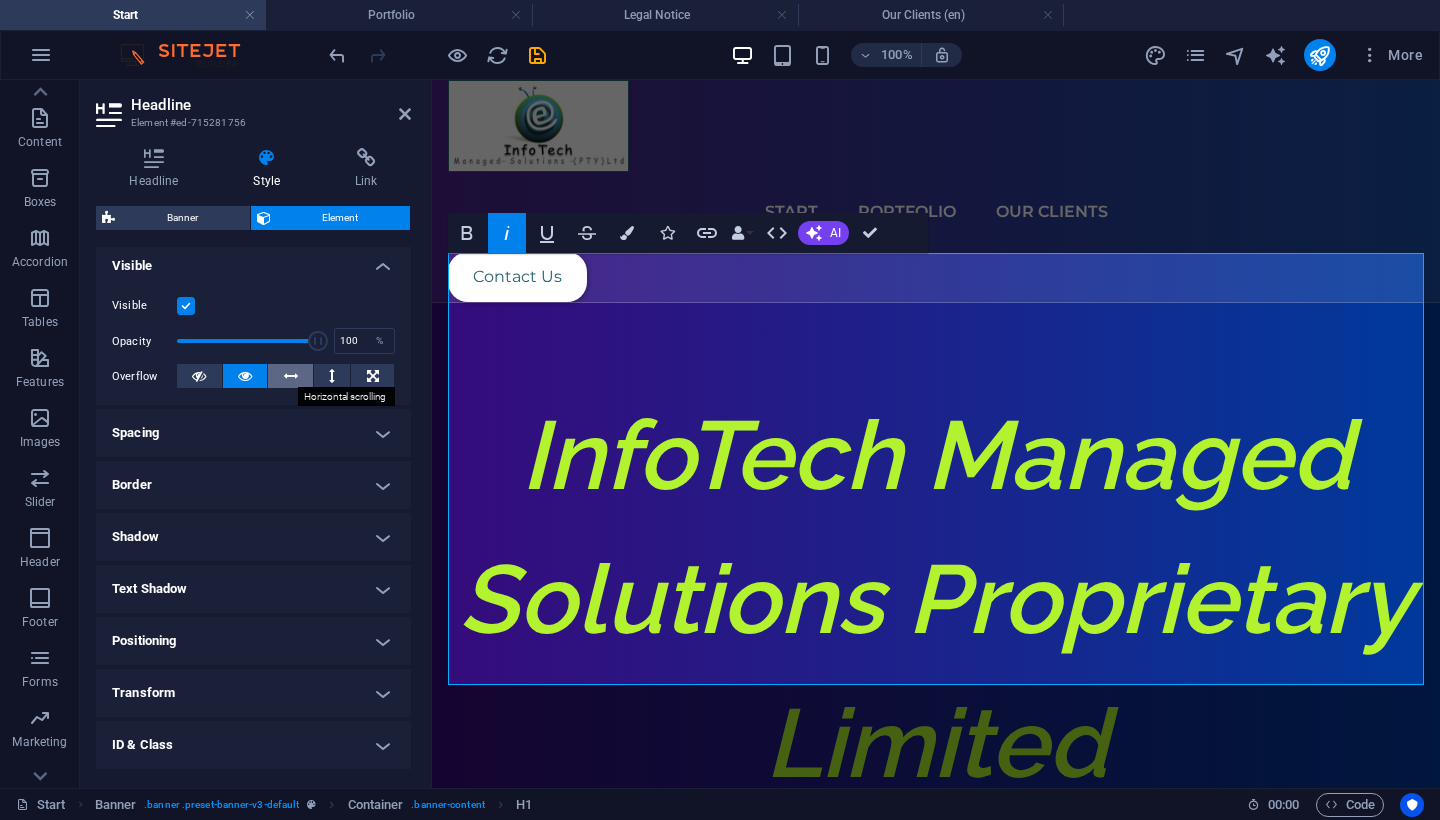 click at bounding box center (291, 376) 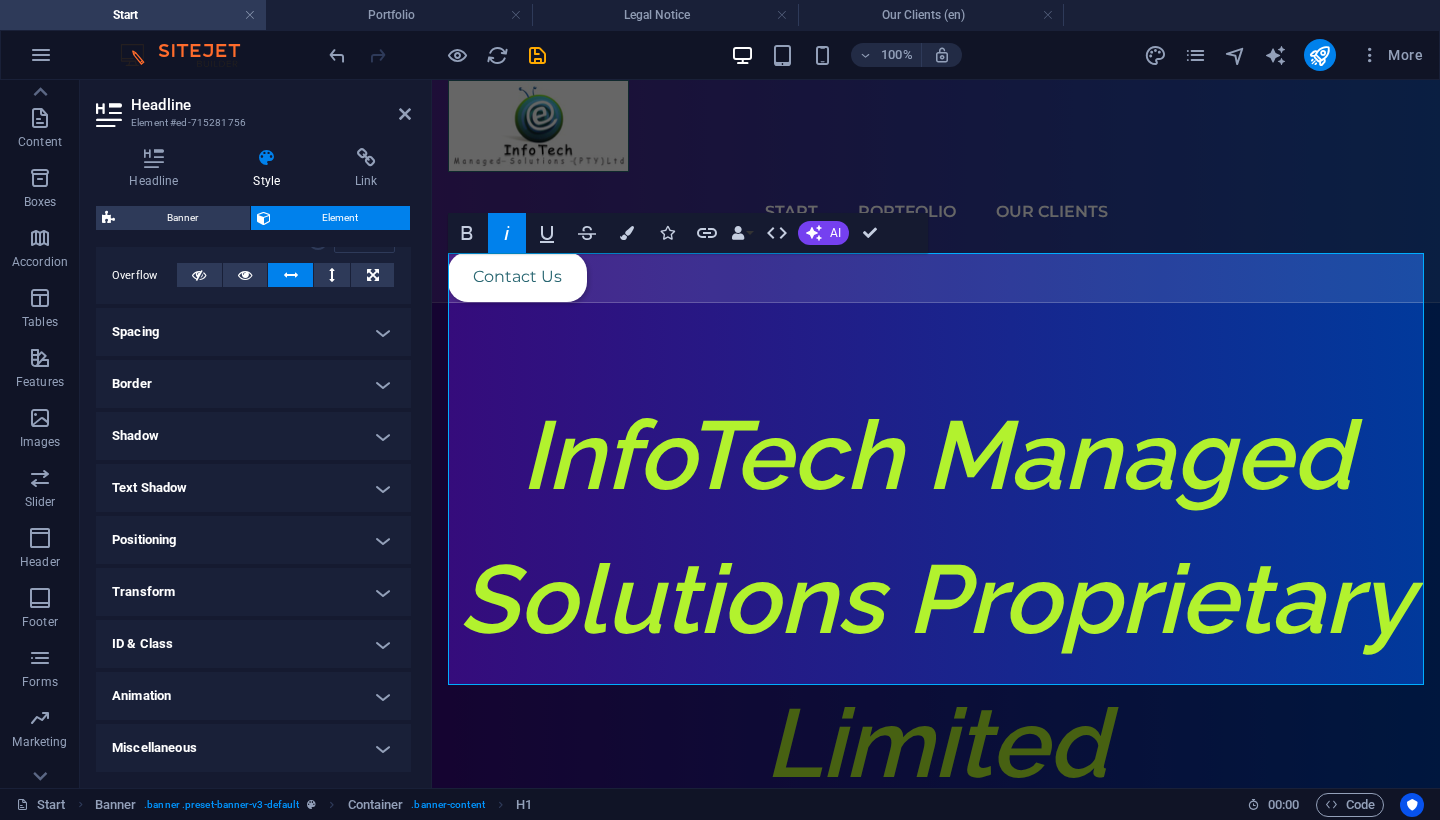 scroll, scrollTop: 319, scrollLeft: 0, axis: vertical 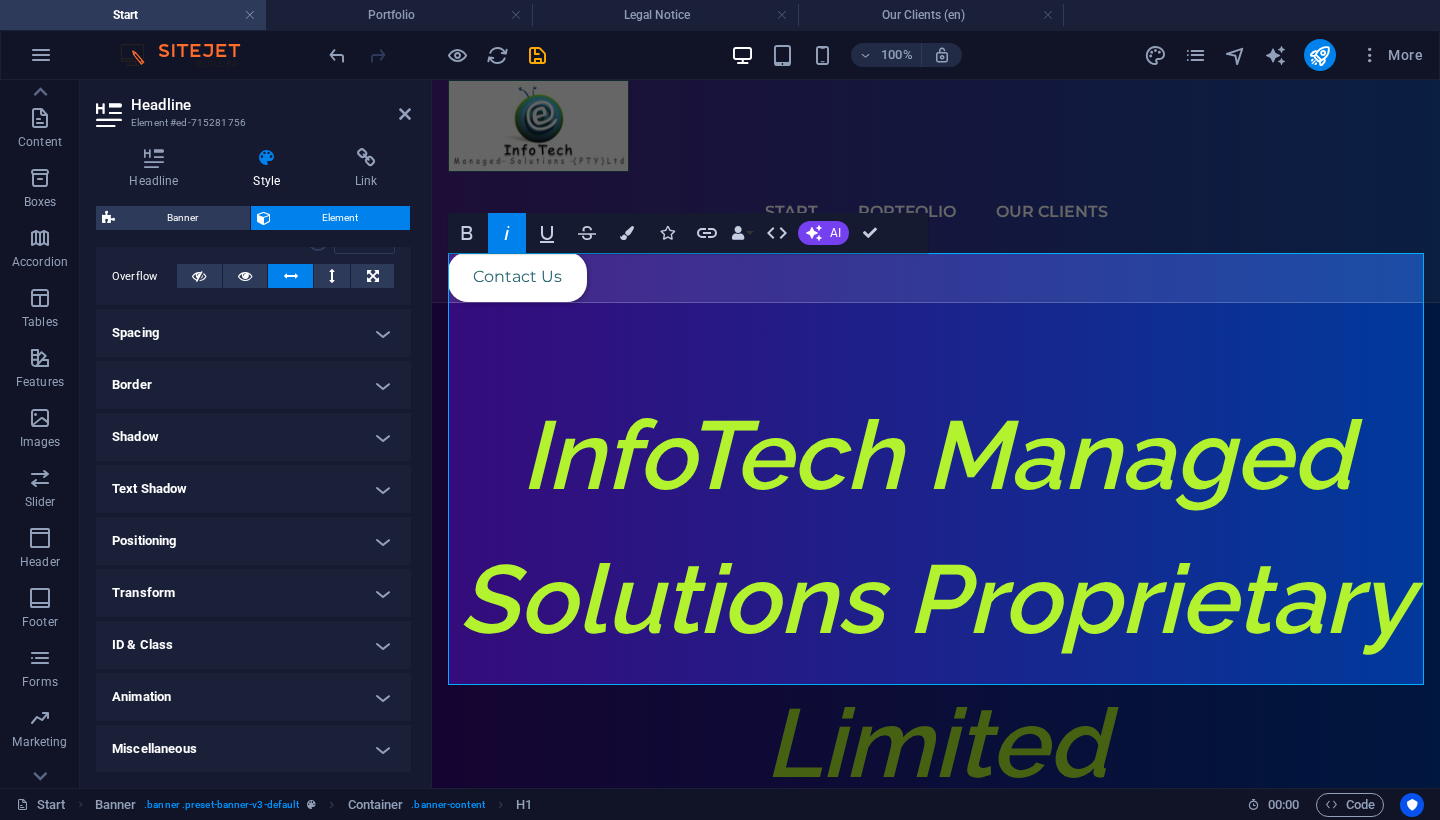 click on "Animation" at bounding box center [253, 697] 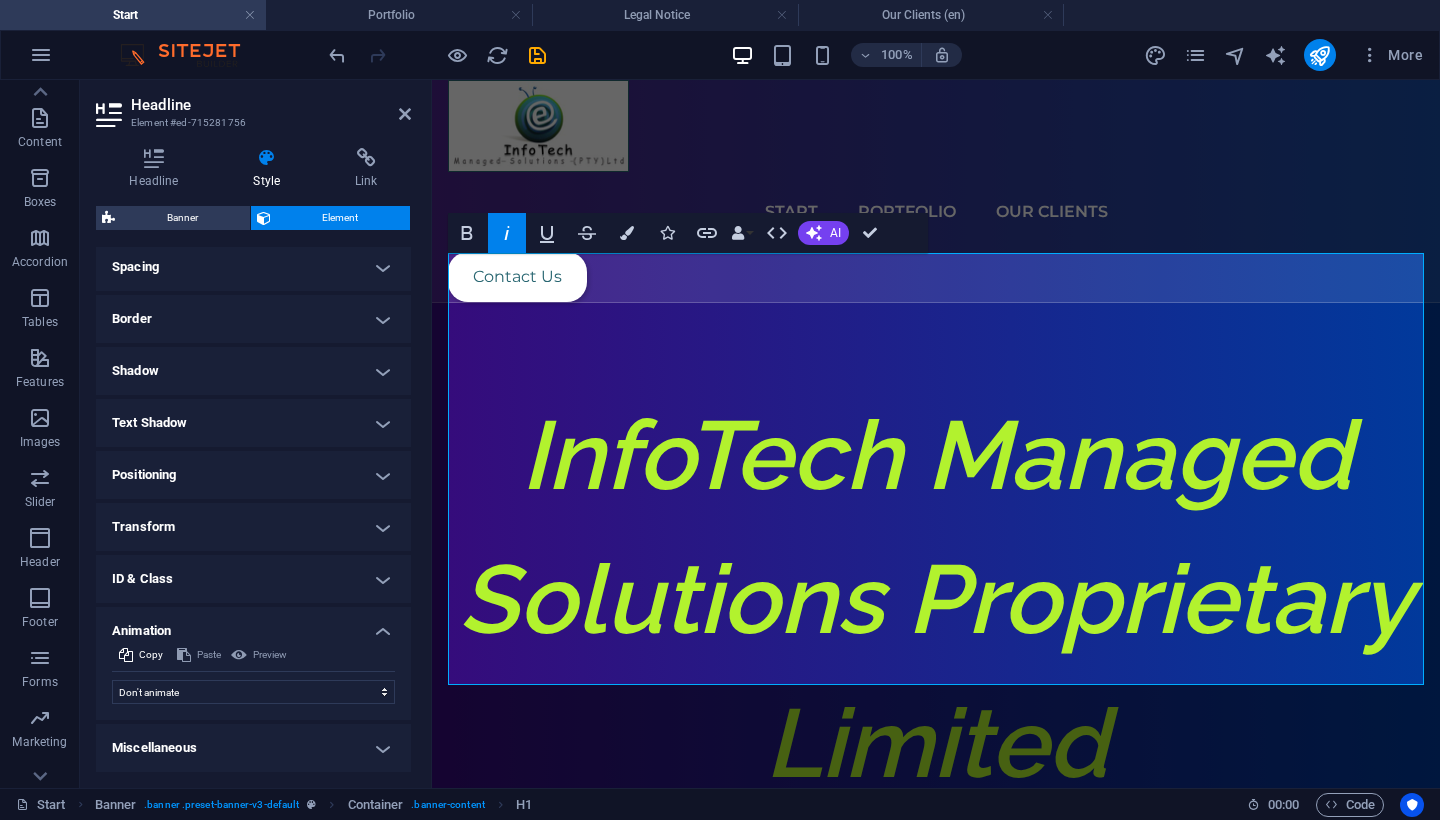 scroll, scrollTop: 384, scrollLeft: 0, axis: vertical 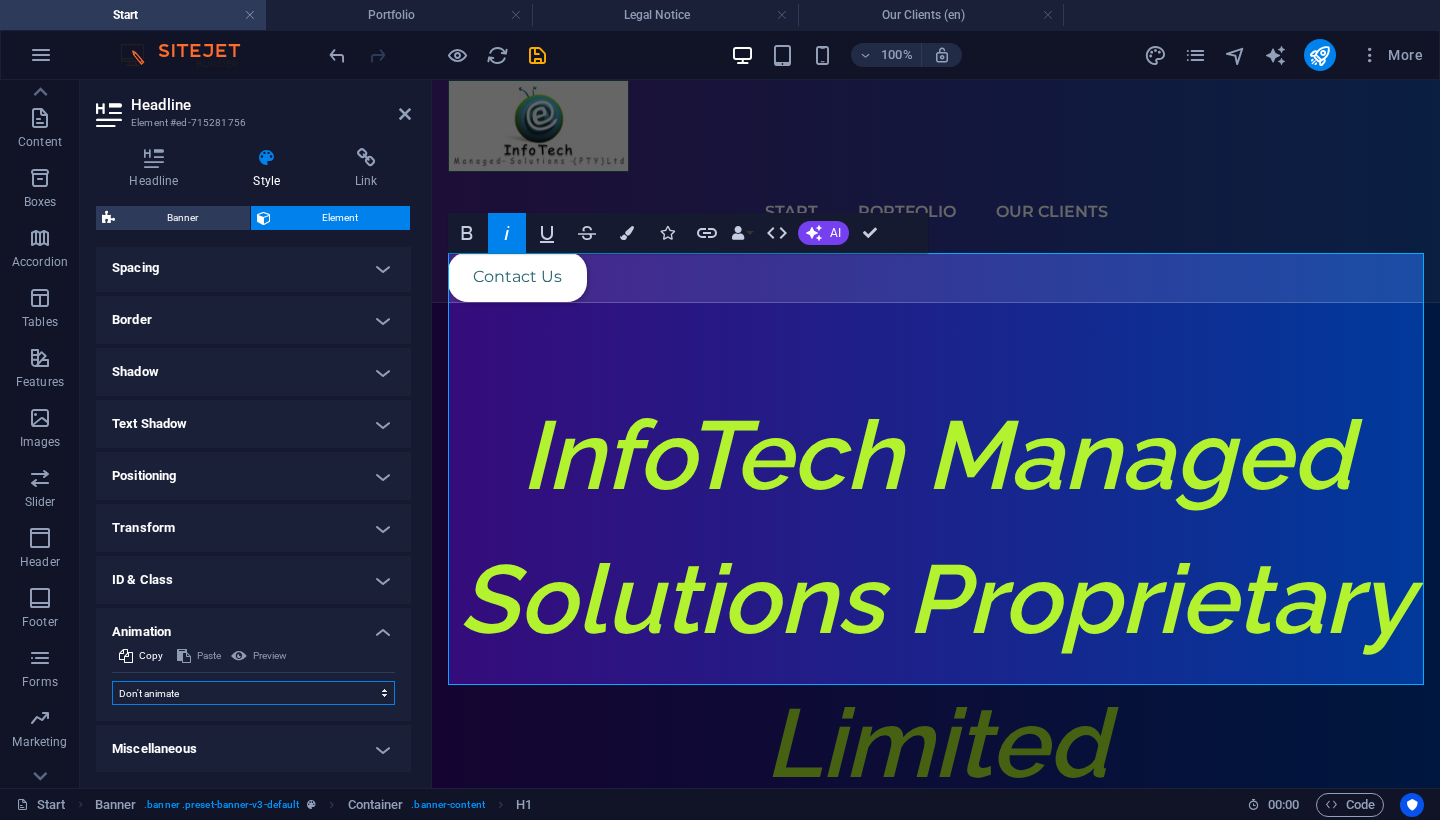 select on "fade" 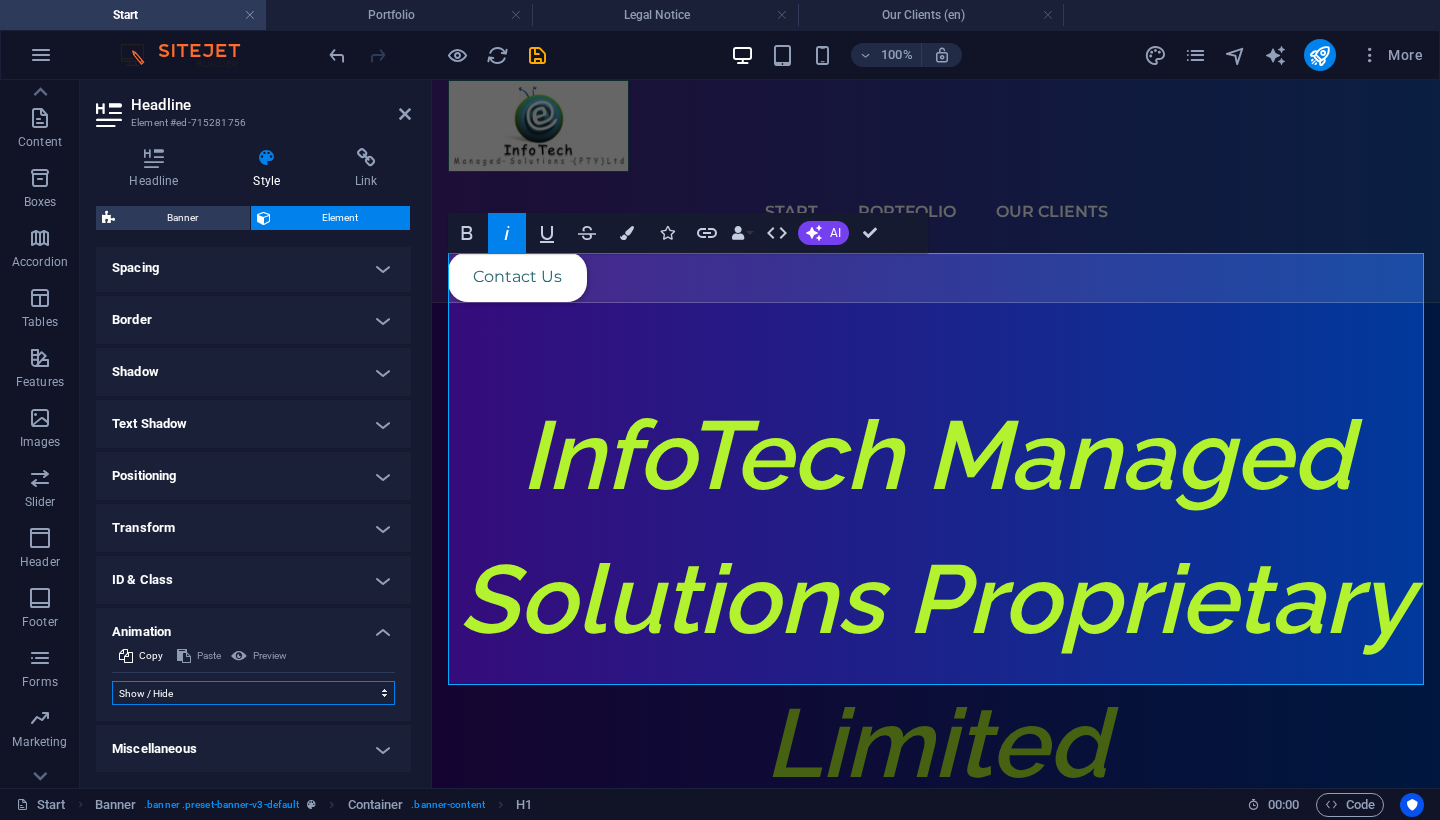 select on "scroll" 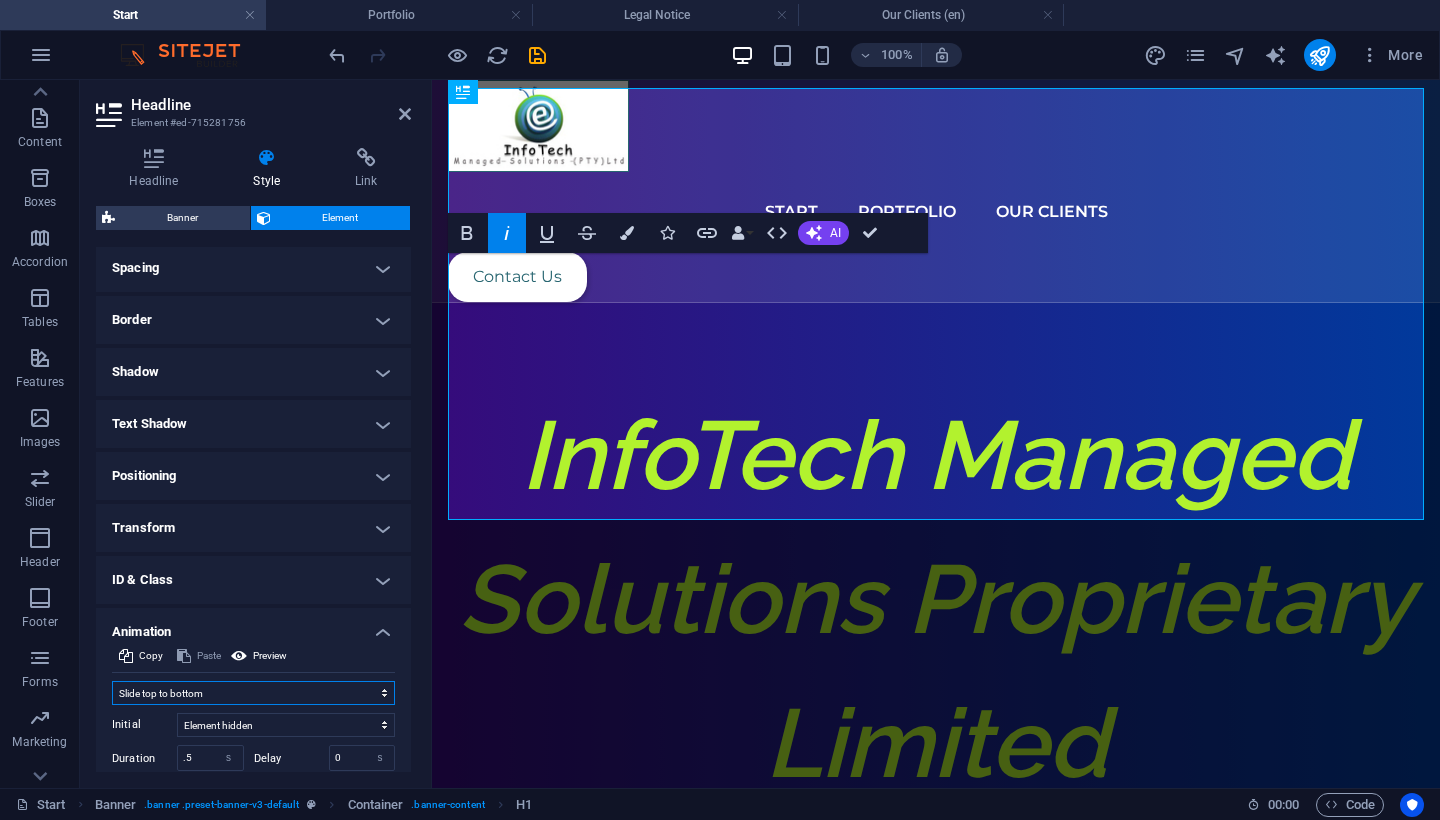select on "move-bottom-to-top" 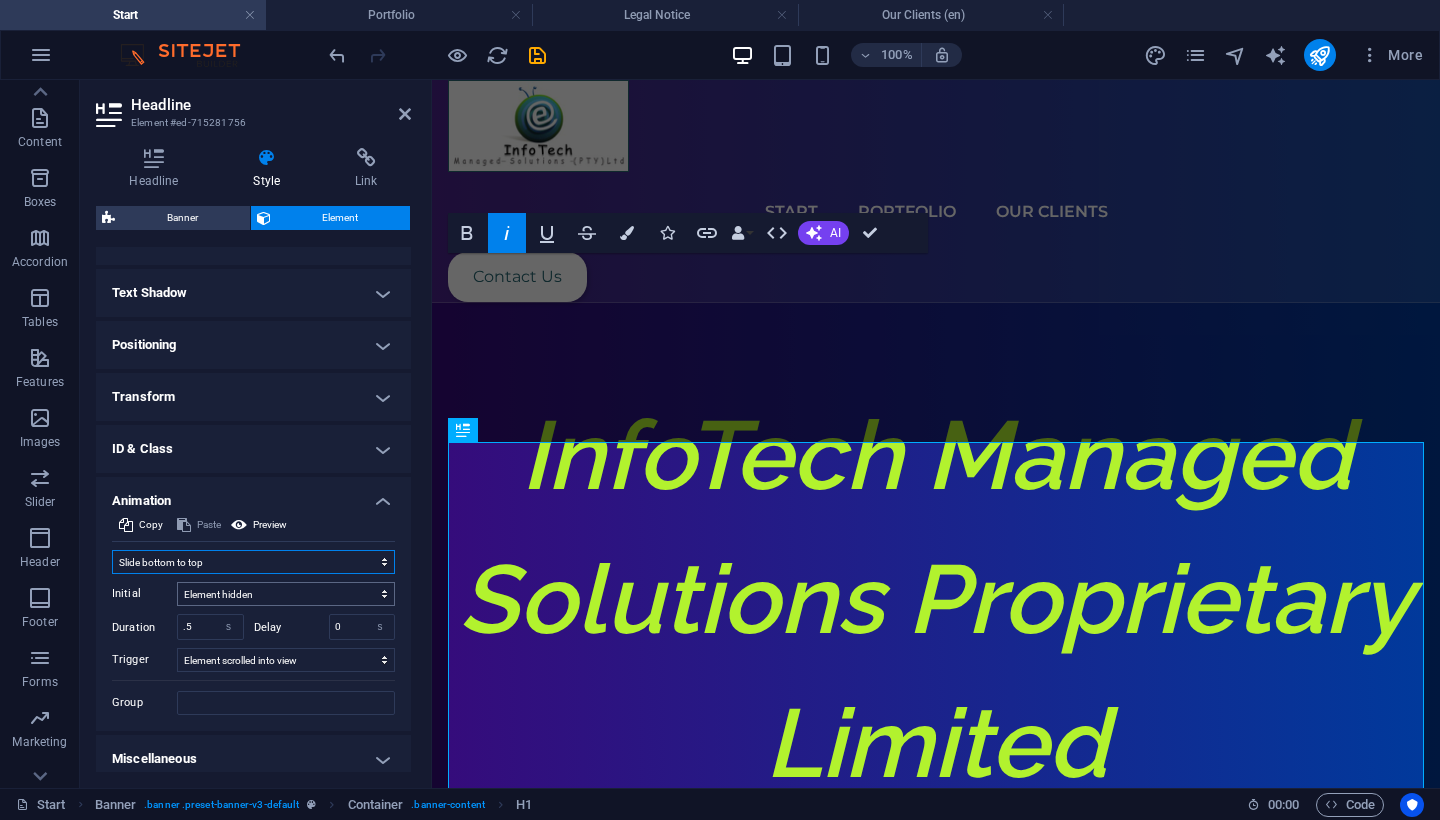 scroll, scrollTop: 521, scrollLeft: 0, axis: vertical 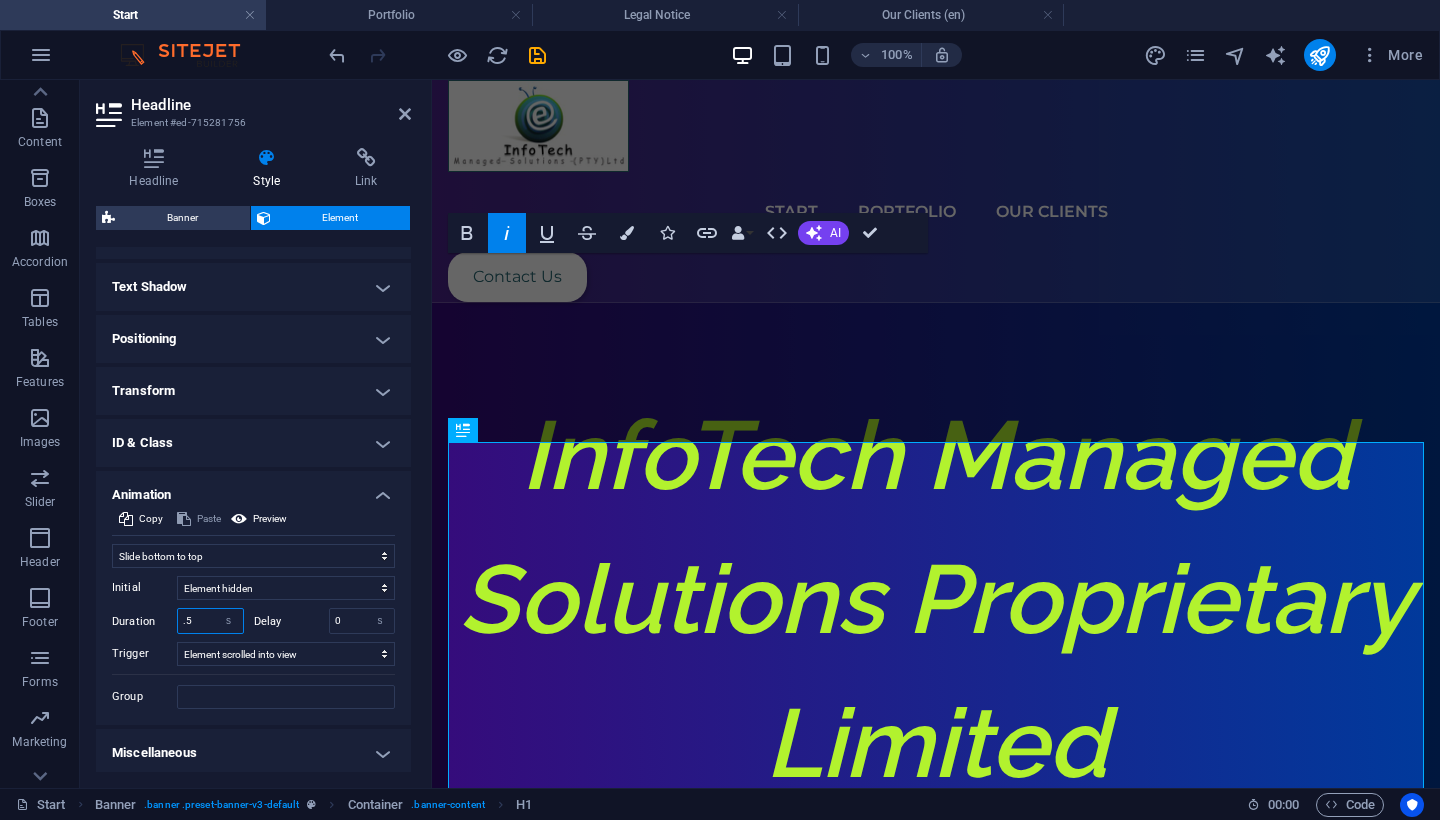 click on ".5" at bounding box center (210, 621) 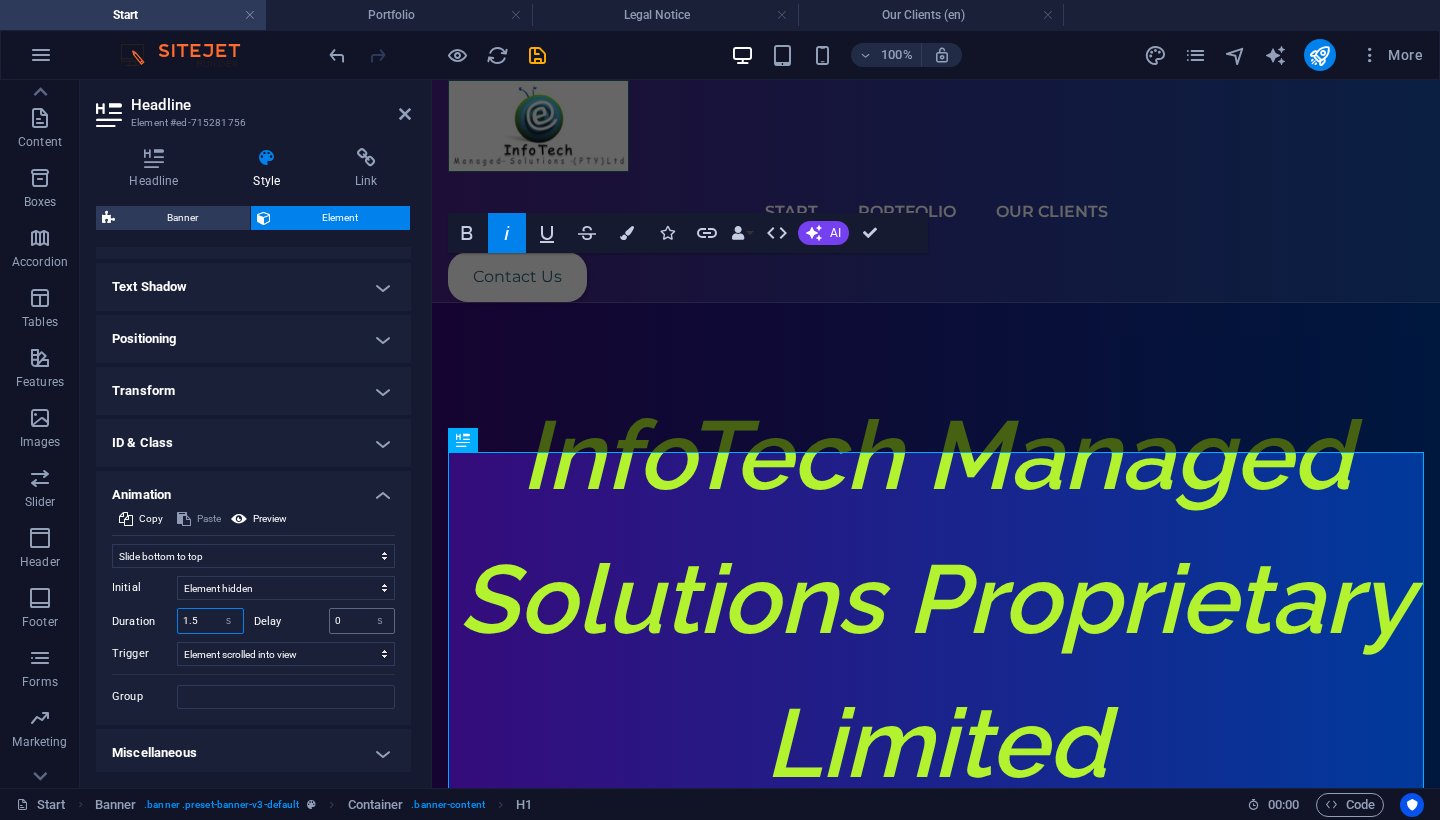 type on "1.5" 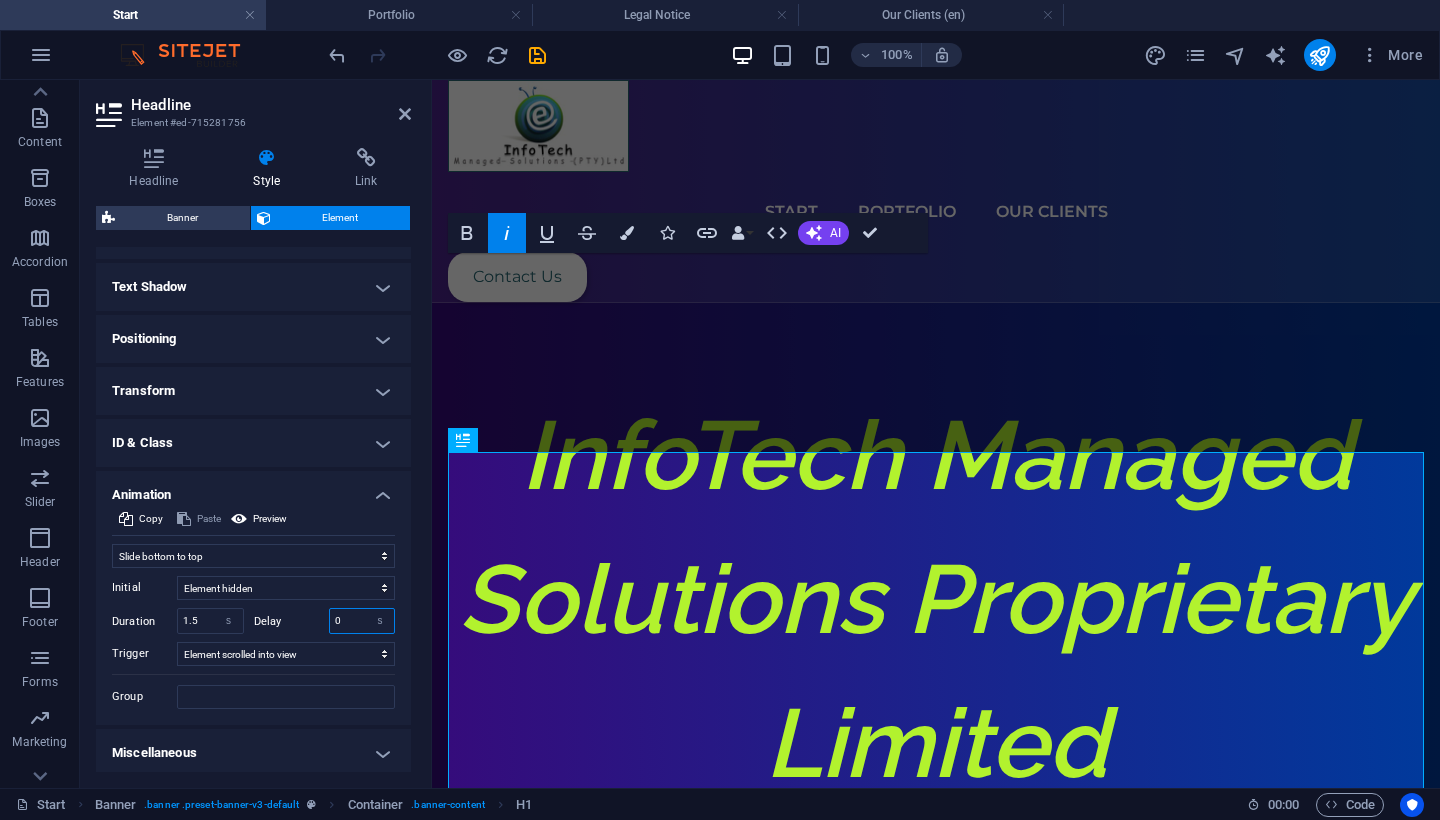 click on "0" at bounding box center (362, 621) 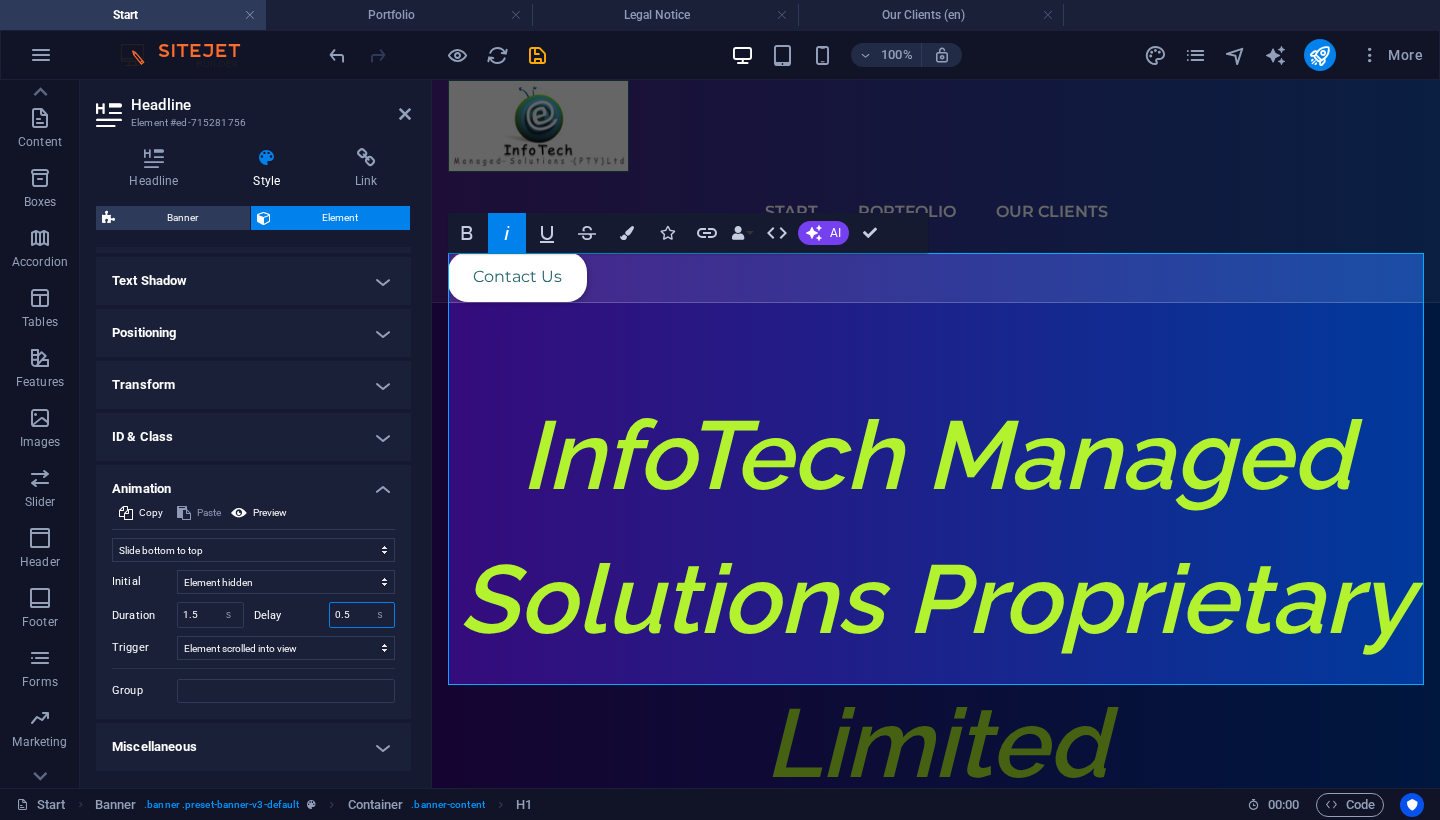 scroll, scrollTop: 525, scrollLeft: 0, axis: vertical 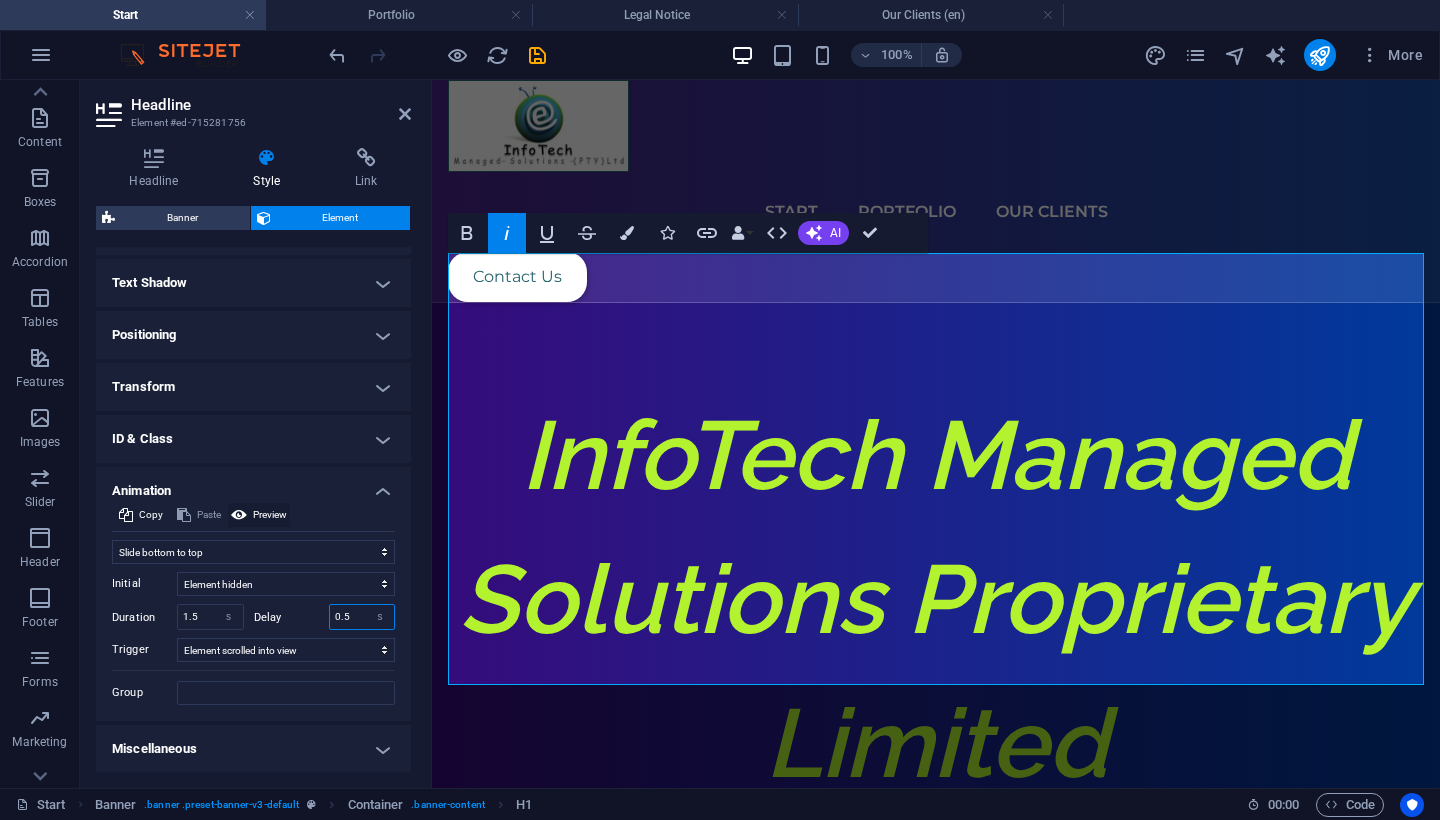 type on "0.5" 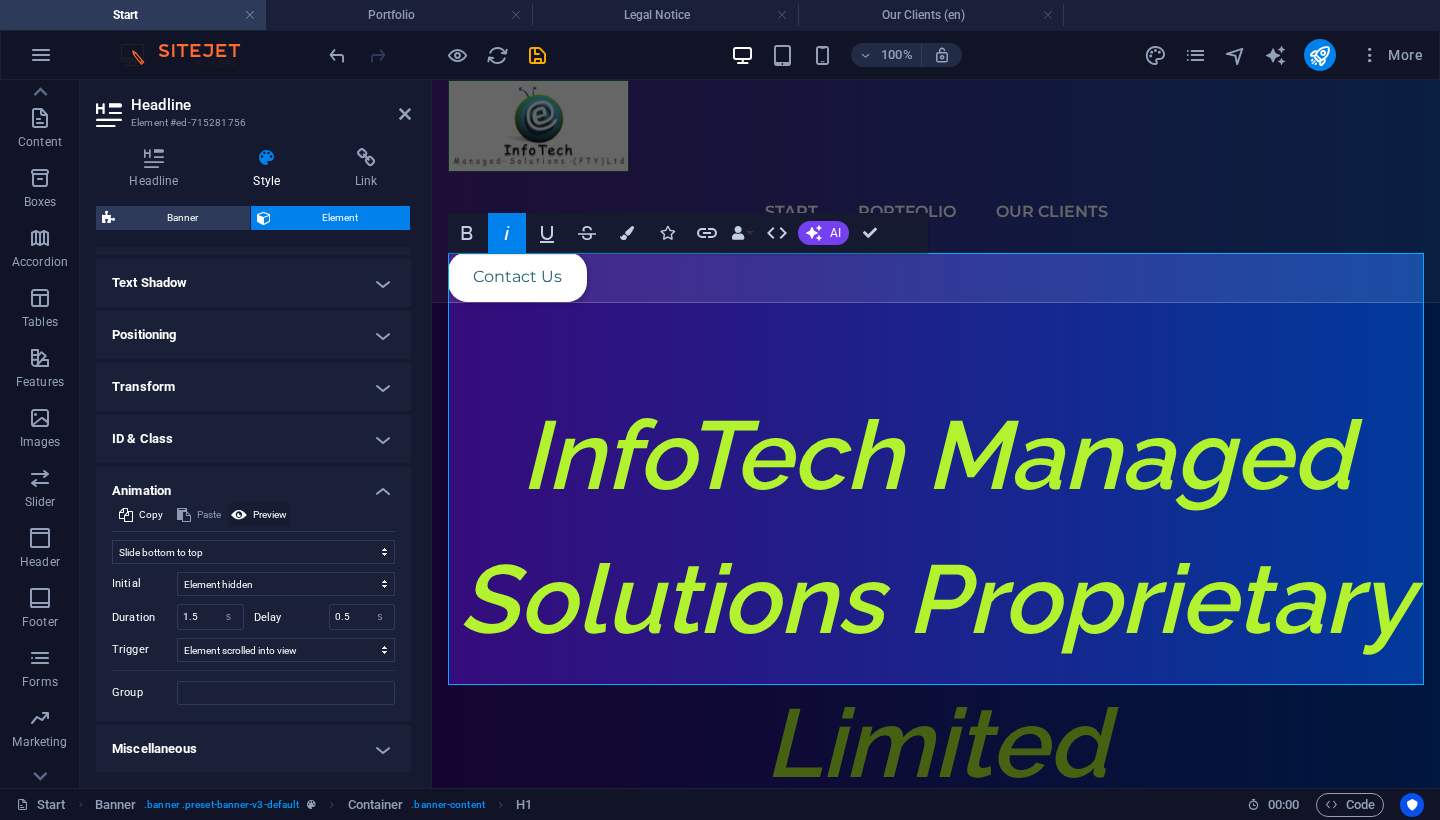 click on "Preview" at bounding box center [270, 515] 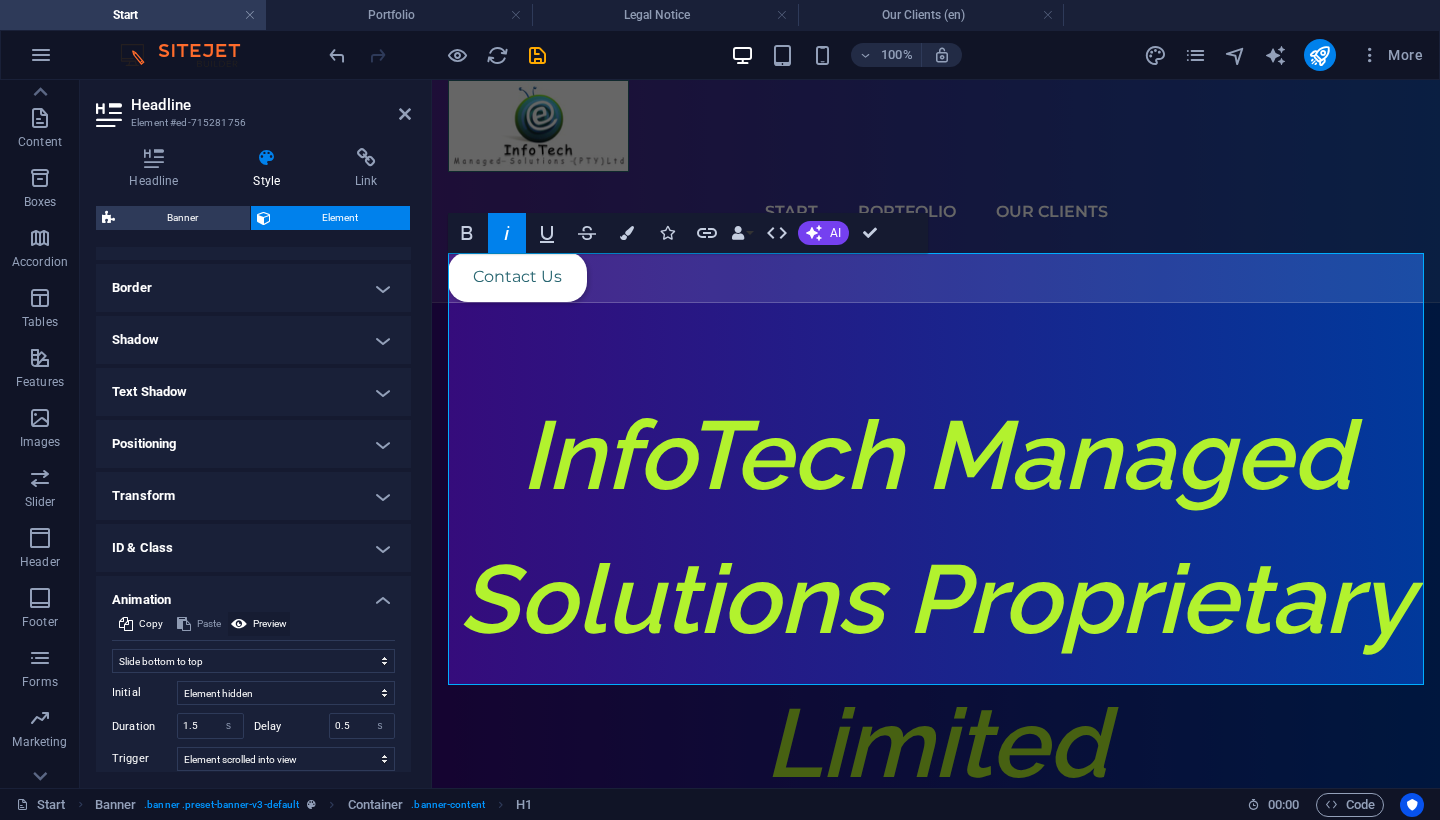 scroll, scrollTop: 410, scrollLeft: 0, axis: vertical 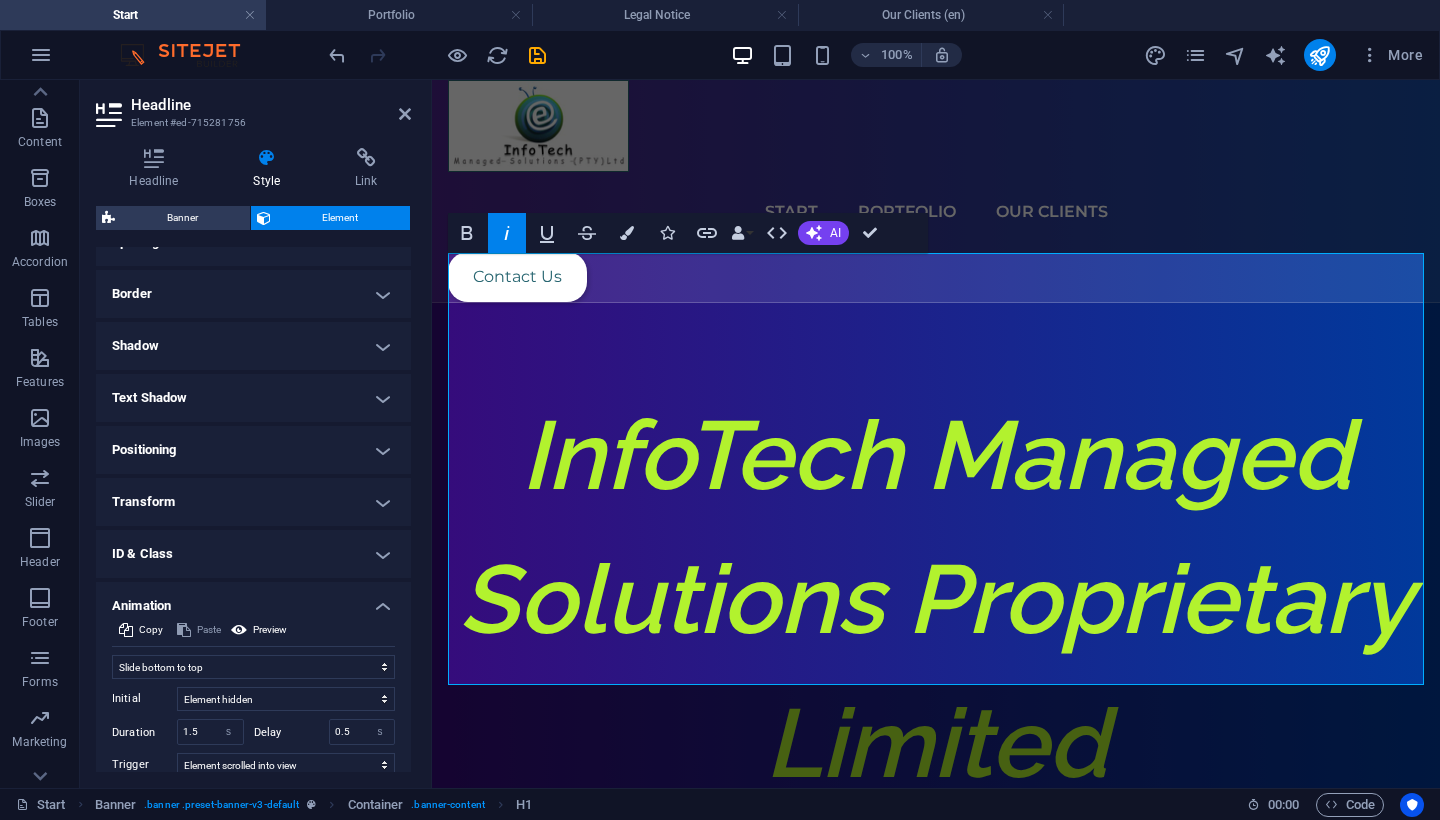 click on "Transform" at bounding box center (253, 502) 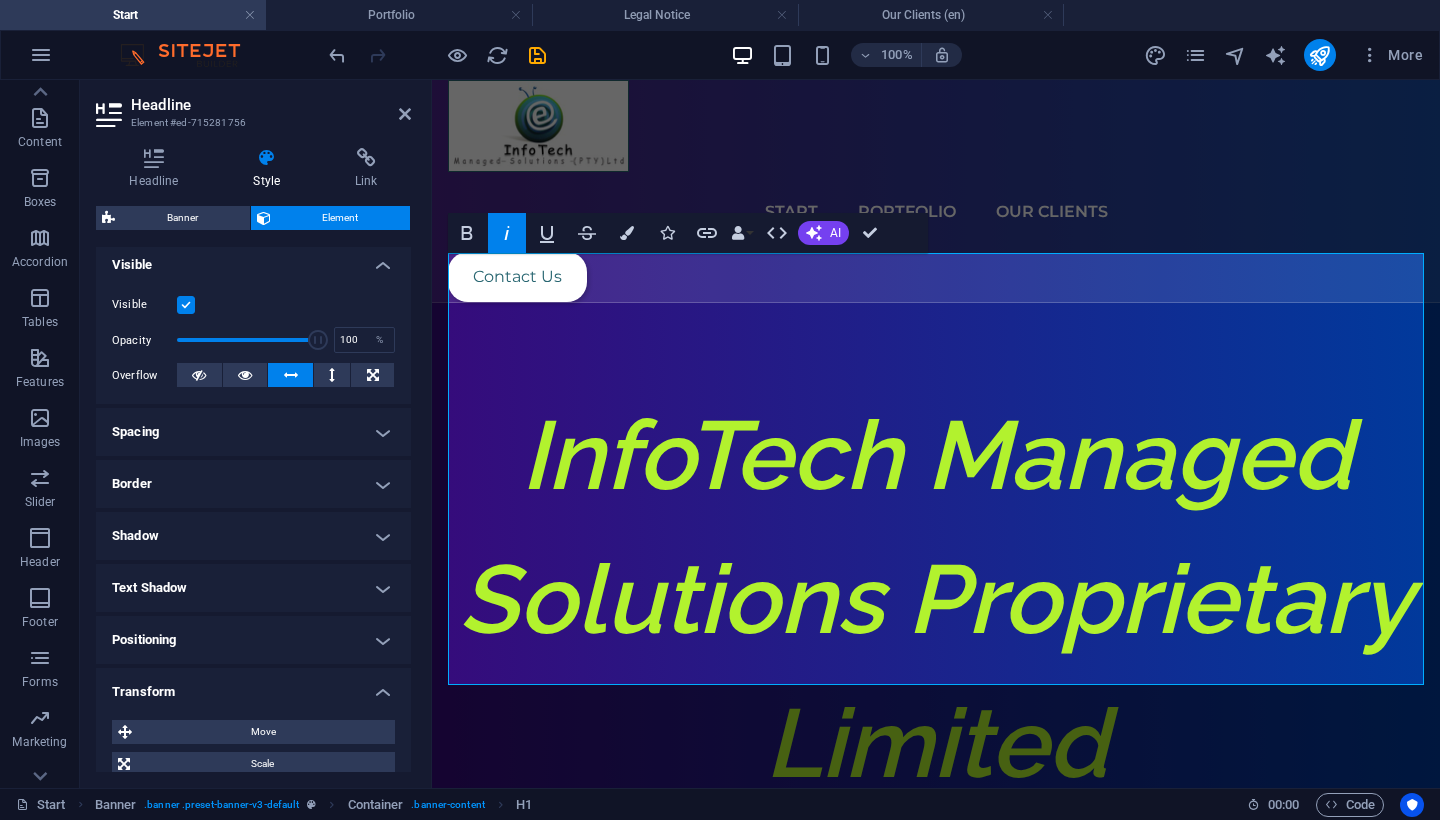 scroll, scrollTop: 164, scrollLeft: 0, axis: vertical 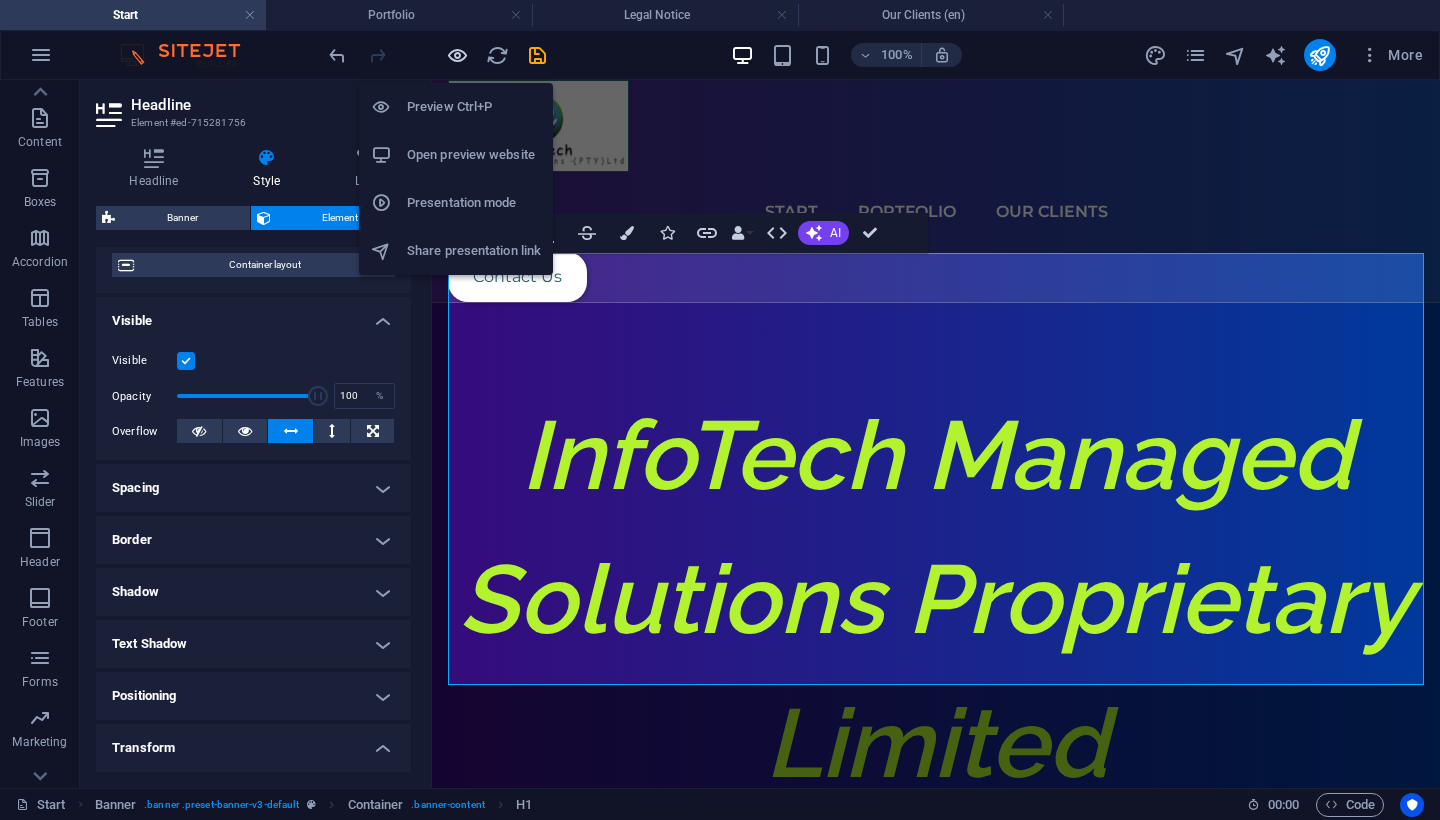 click at bounding box center (457, 55) 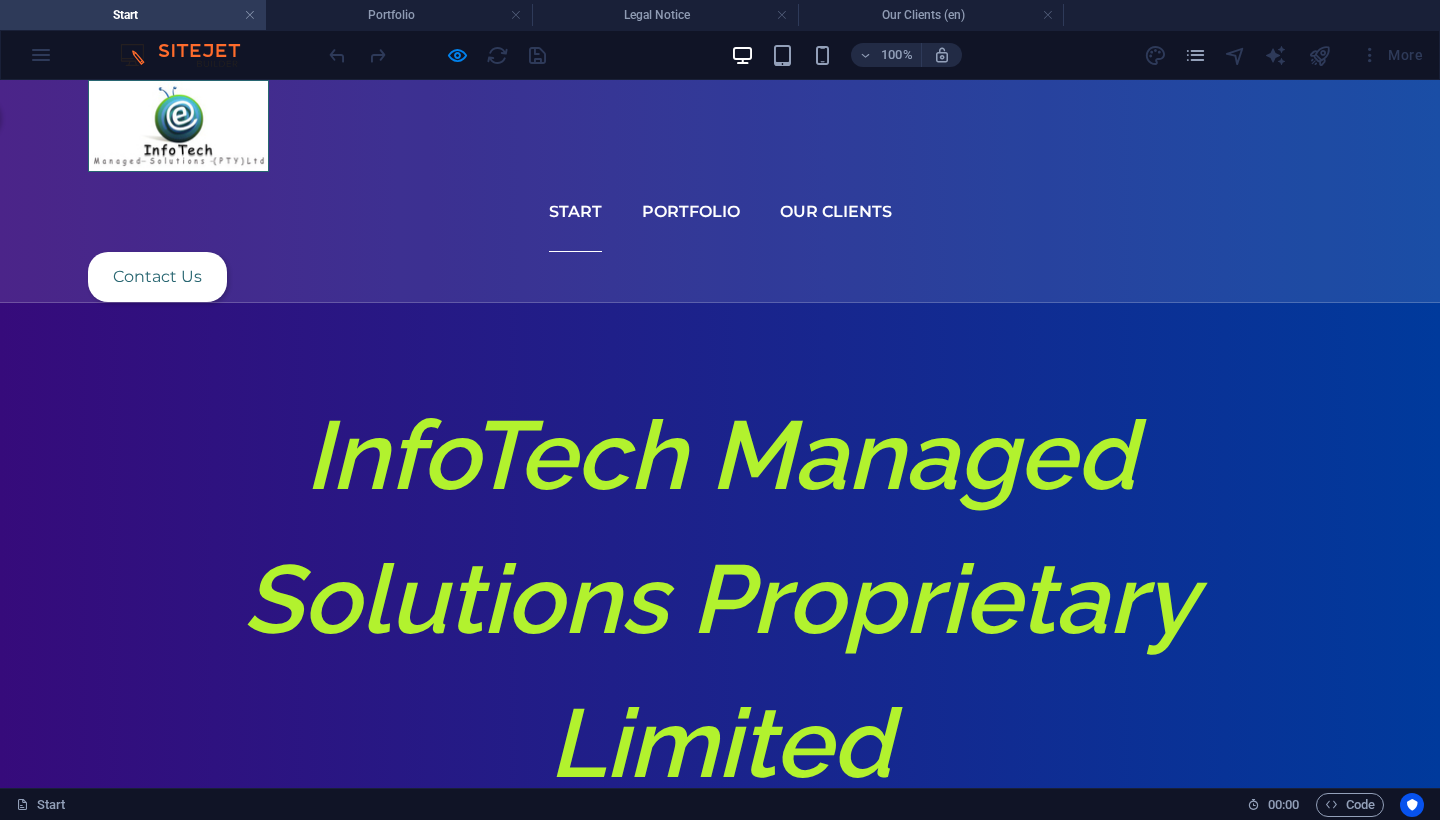 scroll, scrollTop: 0, scrollLeft: 0, axis: both 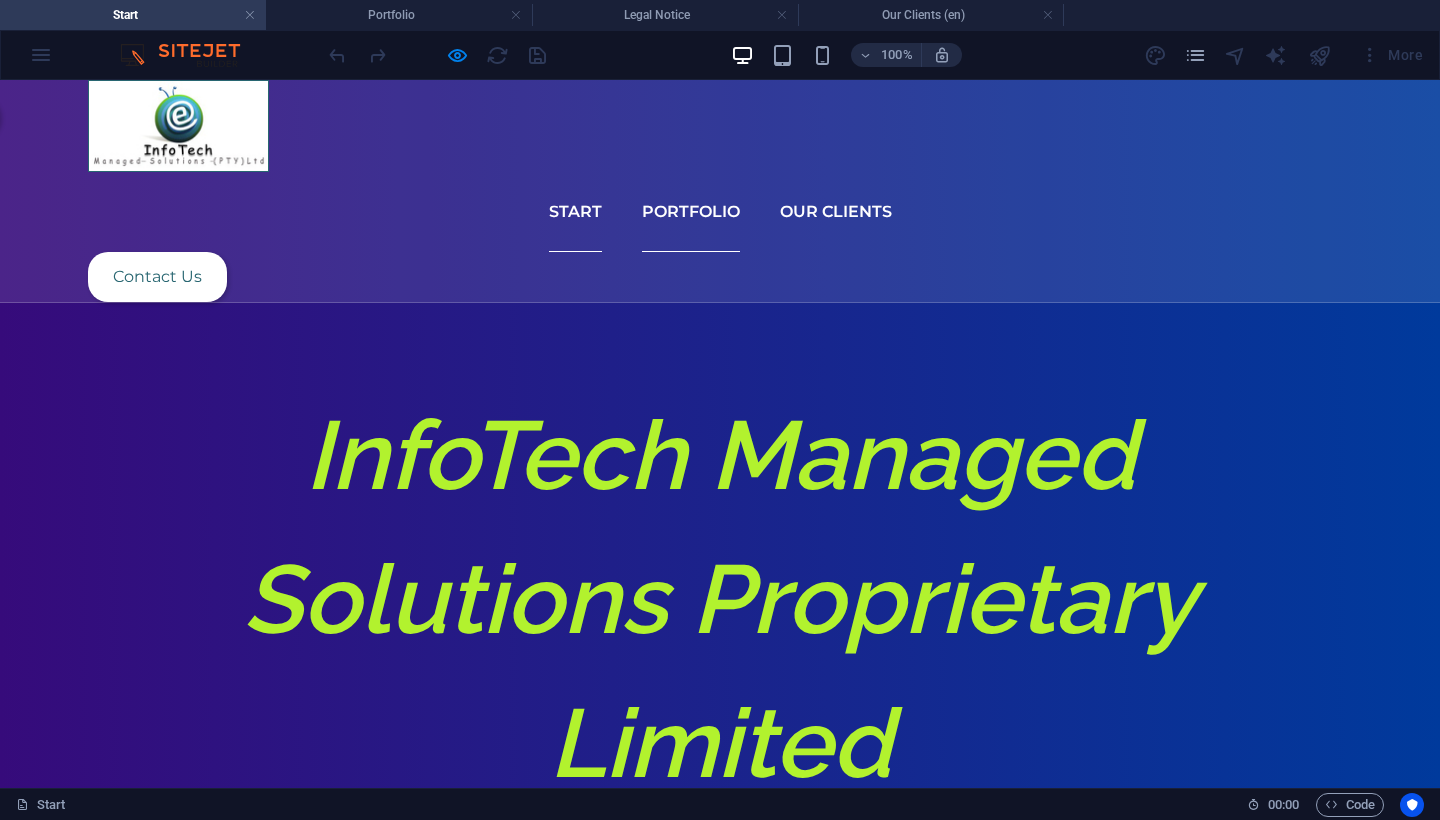 click on "Portfolio" at bounding box center (691, 212) 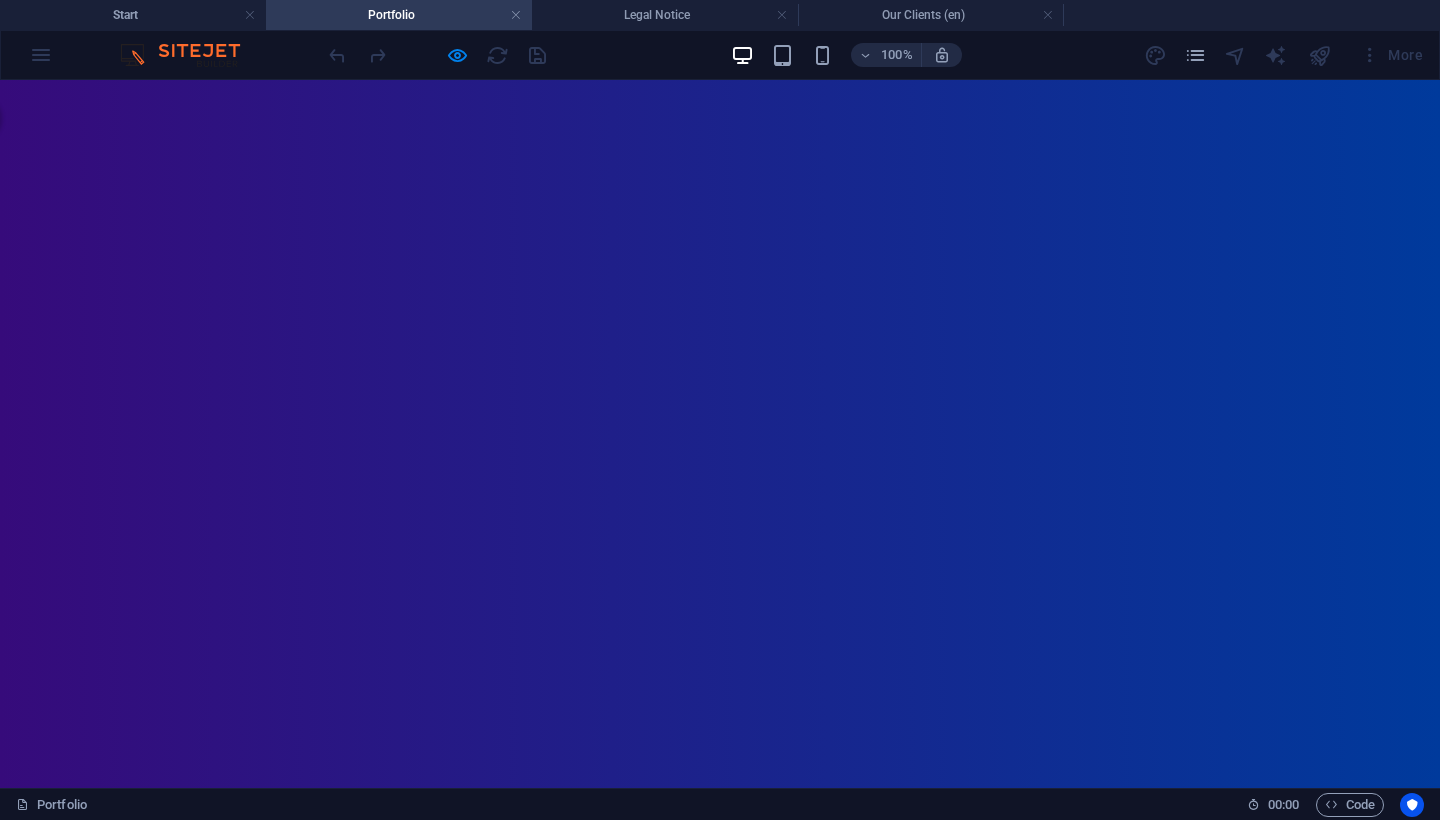 click on "Start" at bounding box center (518, 990) 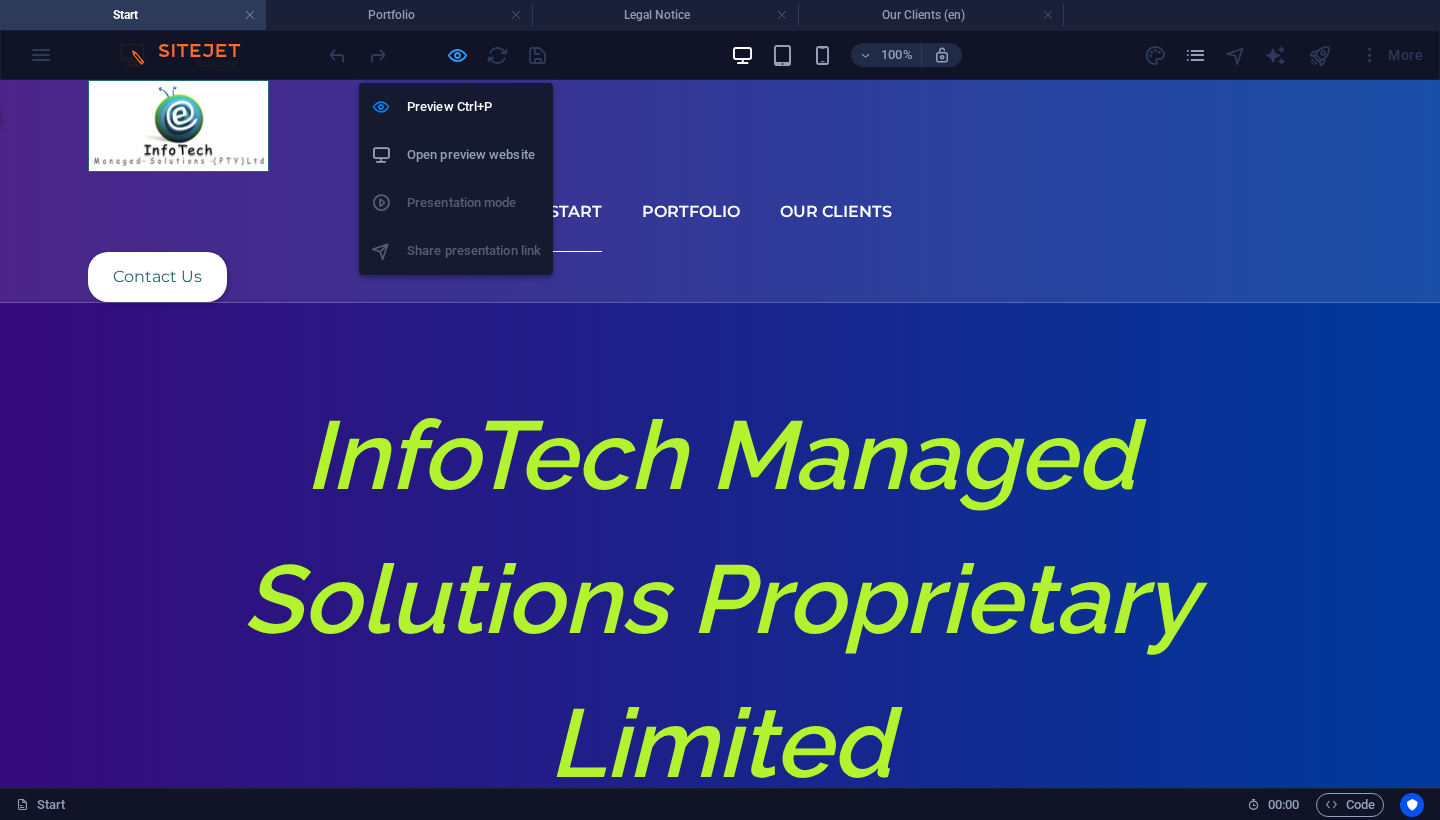 click at bounding box center [457, 55] 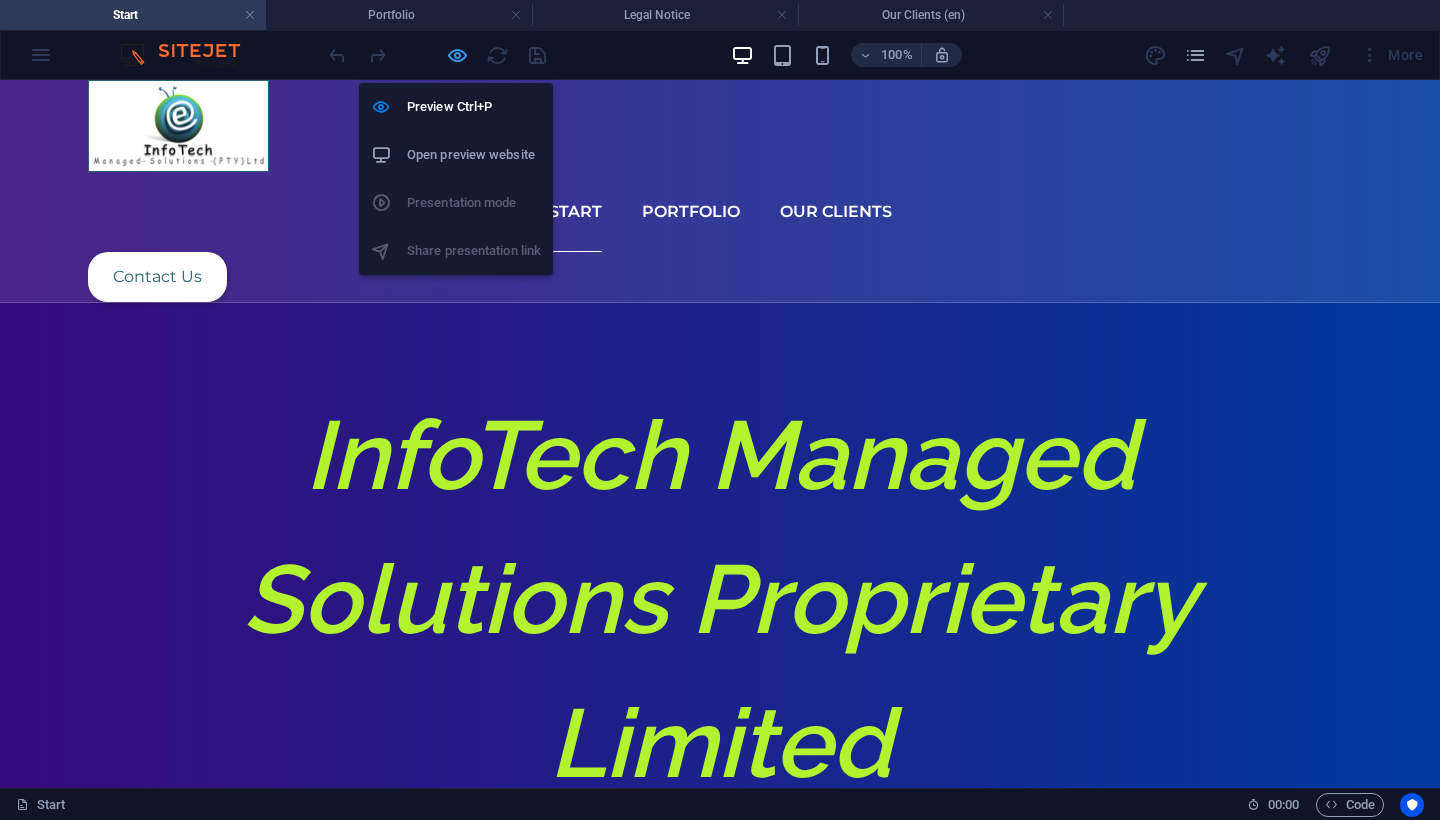 select on "move-bottom-to-top" 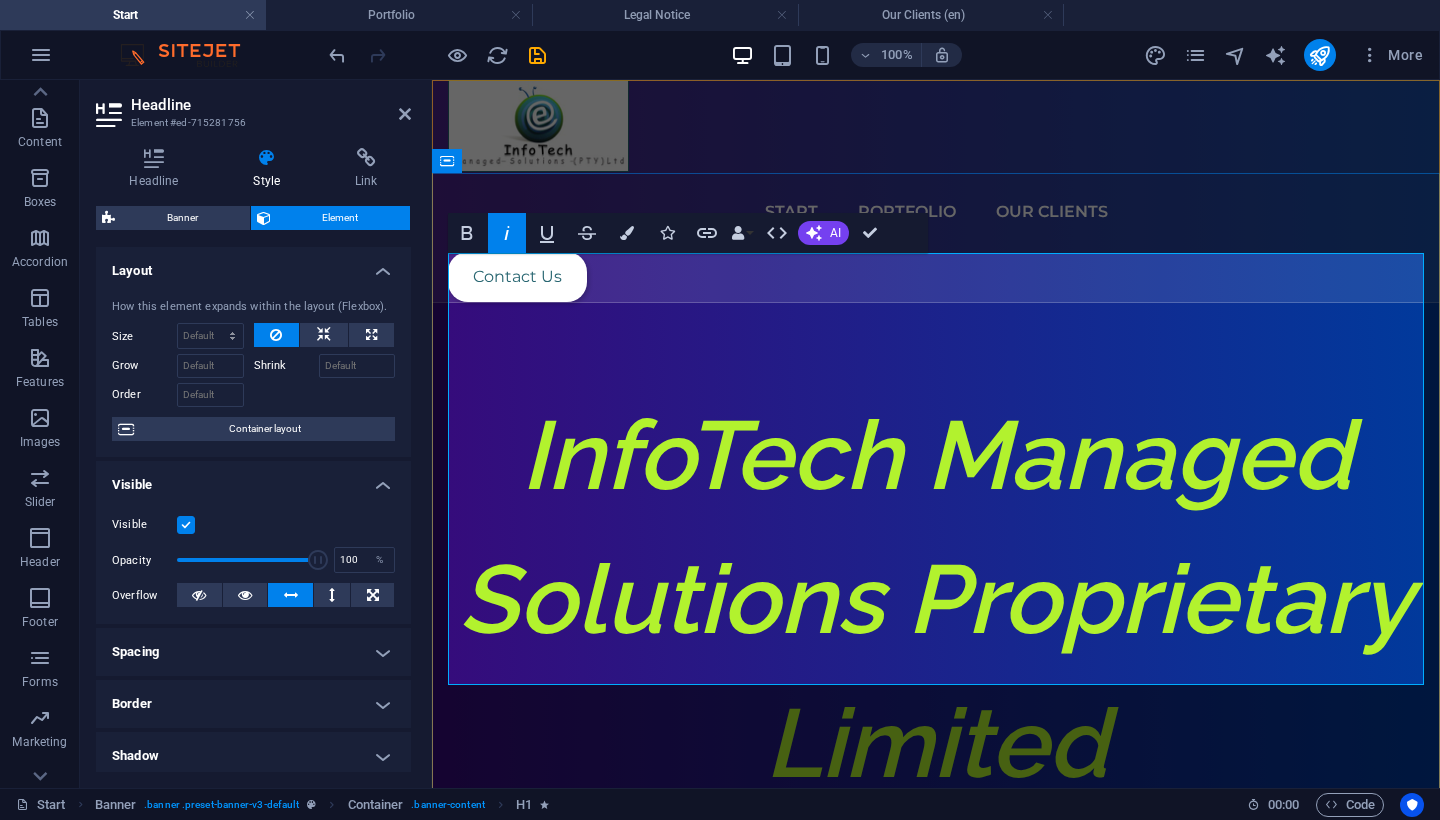click on "InfoTech Managed Solutions Proprietary Limited" at bounding box center (936, 599) 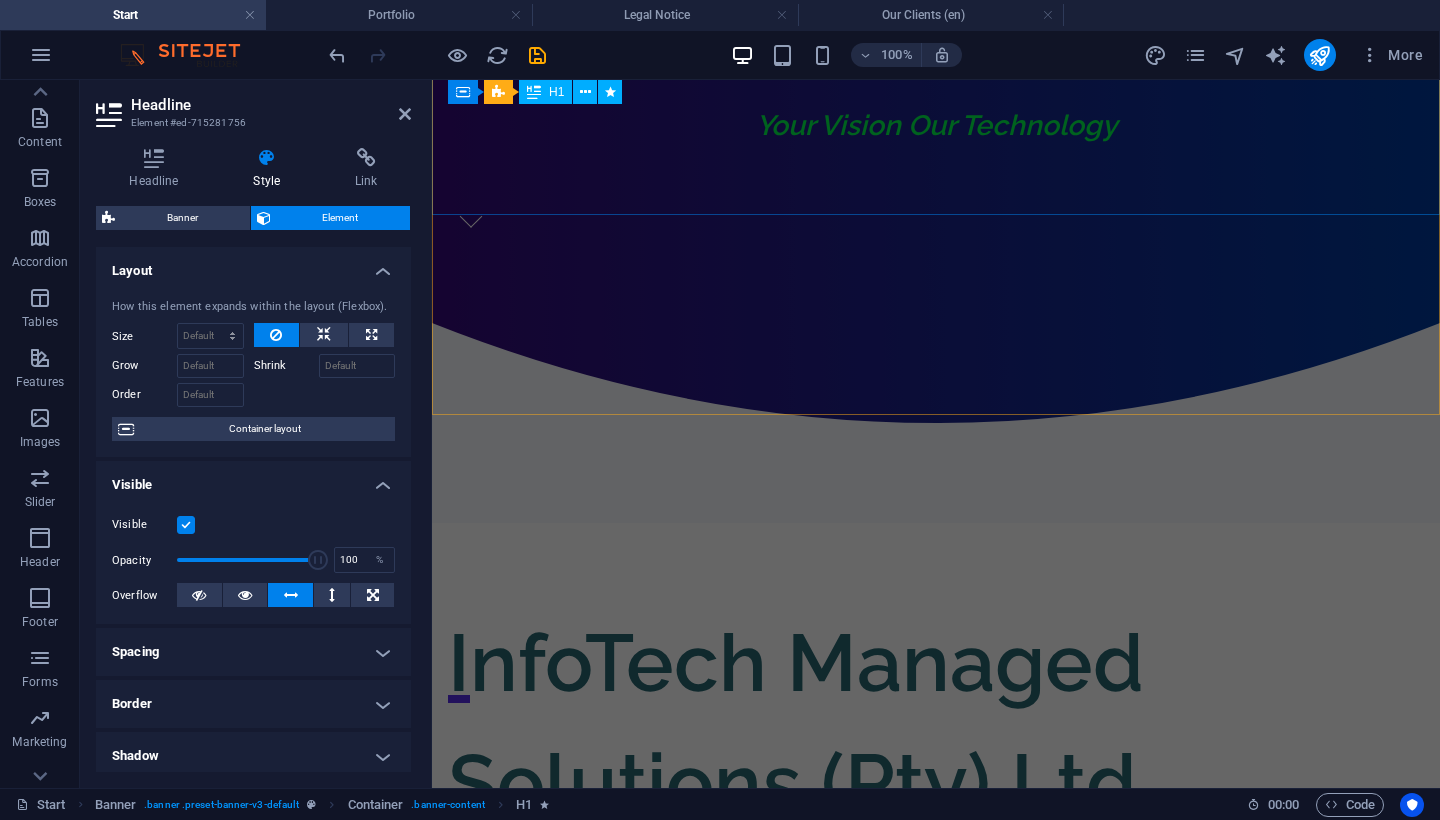 scroll, scrollTop: 721, scrollLeft: 0, axis: vertical 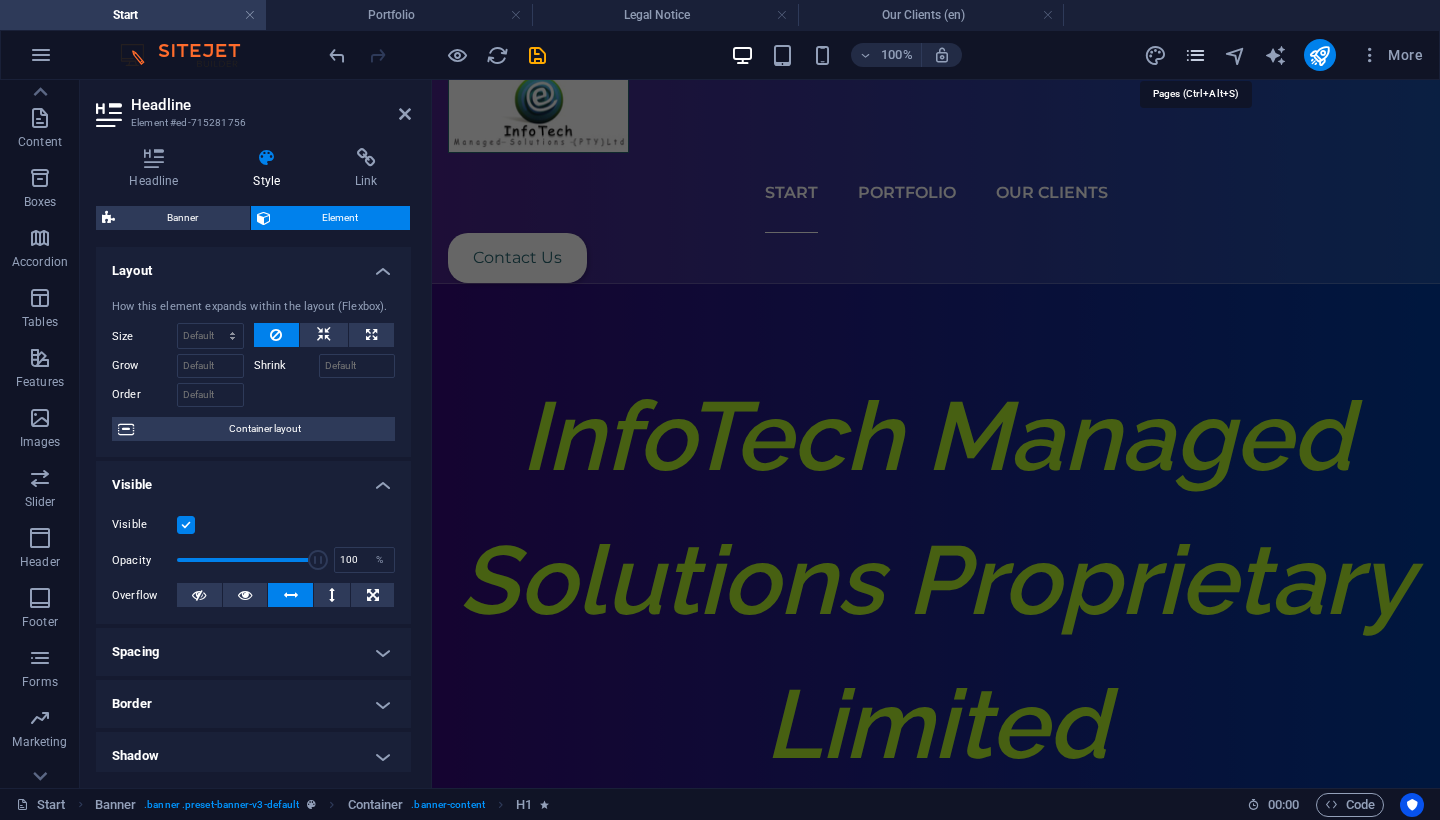 click at bounding box center [1195, 55] 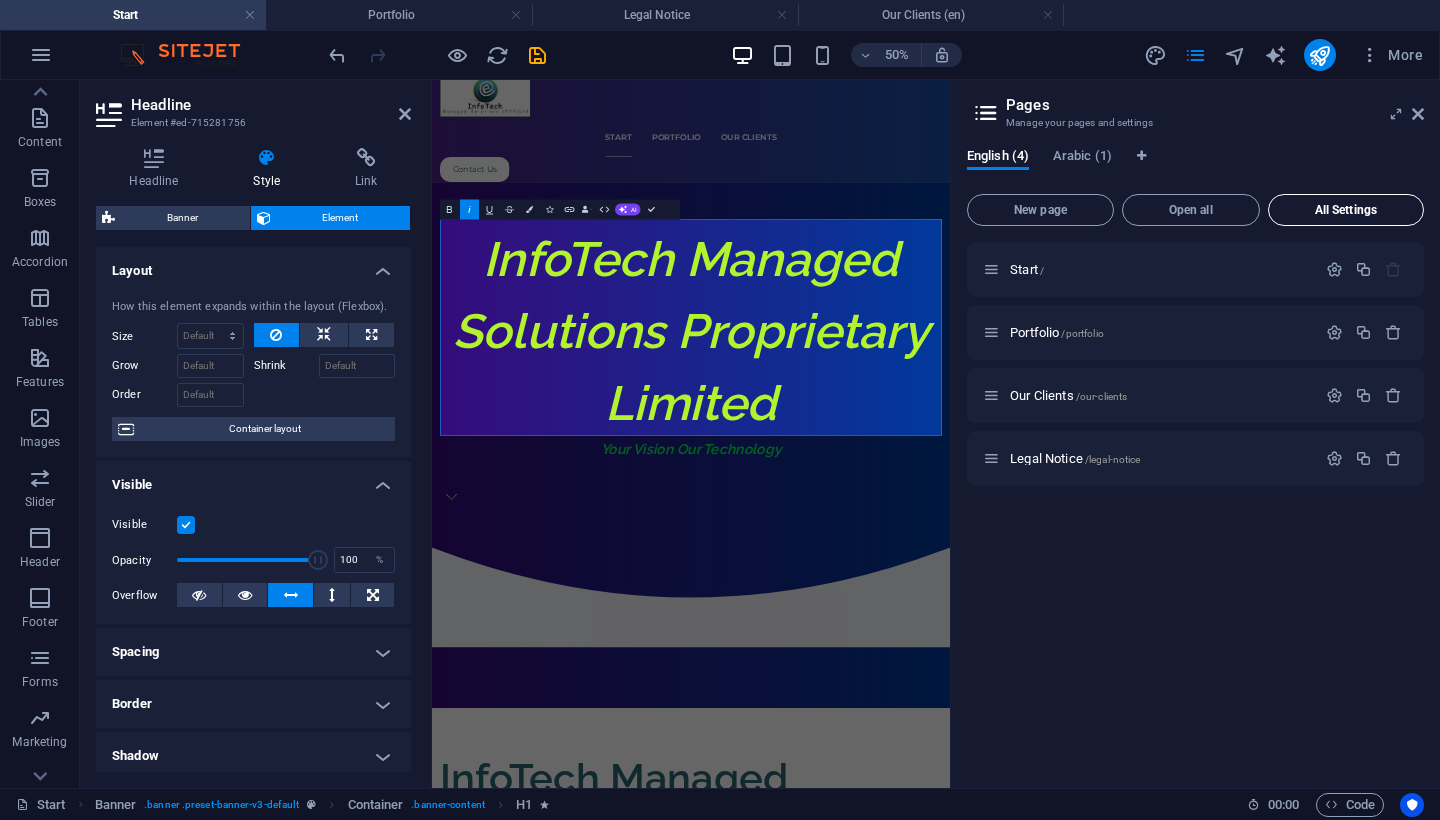 click on "All Settings" at bounding box center [1346, 210] 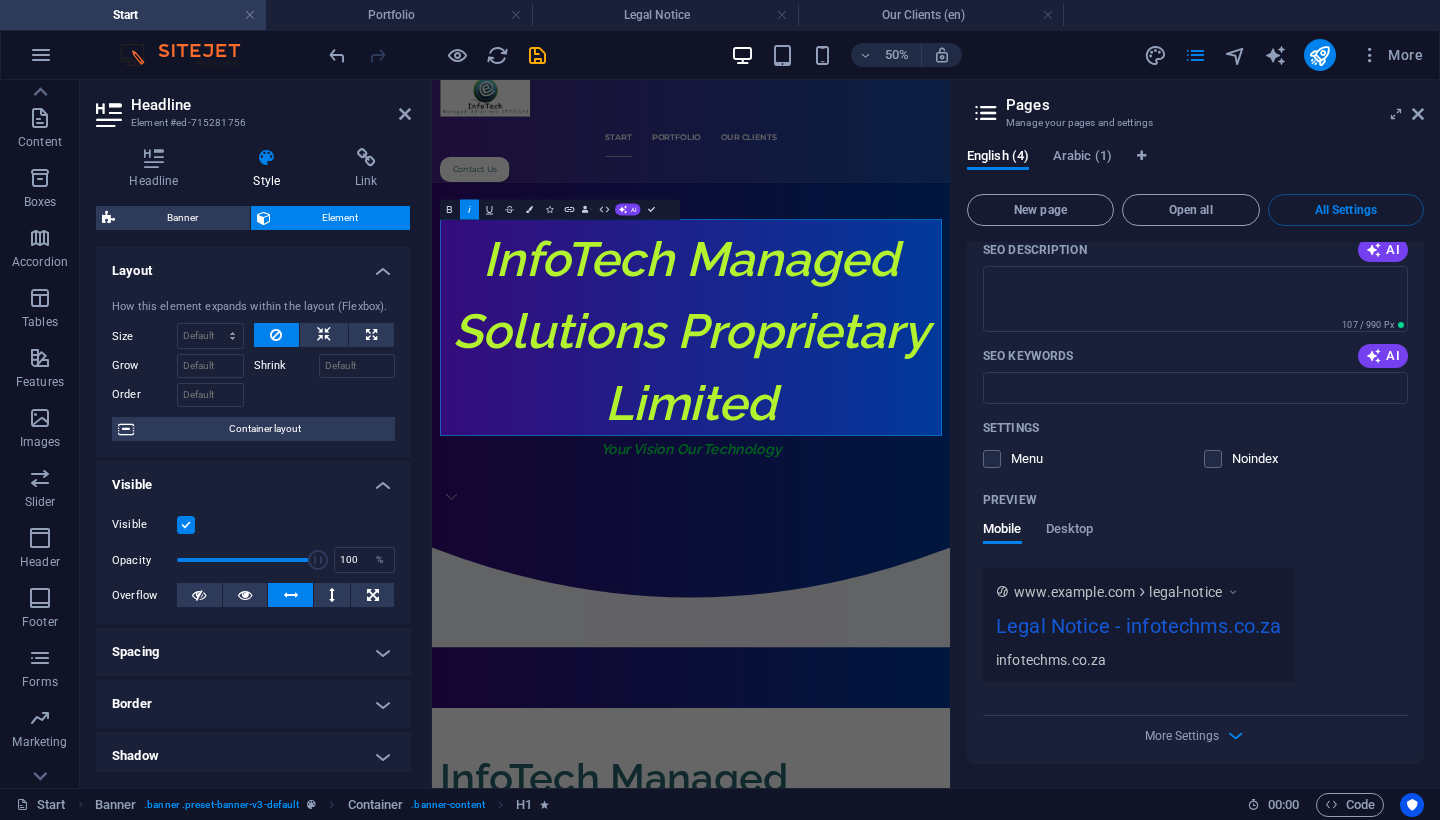 scroll, scrollTop: 2732, scrollLeft: 0, axis: vertical 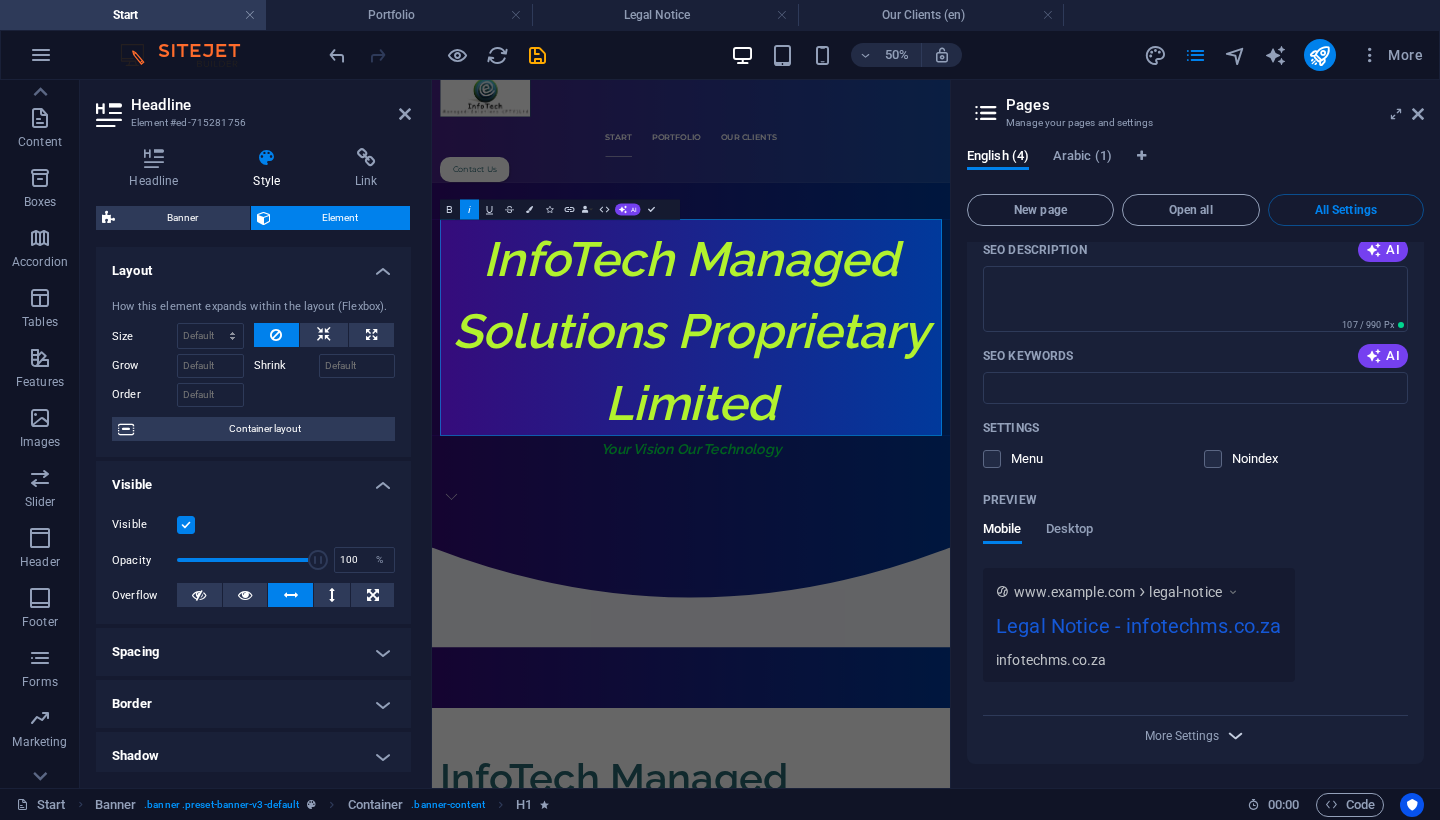 click at bounding box center [1235, 735] 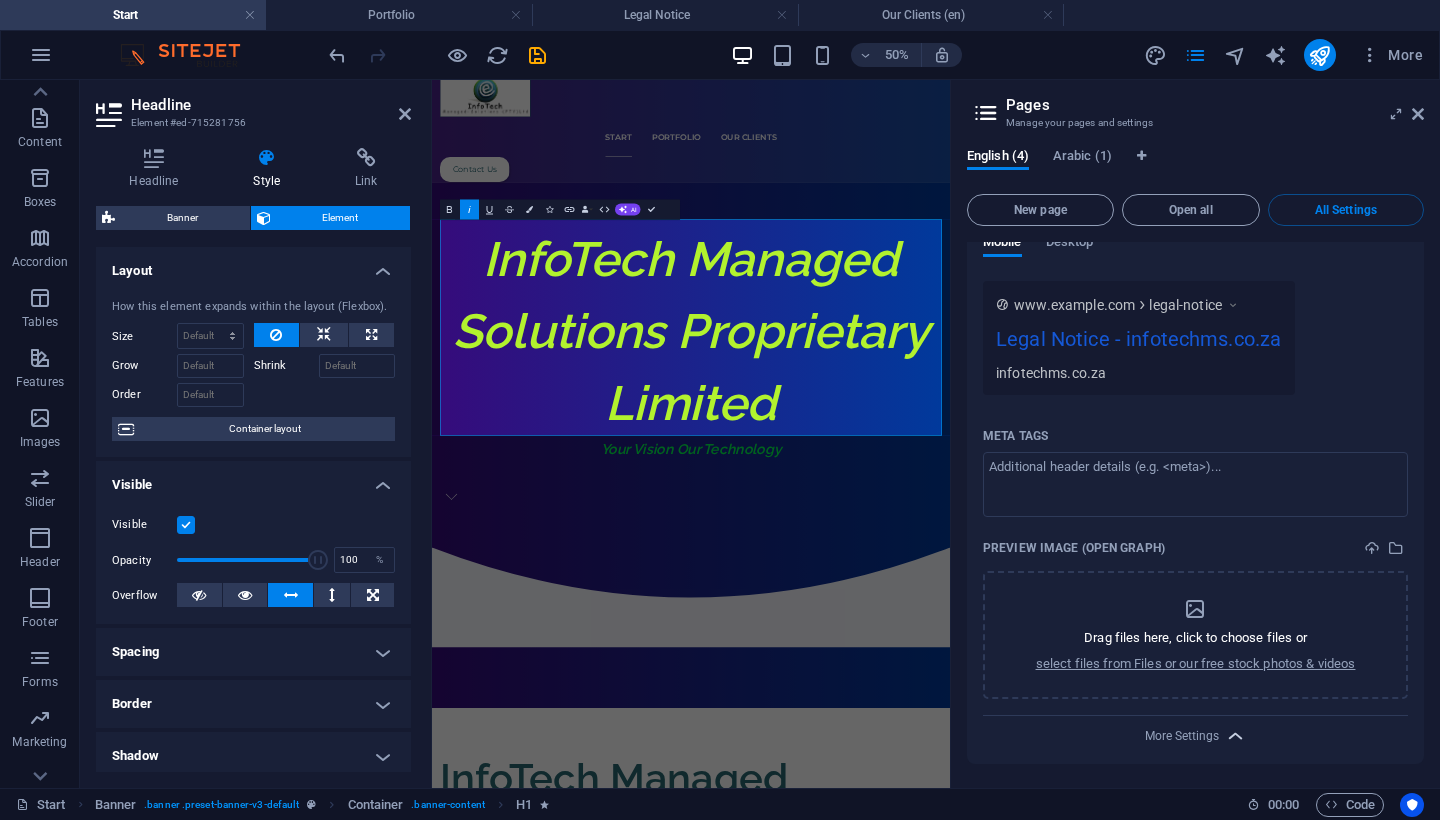 scroll, scrollTop: 3019, scrollLeft: 0, axis: vertical 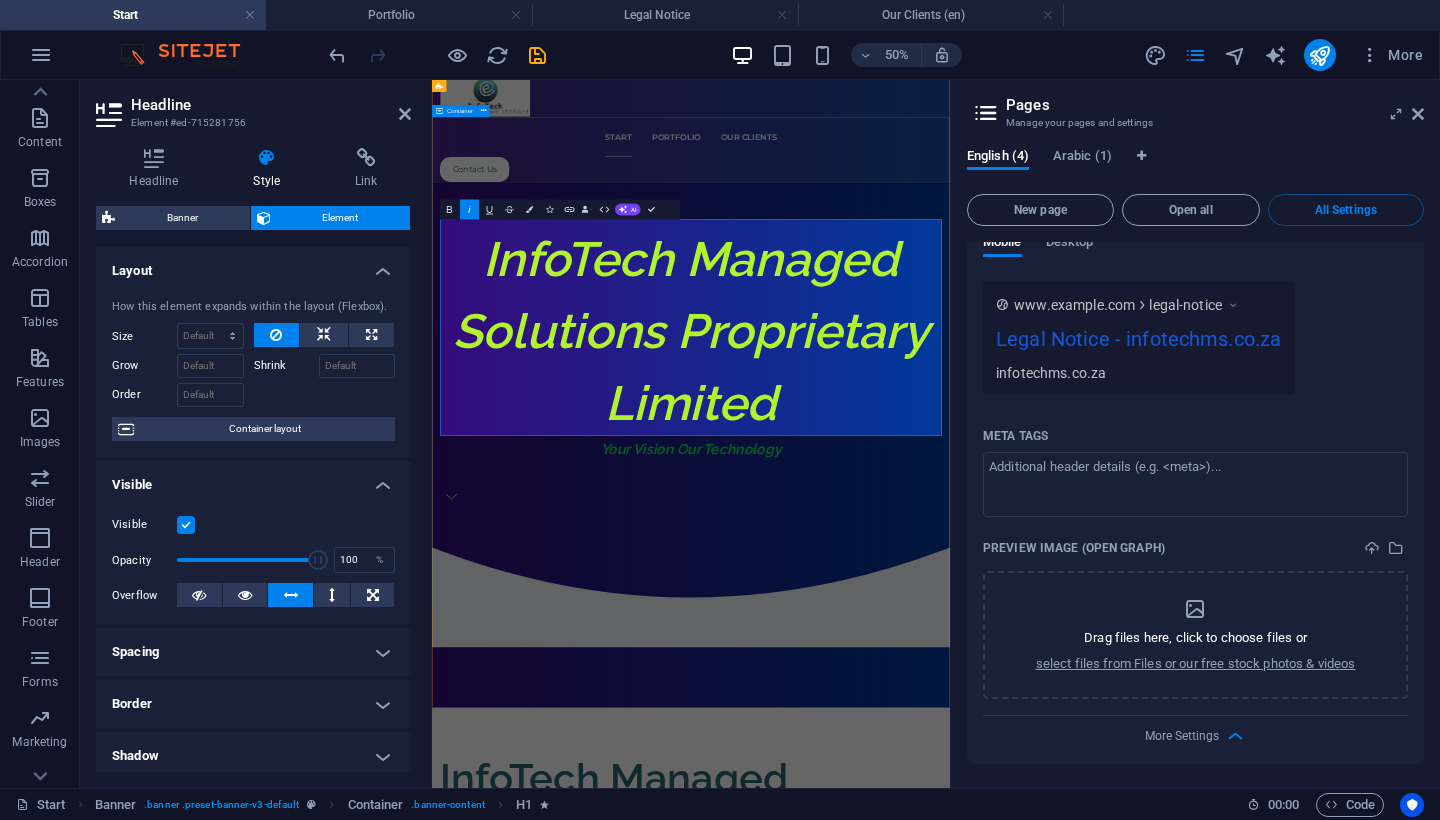 click on "InfoTech Managed Solutions Proprietary Limited Your Vision Our Technology" at bounding box center [950, 649] 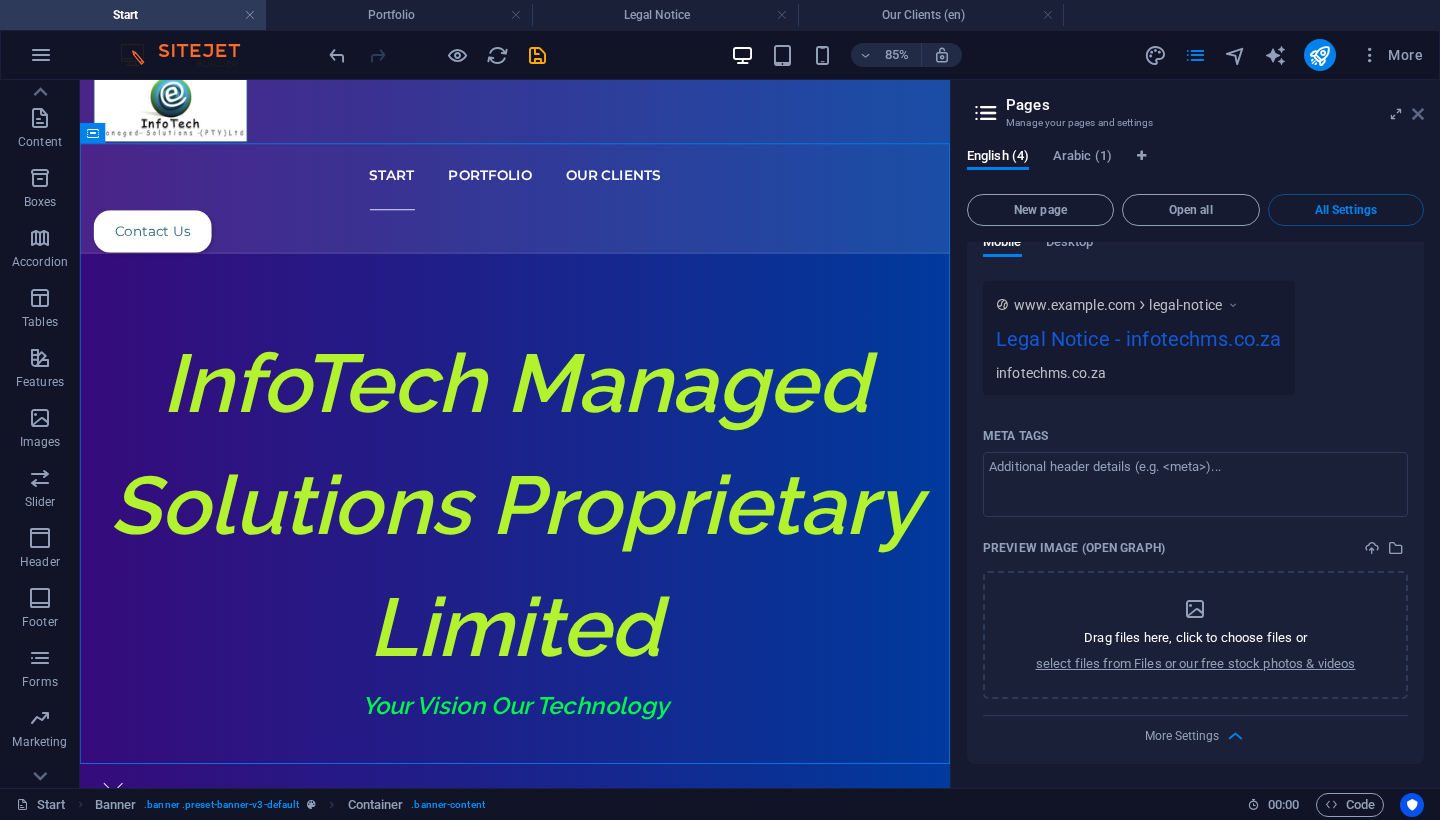 click at bounding box center [1418, 114] 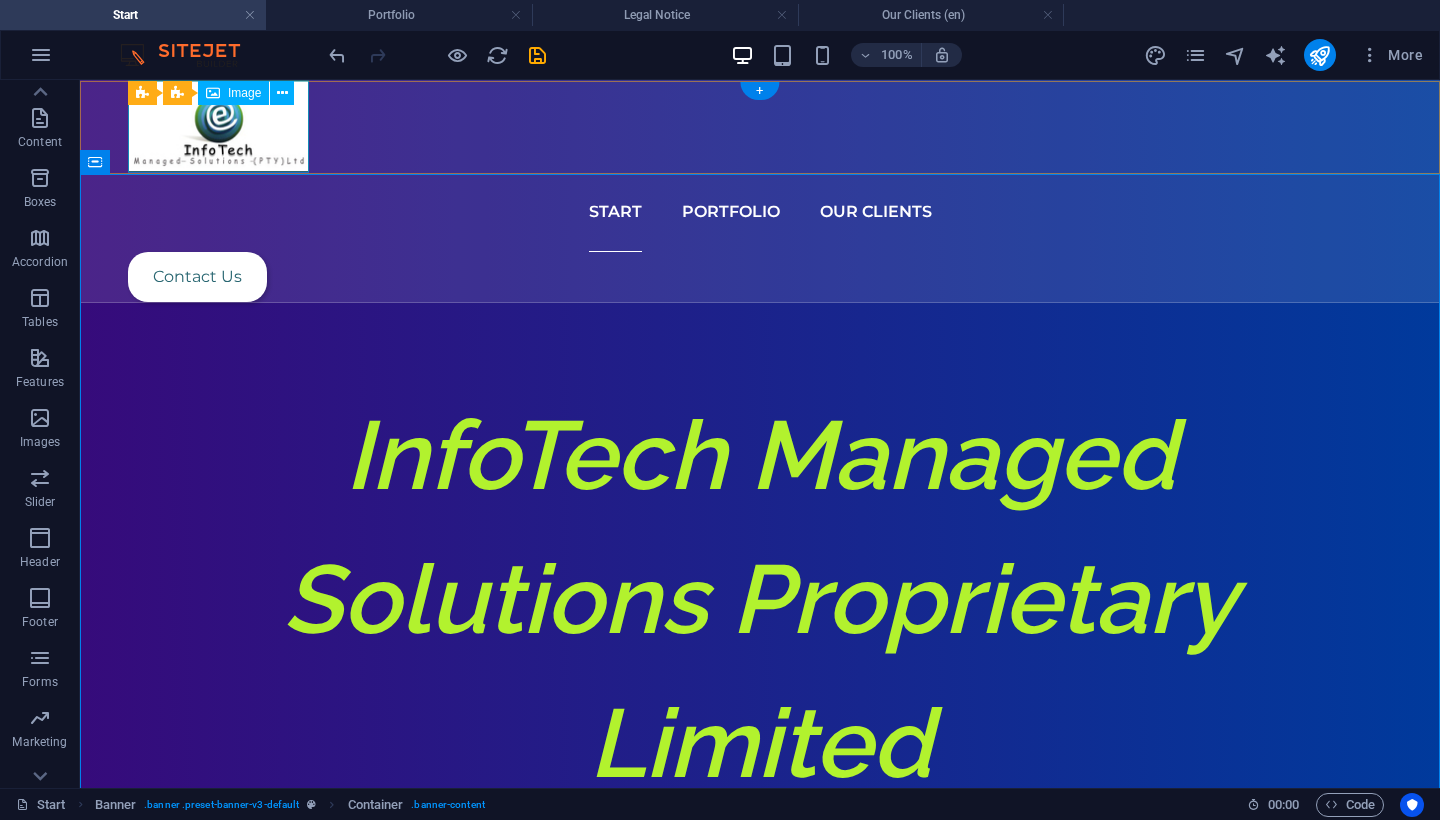 scroll, scrollTop: 0, scrollLeft: 0, axis: both 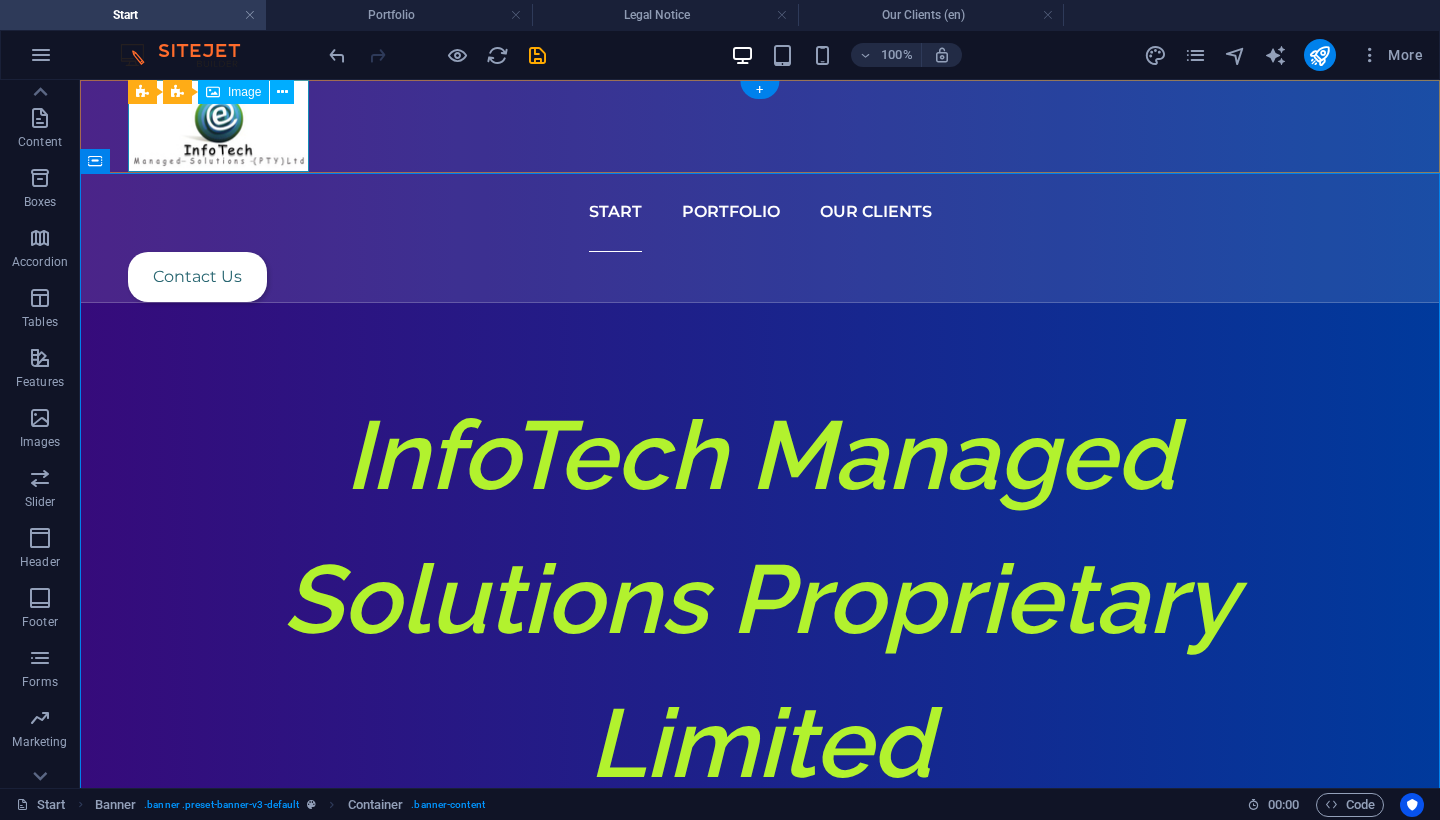 click at bounding box center (760, 126) 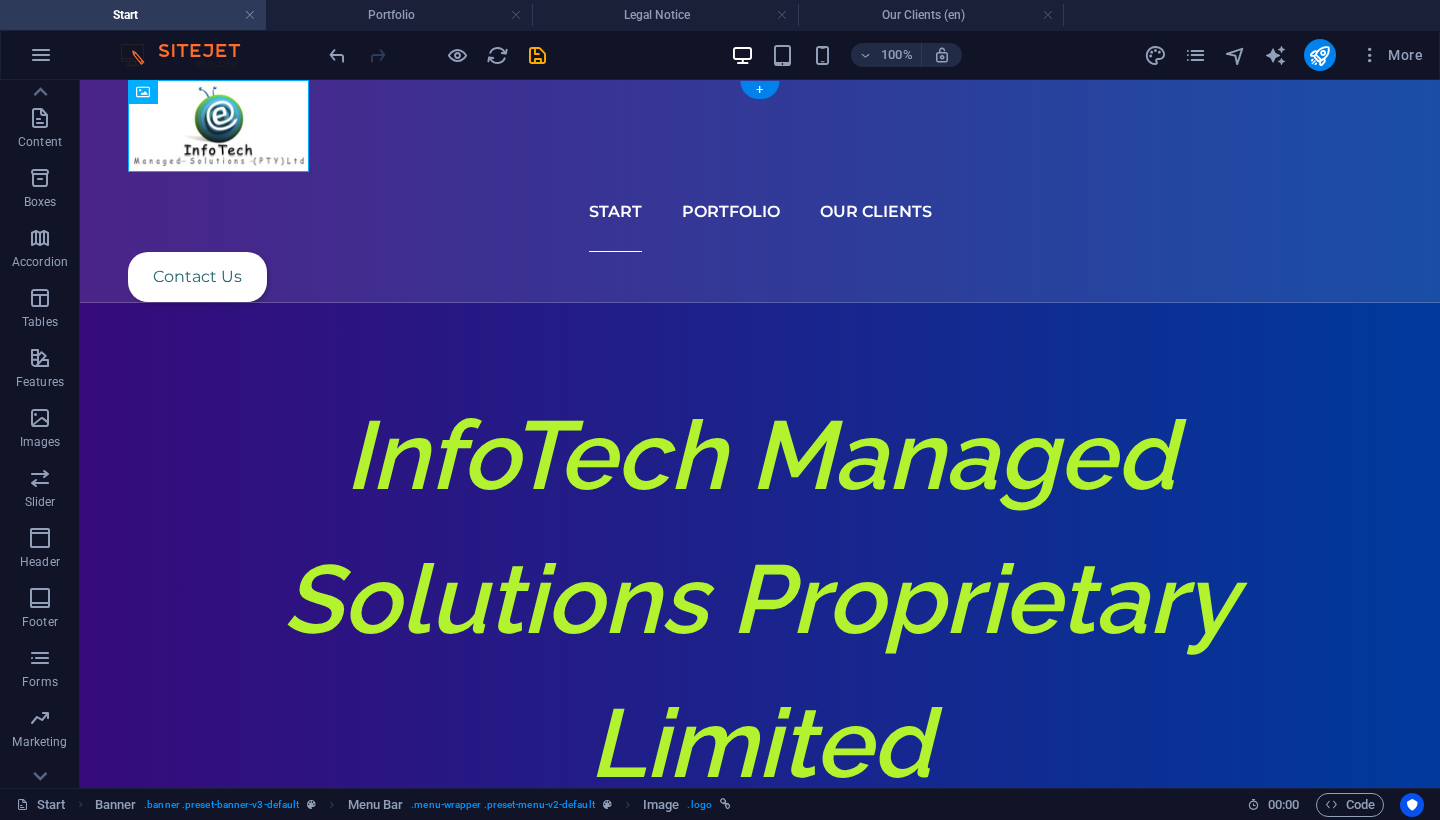 click at bounding box center [760, 126] 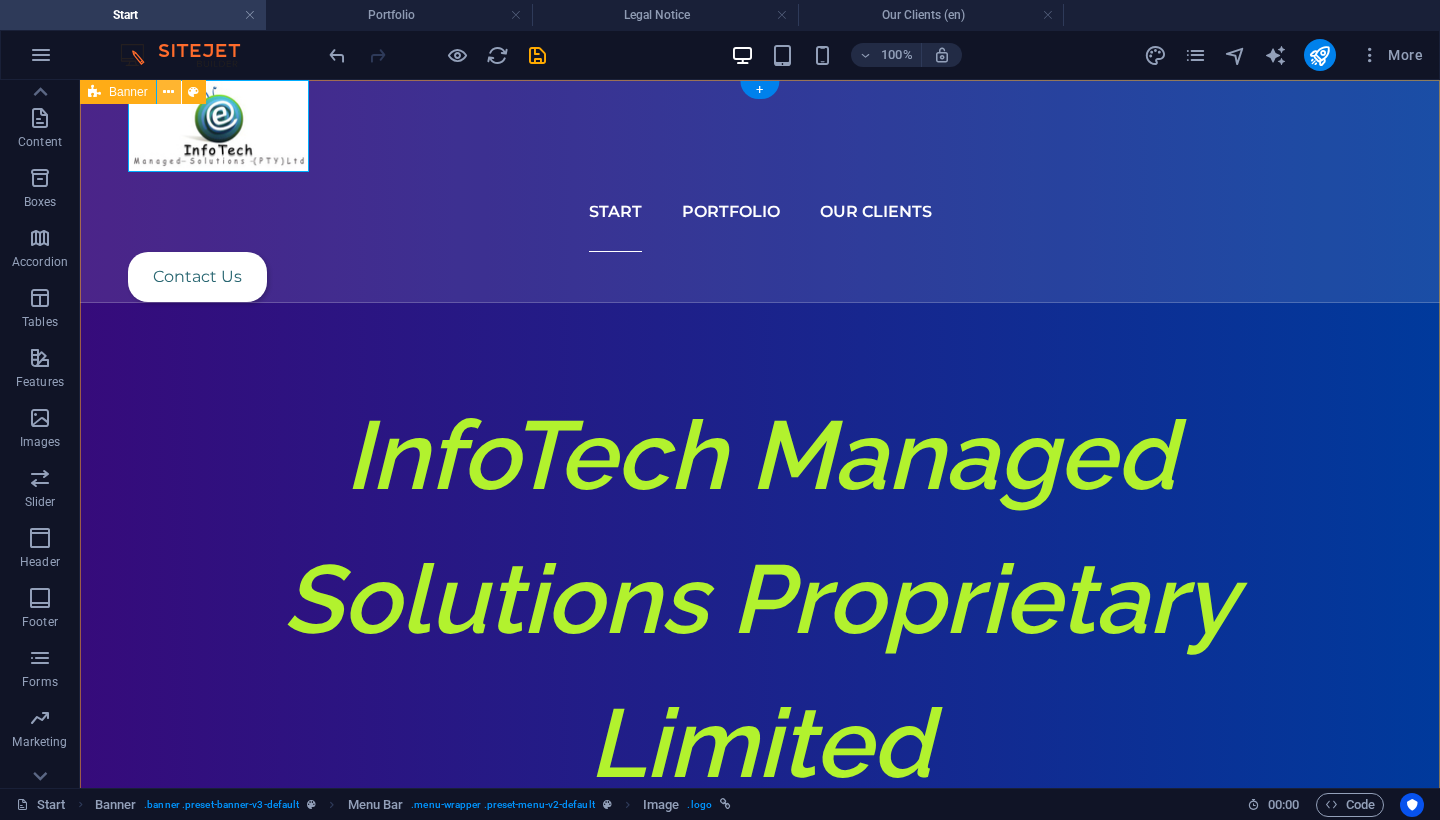 click at bounding box center (168, 92) 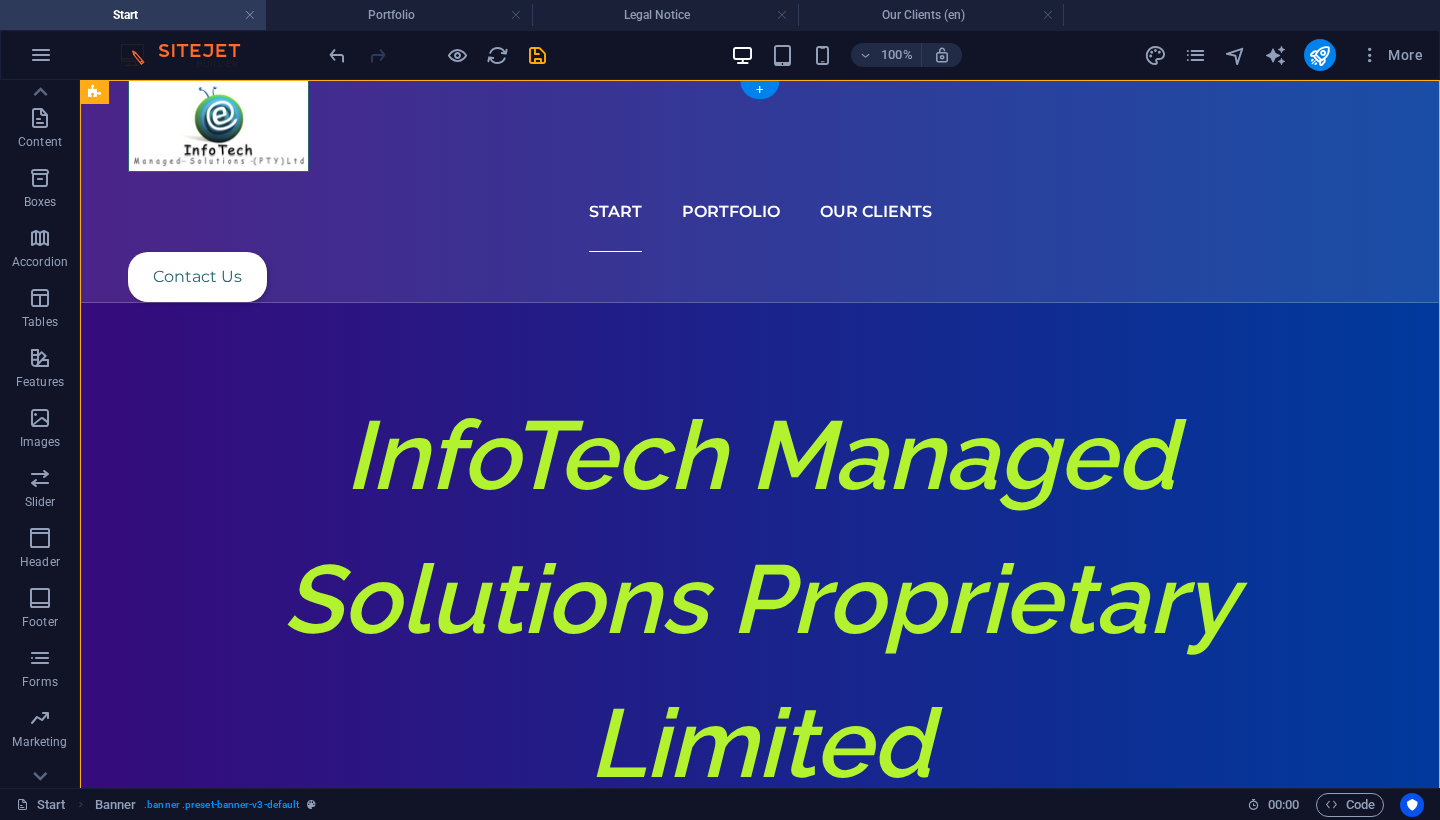 click on "Start Portfolio Our Clients" at bounding box center [760, 212] 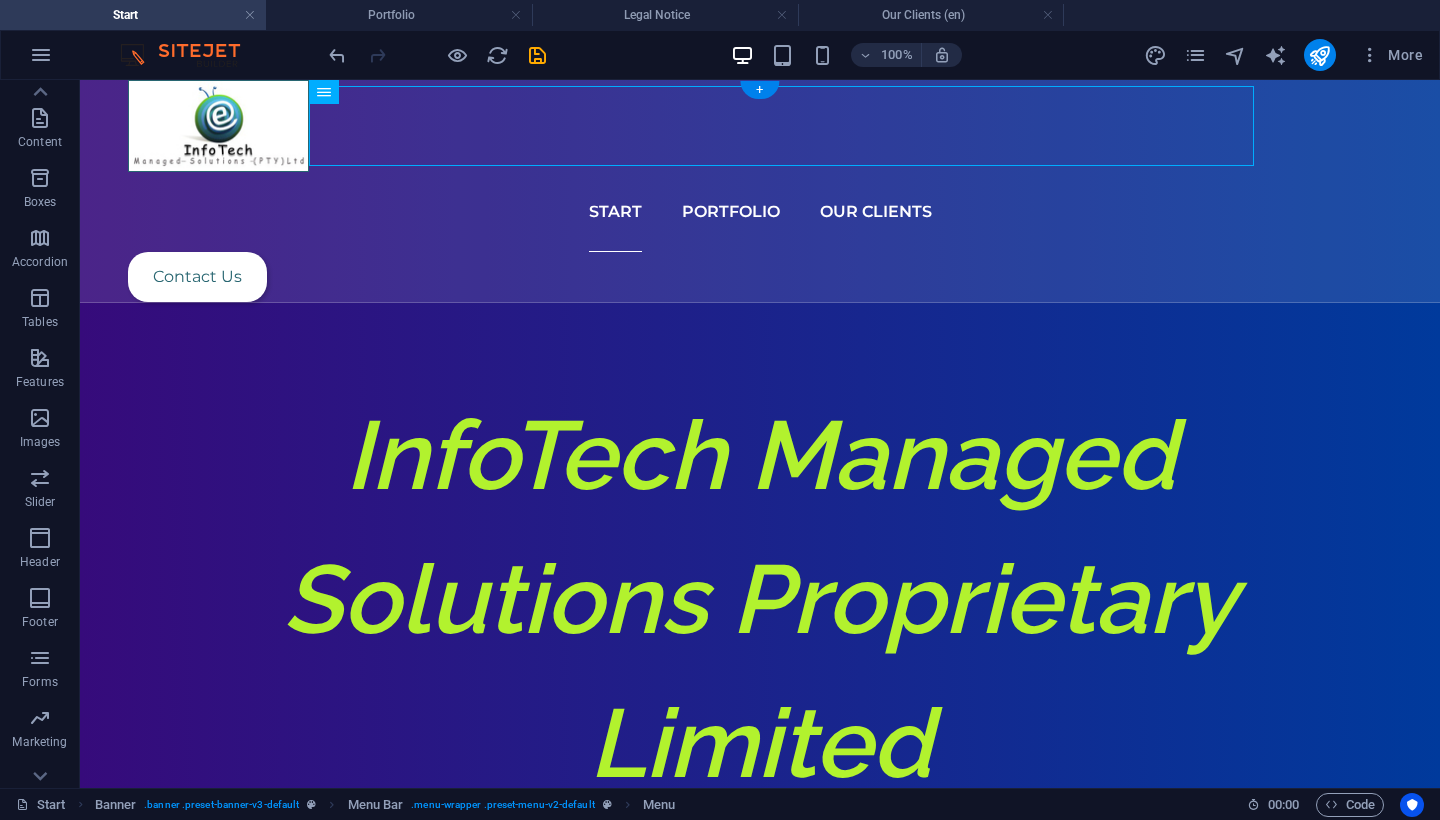 click at bounding box center [760, 126] 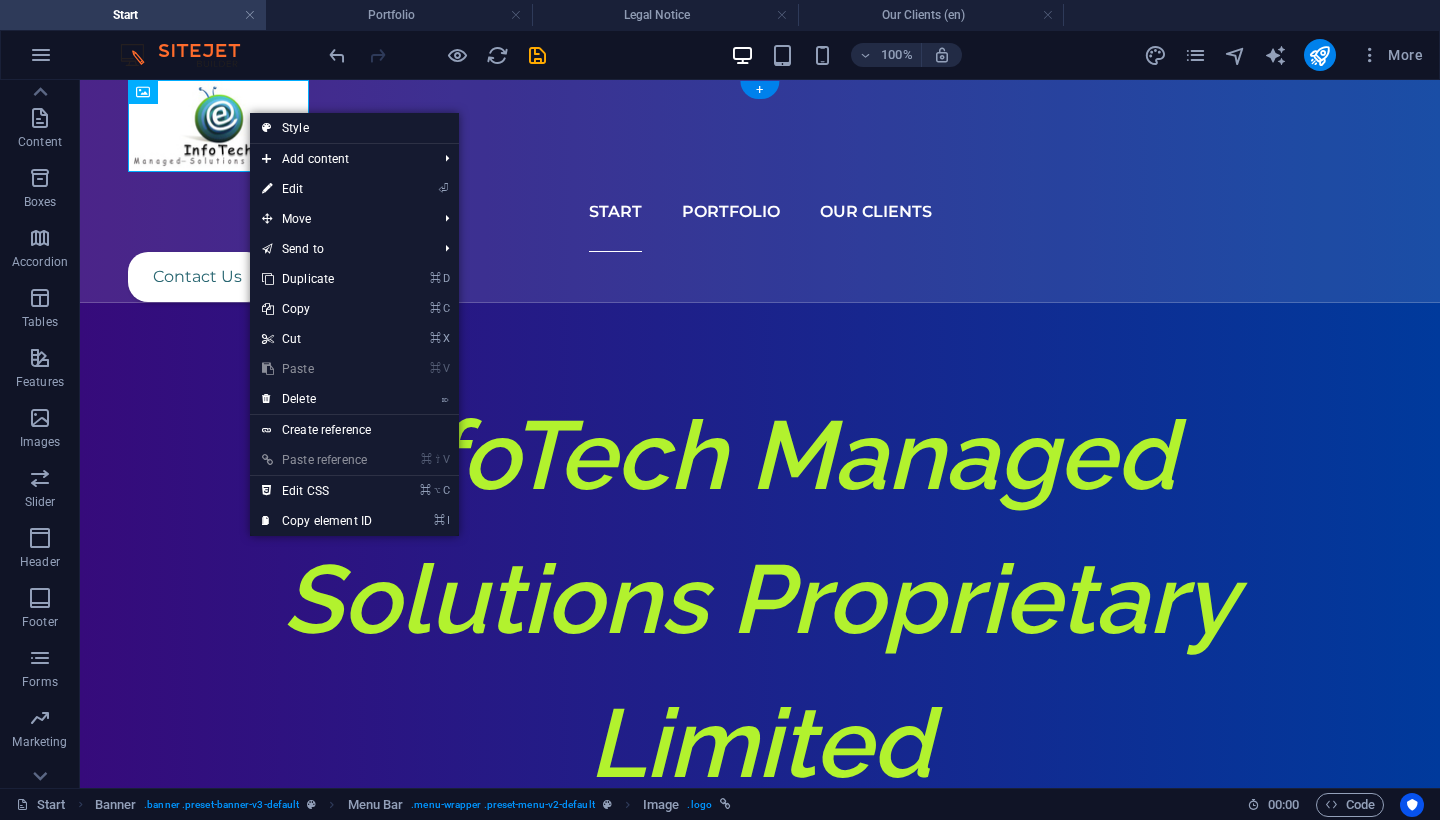 click at bounding box center (760, 126) 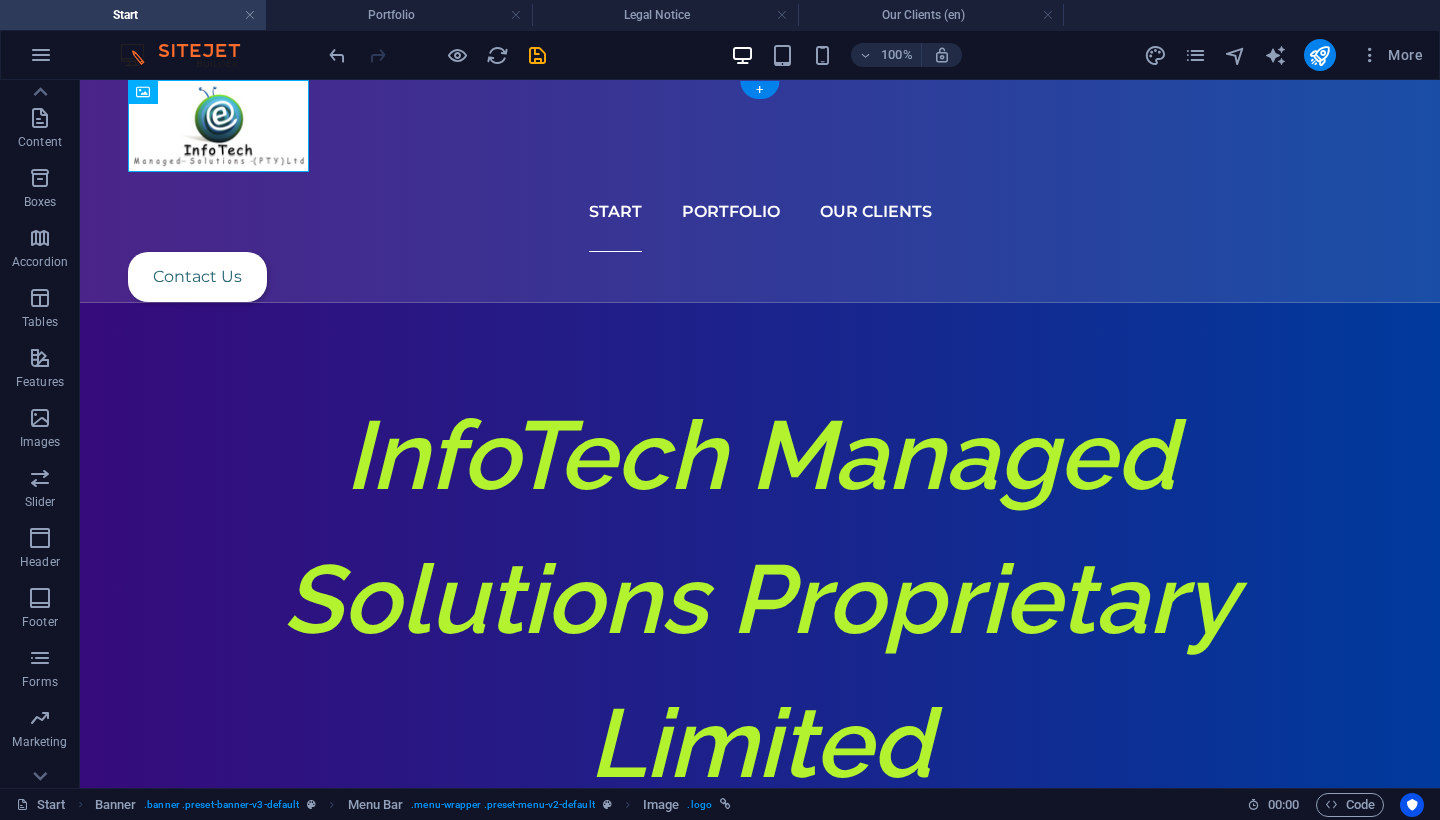 click at bounding box center [760, 126] 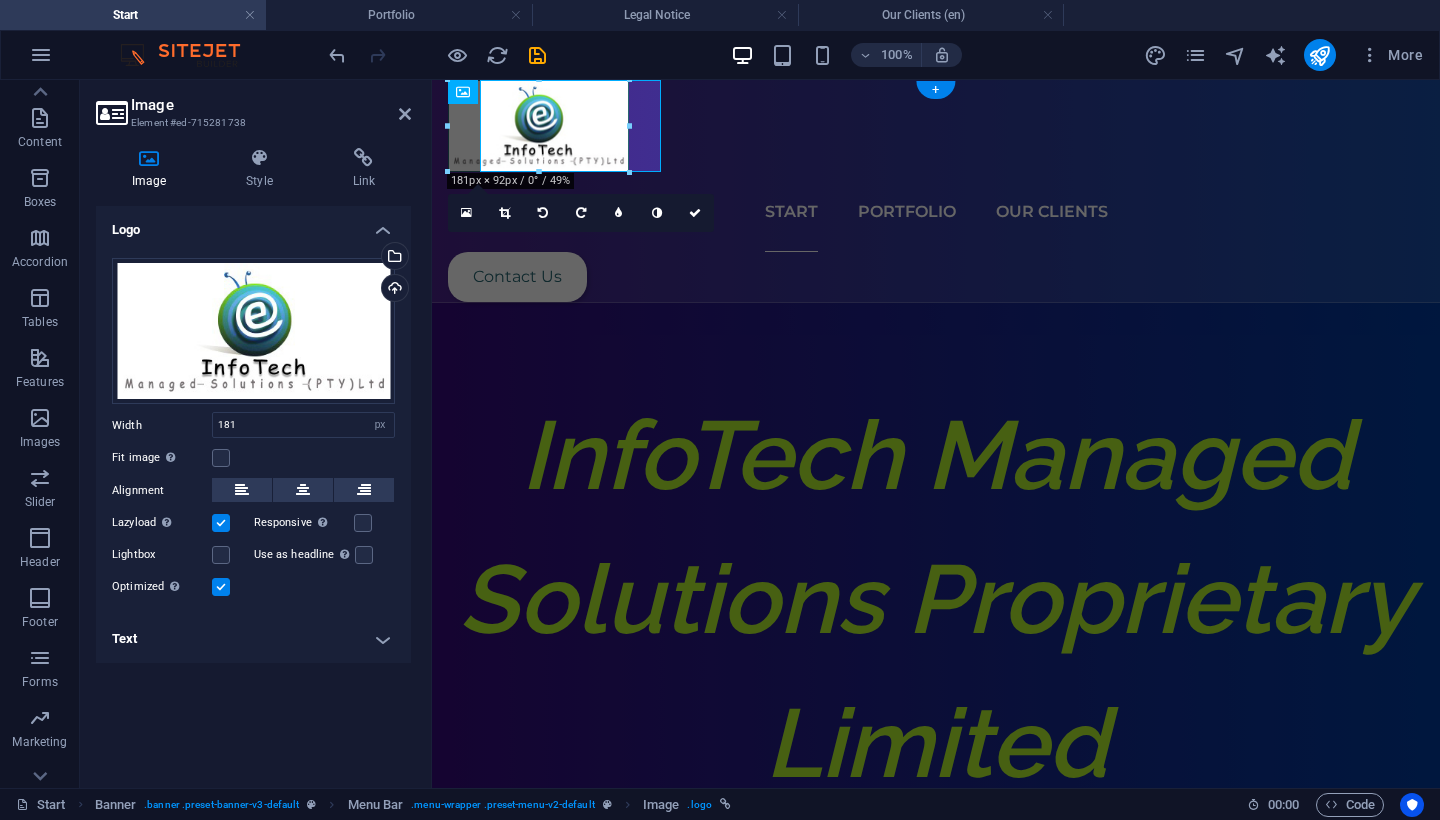 click on "Element #ed-715281738" at bounding box center (251, 123) 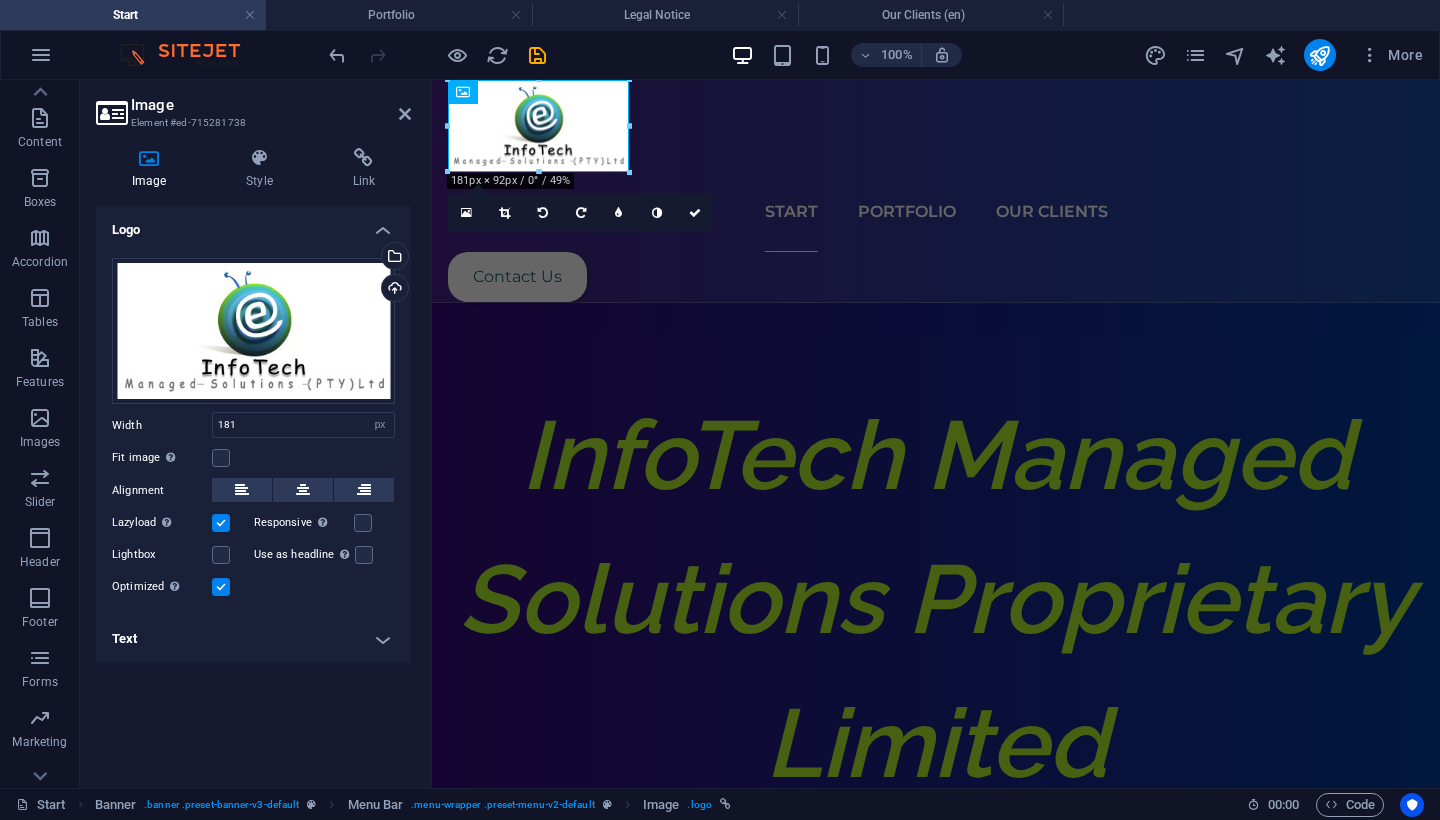 click at bounding box center (221, 523) 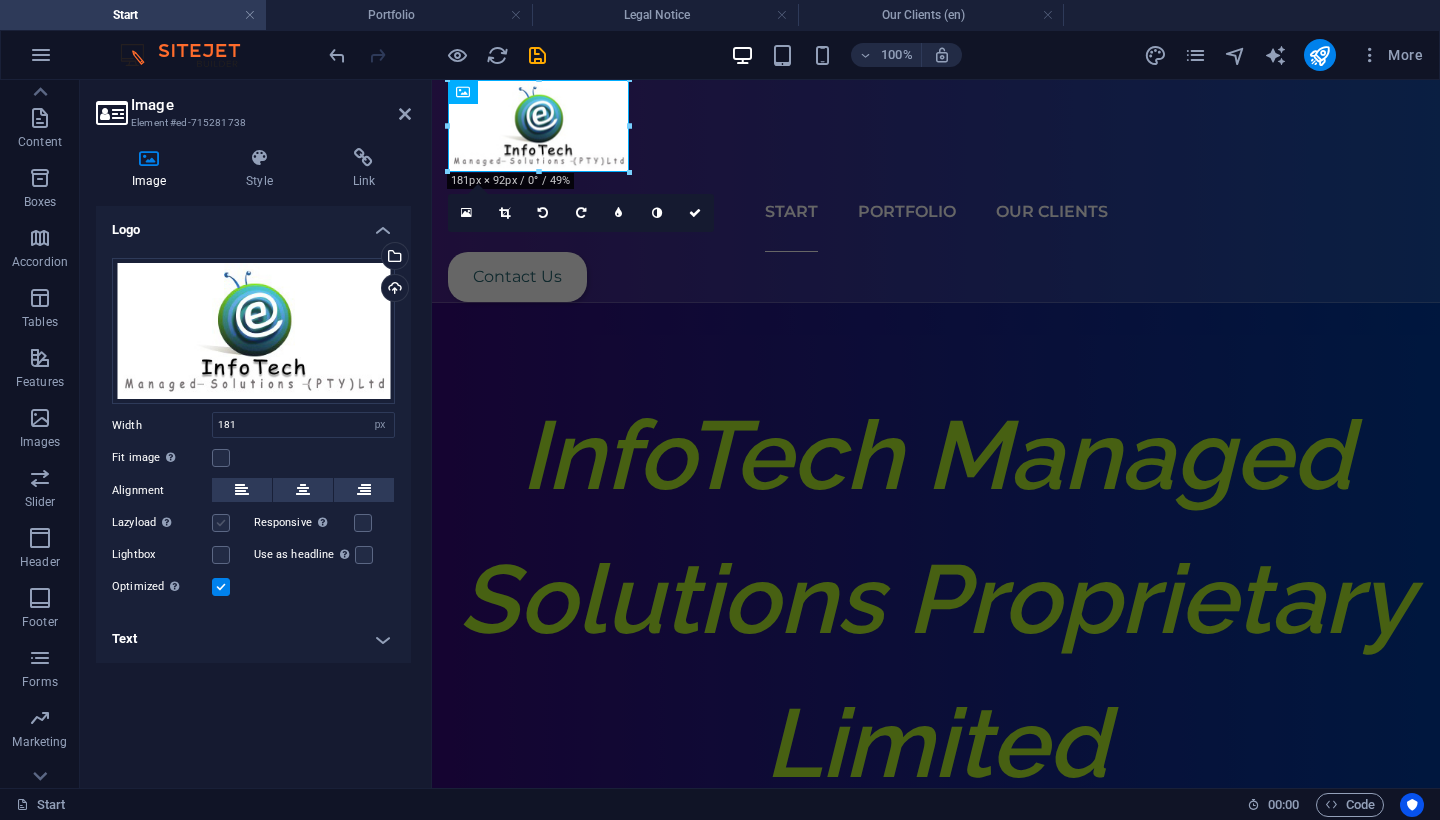 click at bounding box center [221, 523] 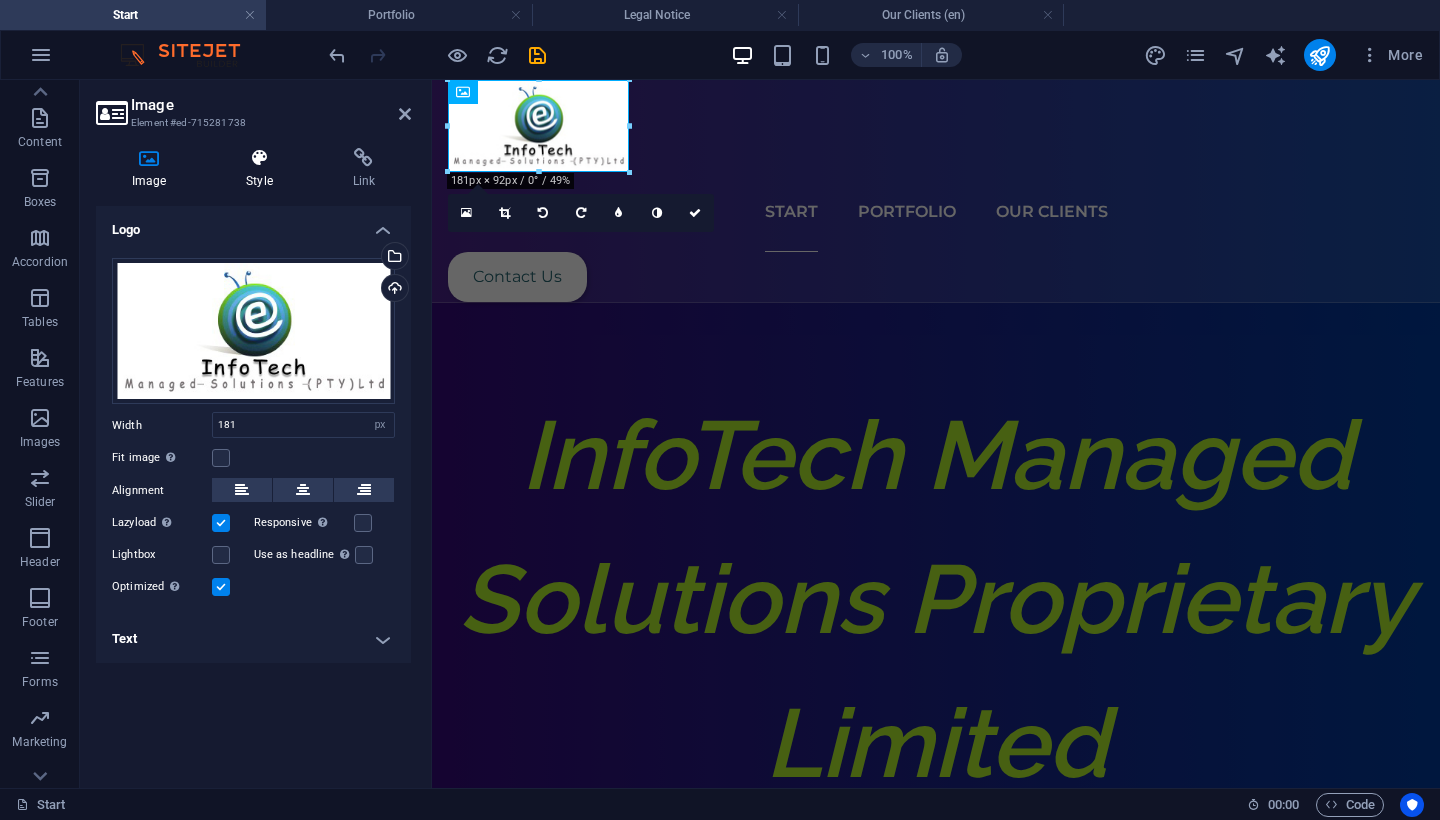 click at bounding box center (259, 158) 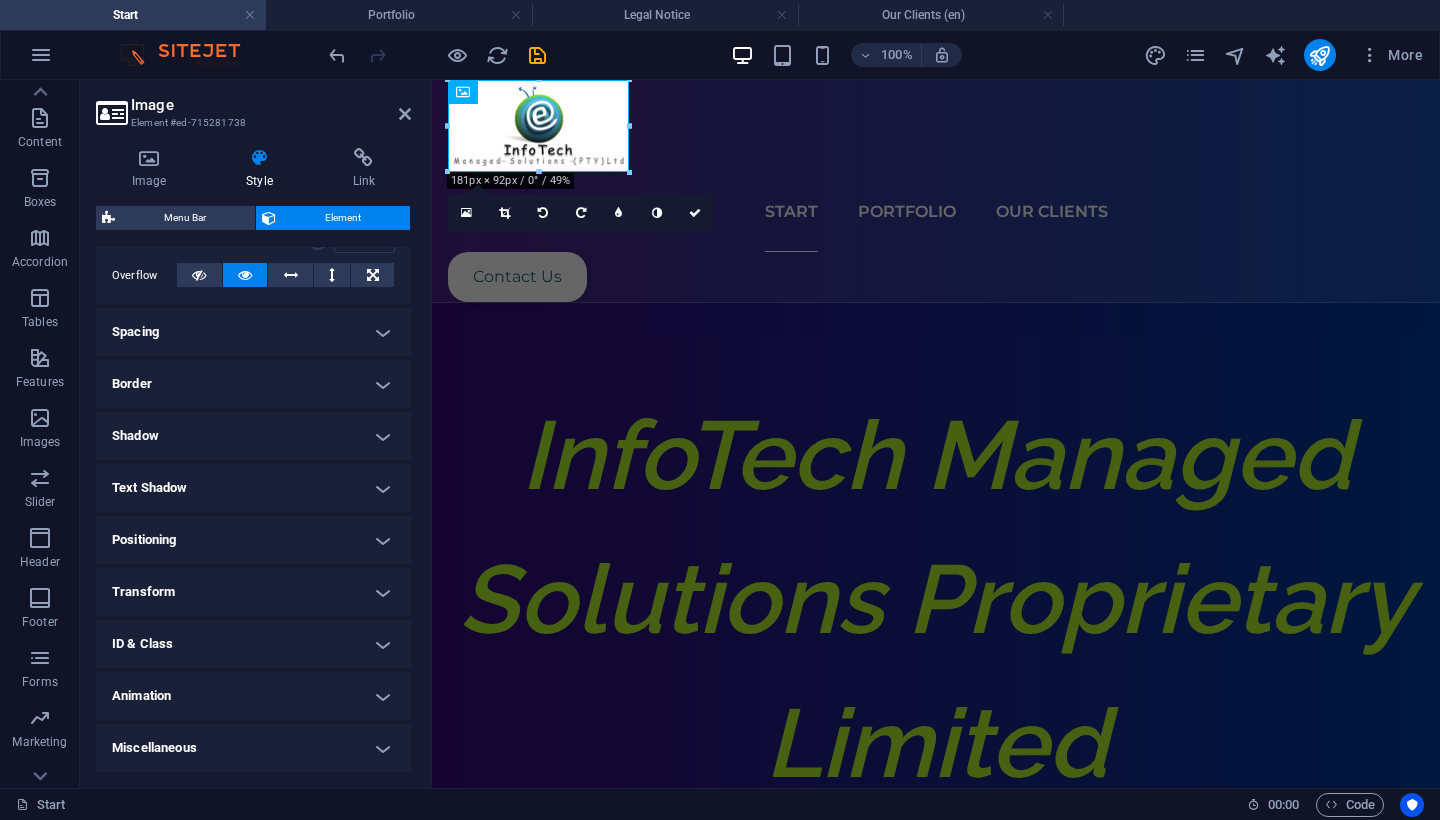scroll, scrollTop: 319, scrollLeft: 0, axis: vertical 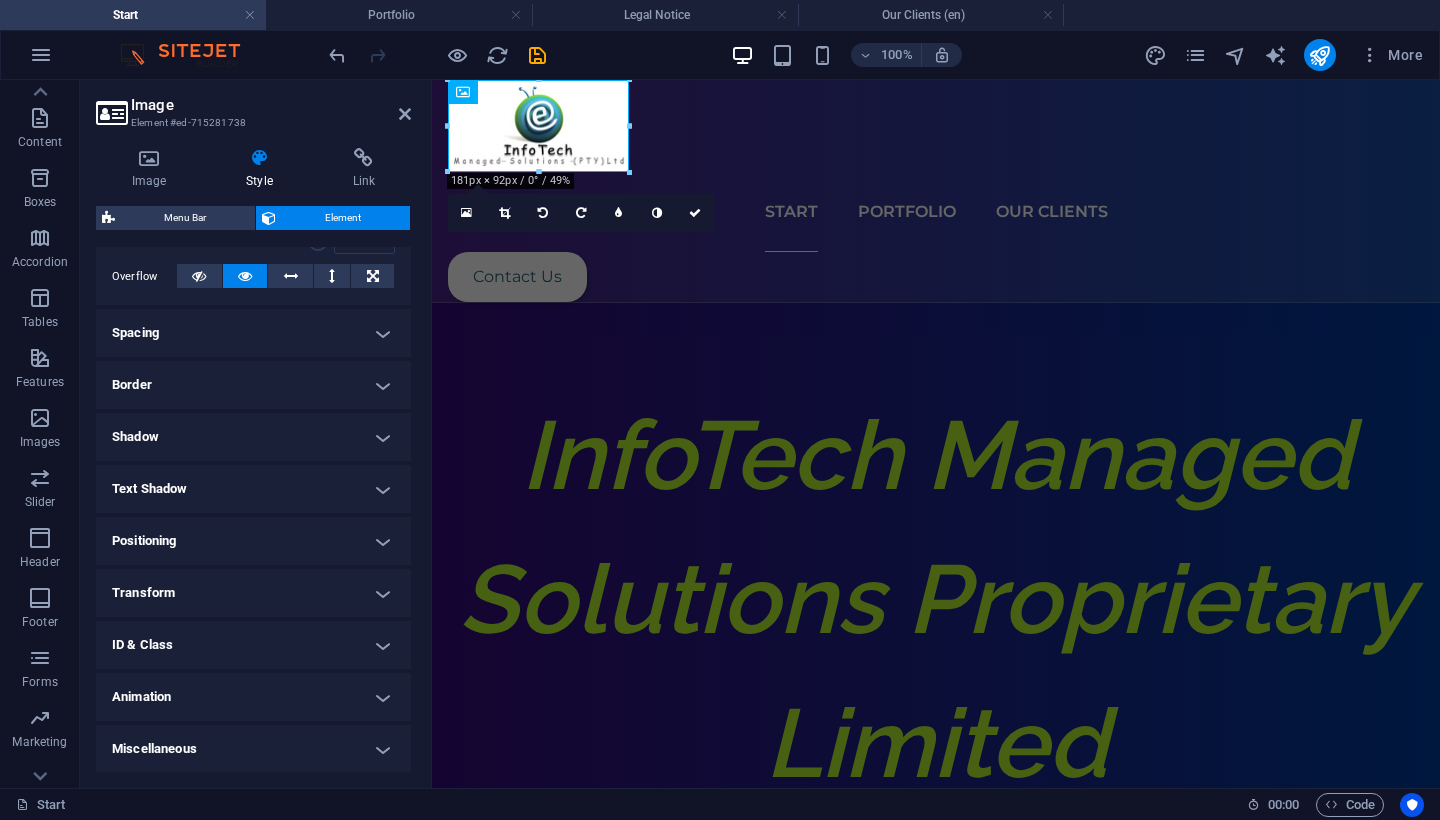 click on "Animation" at bounding box center [253, 697] 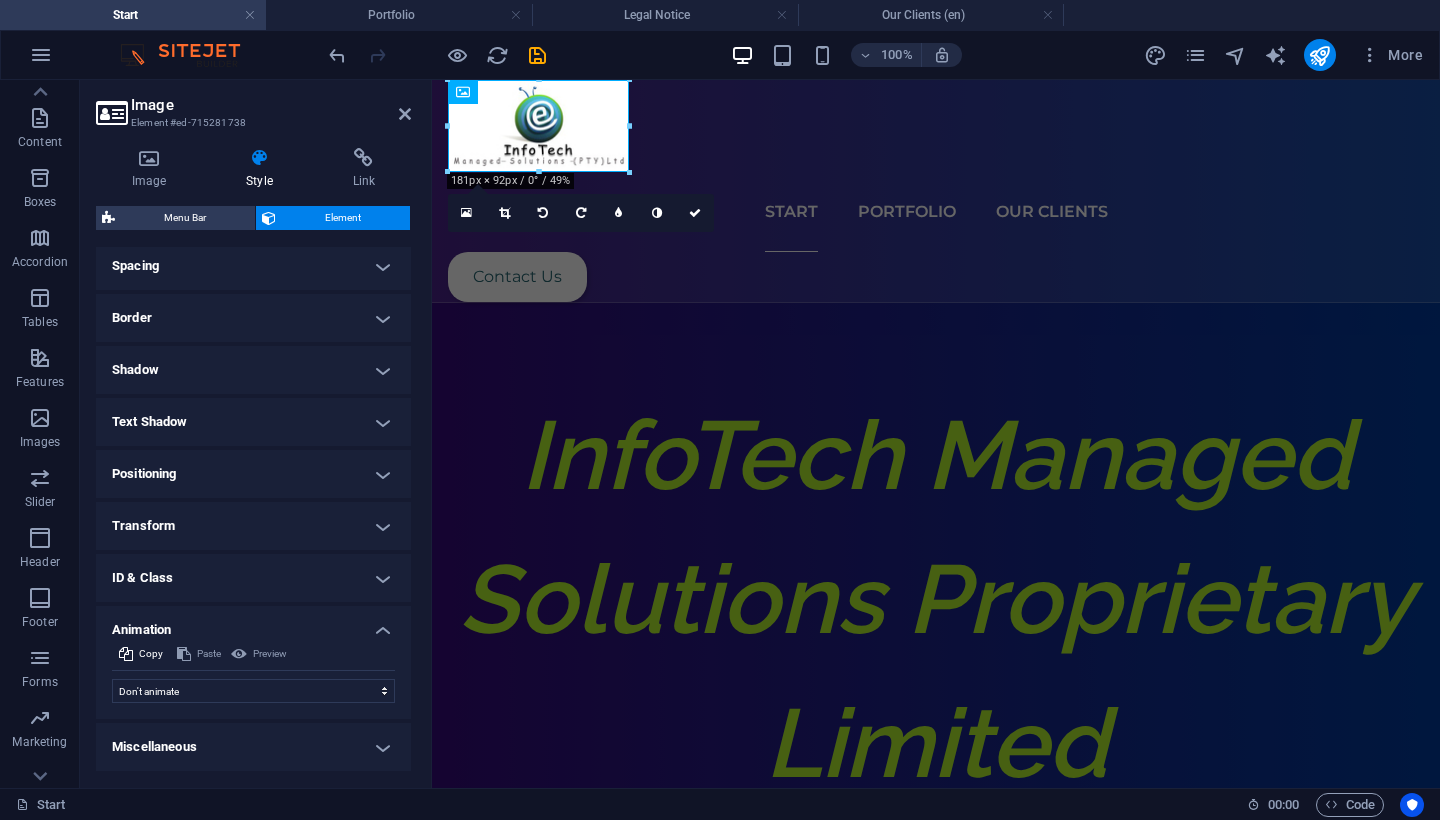 scroll, scrollTop: 384, scrollLeft: 0, axis: vertical 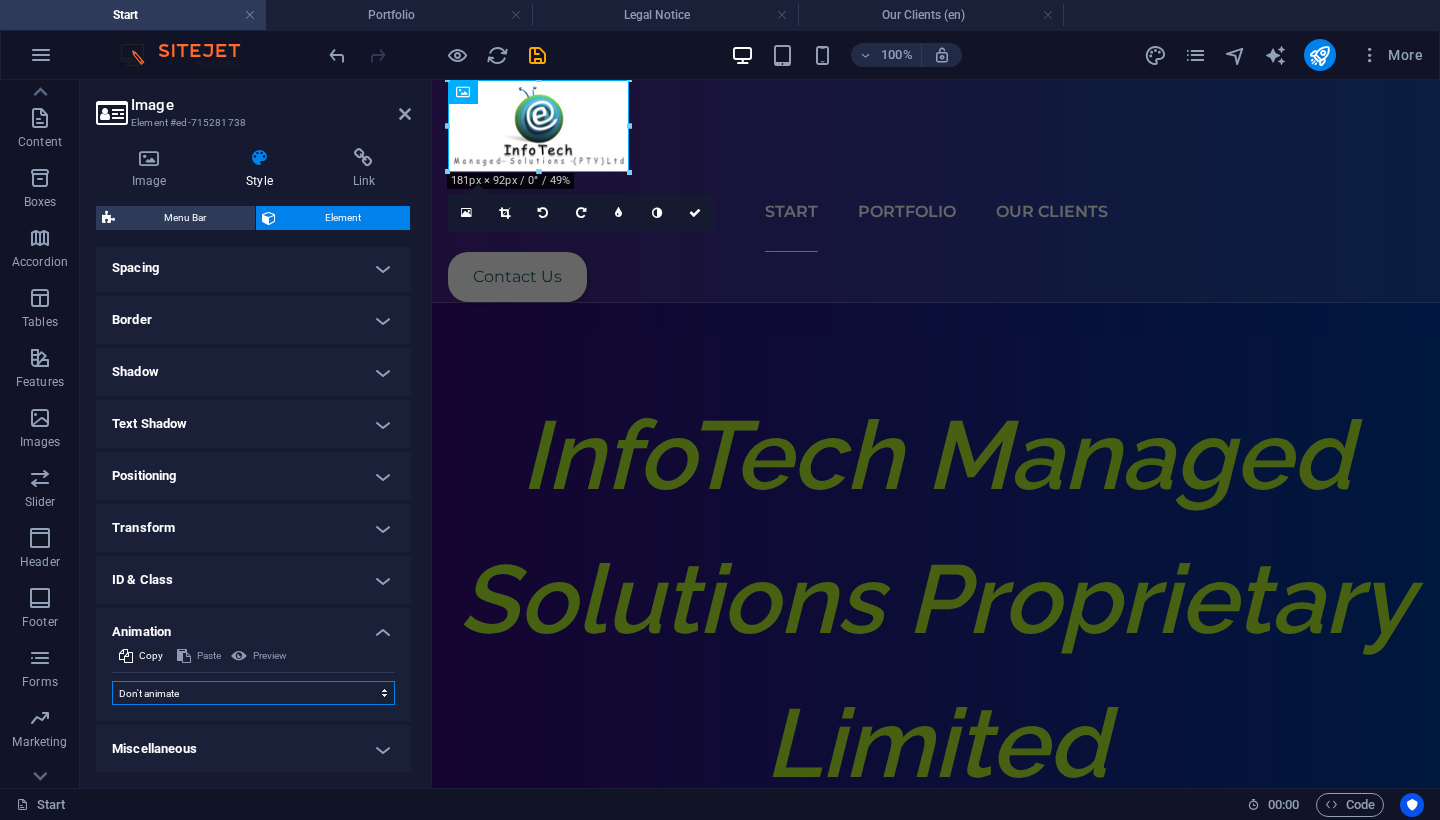 select on "flash" 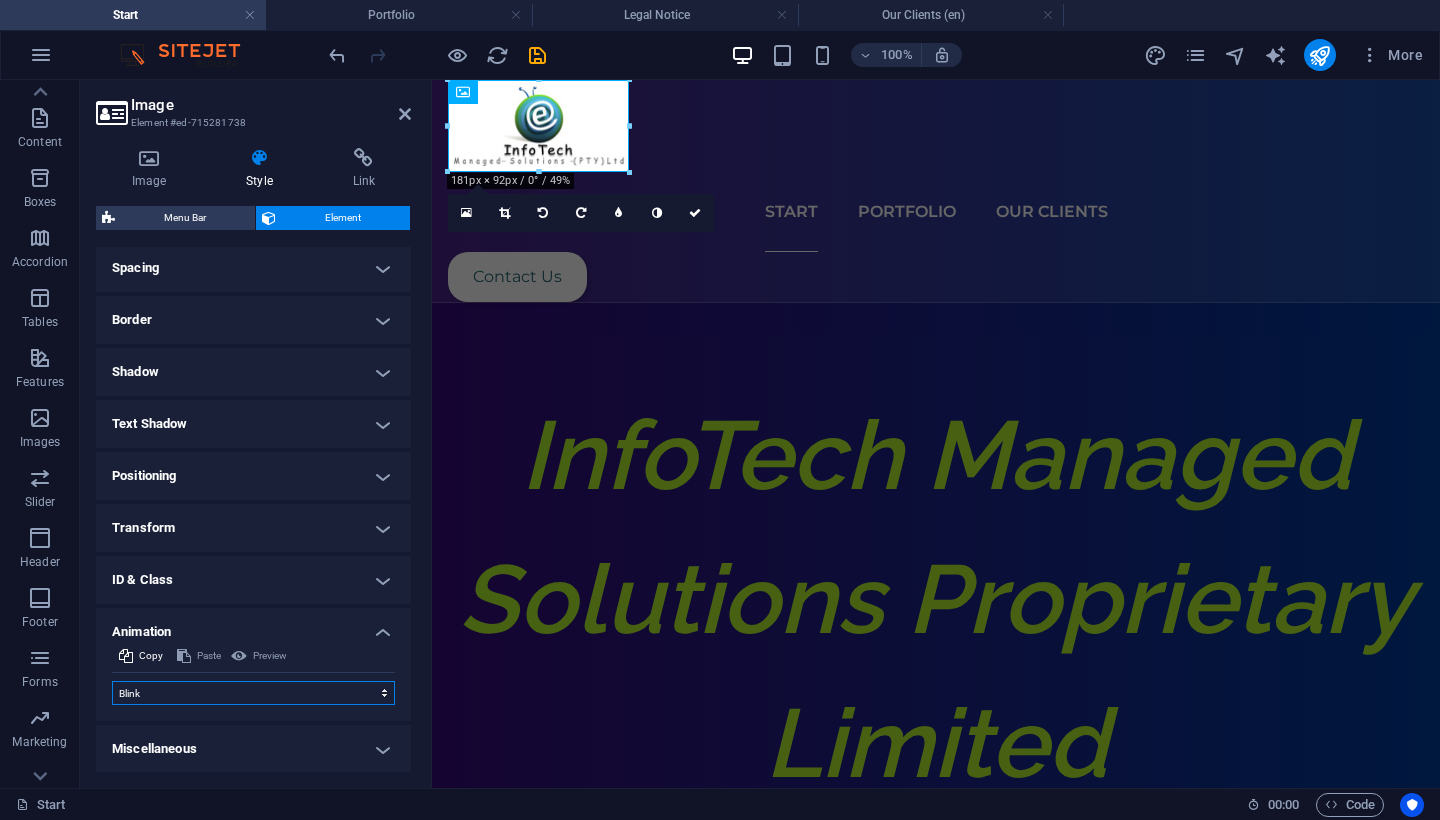 select on "scroll" 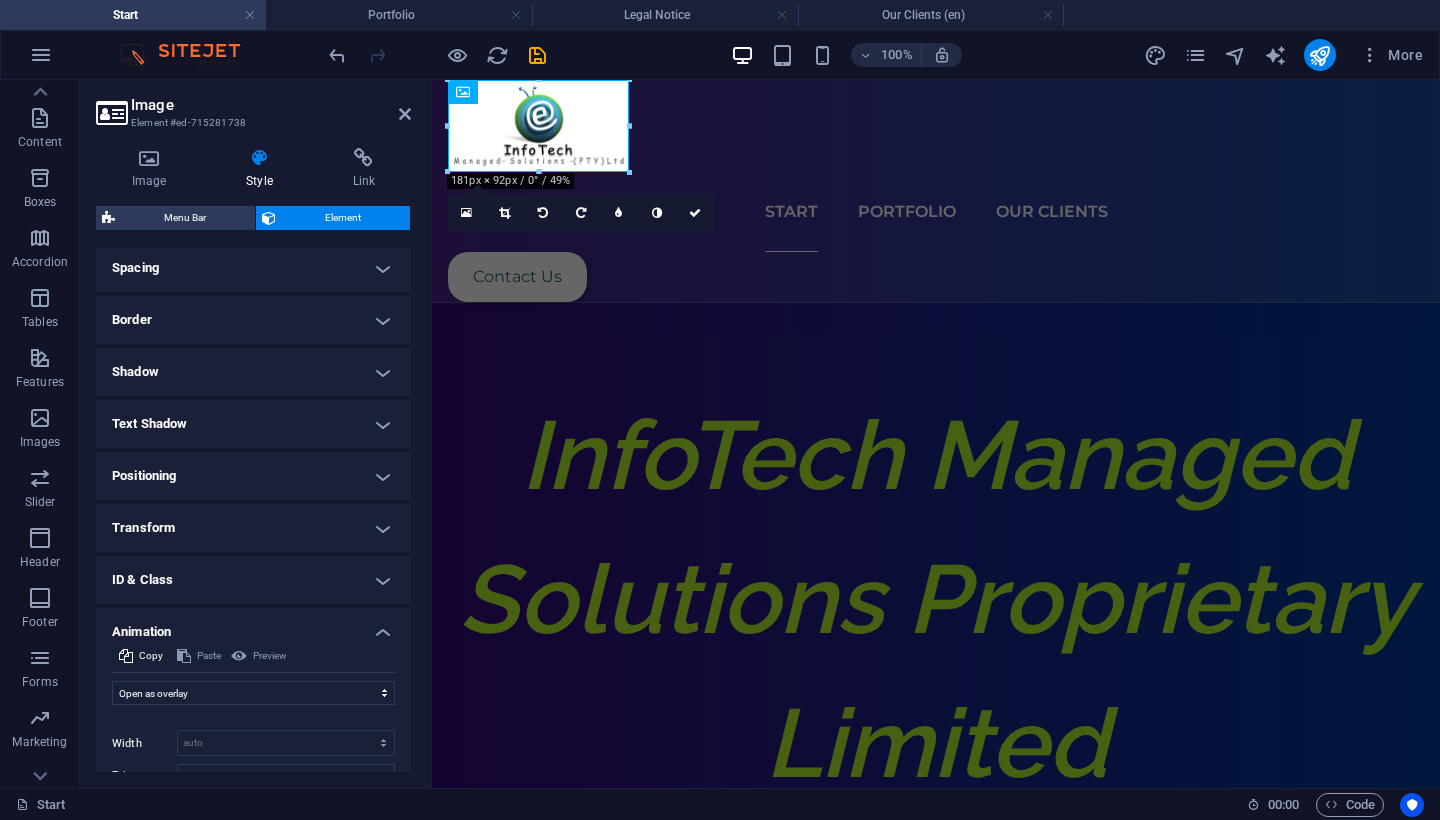 click on "Preview" at bounding box center (259, 656) 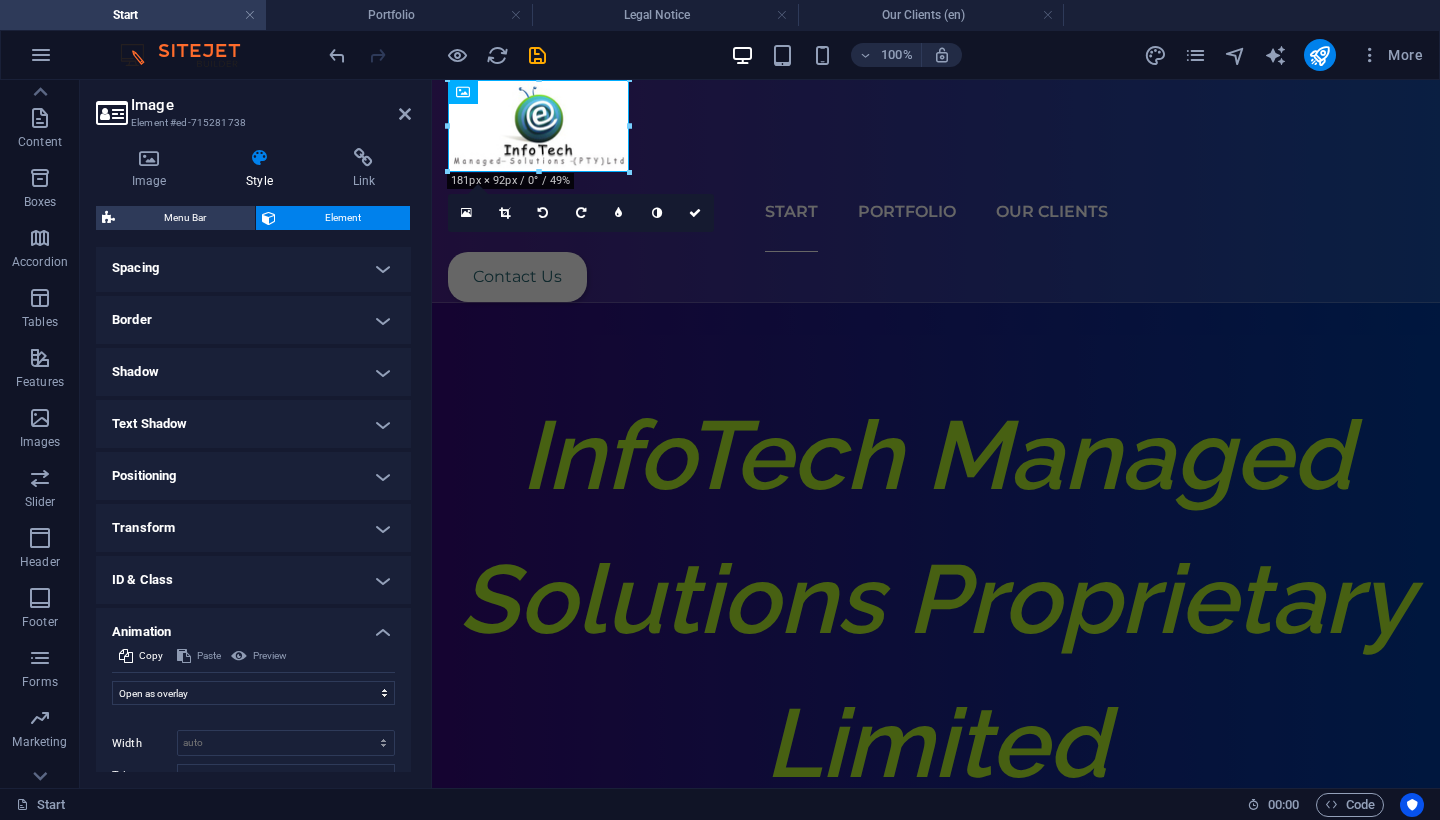 click on "Preview" at bounding box center (259, 656) 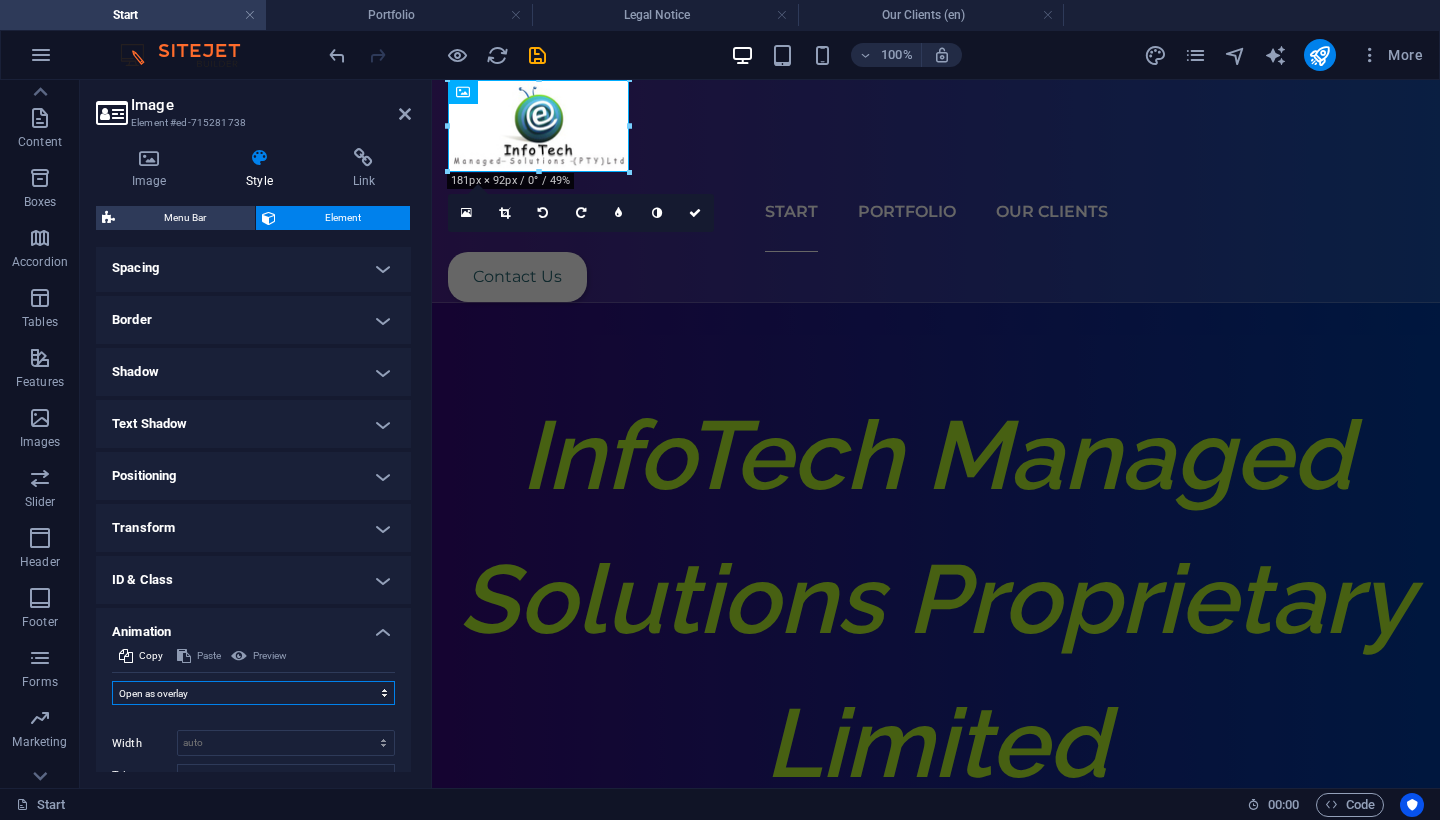 select on "pulse" 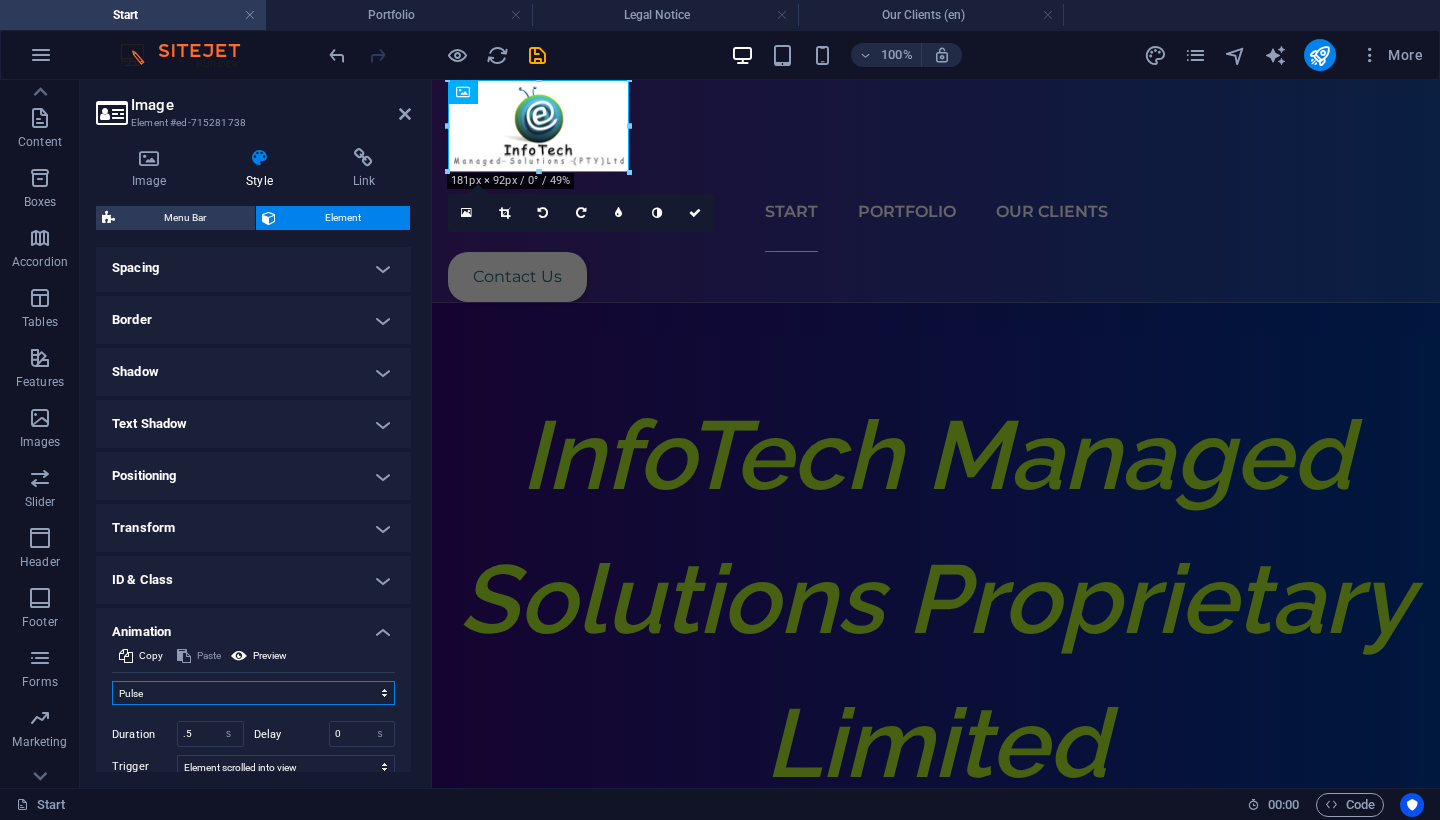scroll, scrollTop: 444, scrollLeft: 0, axis: vertical 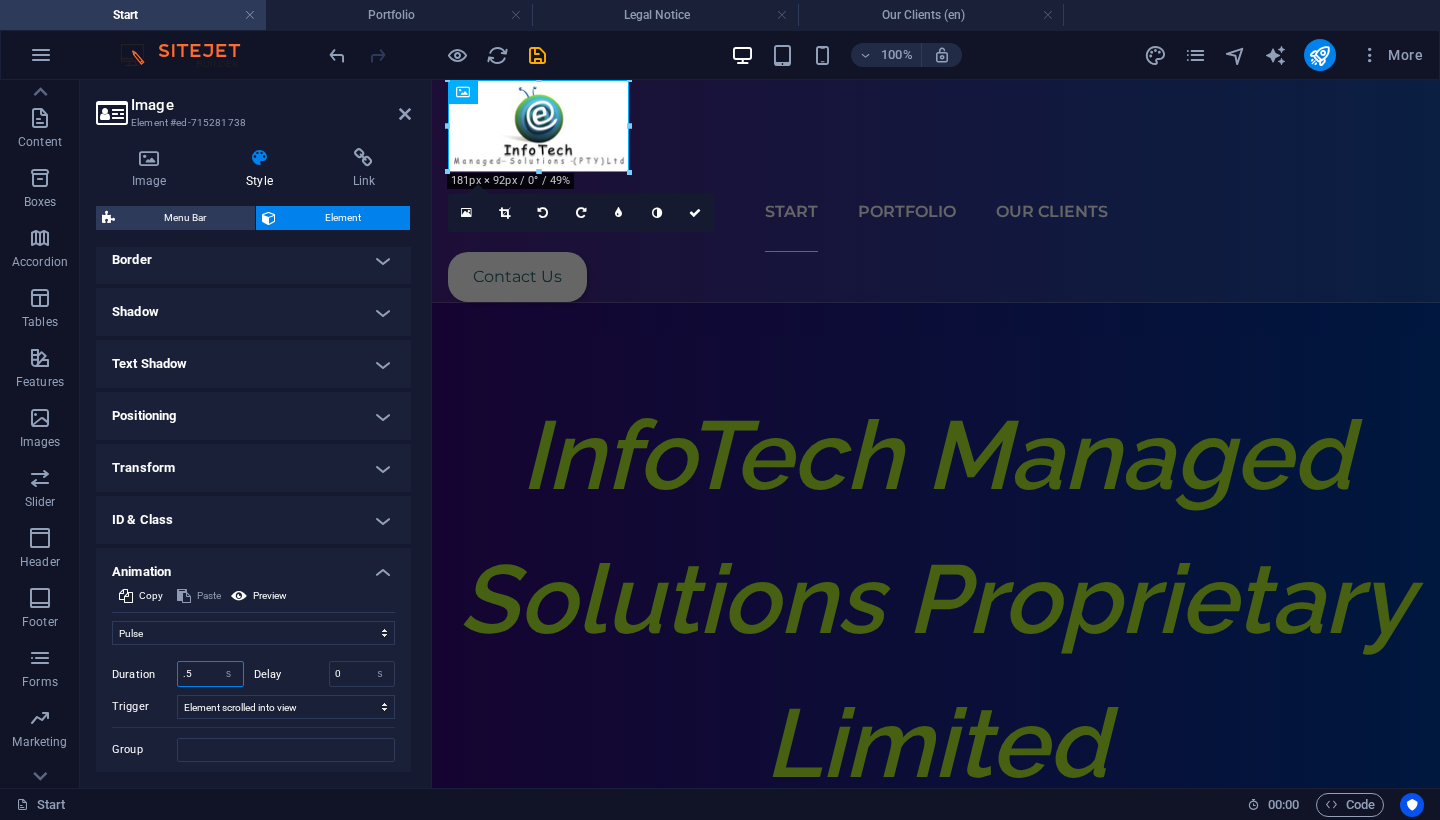 click on ".5" at bounding box center [210, 674] 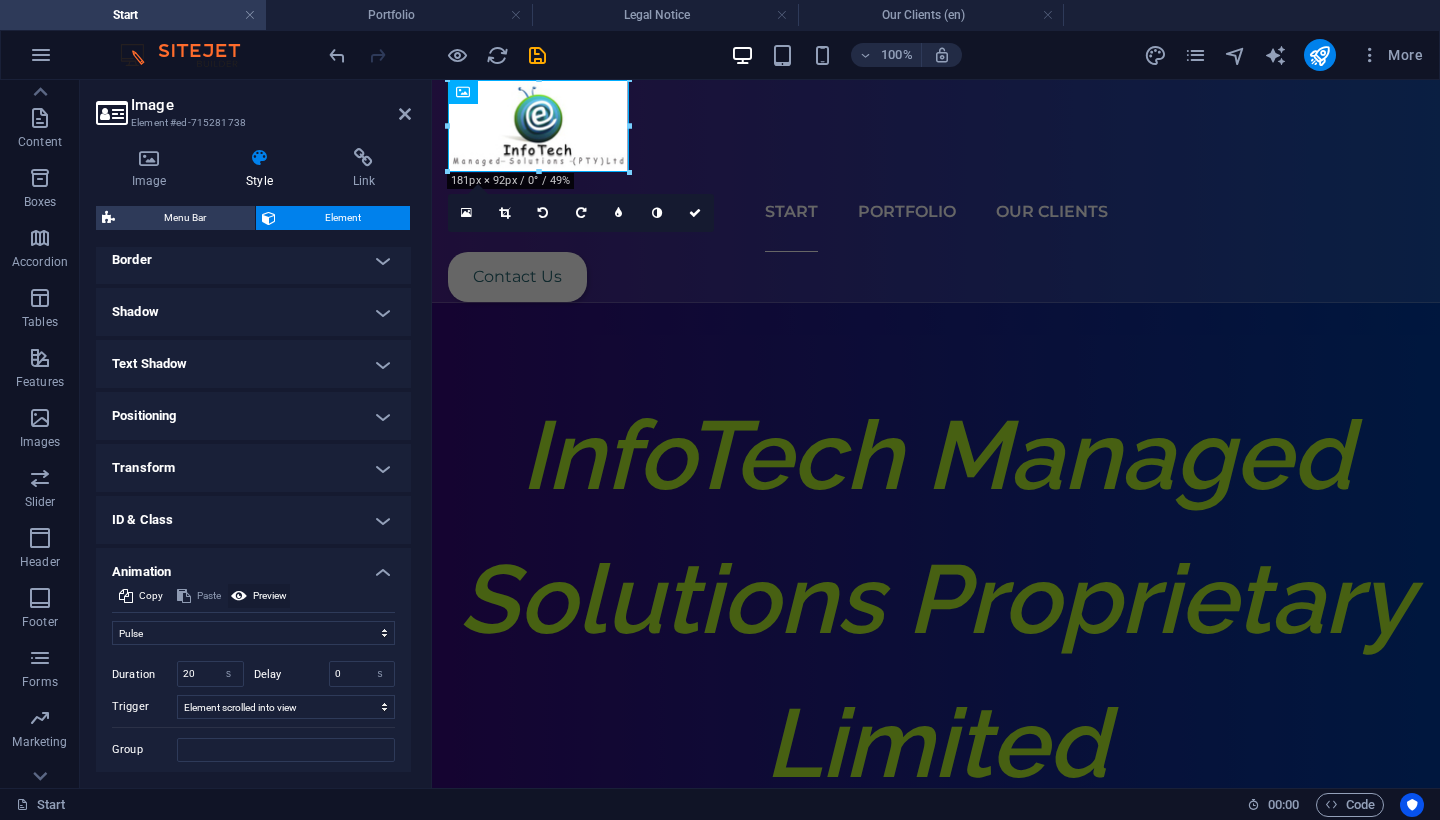 click on "Preview" at bounding box center (270, 596) 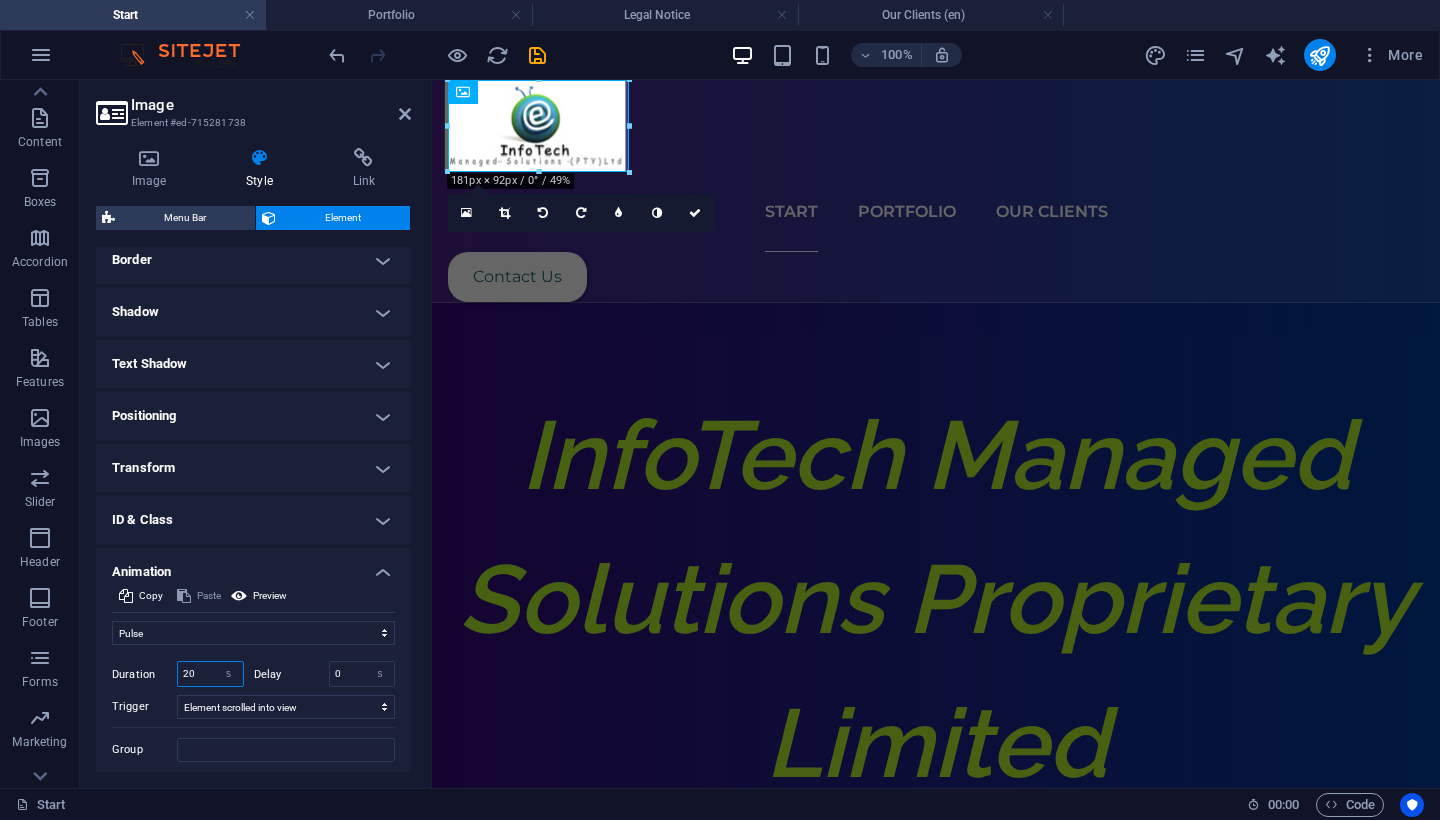 click on "20" at bounding box center [210, 674] 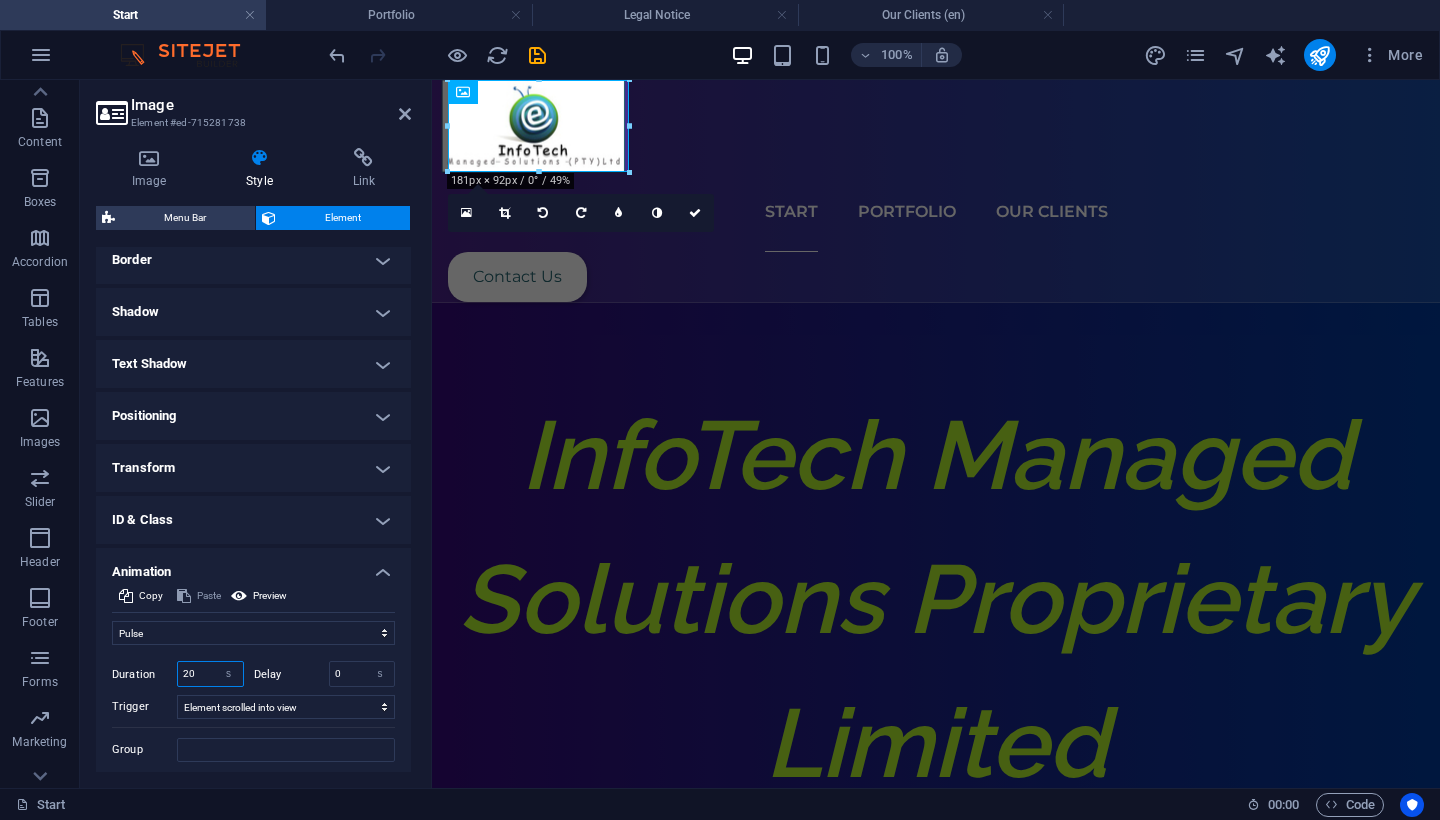 type on "2" 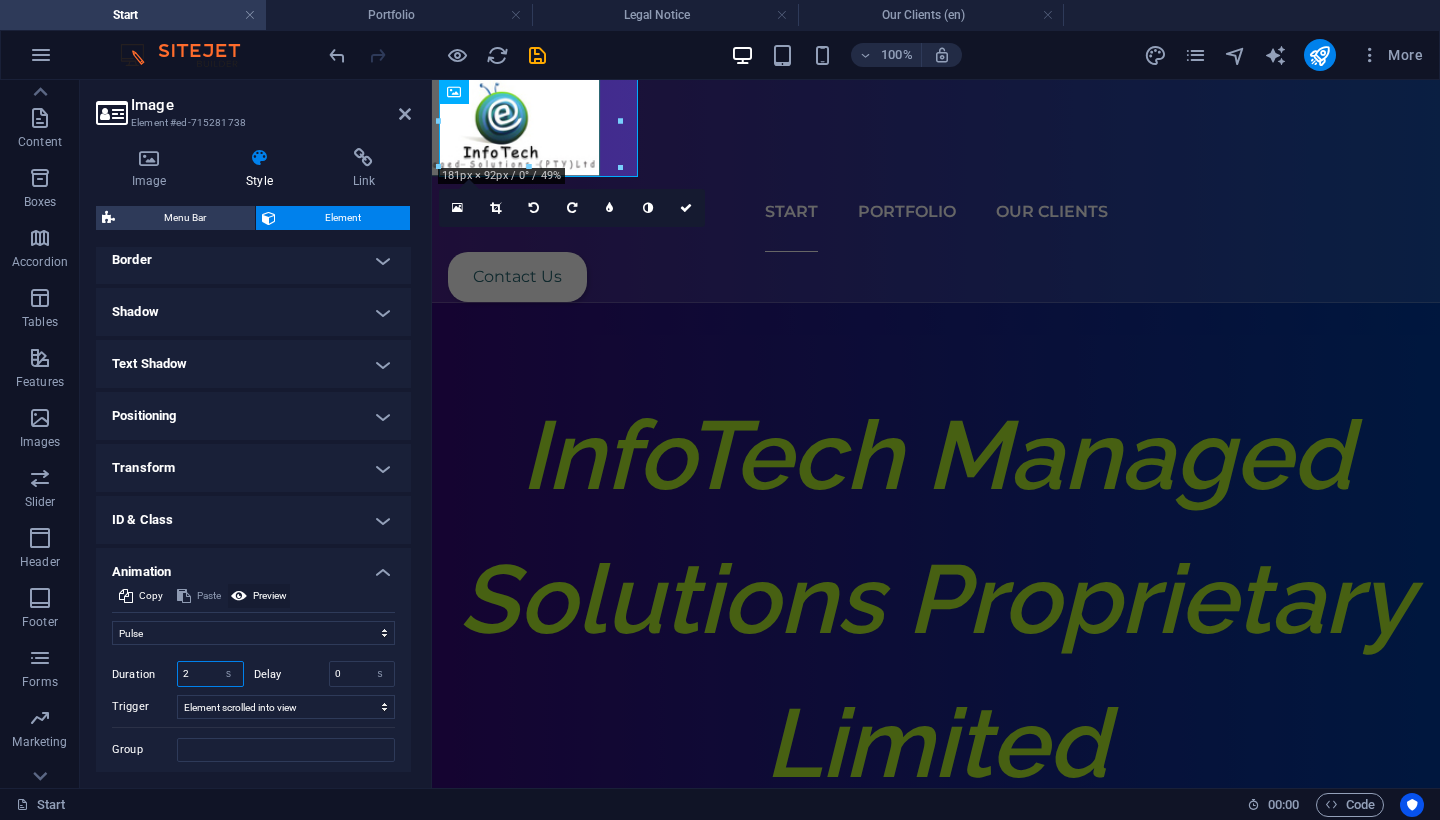 type on "2" 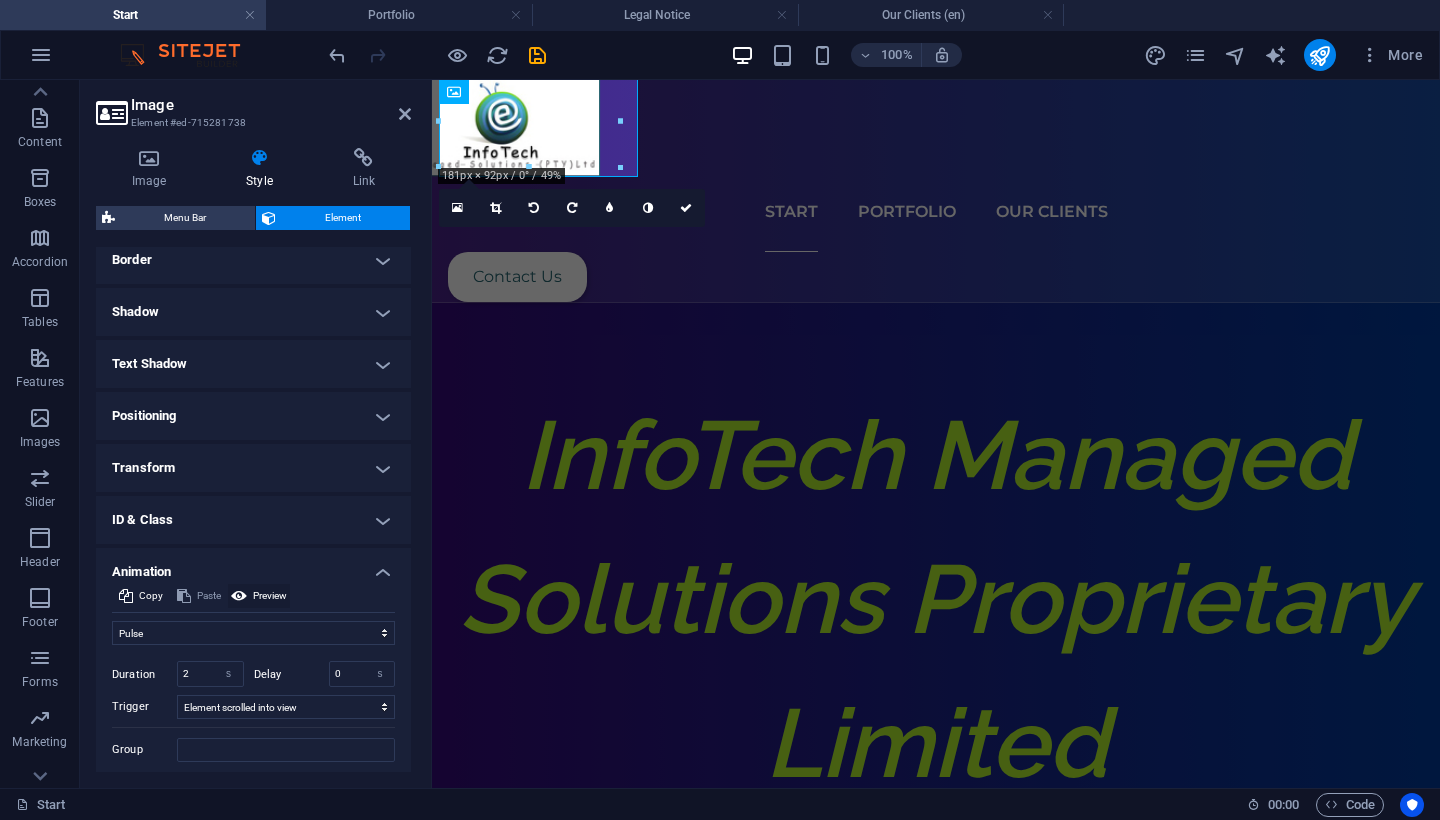 click on "Preview" at bounding box center [270, 596] 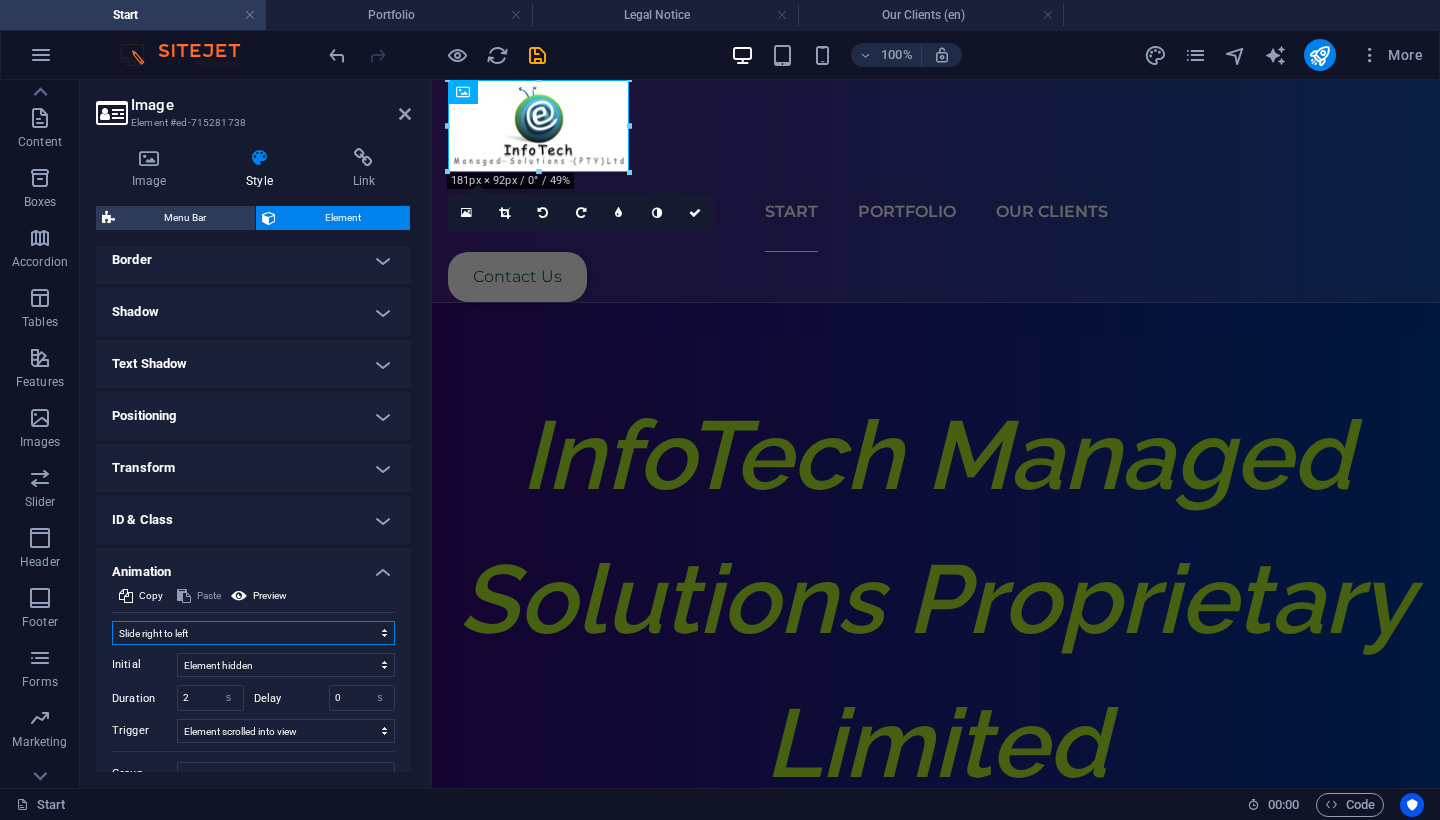 select on "move-left-to-right" 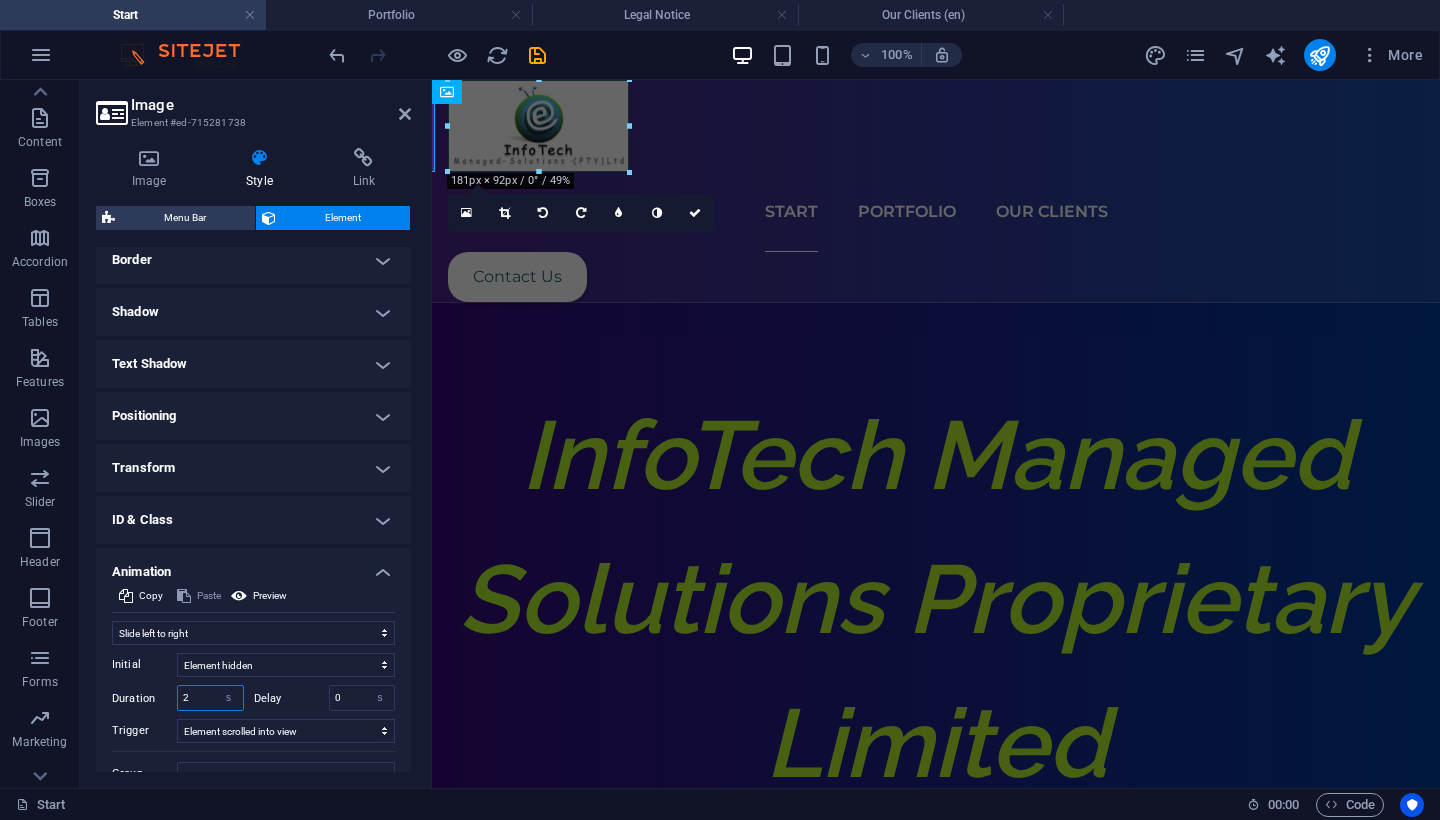 click on "2" at bounding box center (210, 698) 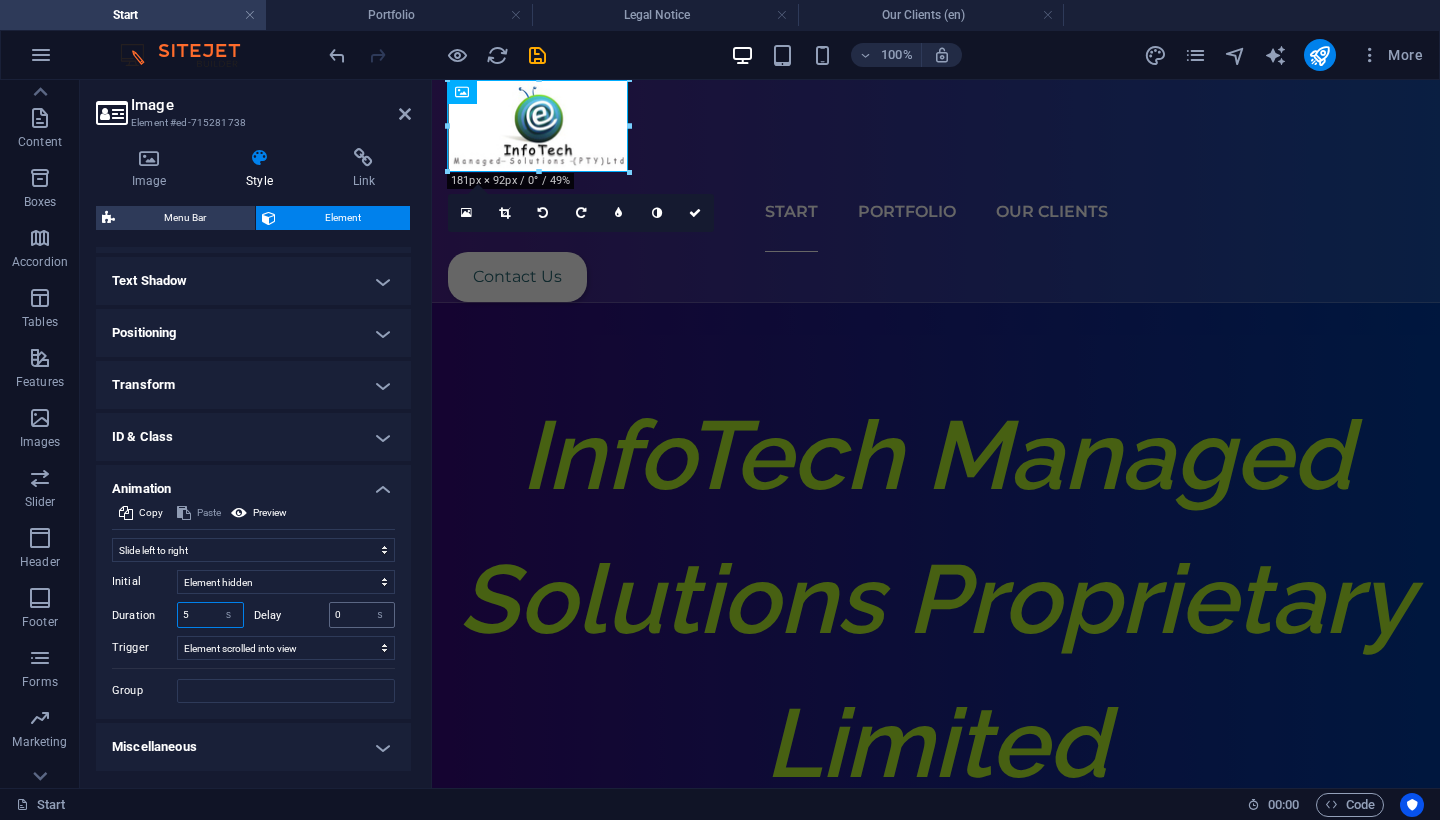 scroll, scrollTop: 525, scrollLeft: 0, axis: vertical 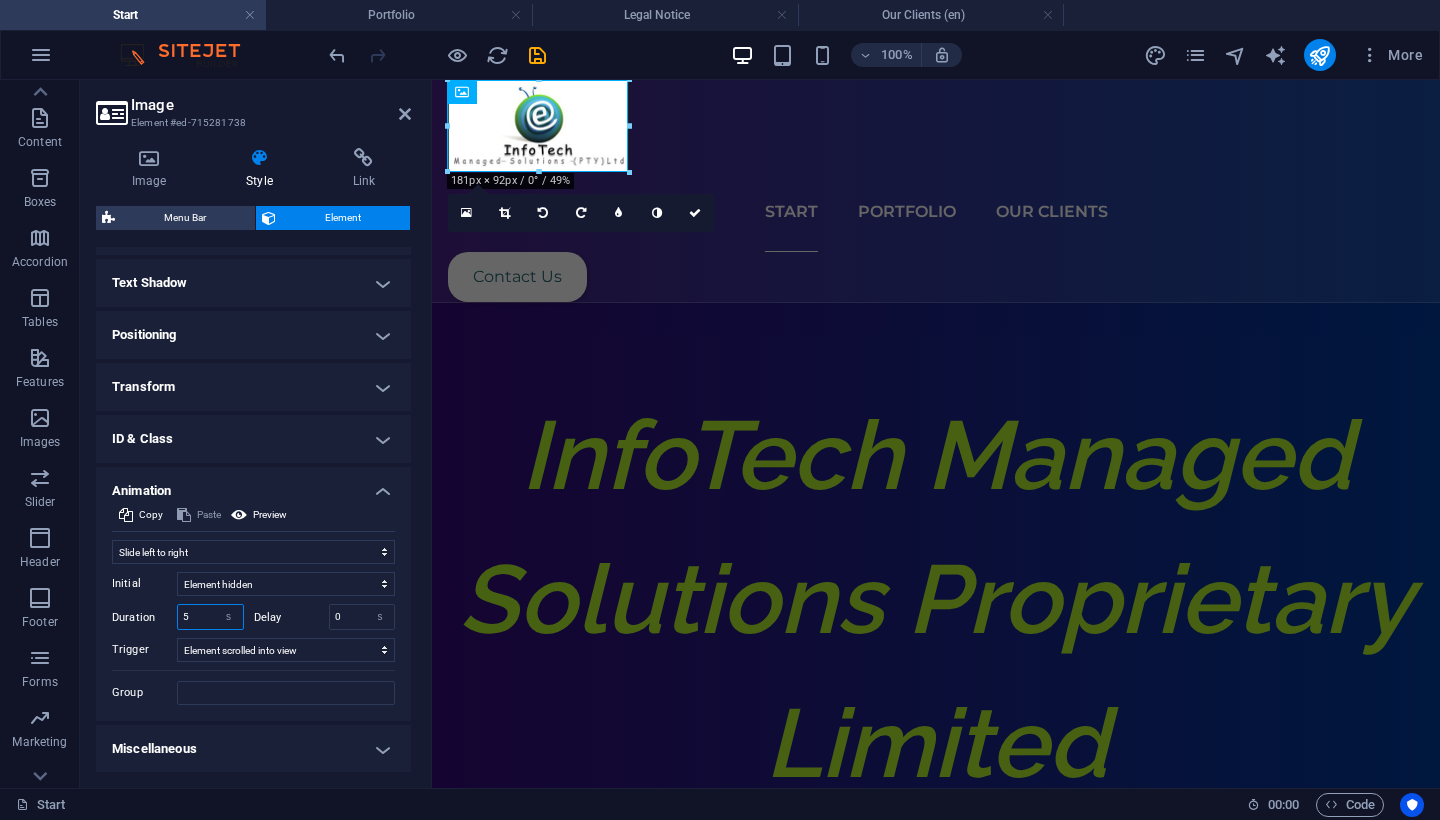 type on "5" 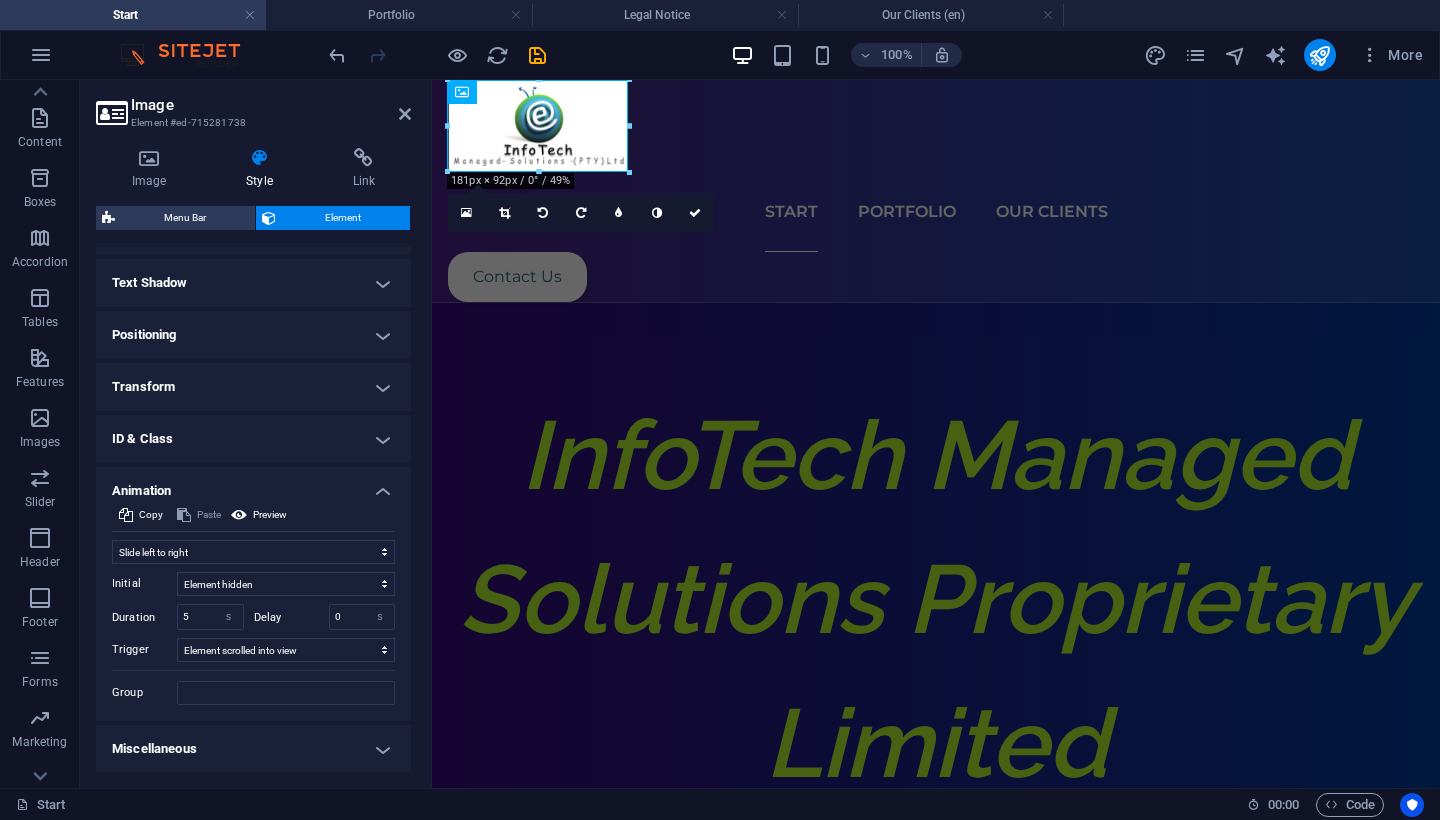 click on "Miscellaneous" at bounding box center (253, 749) 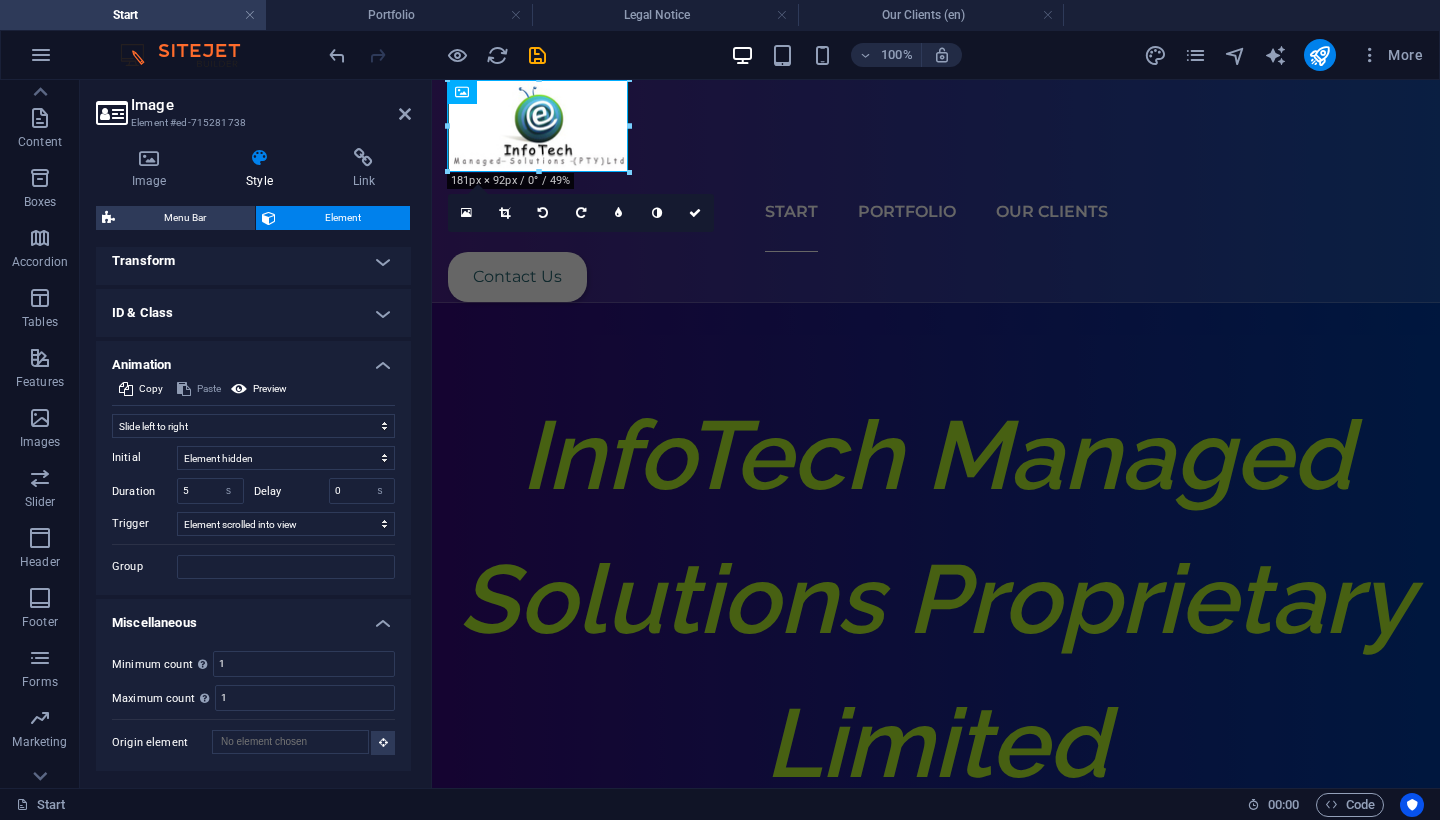 scroll, scrollTop: 649, scrollLeft: 0, axis: vertical 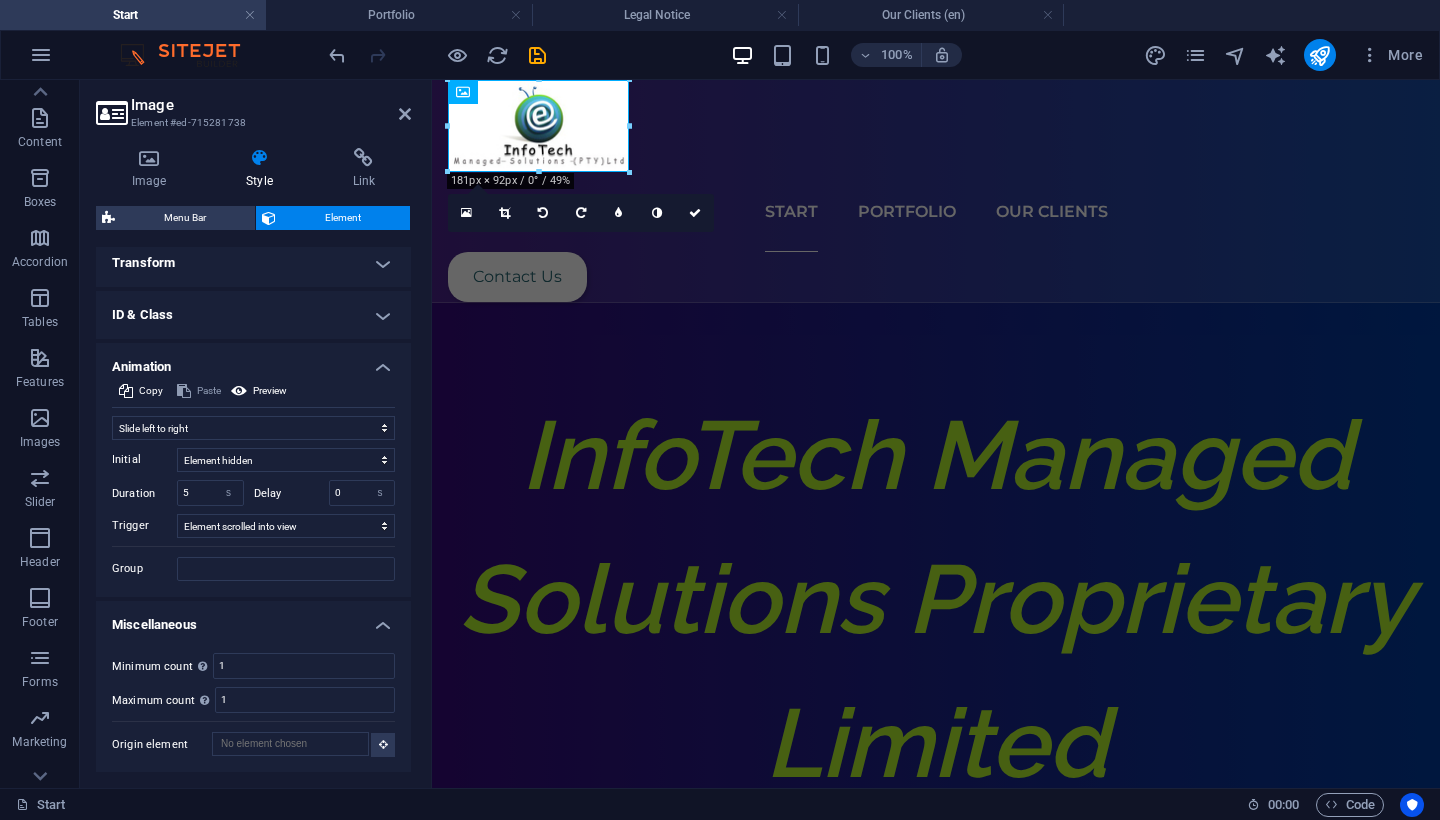 click on "Miscellaneous" at bounding box center [253, 619] 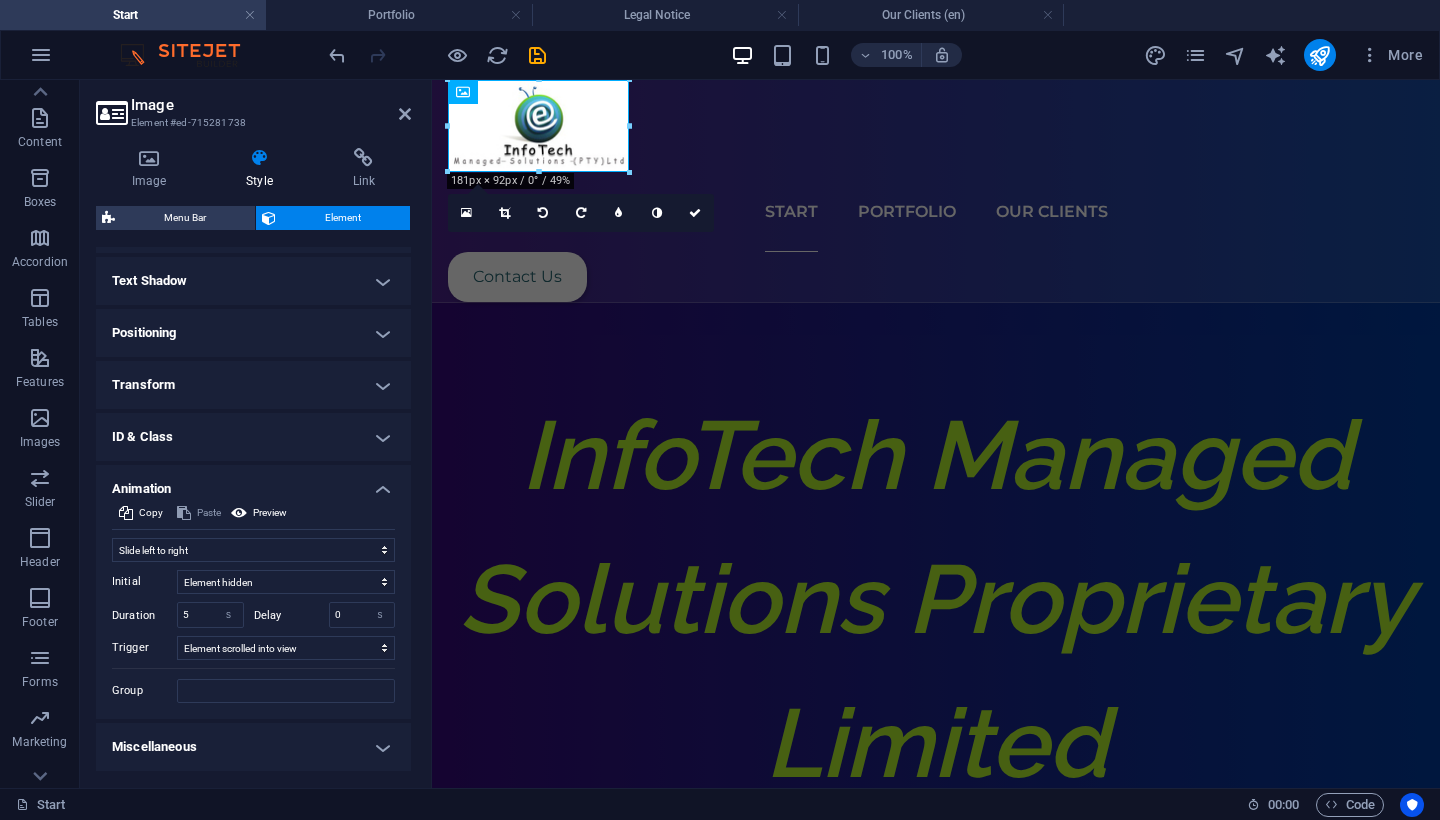 scroll, scrollTop: 525, scrollLeft: 0, axis: vertical 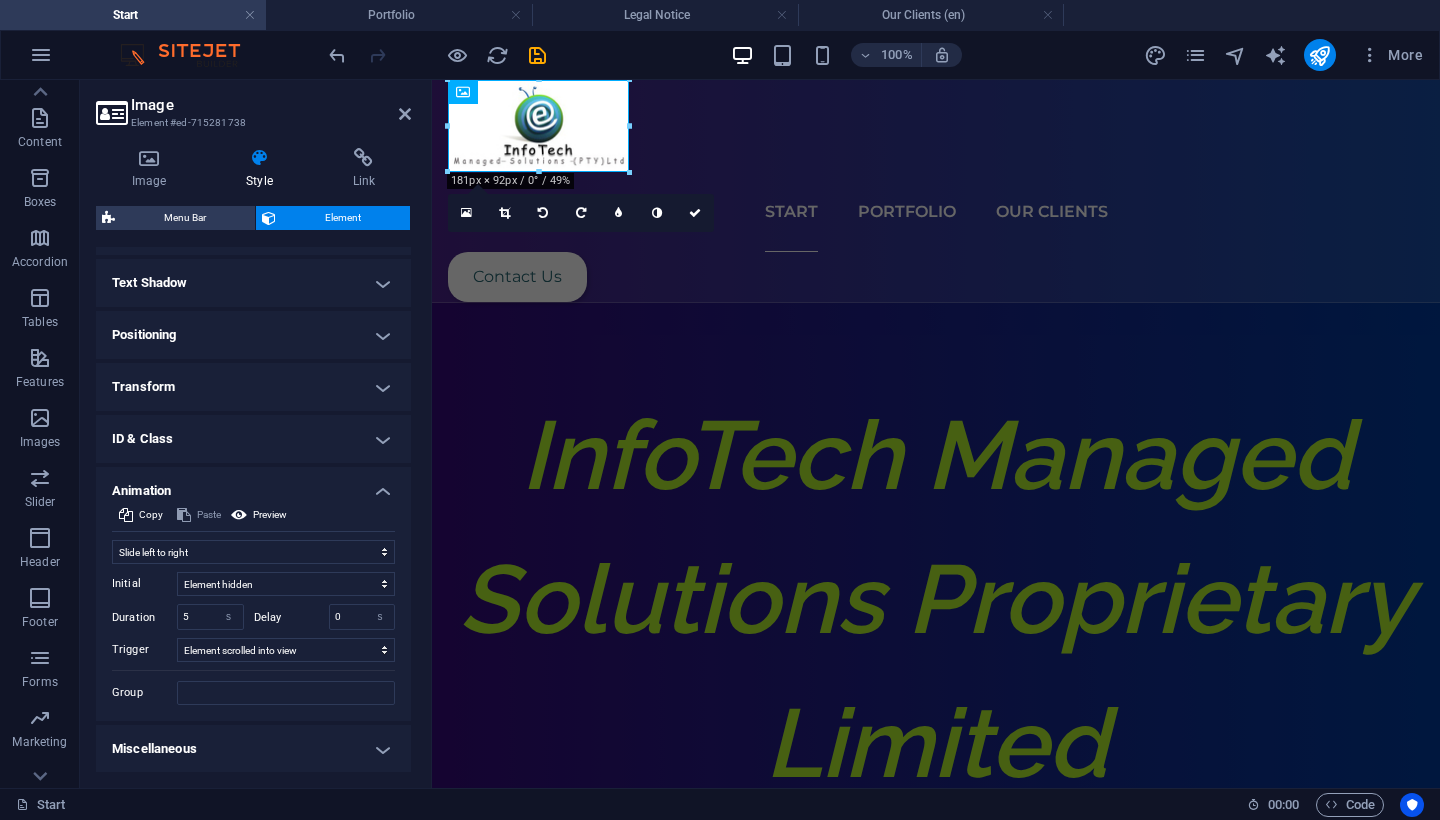 click on "ID & Class" at bounding box center [253, 439] 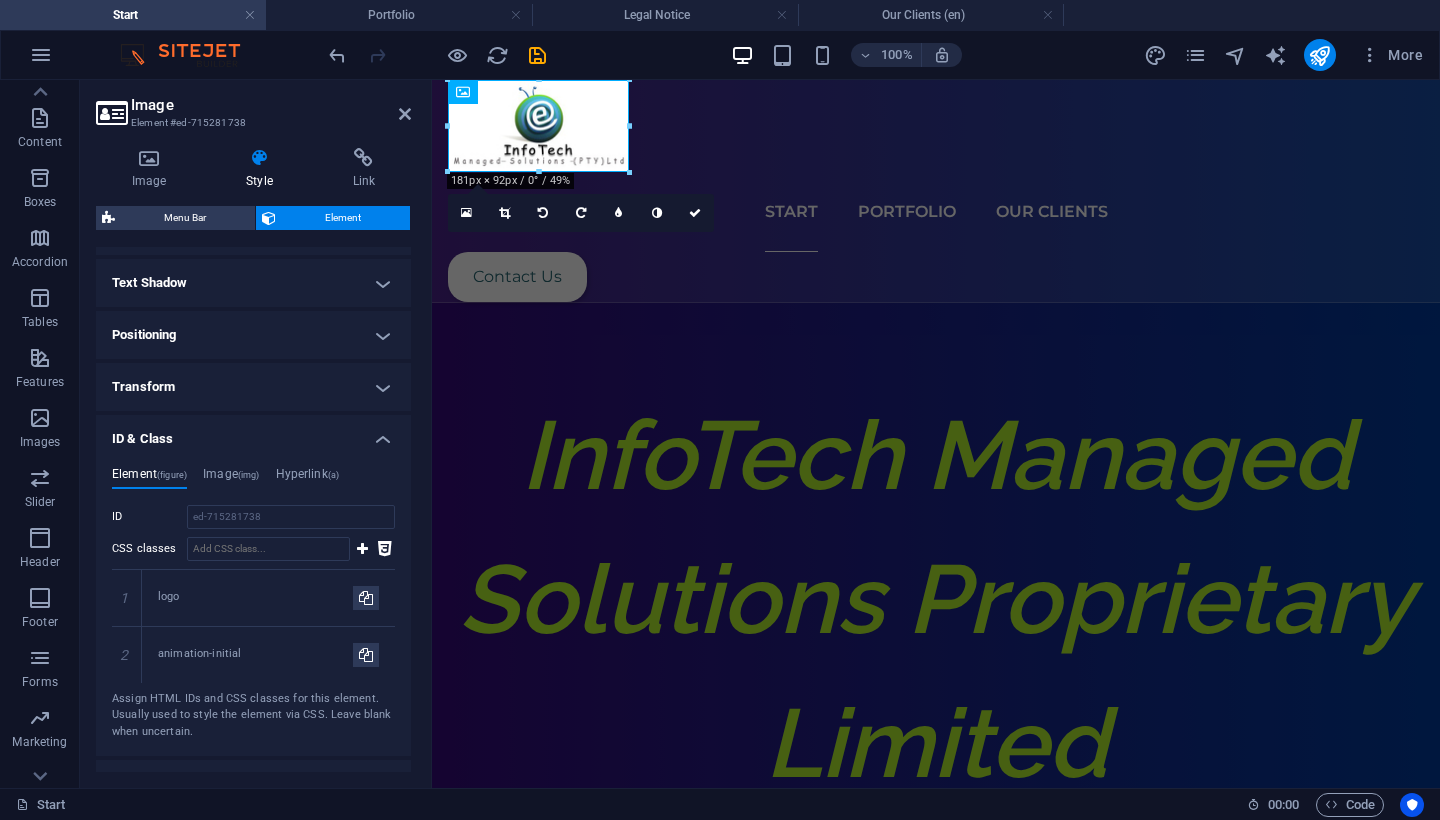 click on "Transform" at bounding box center [253, 387] 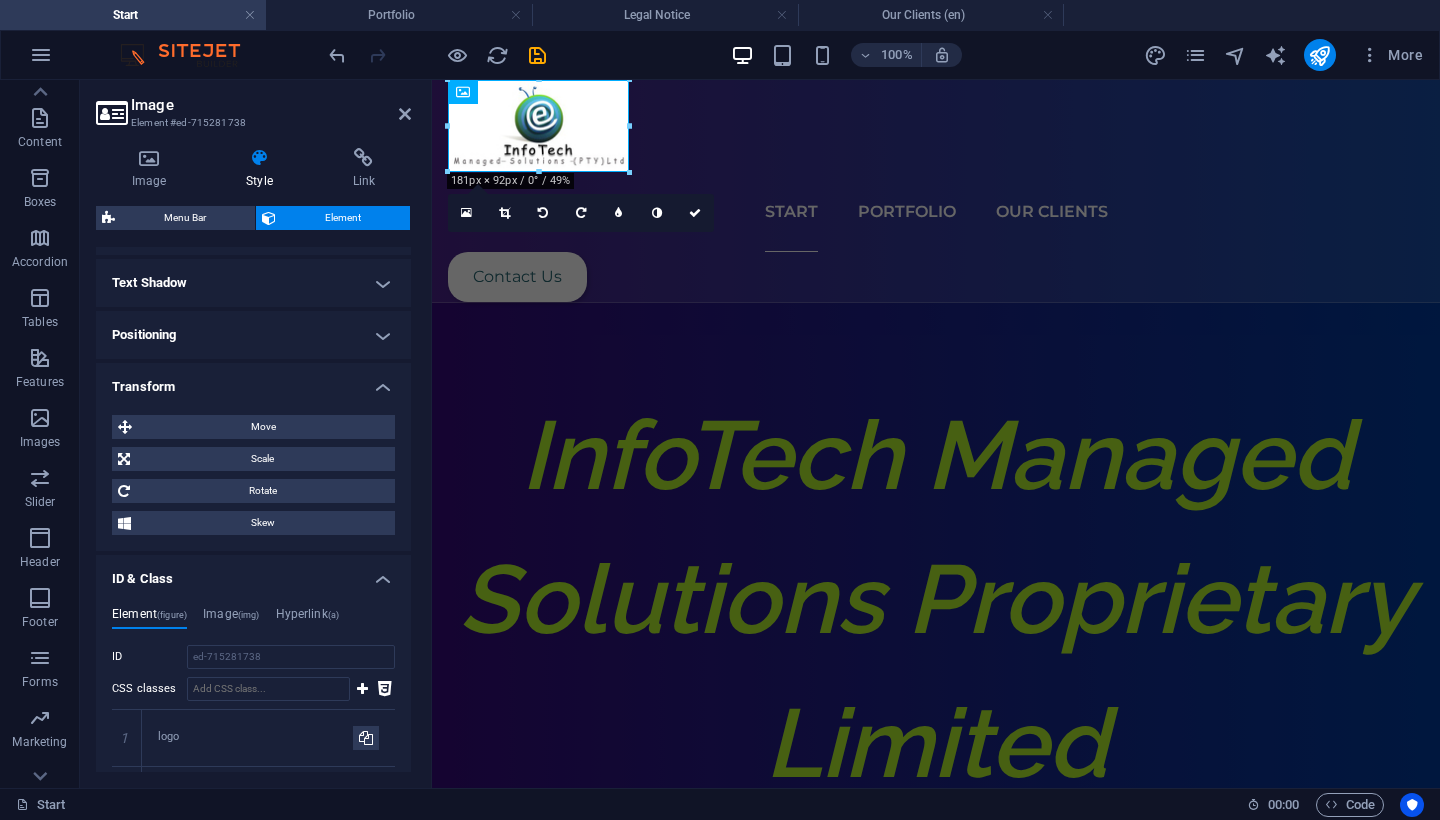click on "Positioning" at bounding box center [253, 335] 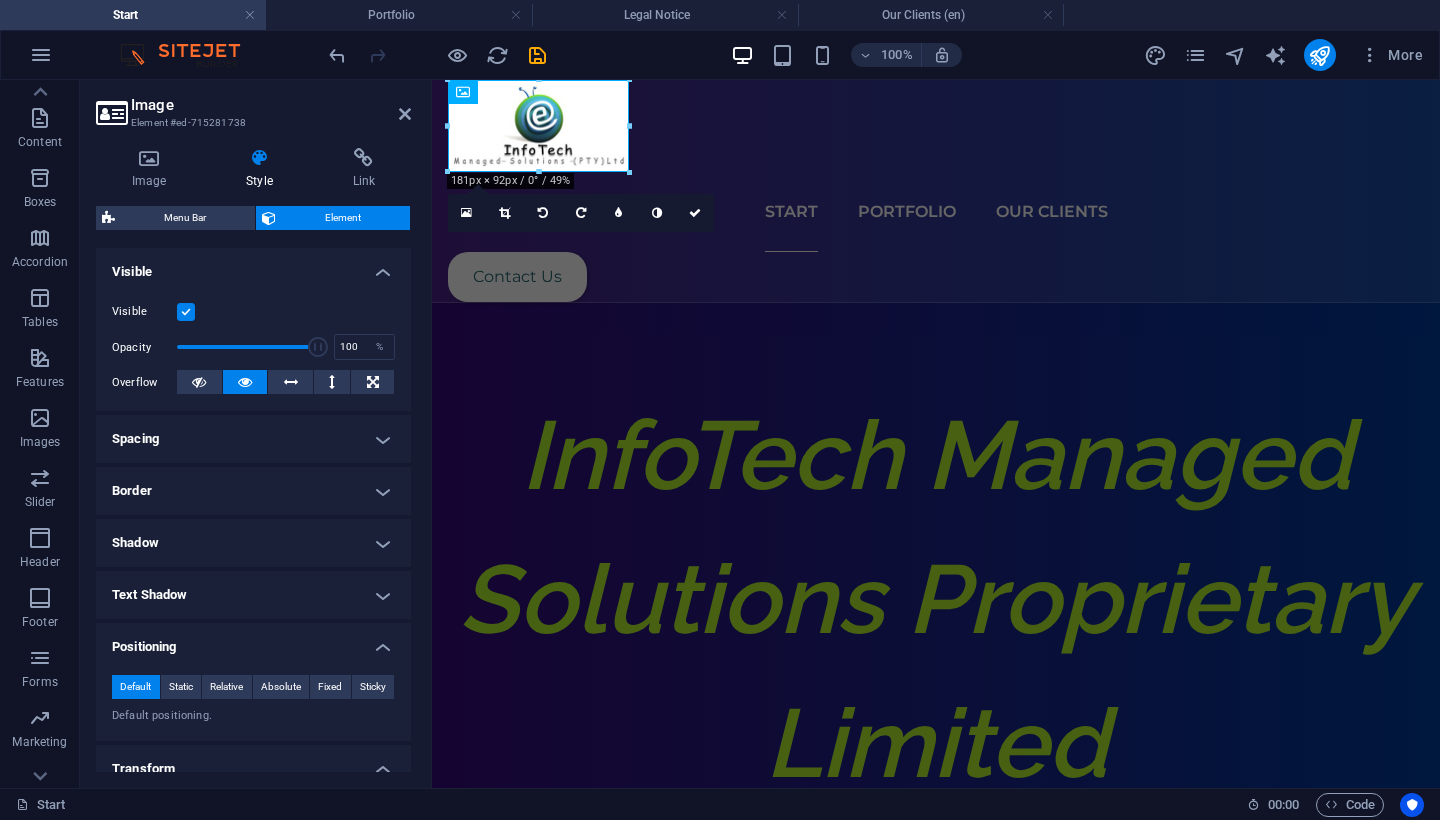 scroll, scrollTop: 207, scrollLeft: 0, axis: vertical 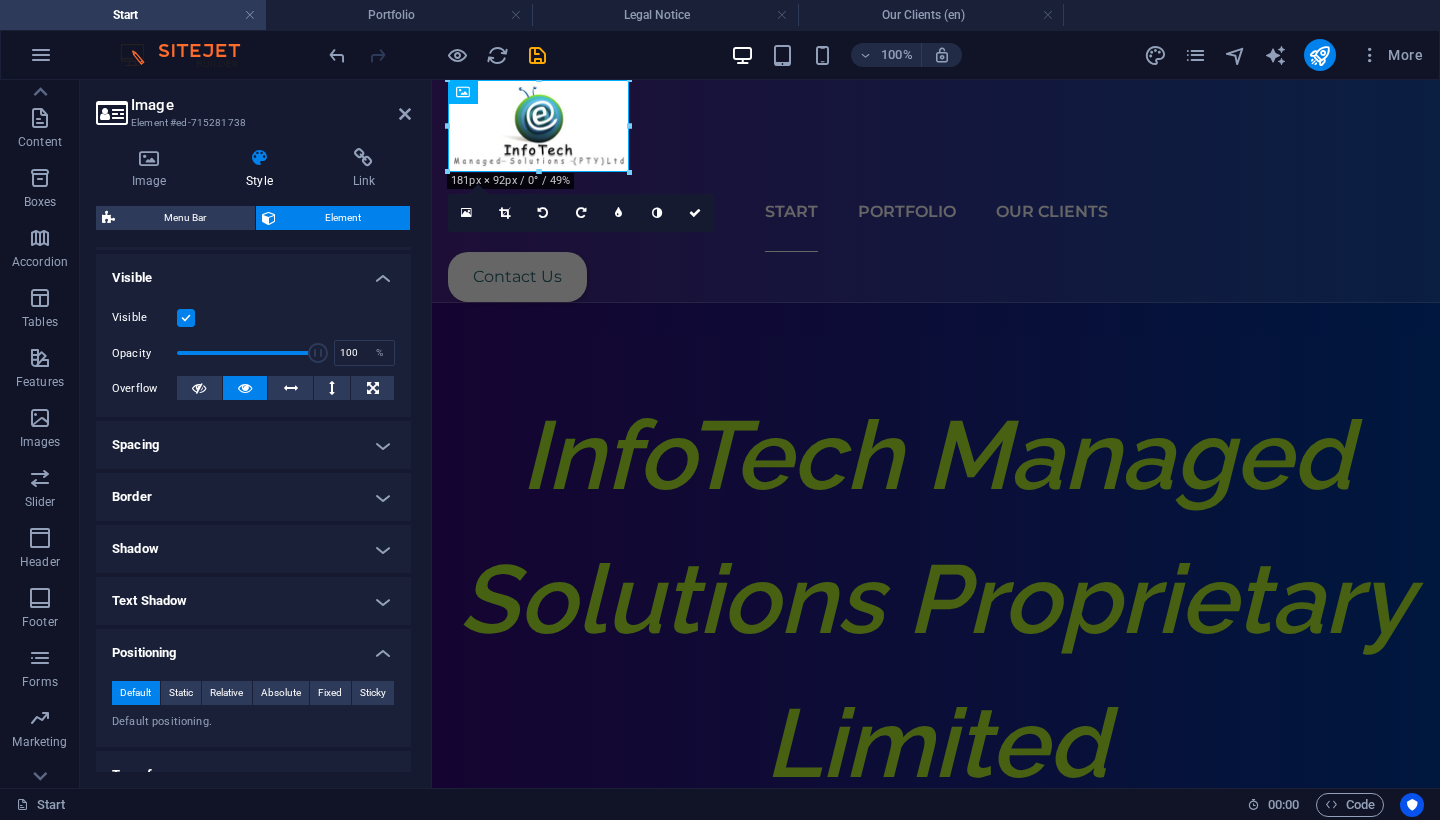 click on "Border" at bounding box center (253, 497) 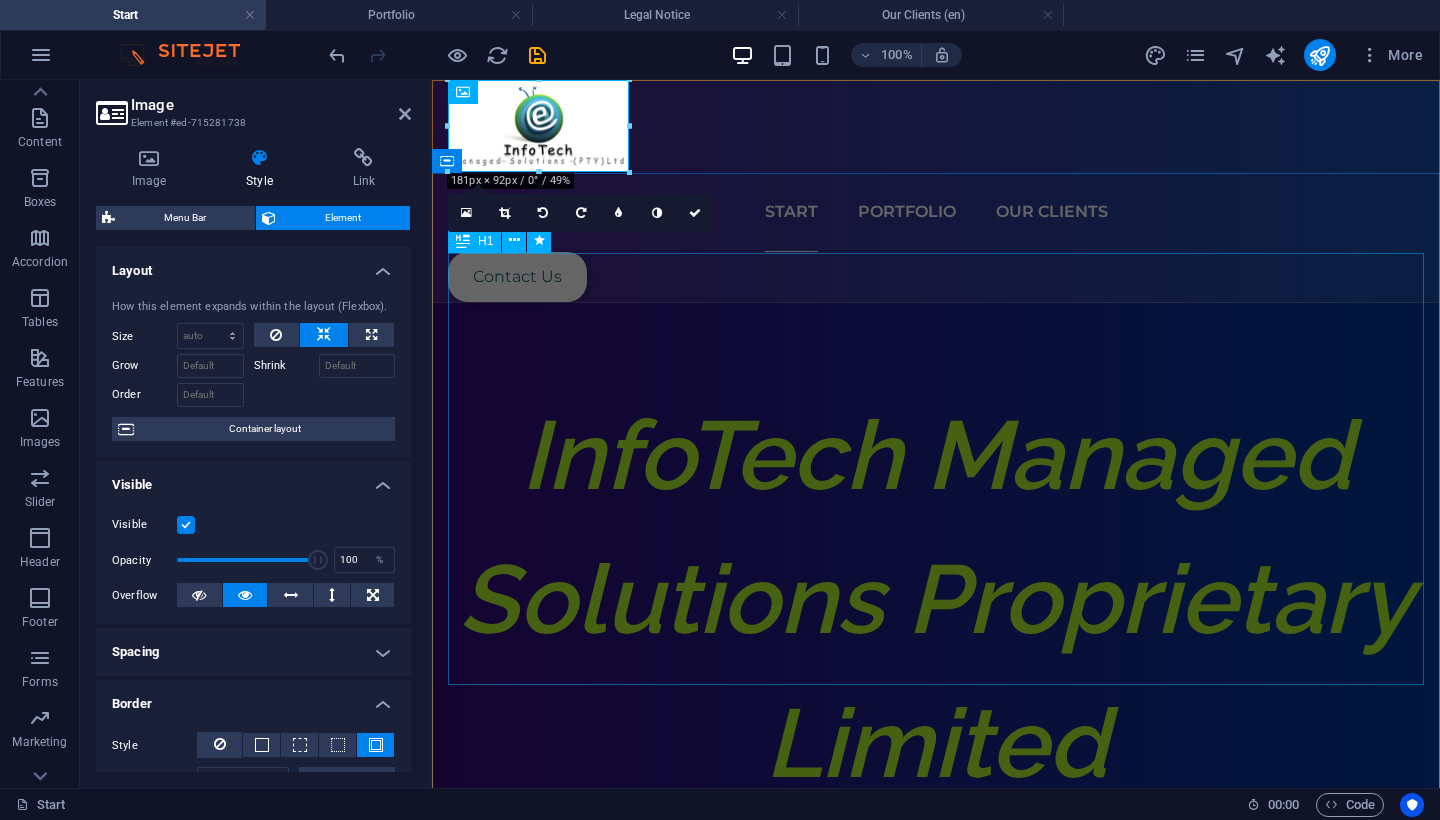 scroll, scrollTop: 0, scrollLeft: 0, axis: both 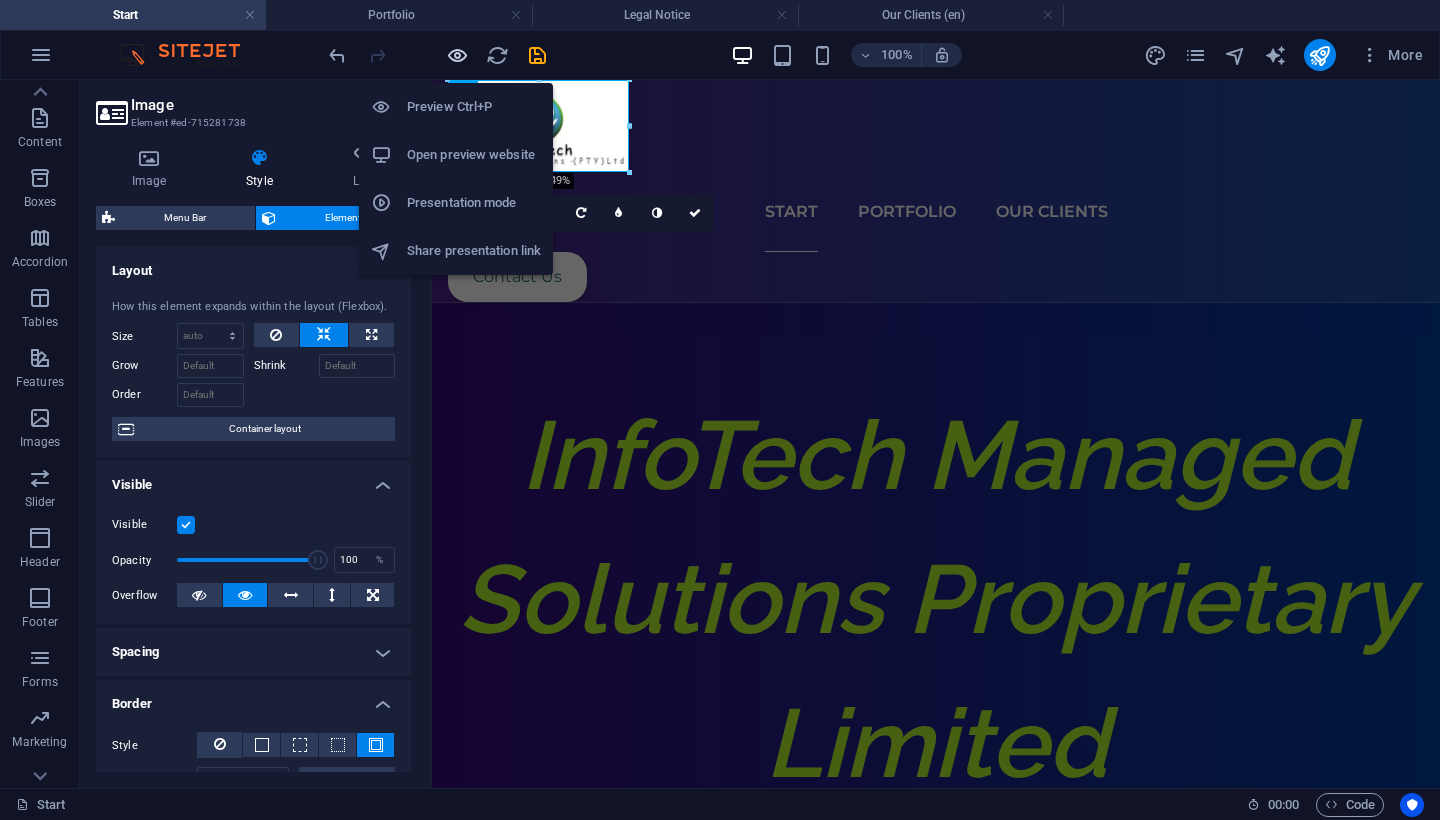 click at bounding box center [457, 55] 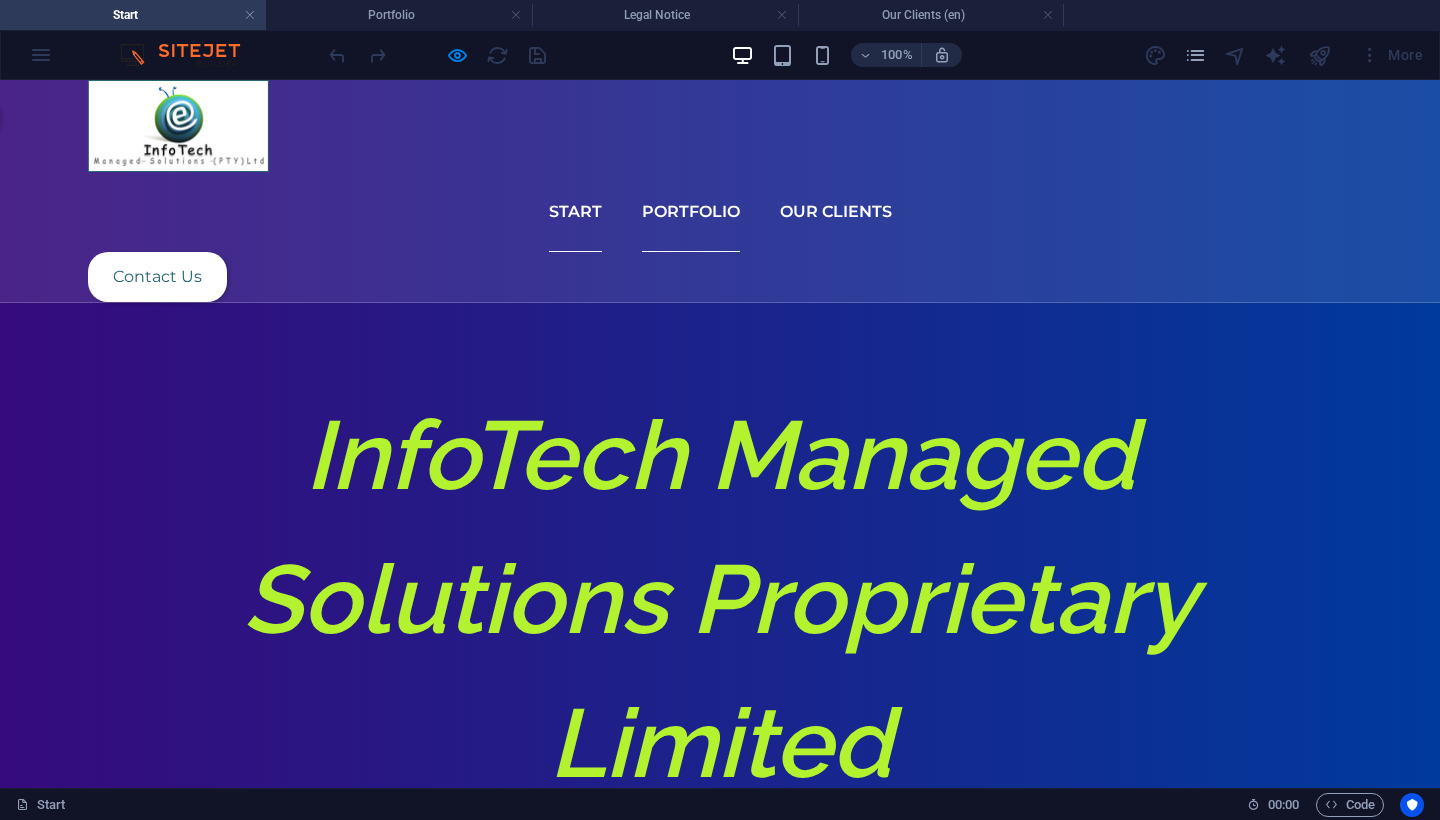 click on "Portfolio" at bounding box center (691, 212) 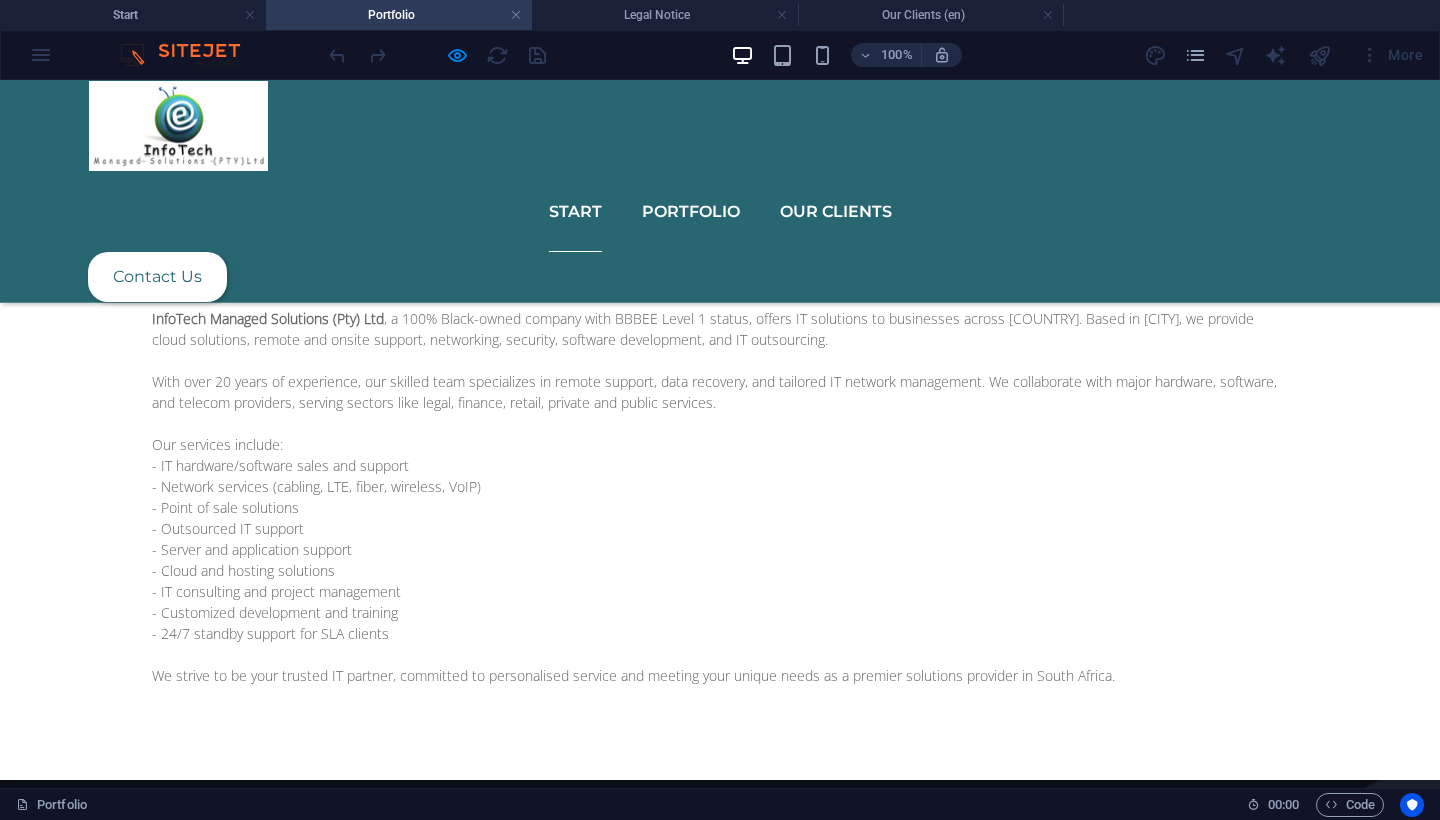 scroll, scrollTop: 3035, scrollLeft: 0, axis: vertical 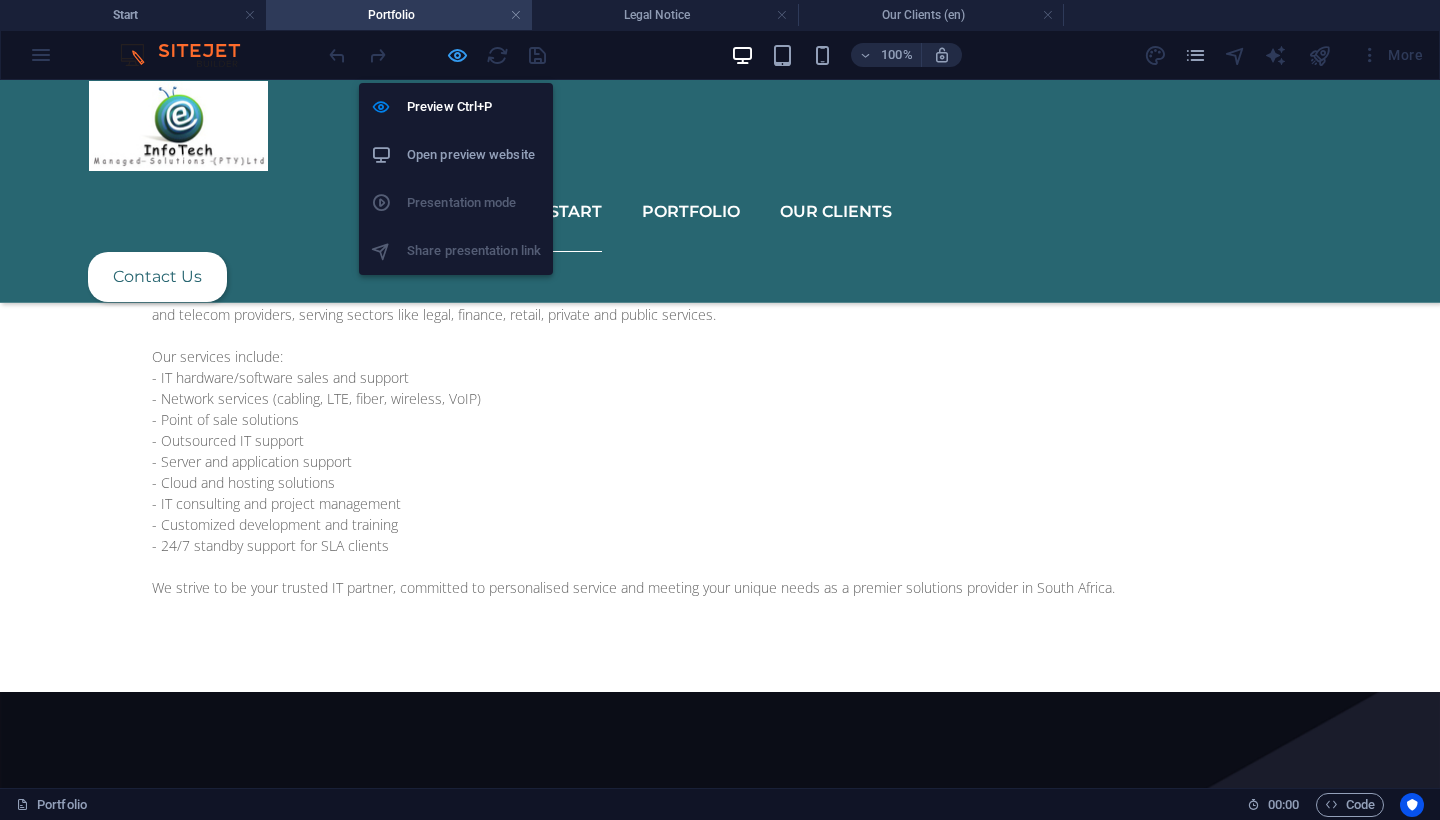 click at bounding box center [457, 55] 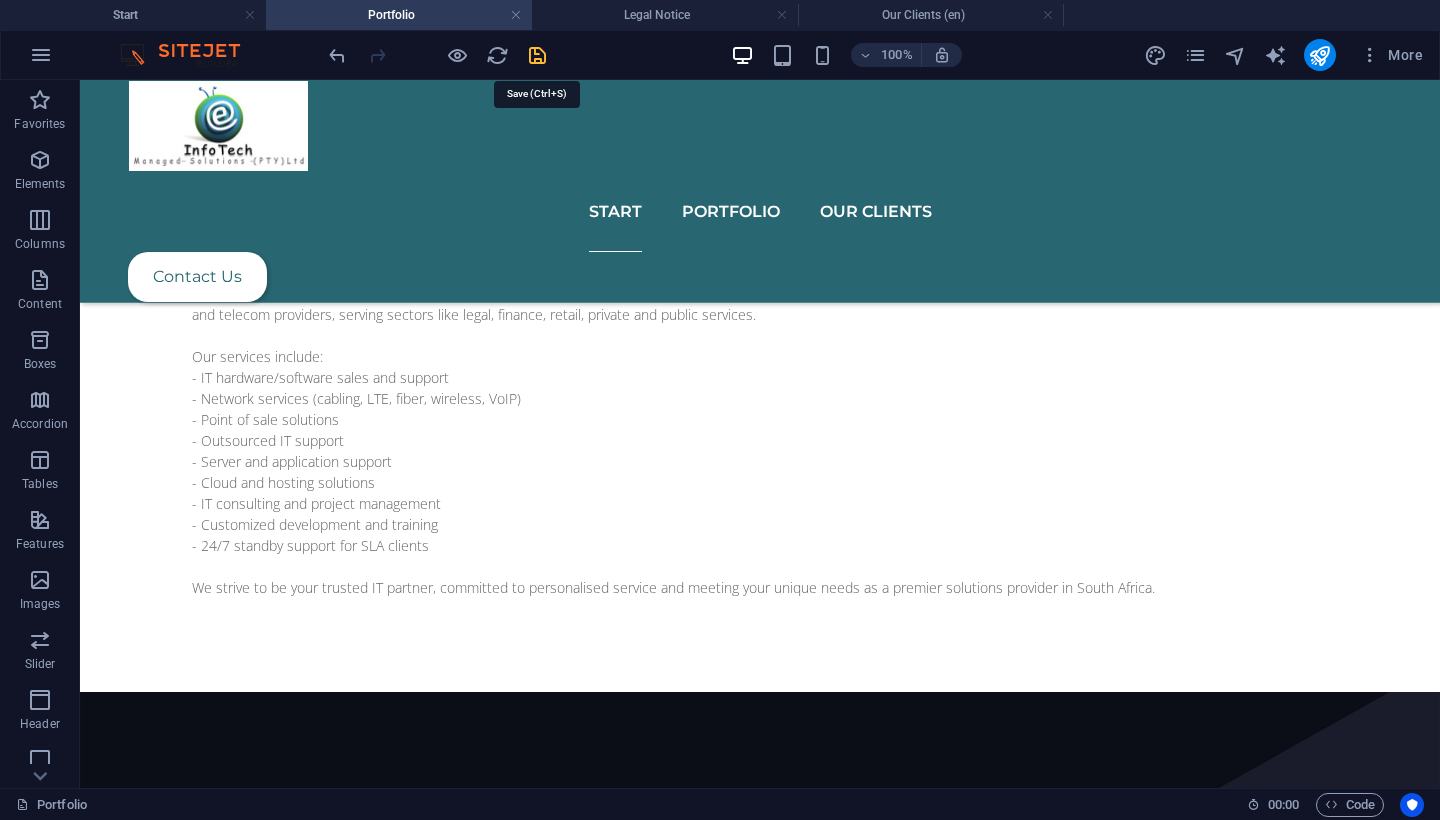 click at bounding box center (537, 55) 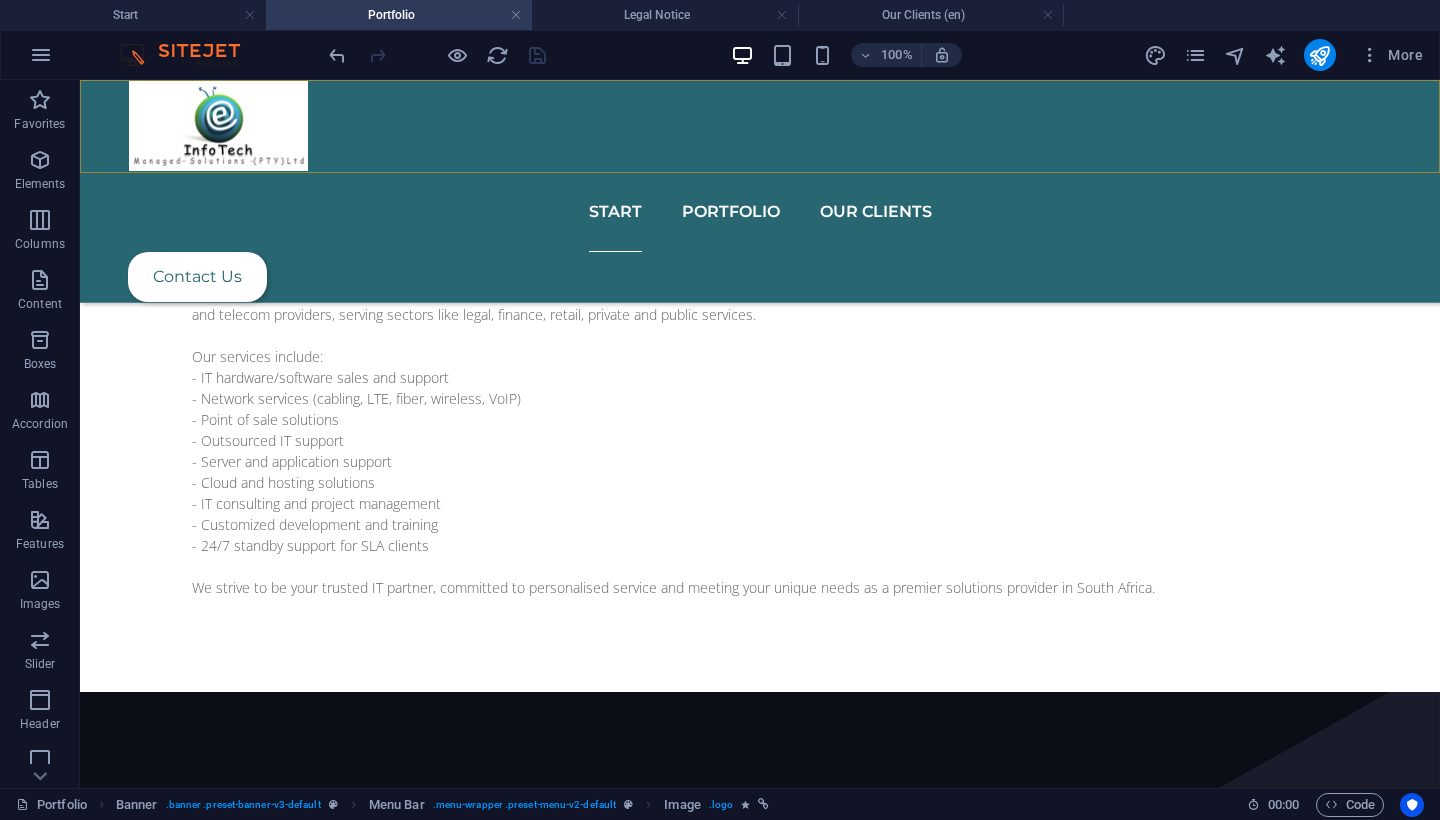 click on "Start Portfolio Our Clients" at bounding box center [760, 212] 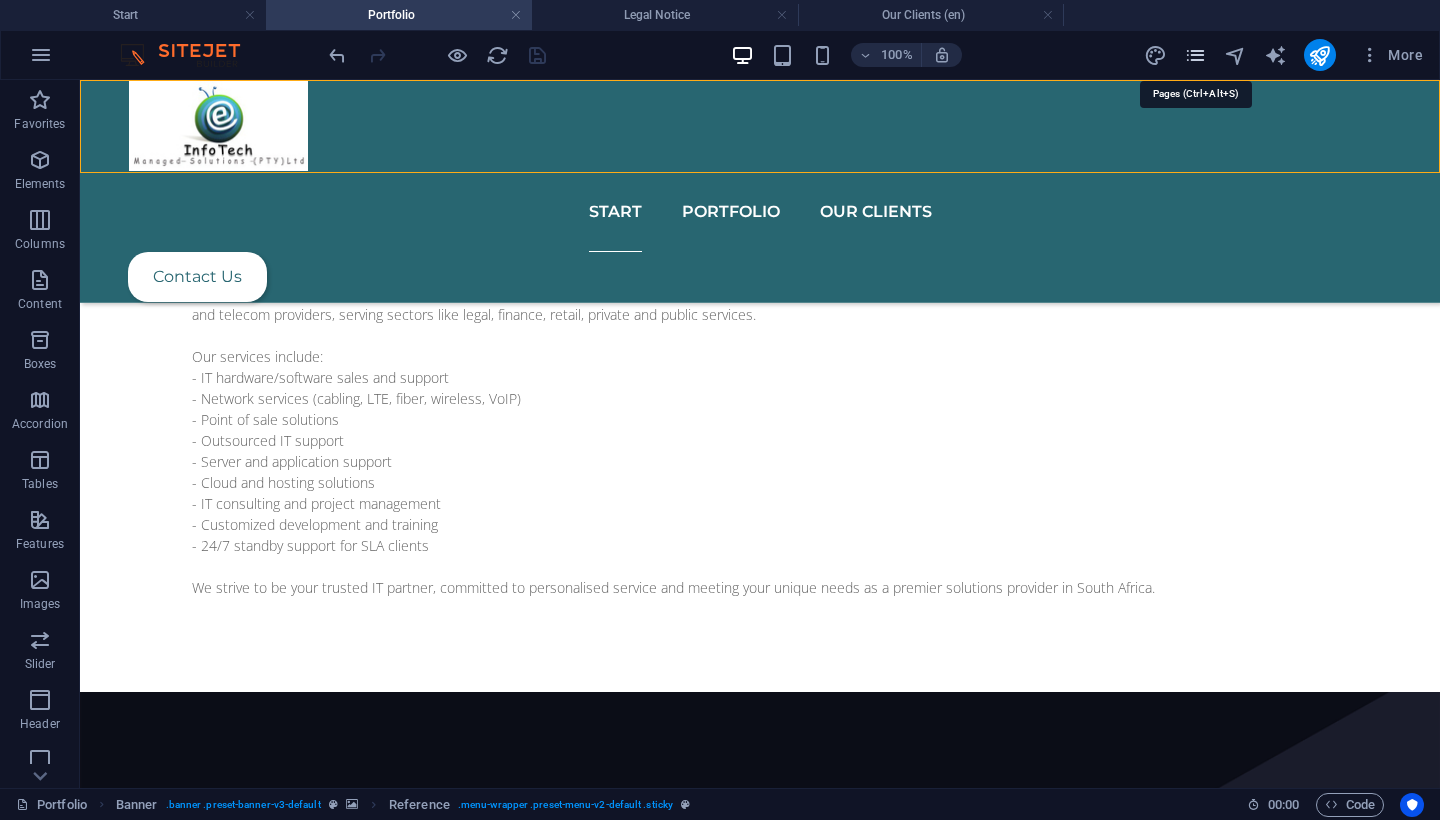 click at bounding box center [1195, 55] 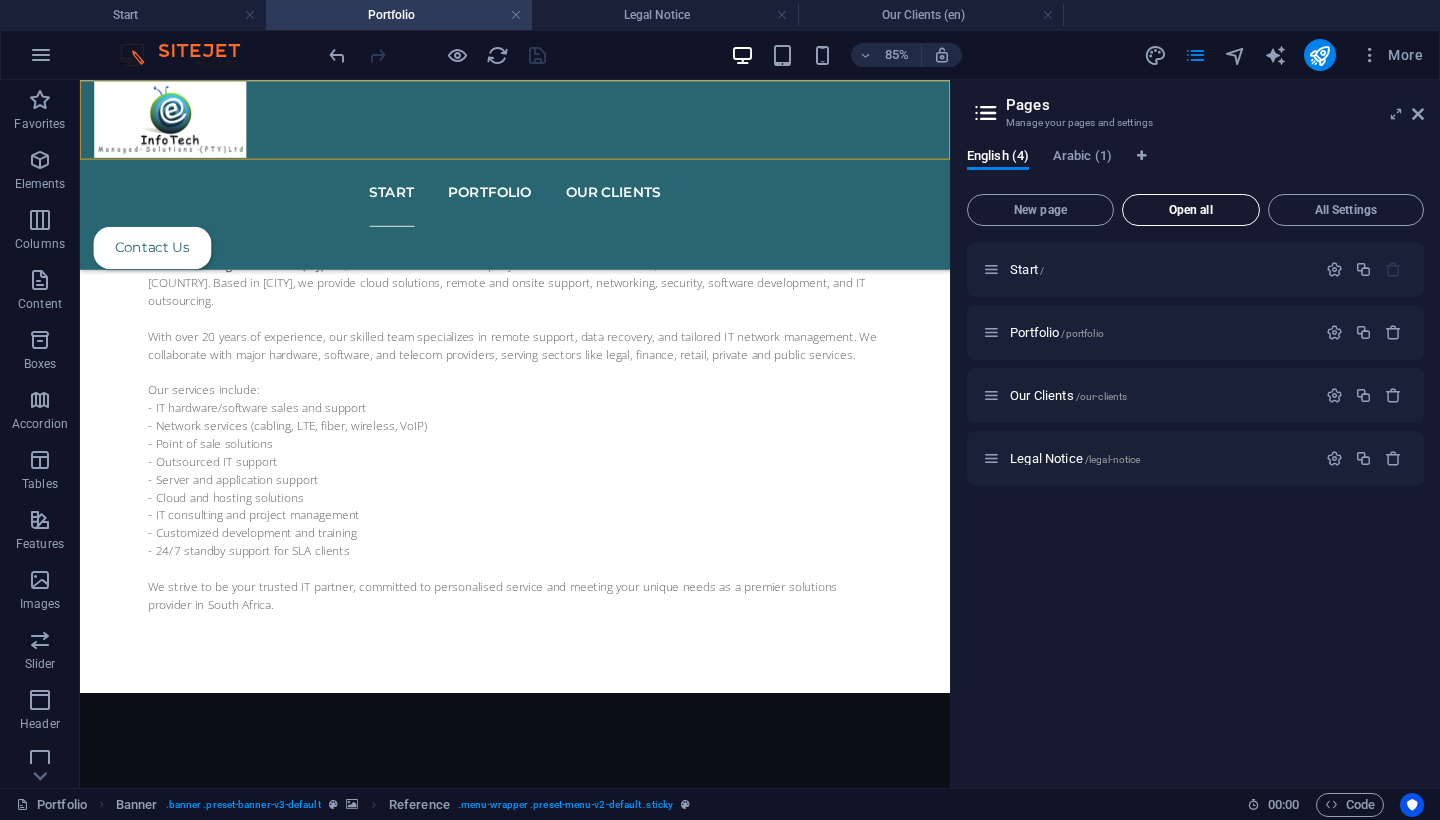 click on "Open all" at bounding box center [1191, 210] 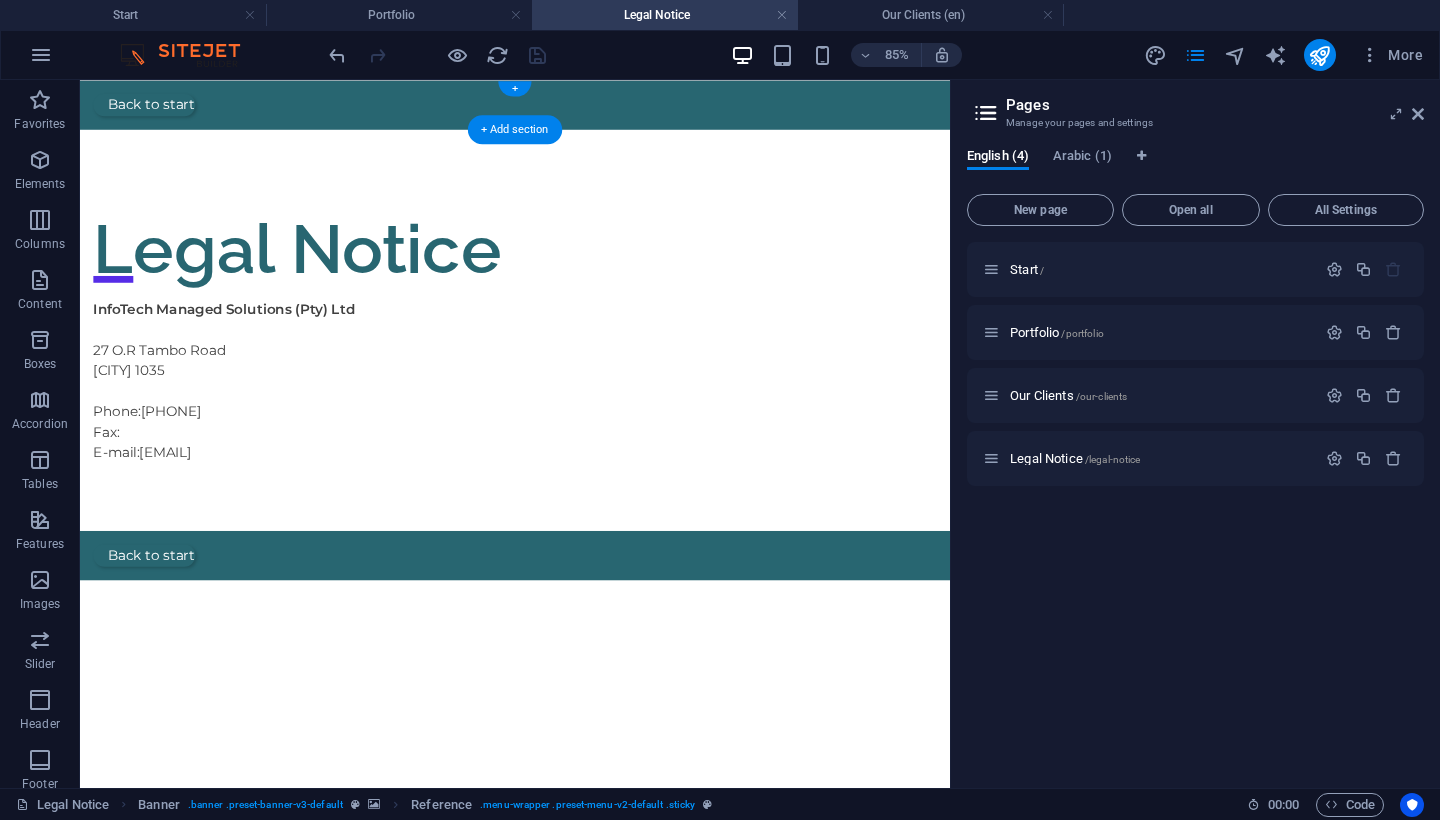 click on "Back to start" at bounding box center (592, 109) 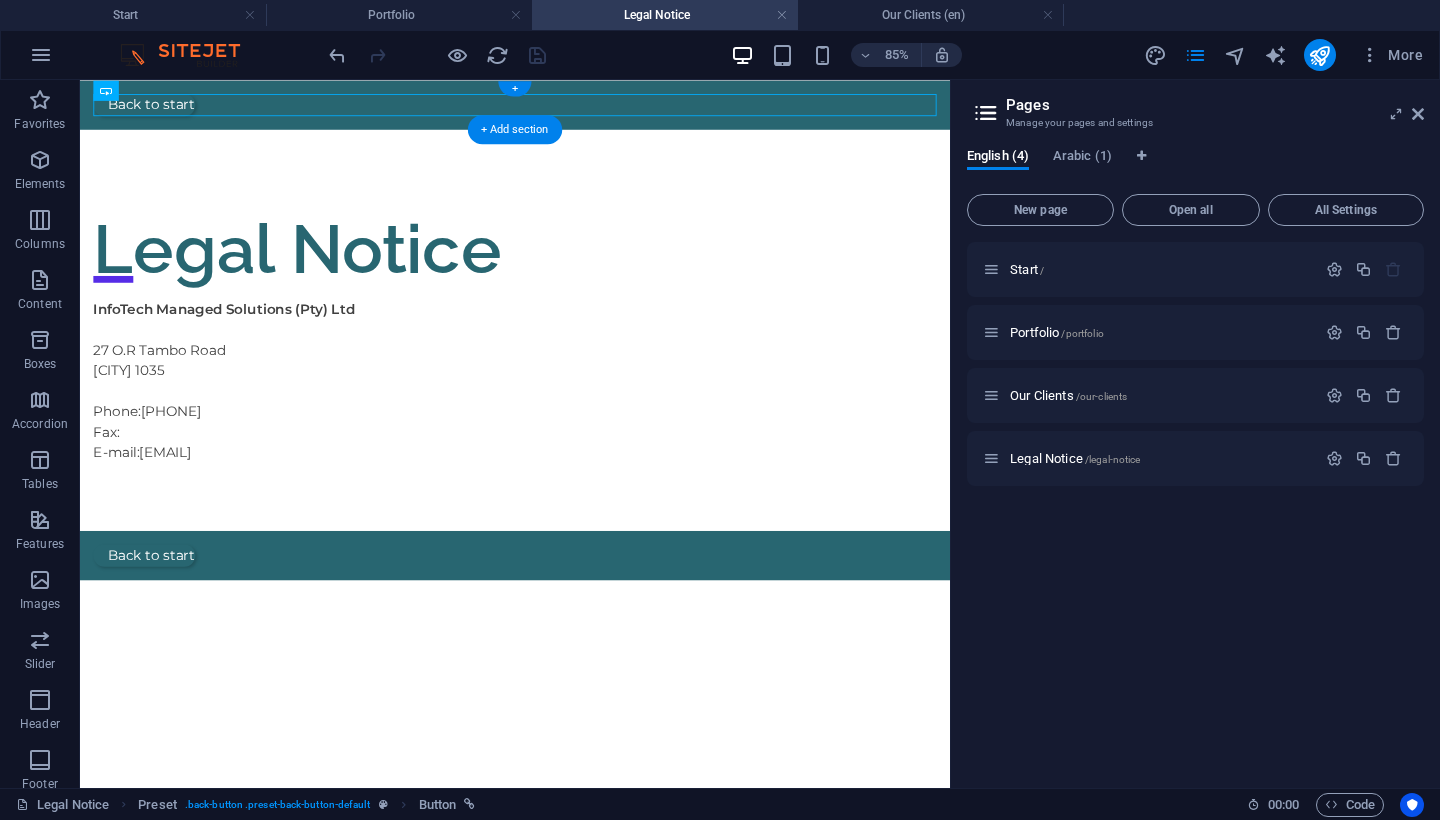 click on "Back to start" at bounding box center (592, 109) 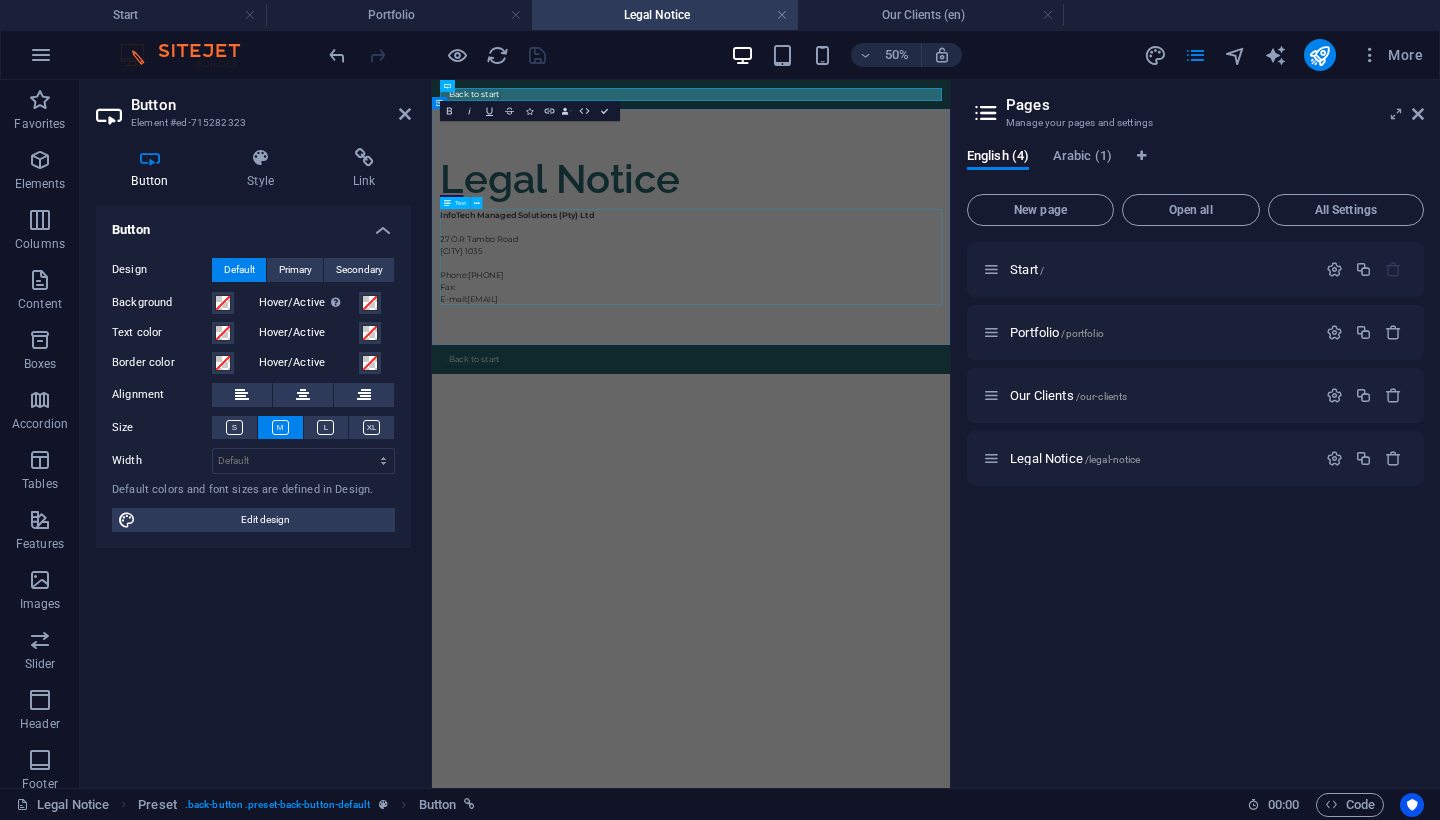 click on "InfoTech Managed Solutions (Pty) Ltd   [NUMBER] [STREET] [CITY]   [POSTAL_CODE] Phone:  [PHONE] Fax:  E-mail:  [EMAIL]" at bounding box center [950, 434] 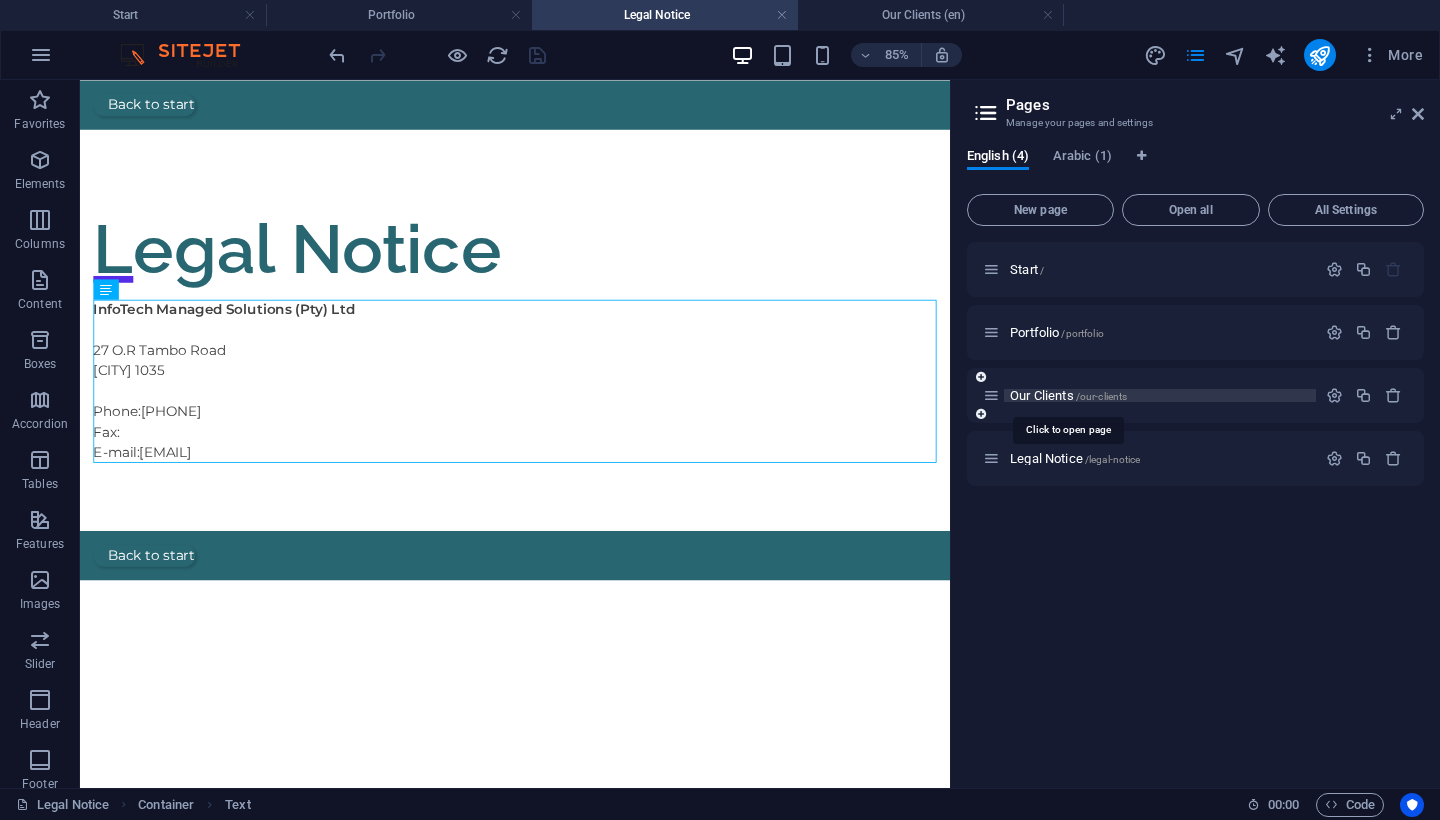 click on "Our Clients /our-clients" at bounding box center (1068, 395) 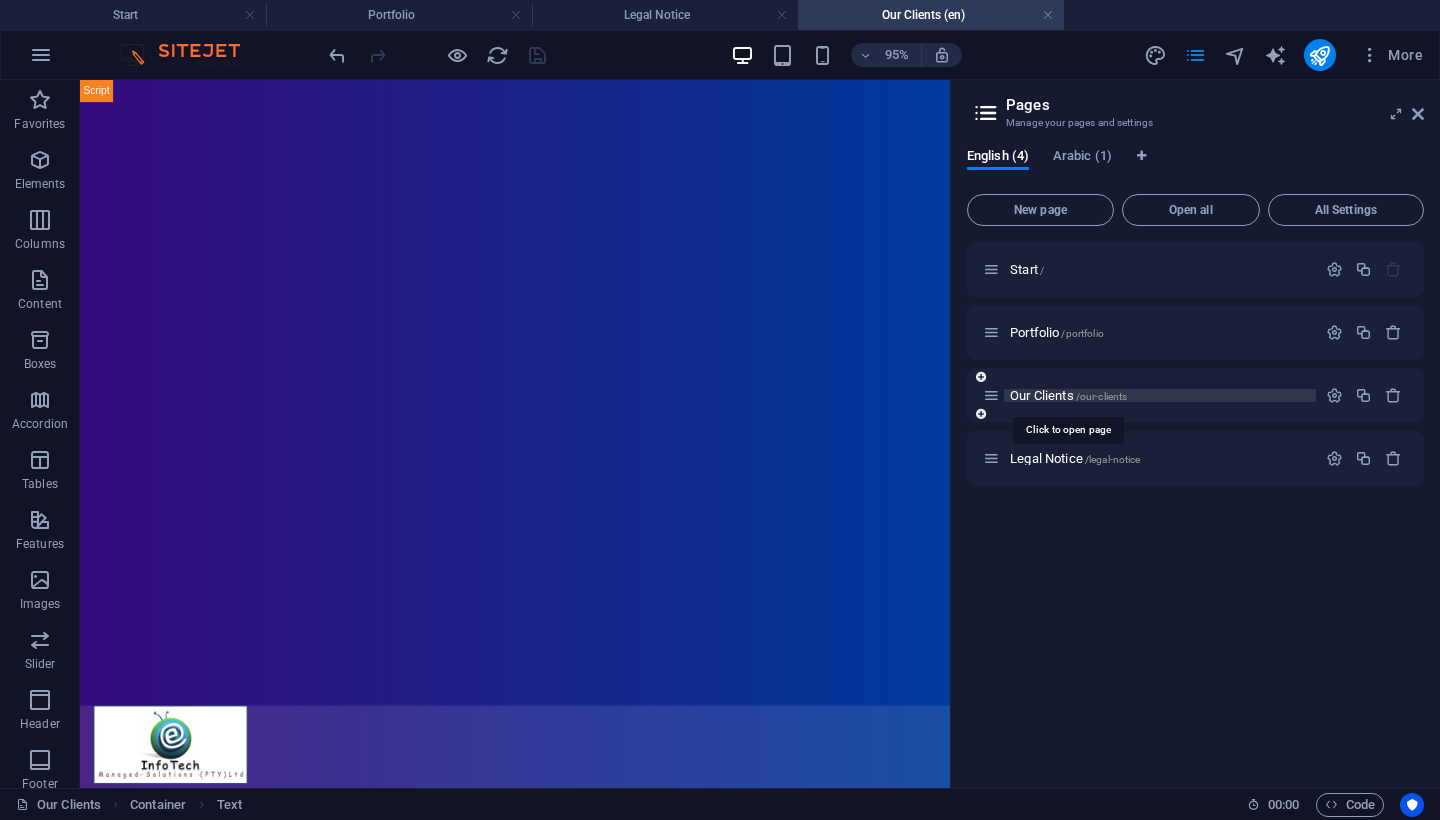 click on "Our Clients /our-clients" at bounding box center [1068, 395] 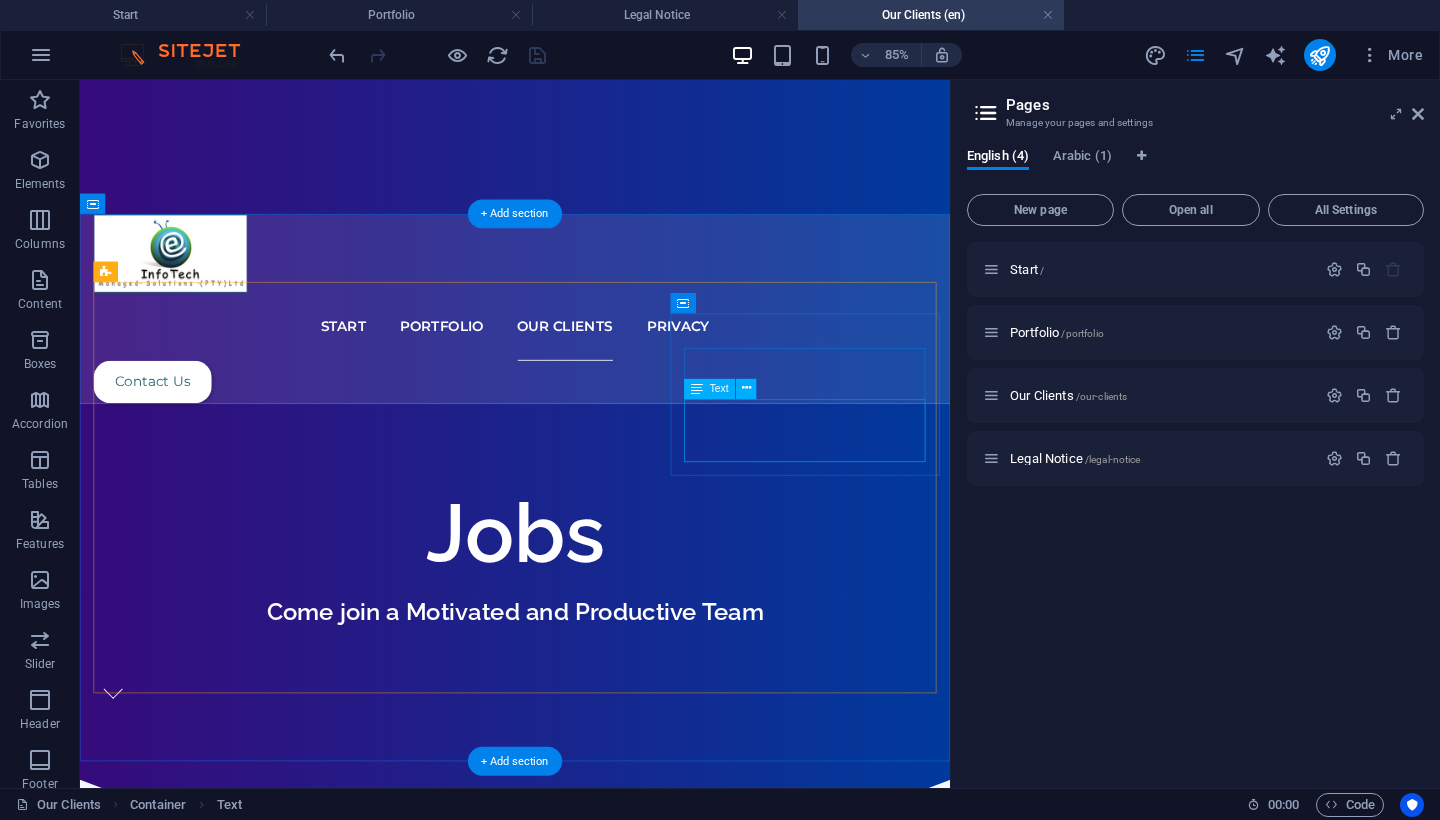 scroll, scrollTop: 593, scrollLeft: 0, axis: vertical 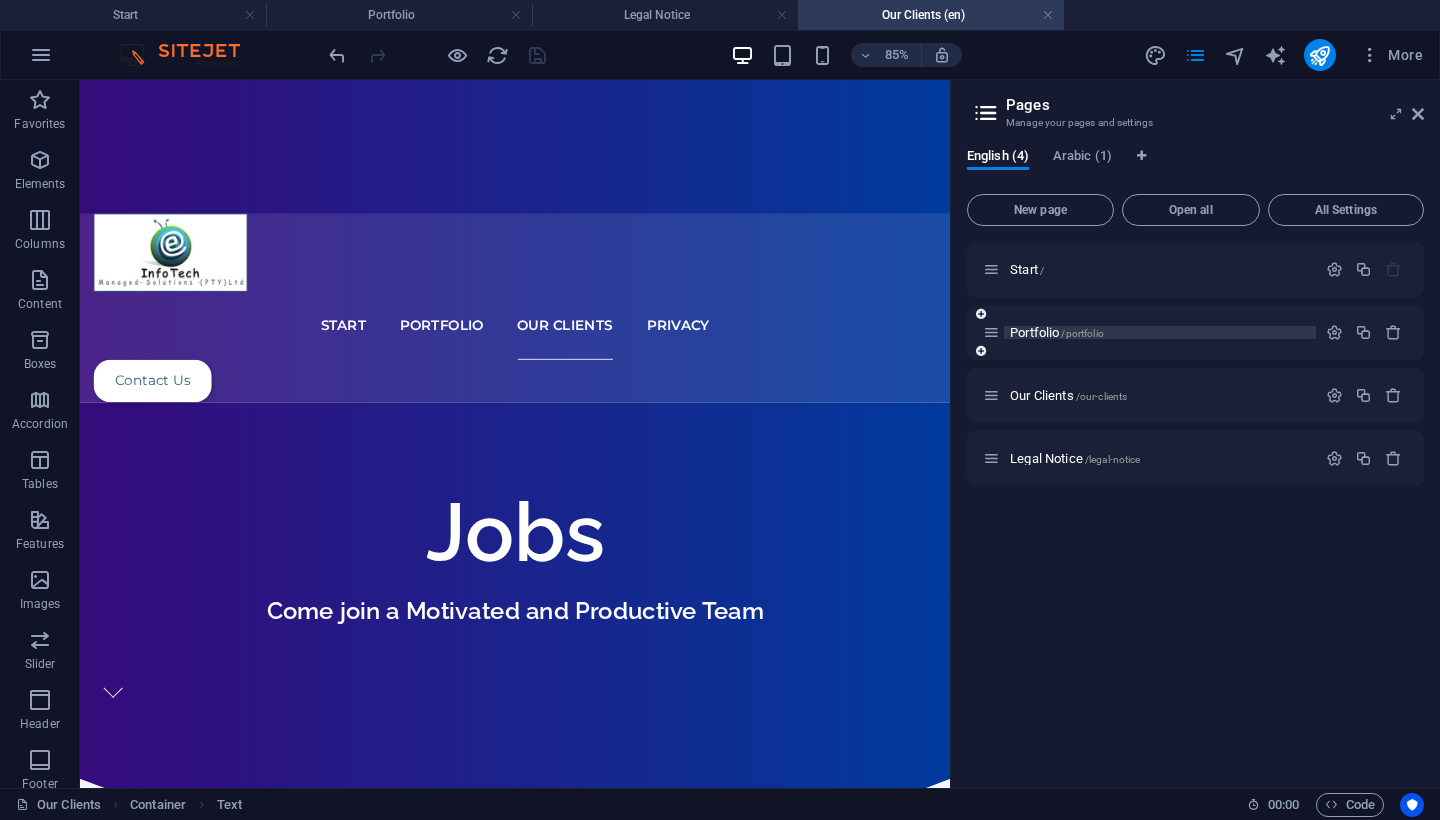 click on "Portfolio /portfolio" at bounding box center [1057, 332] 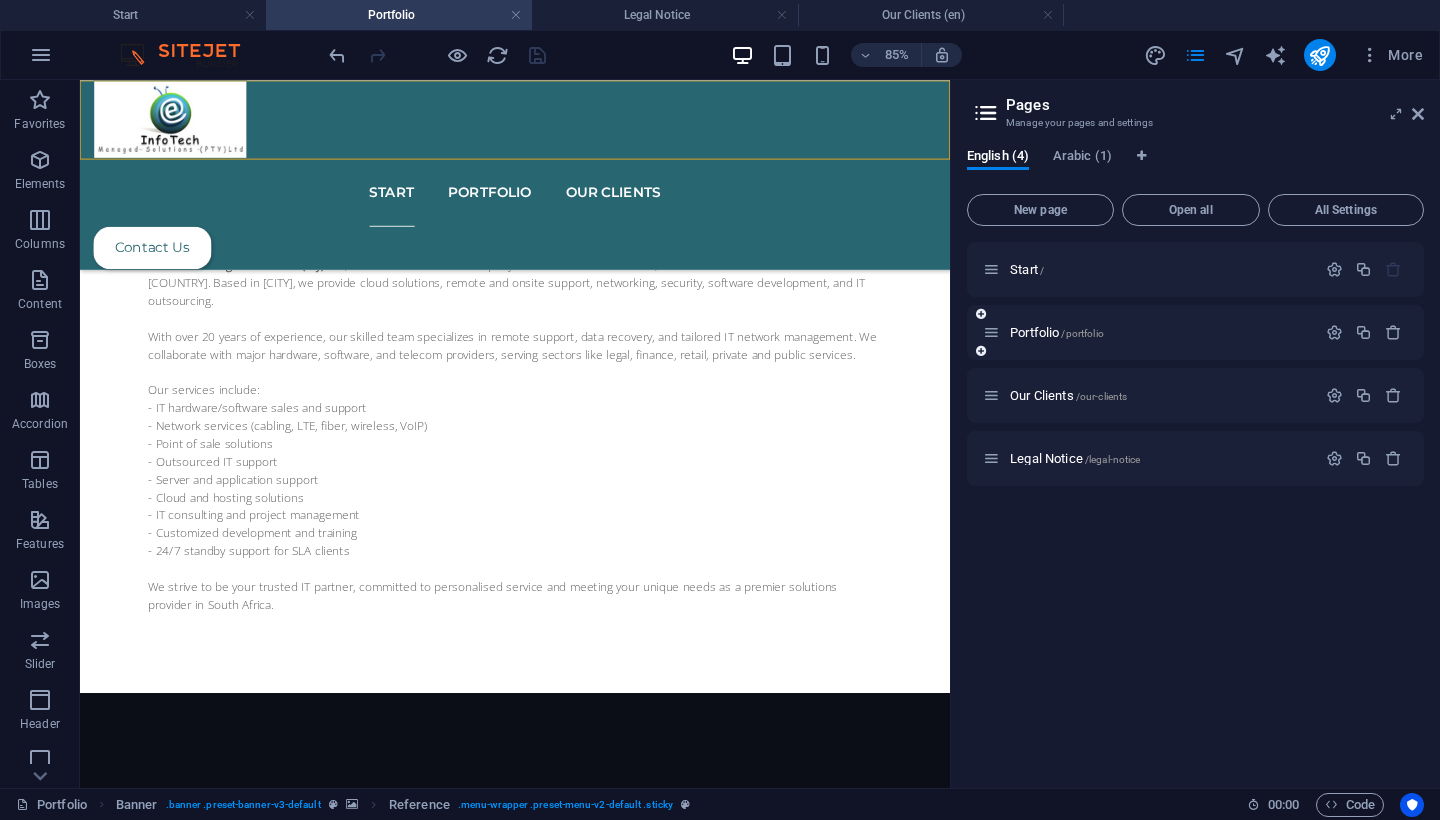 click at bounding box center (981, 351) 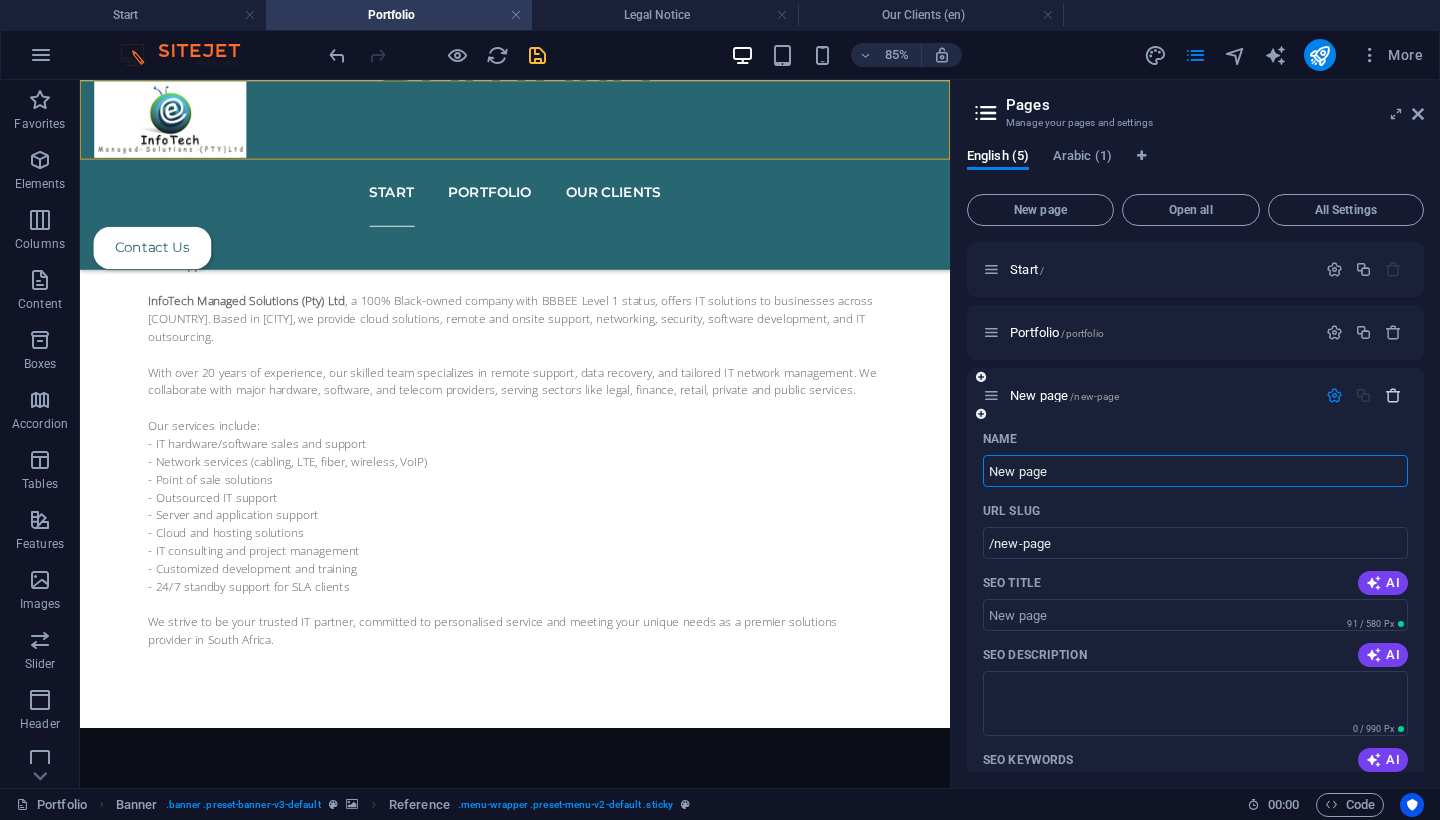 click at bounding box center [1393, 395] 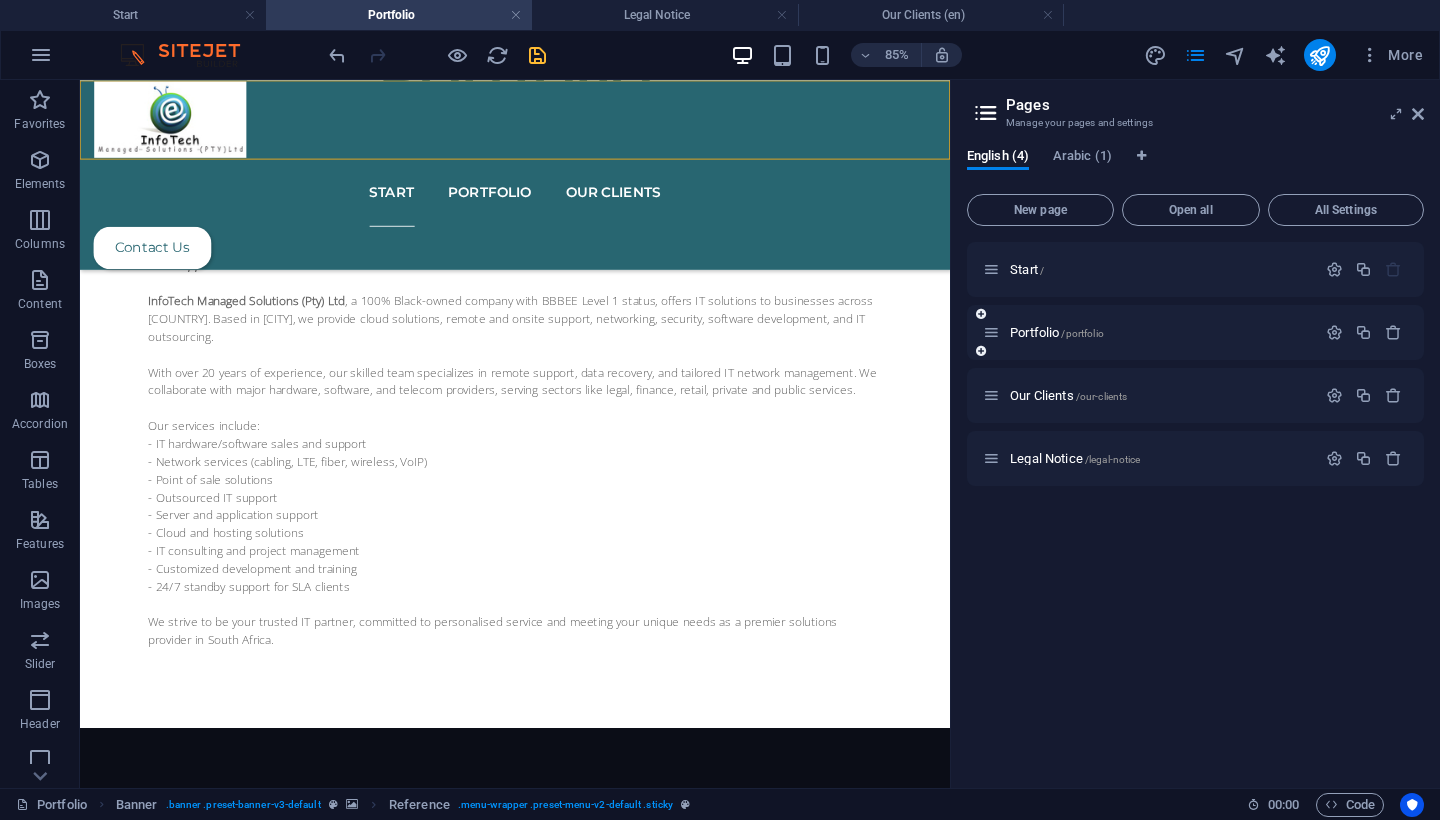 click at bounding box center (991, 332) 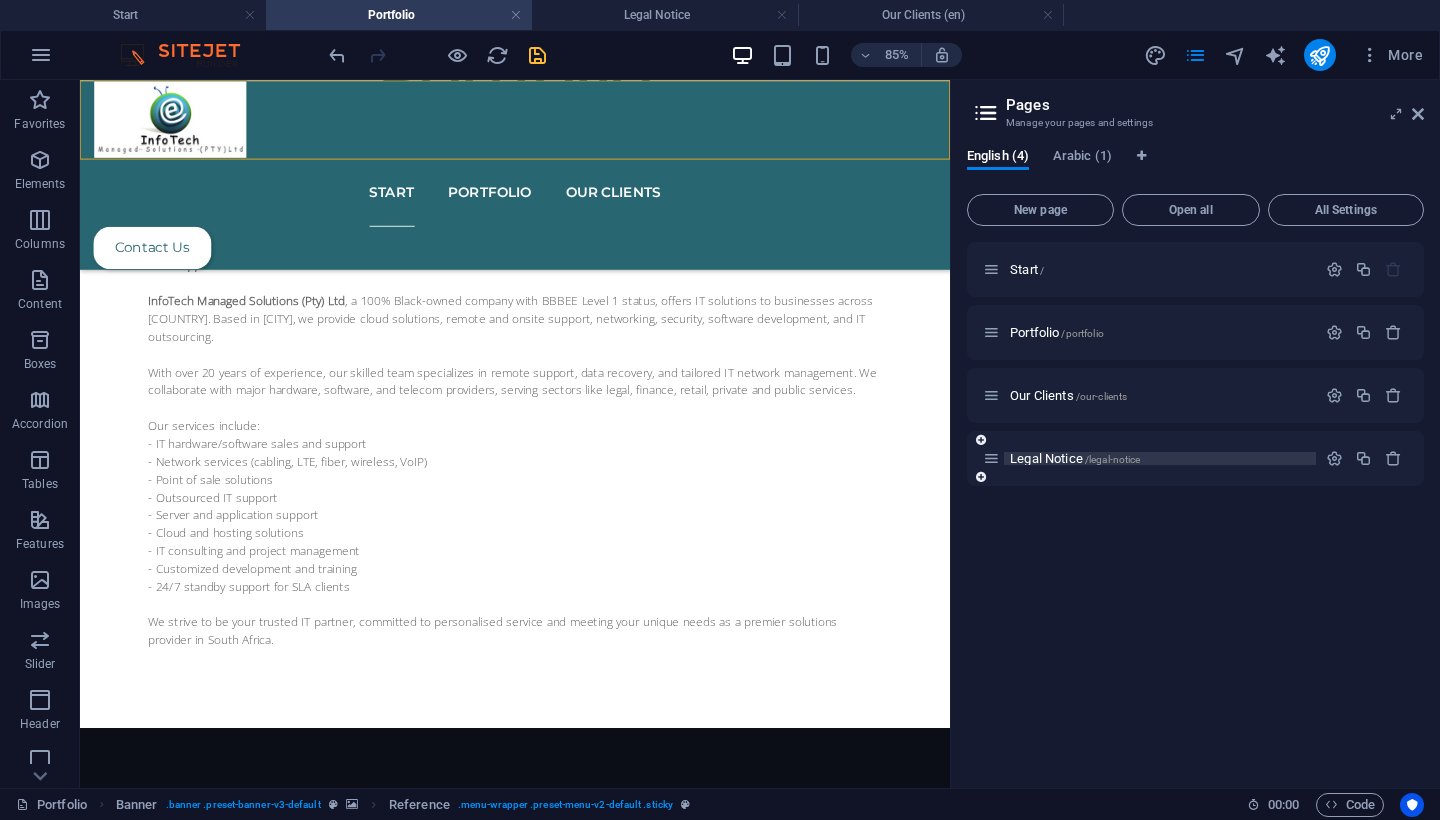 click on "Legal Notice /legal-notice" at bounding box center [1075, 458] 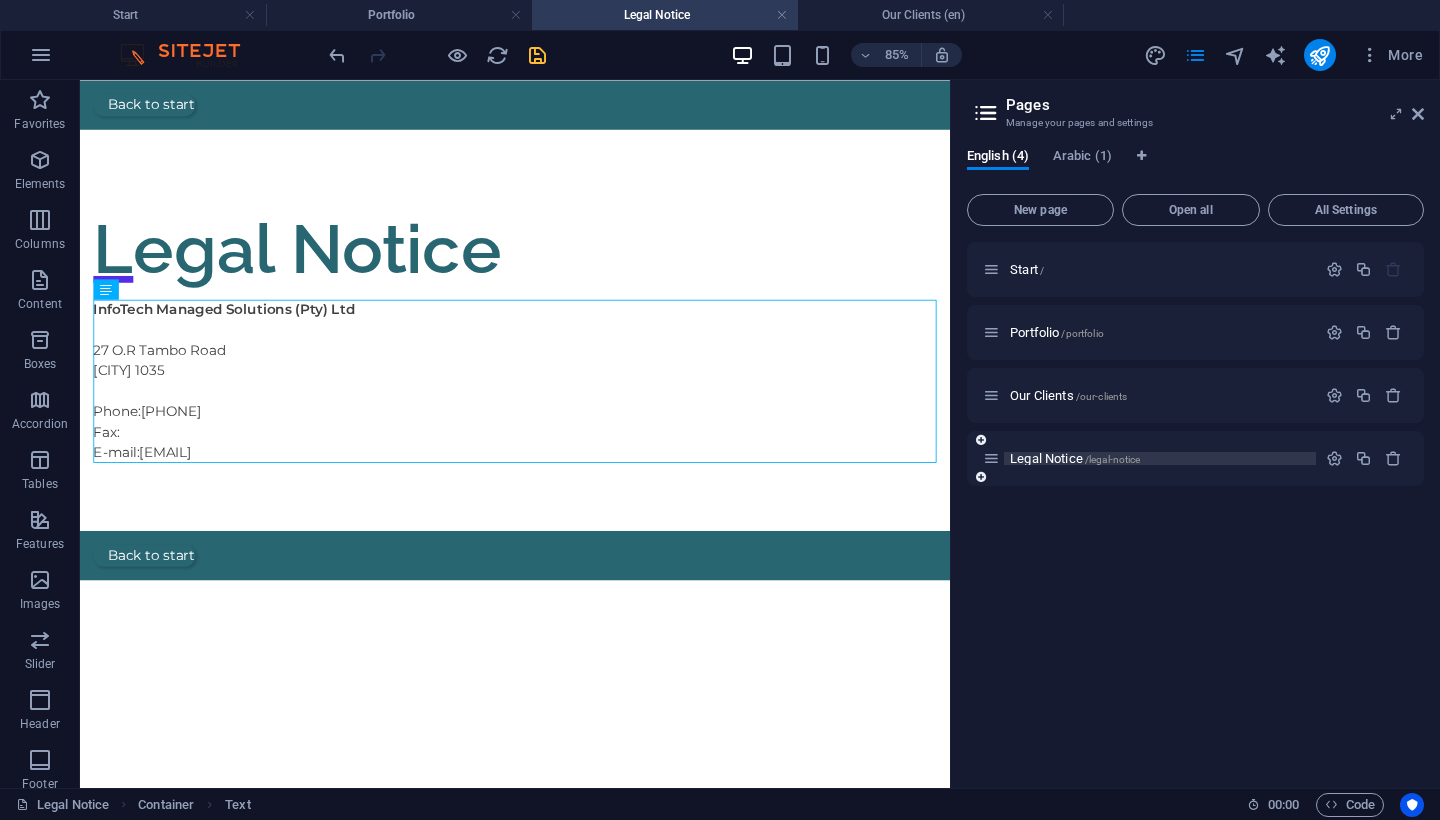 click on "Legal Notice /legal-notice" at bounding box center (1075, 458) 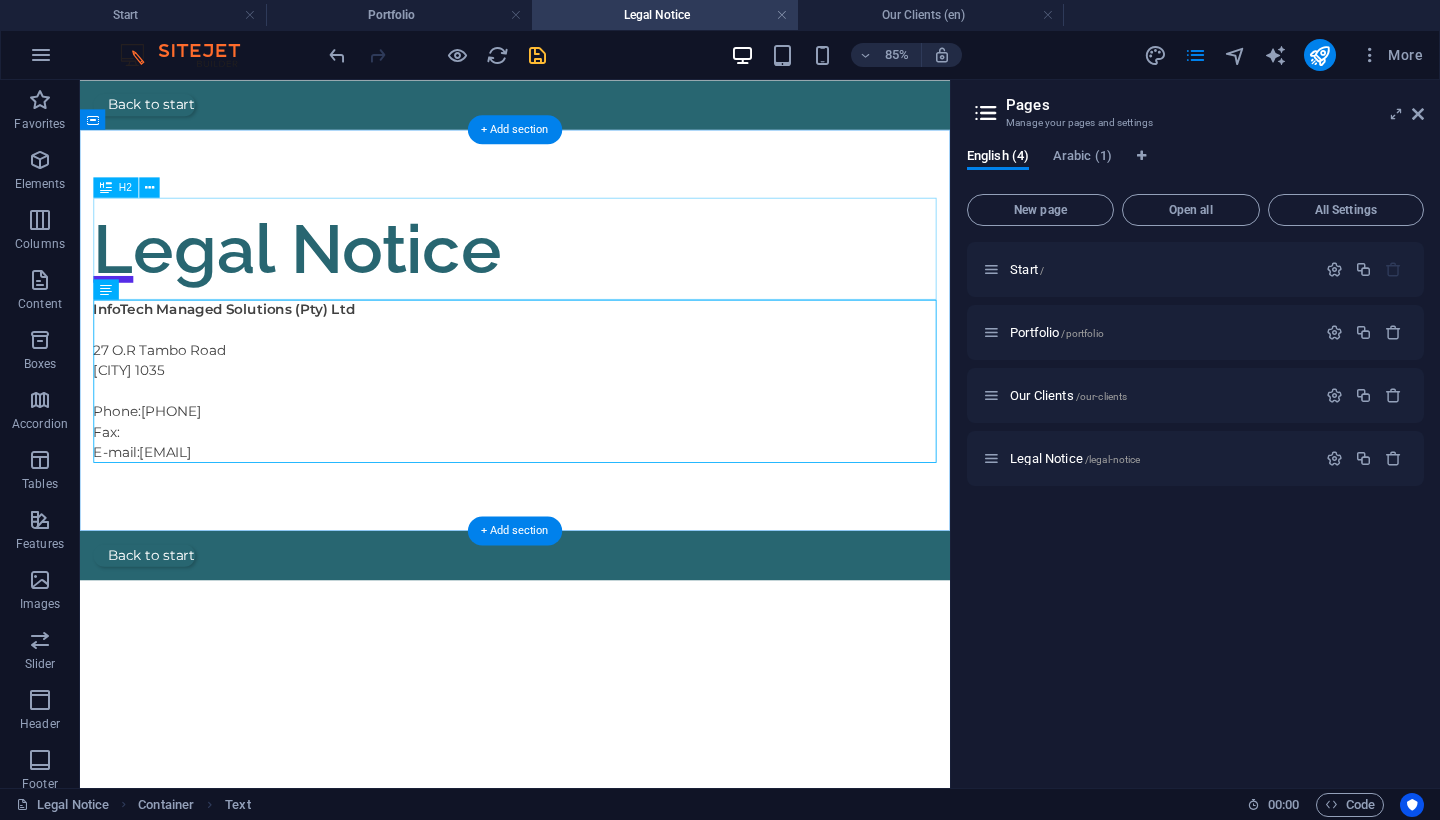 click on "Legal Notice" at bounding box center [592, 278] 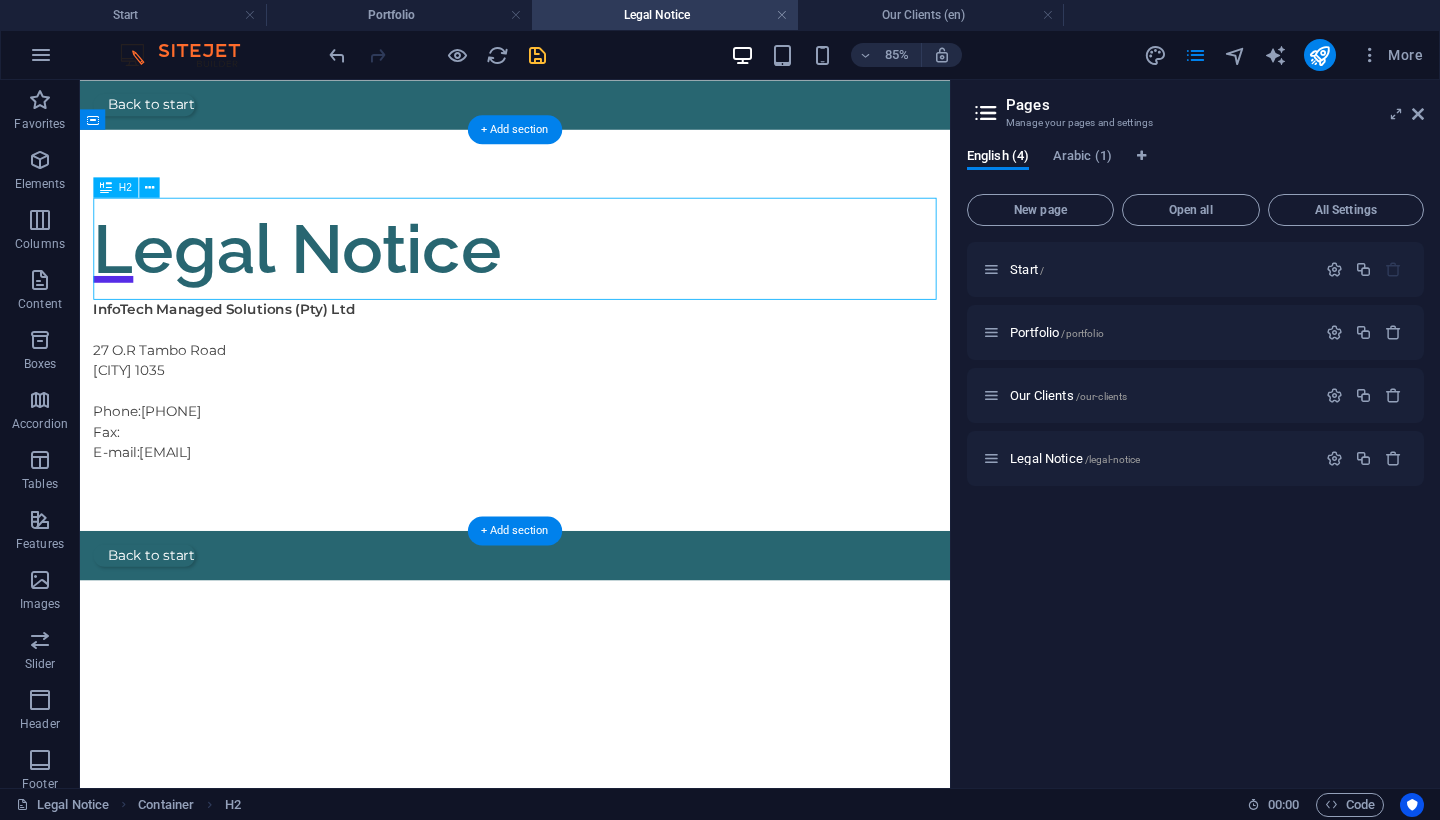 click on "Legal Notice" at bounding box center [592, 278] 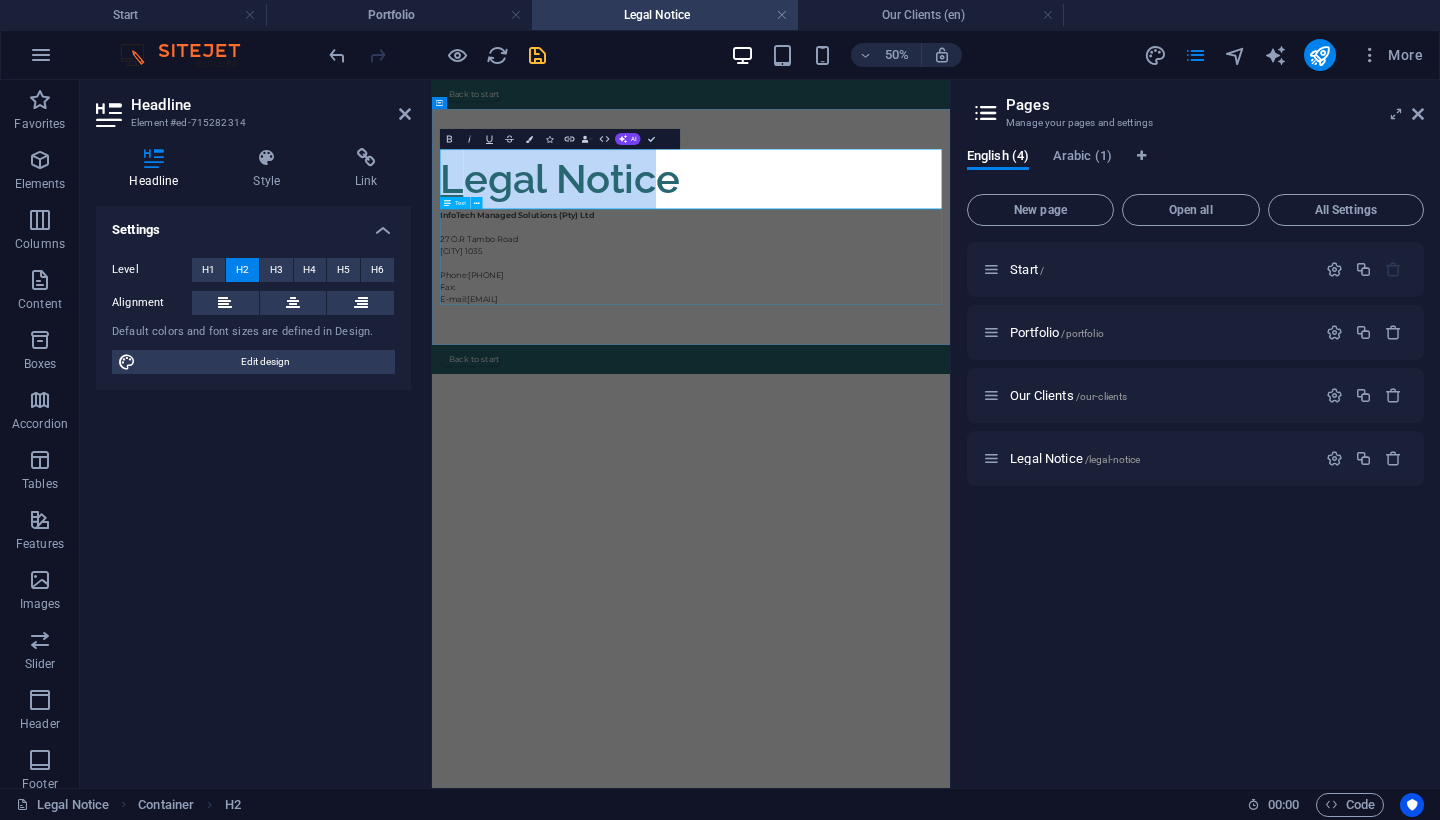 type 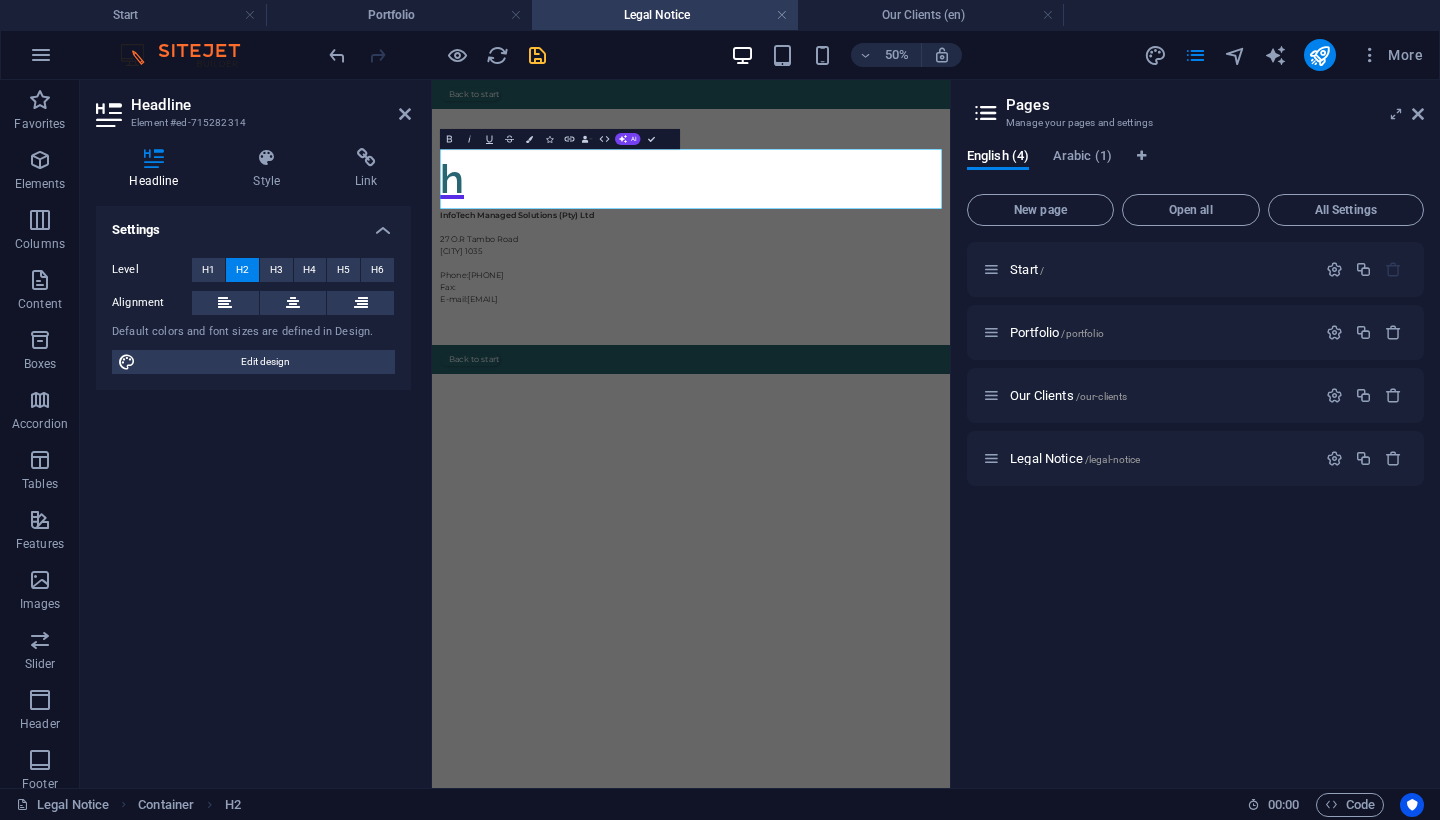 click on "Skip to main content
Back to start h InfoTech Managed Solutions (Pty) Ltd   [NUMBER] [STREET] [CITY]   [POSTAL_CODE] Phone:  [PHONE] Fax:  E-mail:  [EMAIL] Back to start" at bounding box center [950, 374] 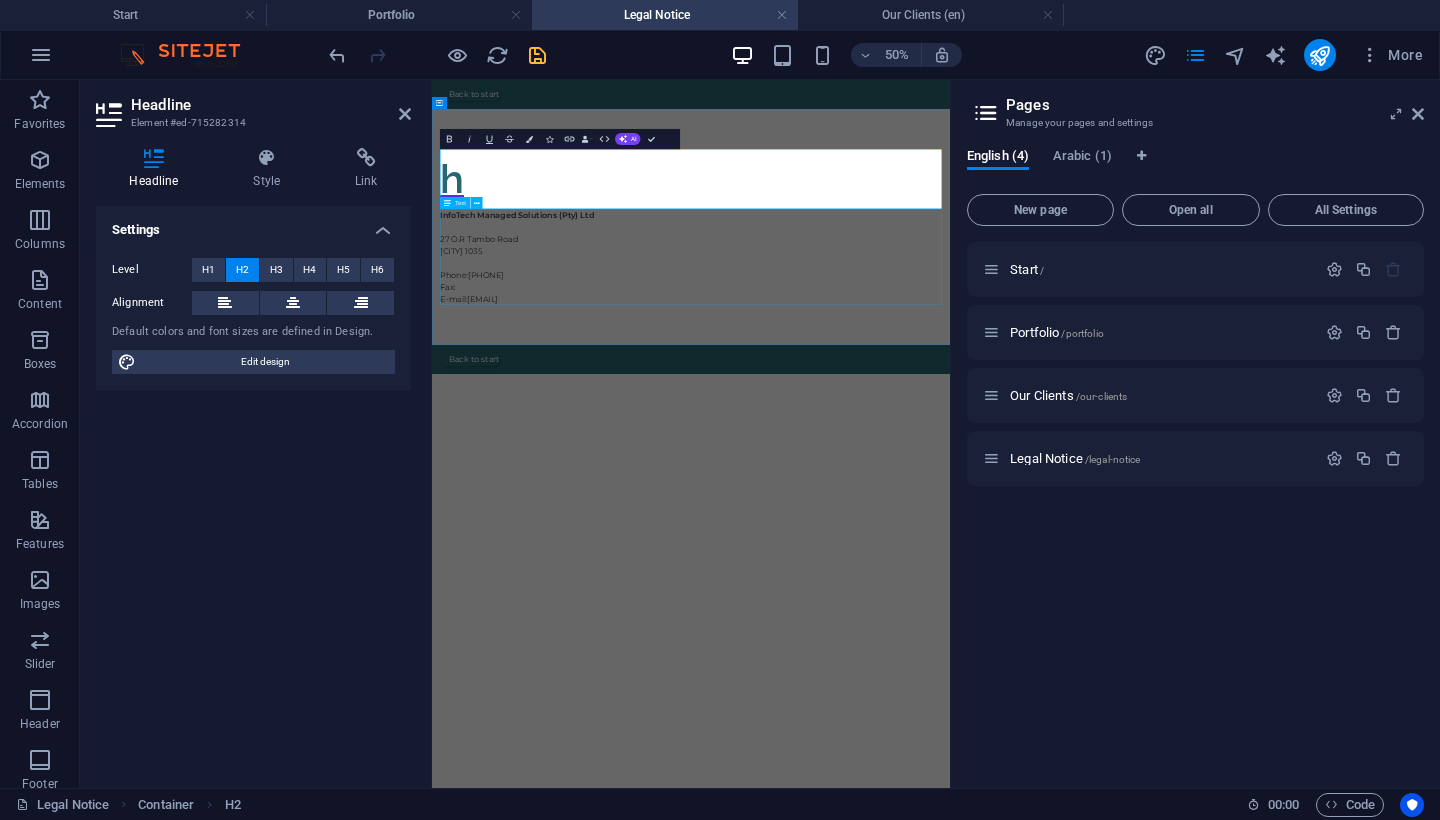 click on "InfoTech Managed Solutions (Pty) Ltd   [NUMBER] [STREET] [CITY]   [POSTAL_CODE] Phone:  [PHONE] Fax:  E-mail:  [EMAIL]" at bounding box center (950, 434) 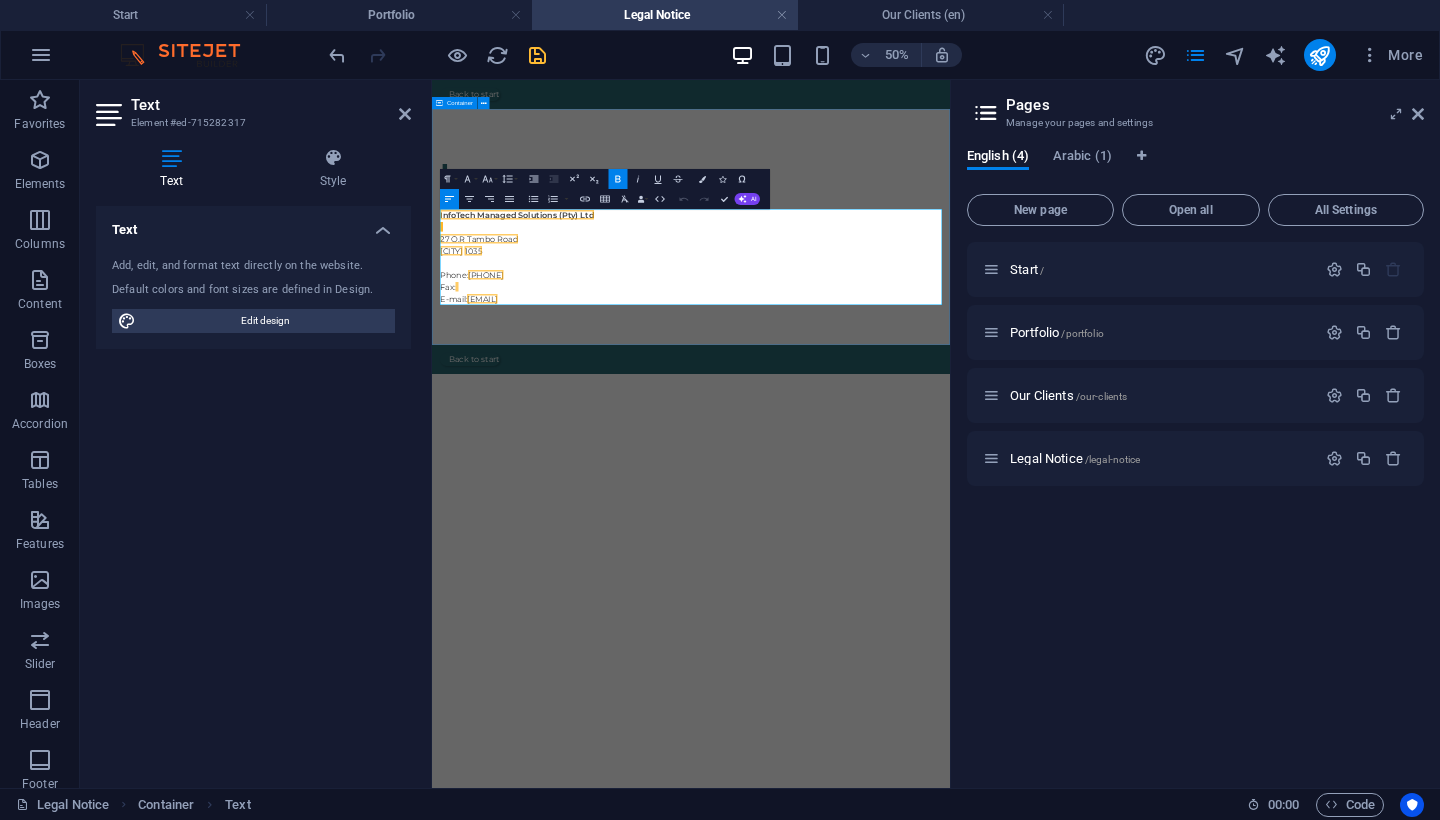 click on "h InfoTech Managed Solutions (Pty) Ltd   [NUMBER] [STREET] [CITY]   [POSTAL_CODE] Phone:  [PHONE] Fax:  E-mail:  [EMAIL]" at bounding box center (950, 374) 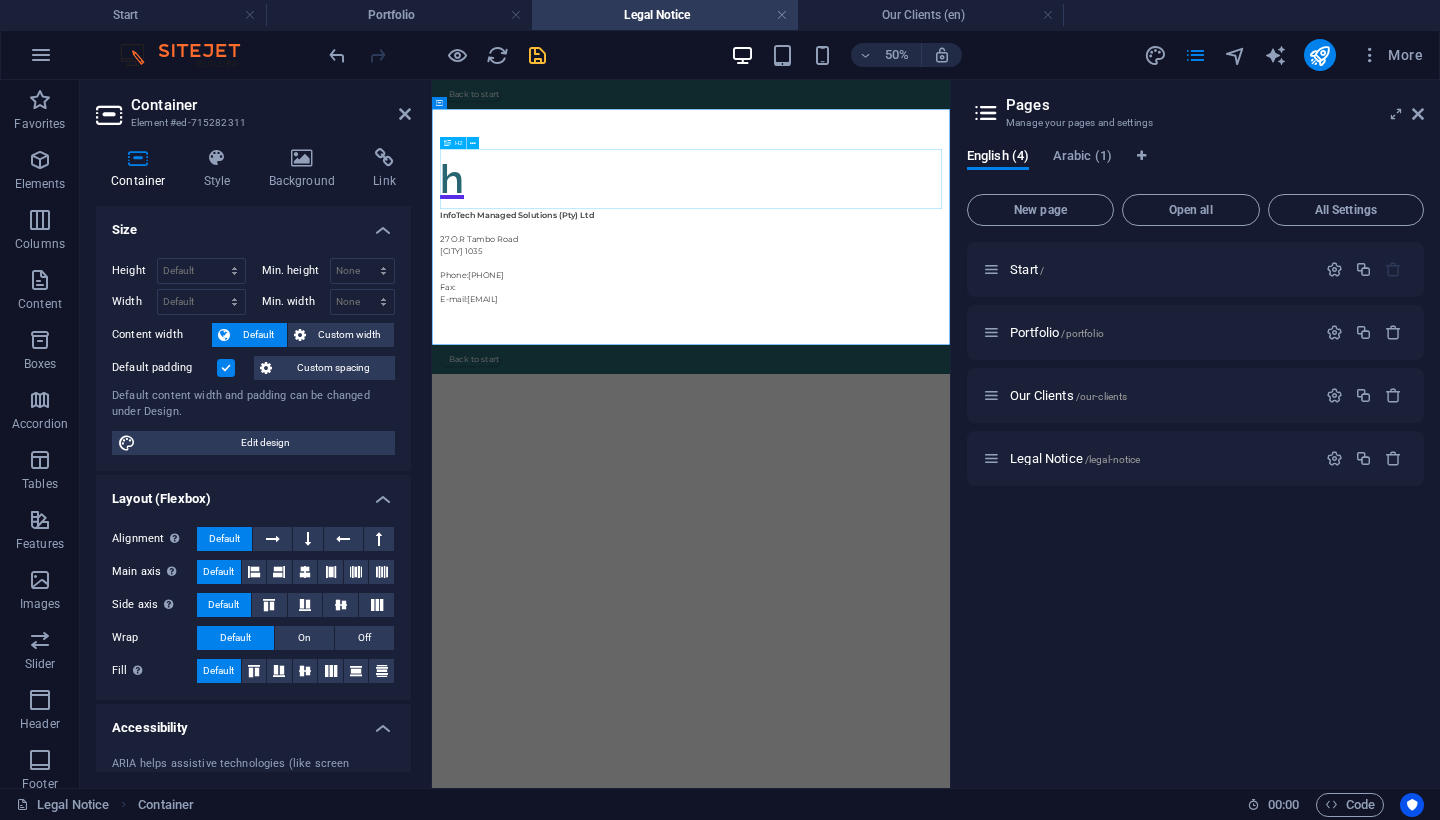 click on "h" at bounding box center [950, 278] 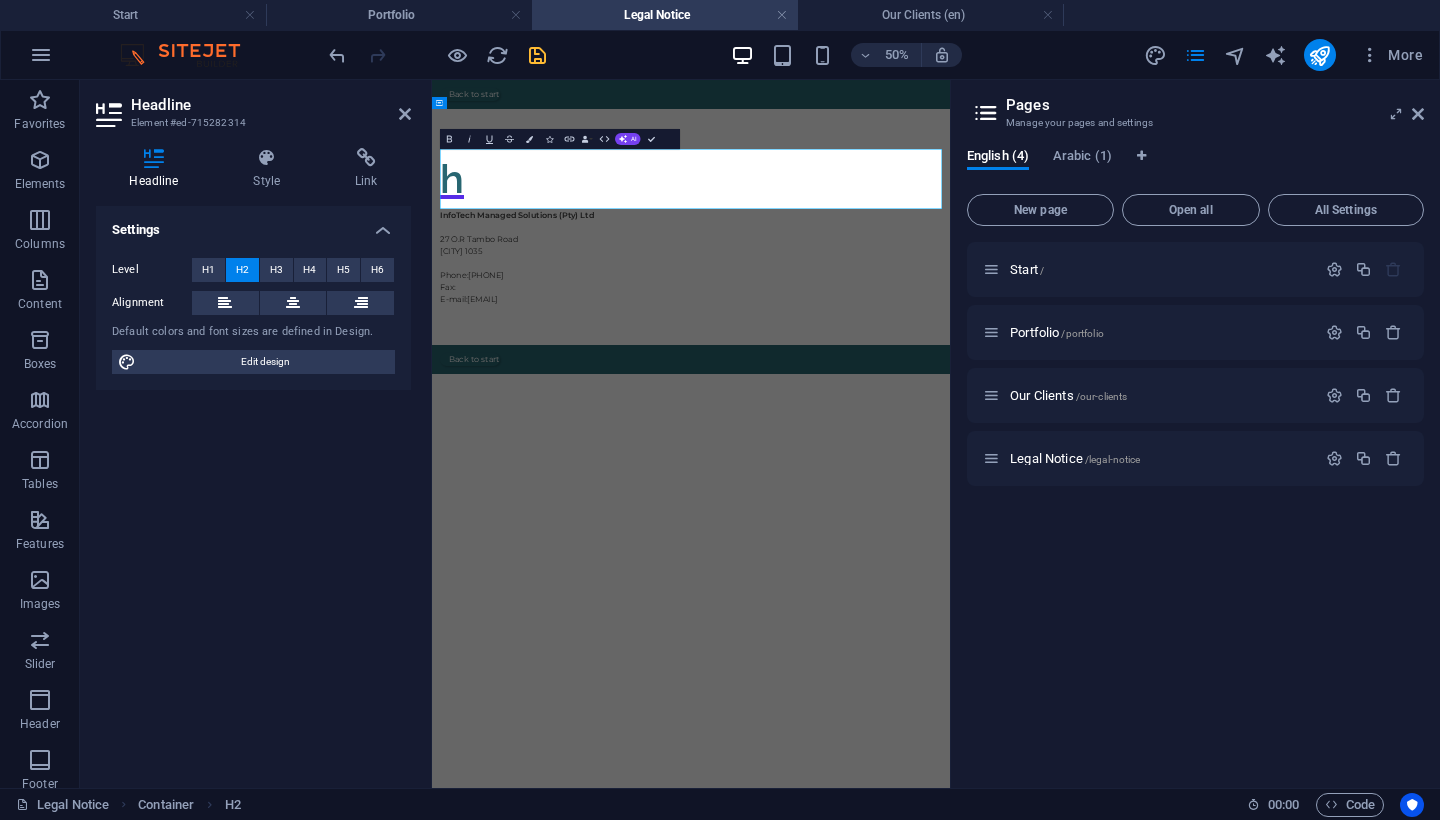 click on "h" at bounding box center (950, 278) 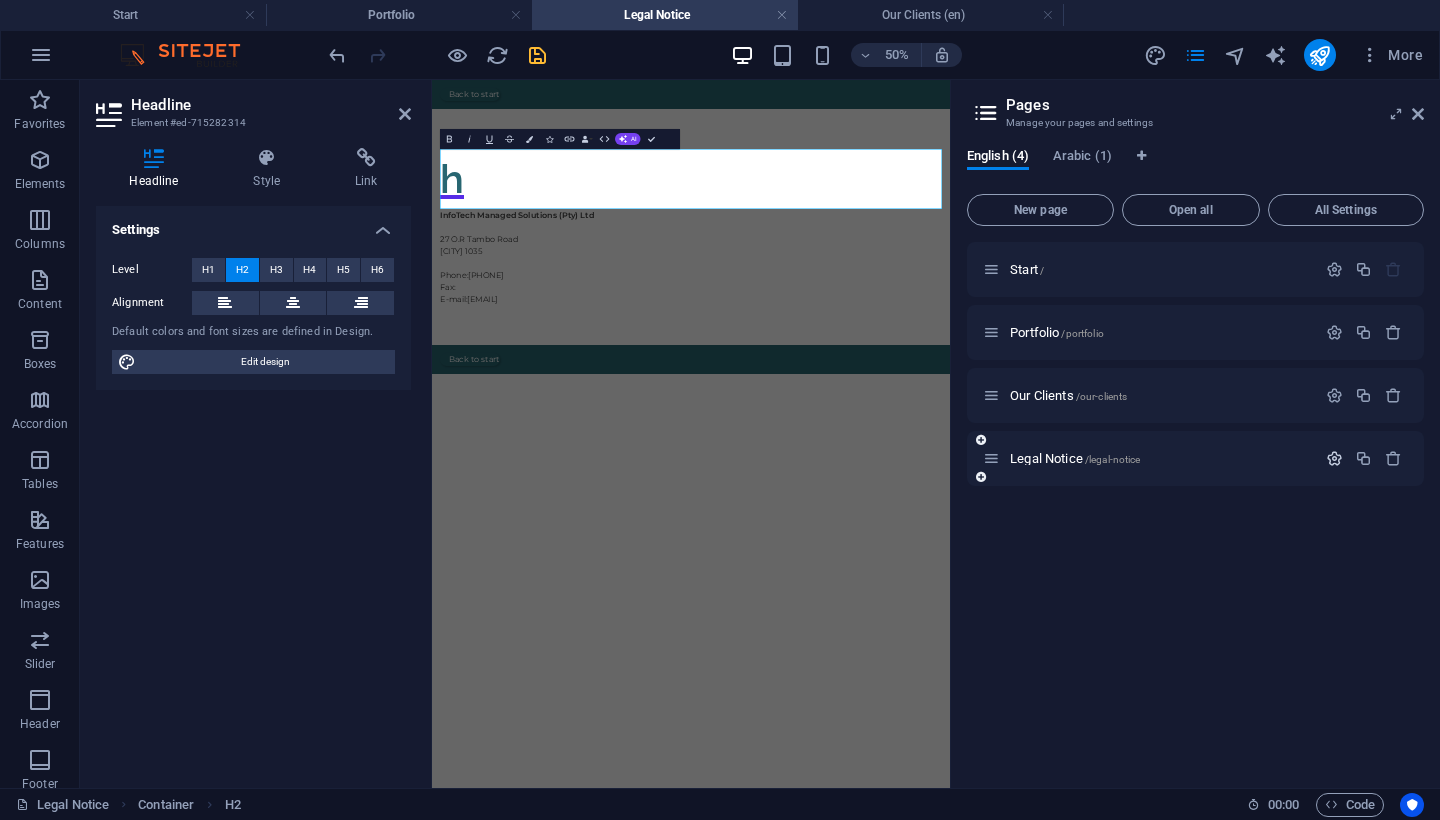 click at bounding box center (1334, 458) 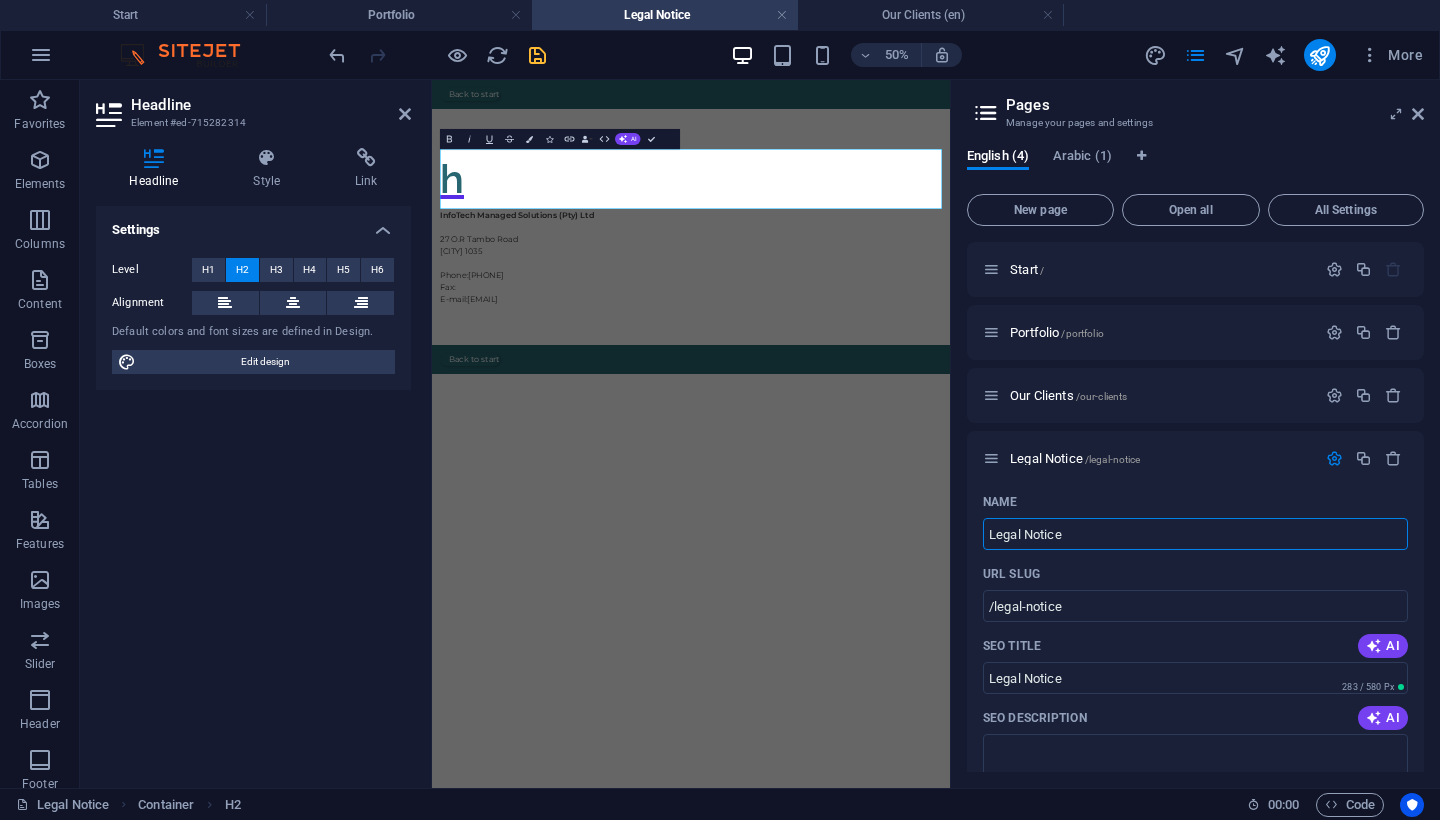 drag, startPoint x: 1528, startPoint y: 609, endPoint x: 1464, endPoint y: 986, distance: 382.39377 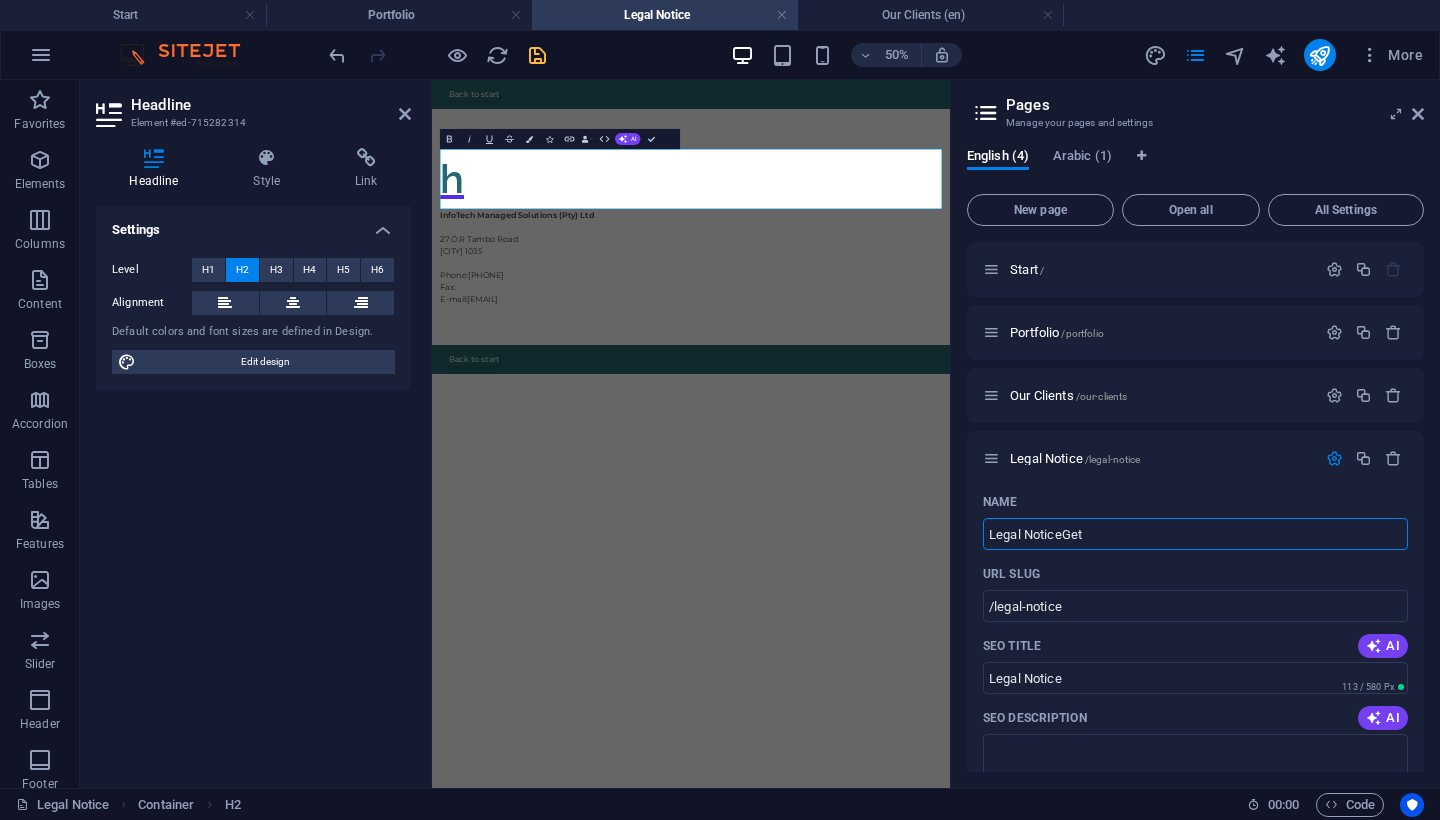 type on "Legal NoticeGet" 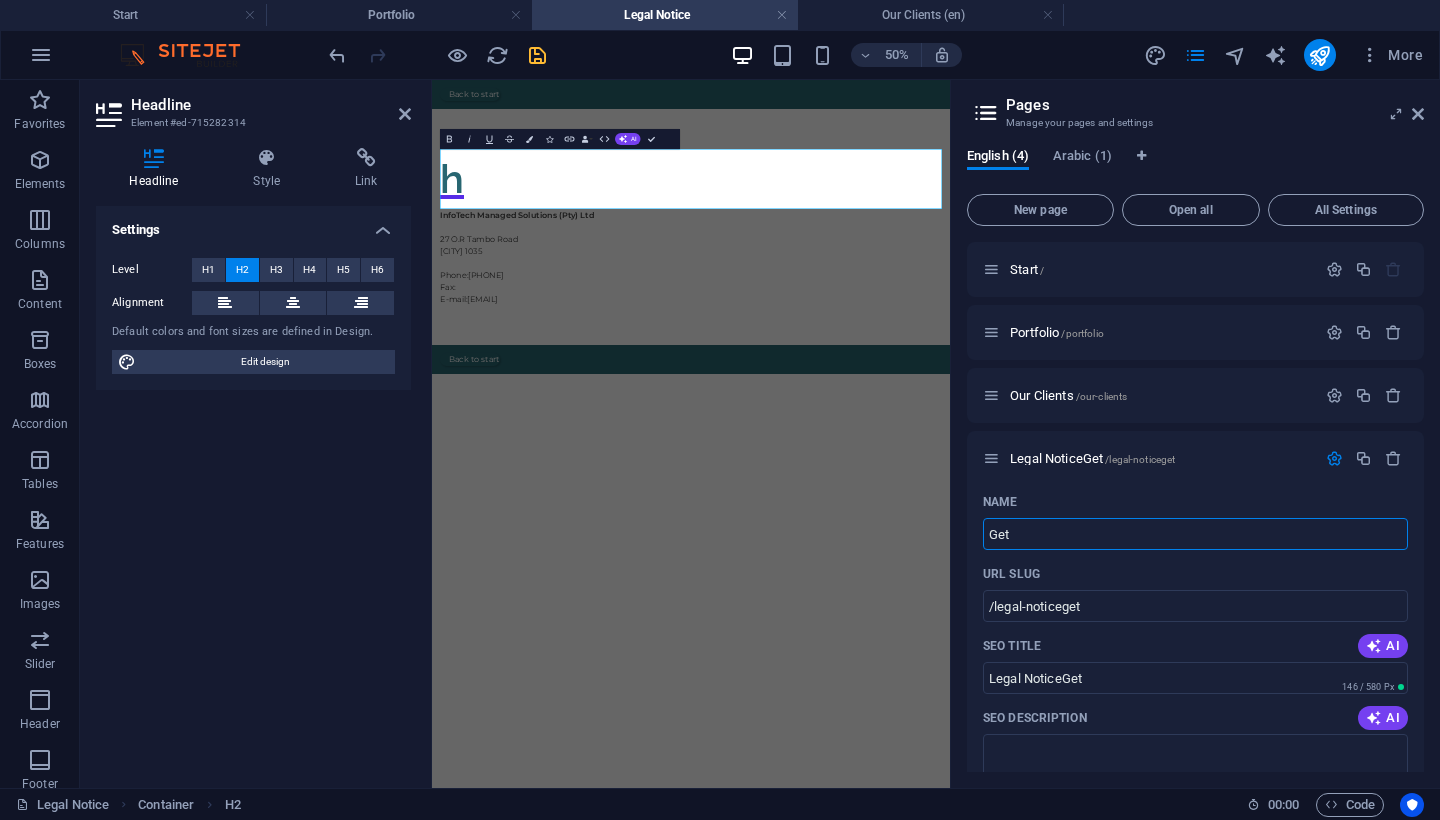 type on "Get" 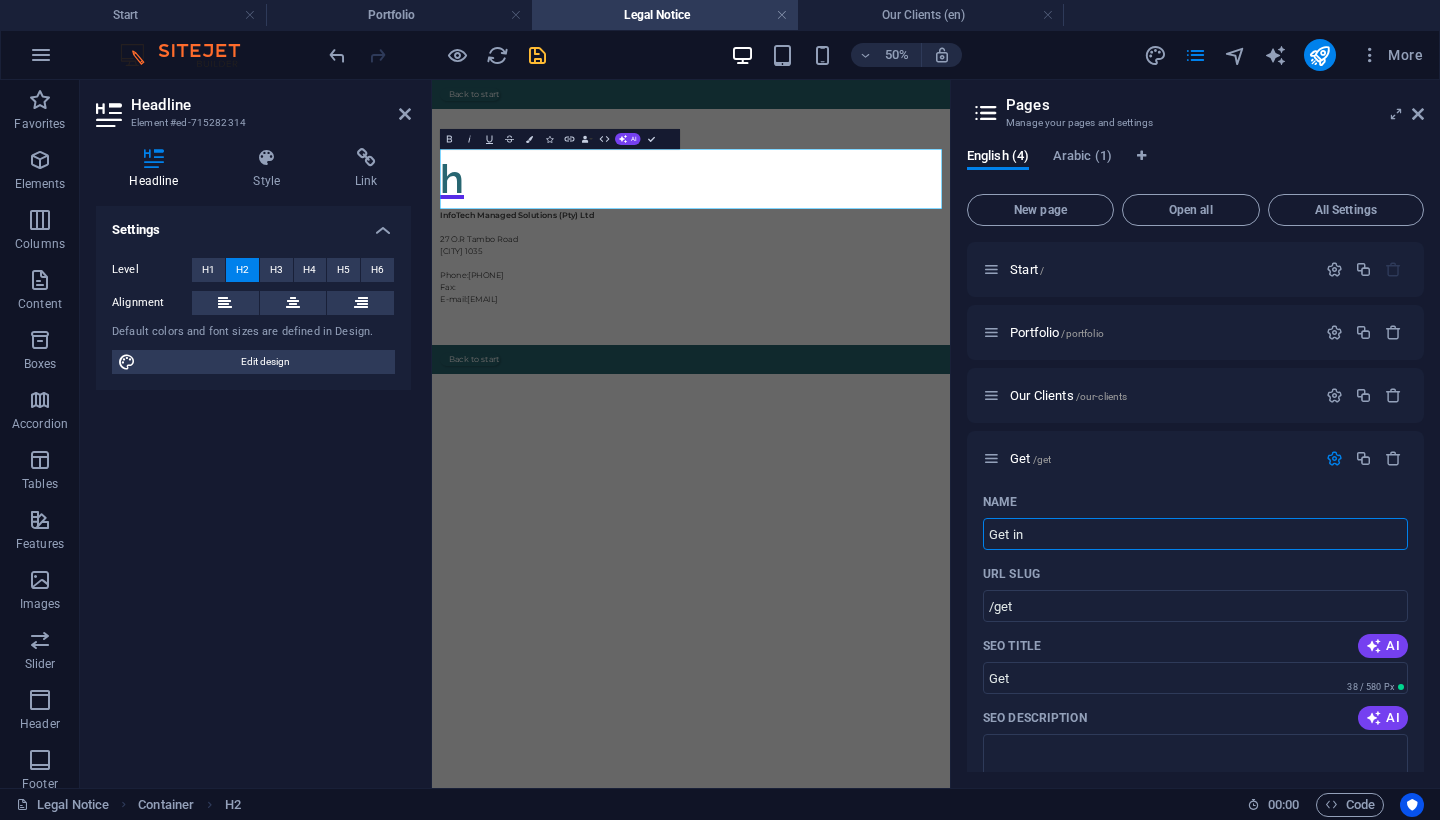 type on "Get in" 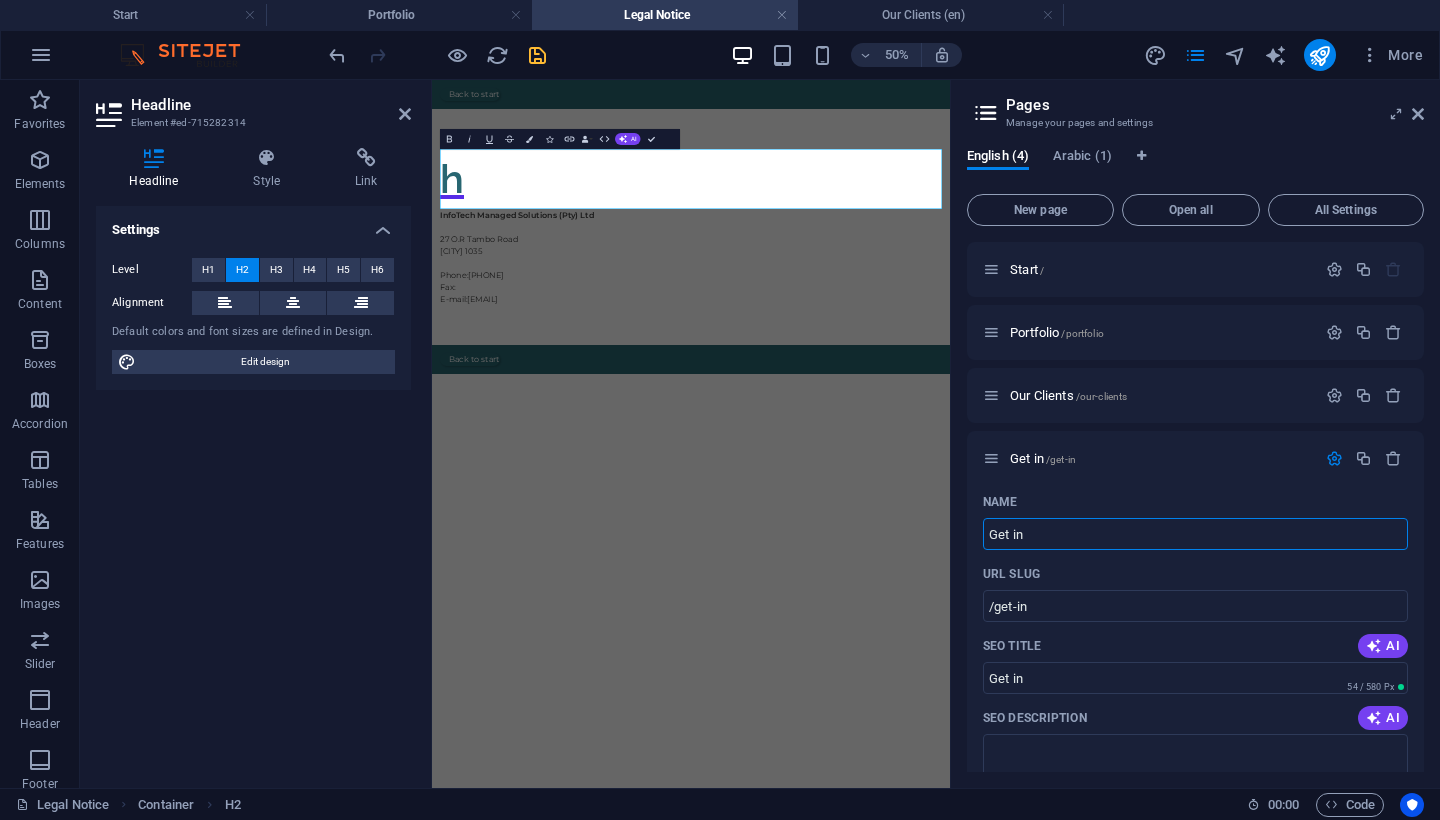 type on "Get in" 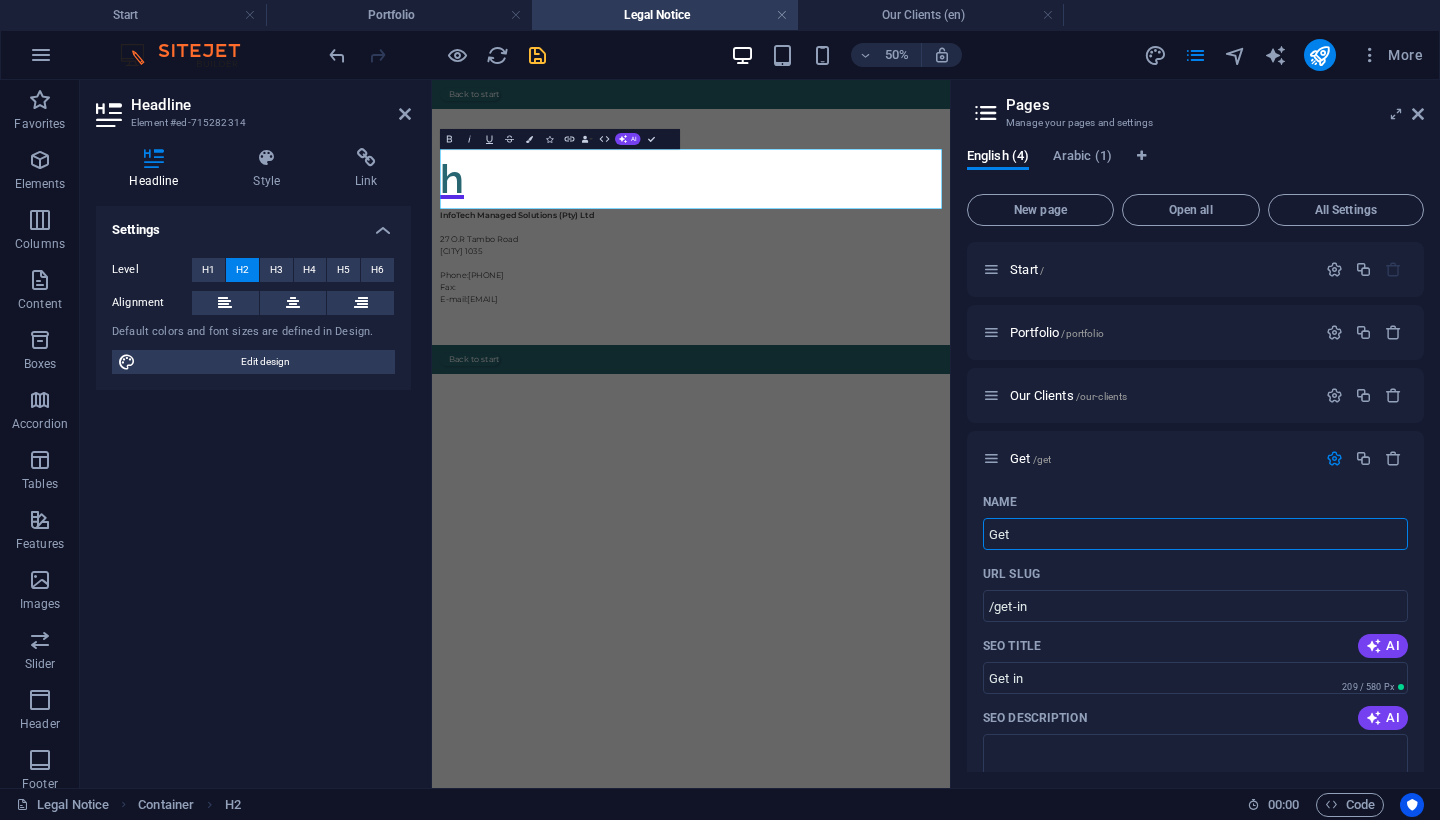 type on "Get" 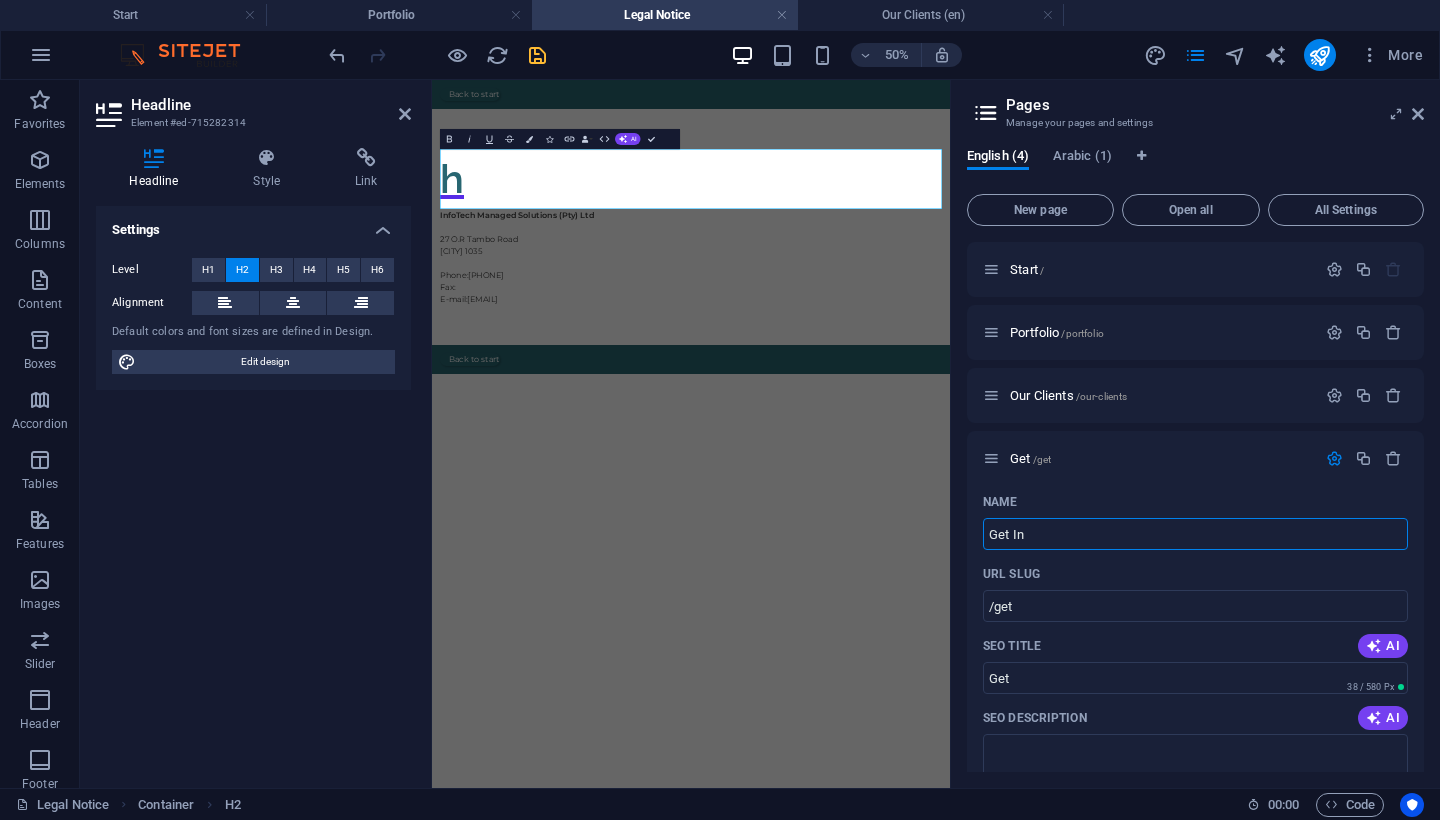 type on "Get In" 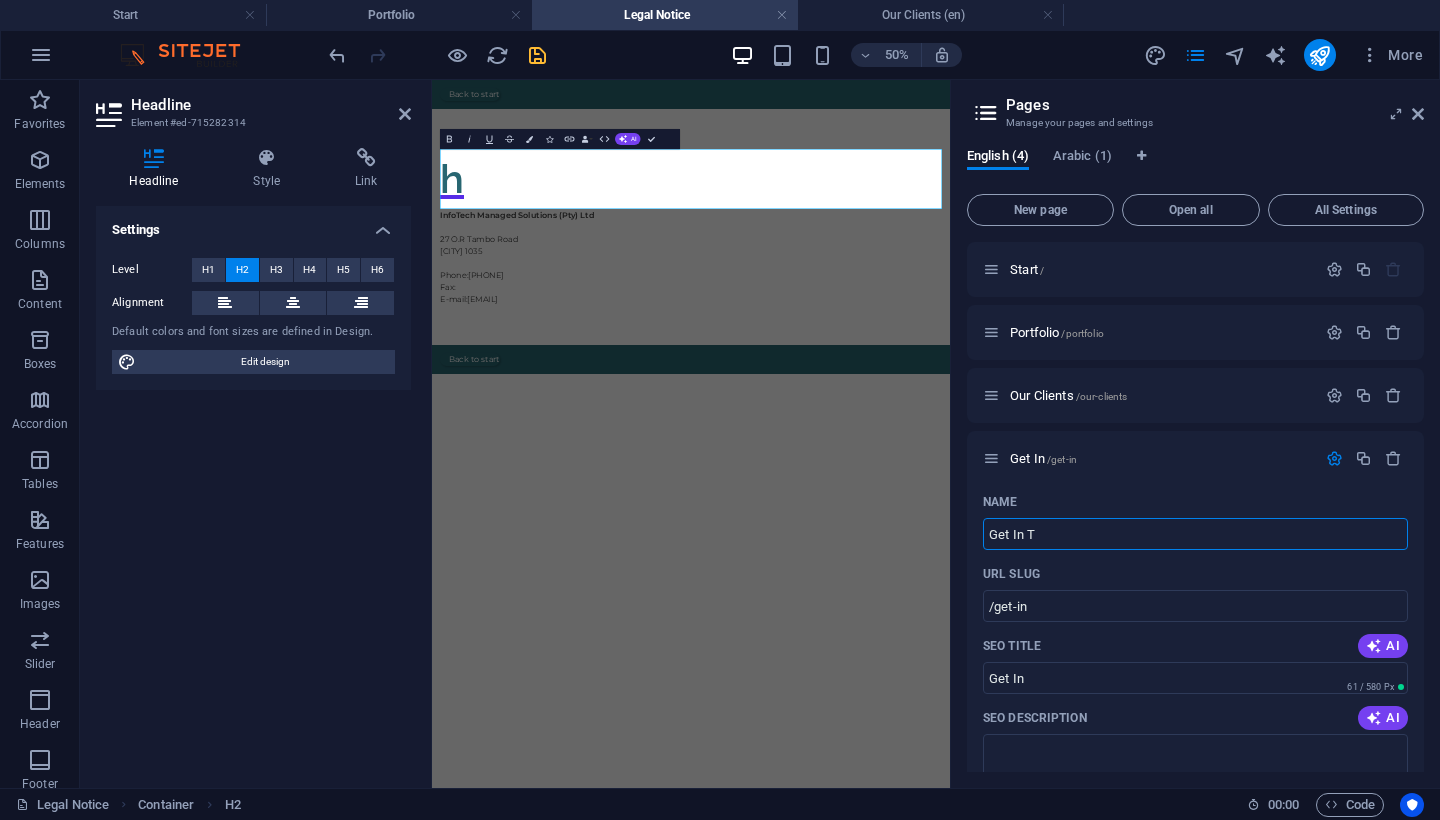 type on "Get In T" 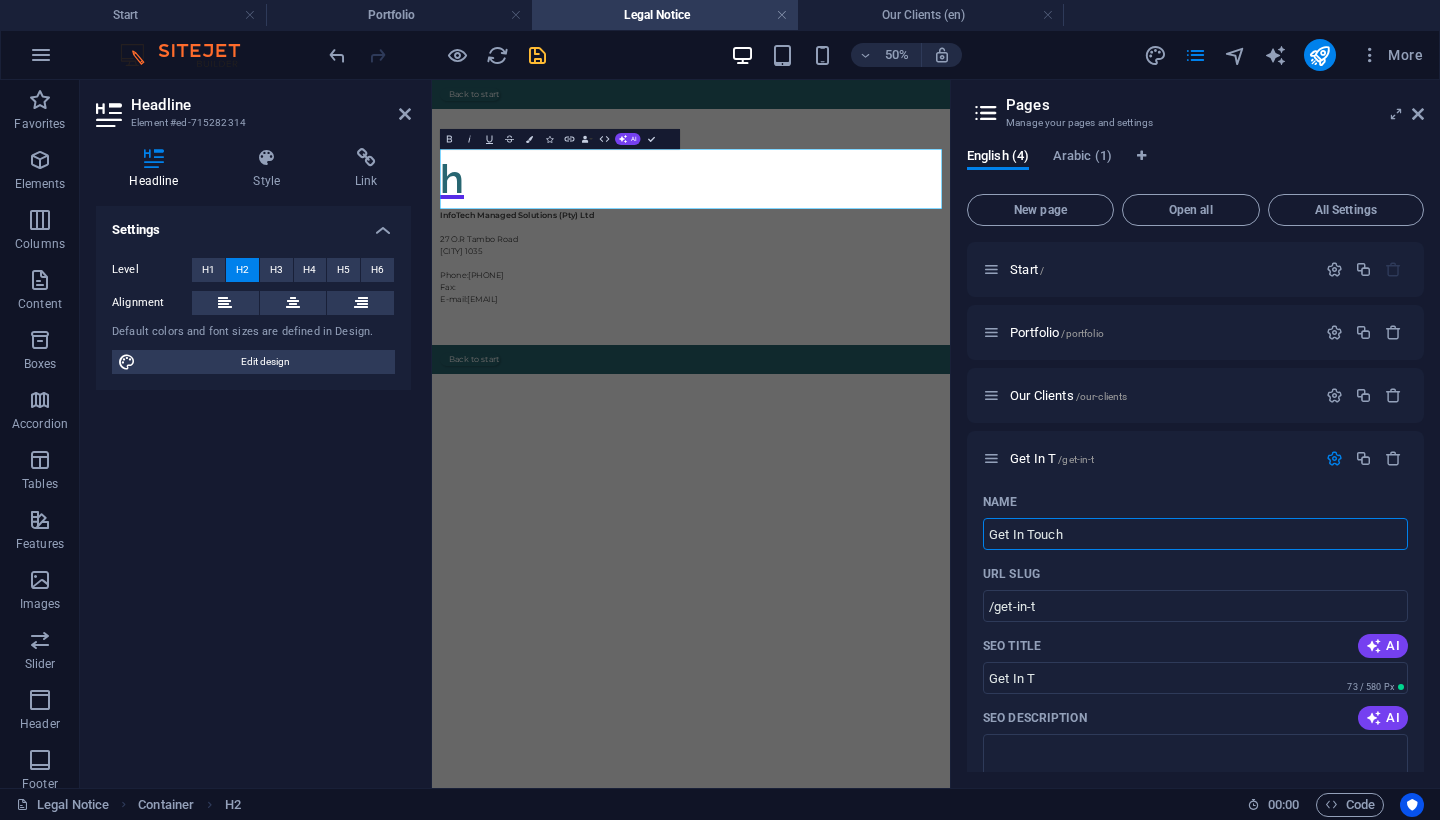 type on "Get In Touch" 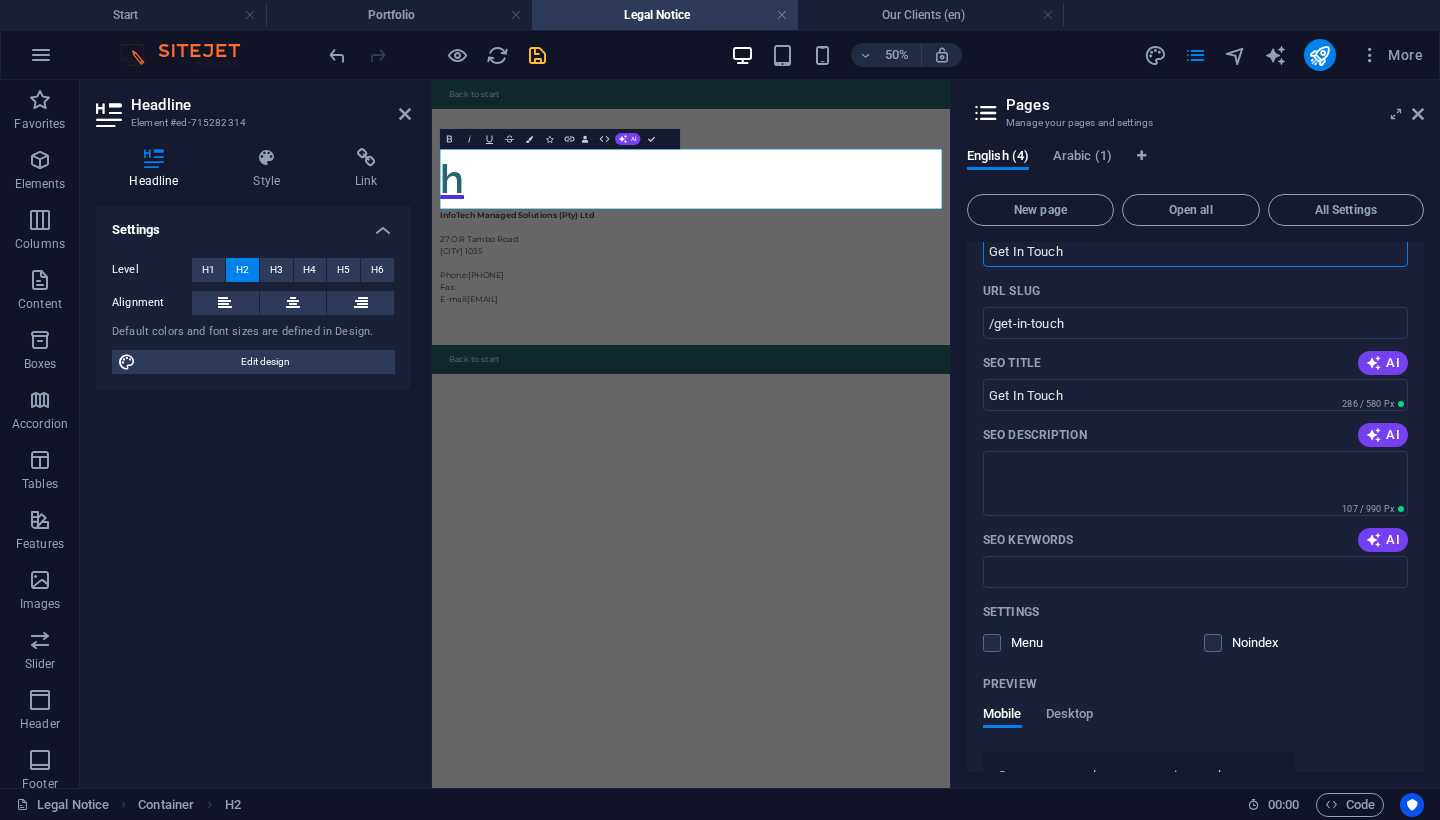 scroll, scrollTop: 284, scrollLeft: 0, axis: vertical 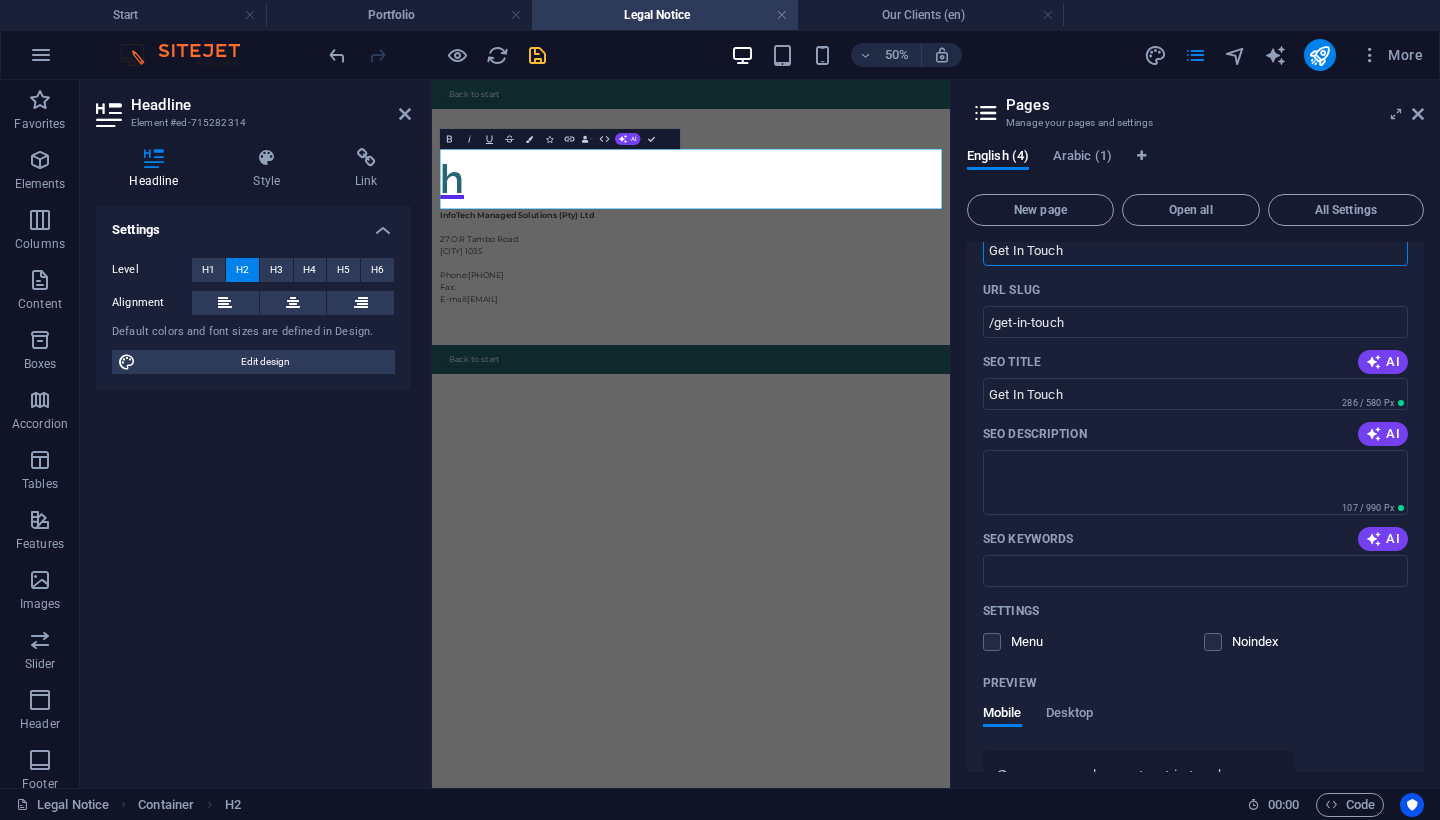 click on "Skip to main content
Back to start h InfoTech Managed Solutions (Pty) Ltd   [NUMBER] [STREET] [CITY]   [POSTAL_CODE] Phone:  [PHONE] Fax:  E-mail:  [EMAIL] Back to start" at bounding box center (950, 374) 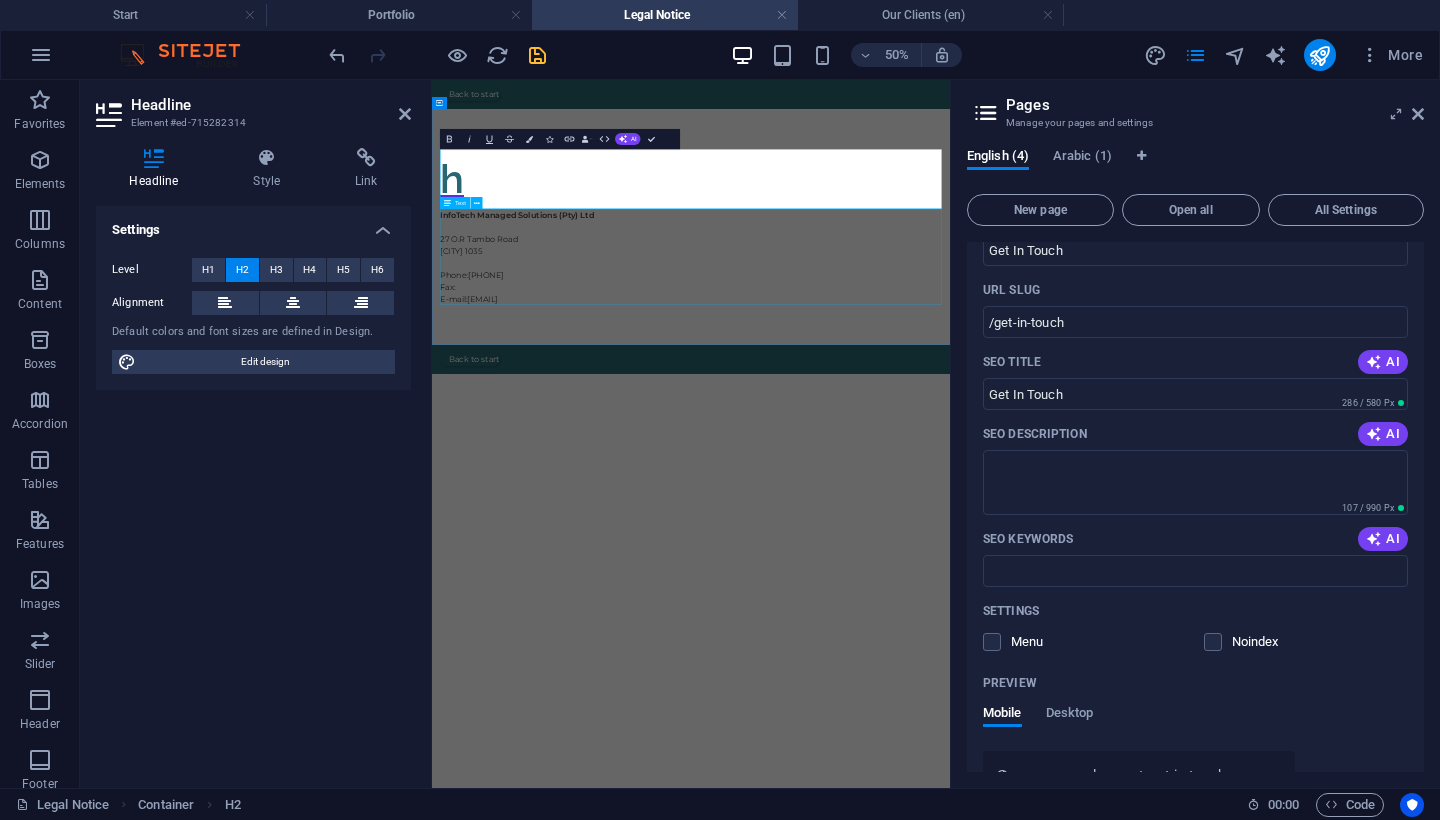 click on "InfoTech Managed Solutions (Pty) Ltd   [NUMBER] [STREET] [CITY]   [POSTAL_CODE] Phone:  [PHONE] Fax:  E-mail:  [EMAIL]" at bounding box center [950, 434] 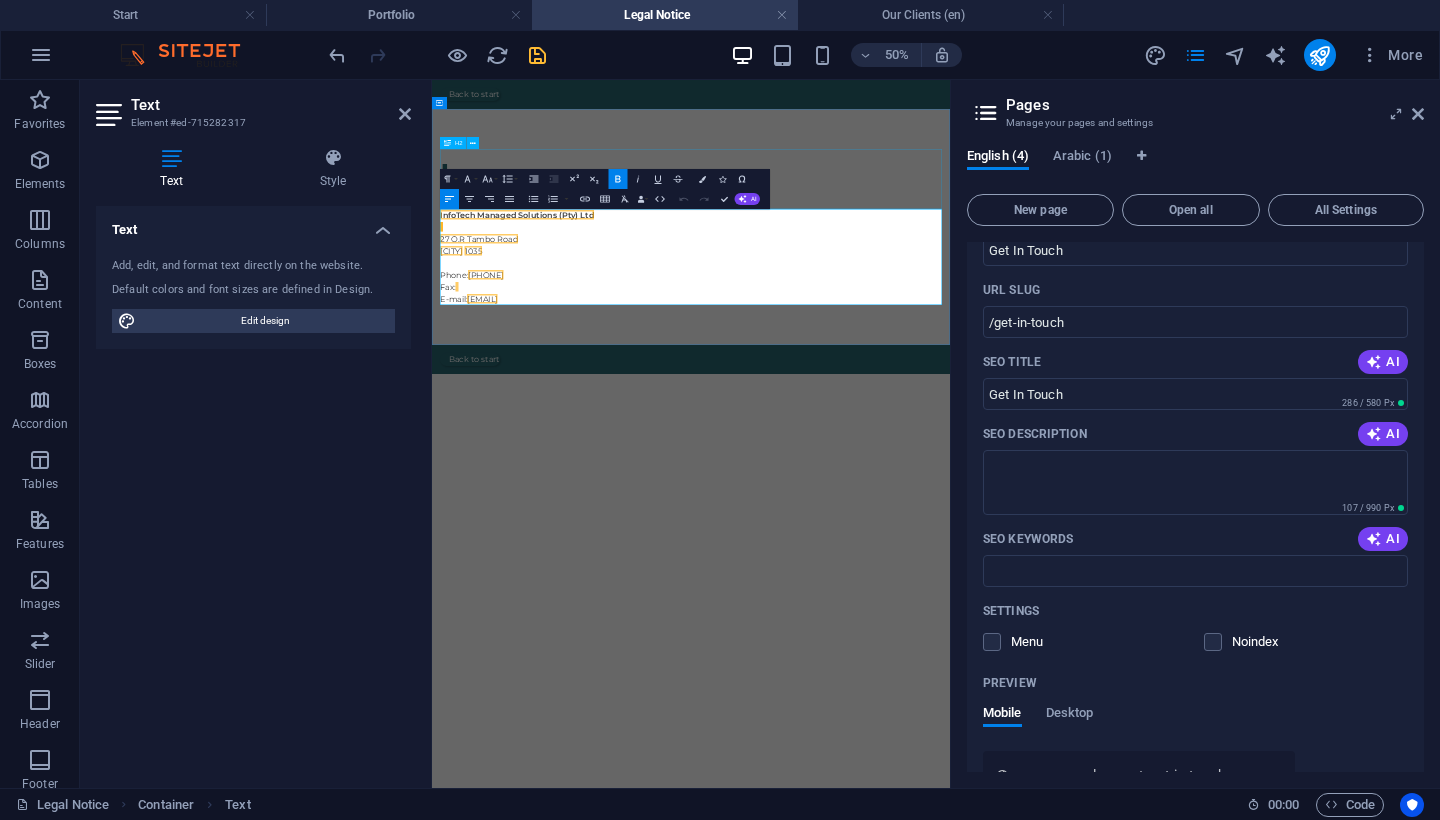 click on "h" at bounding box center [950, 278] 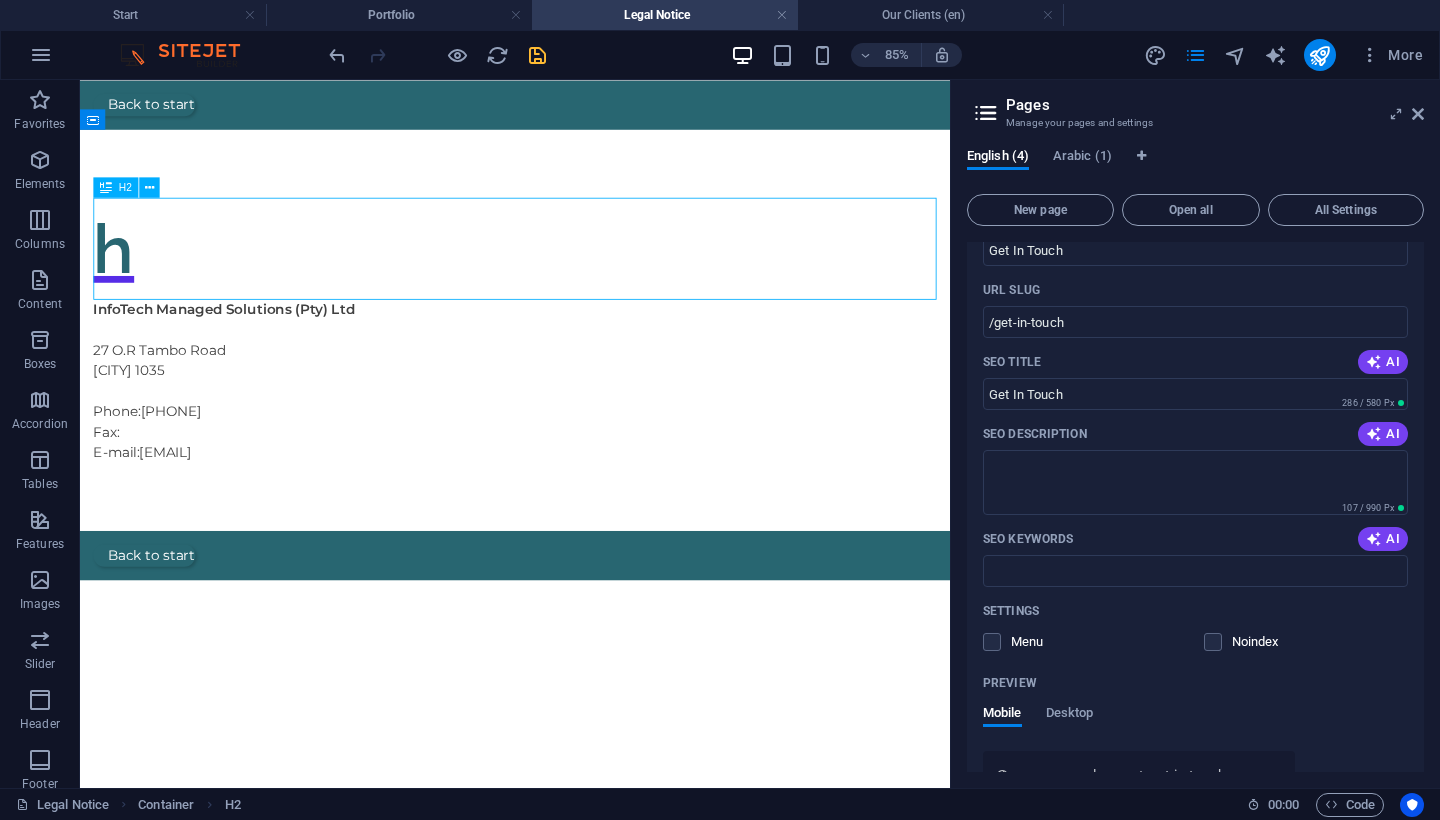 click on "h InfoTech Managed Solutions (Pty) Ltd   [NUMBER] [STREET] [CITY]   [POSTAL_CODE] Phone:  [PHONE] Fax:  E-mail:  [EMAIL]" at bounding box center [592, 374] 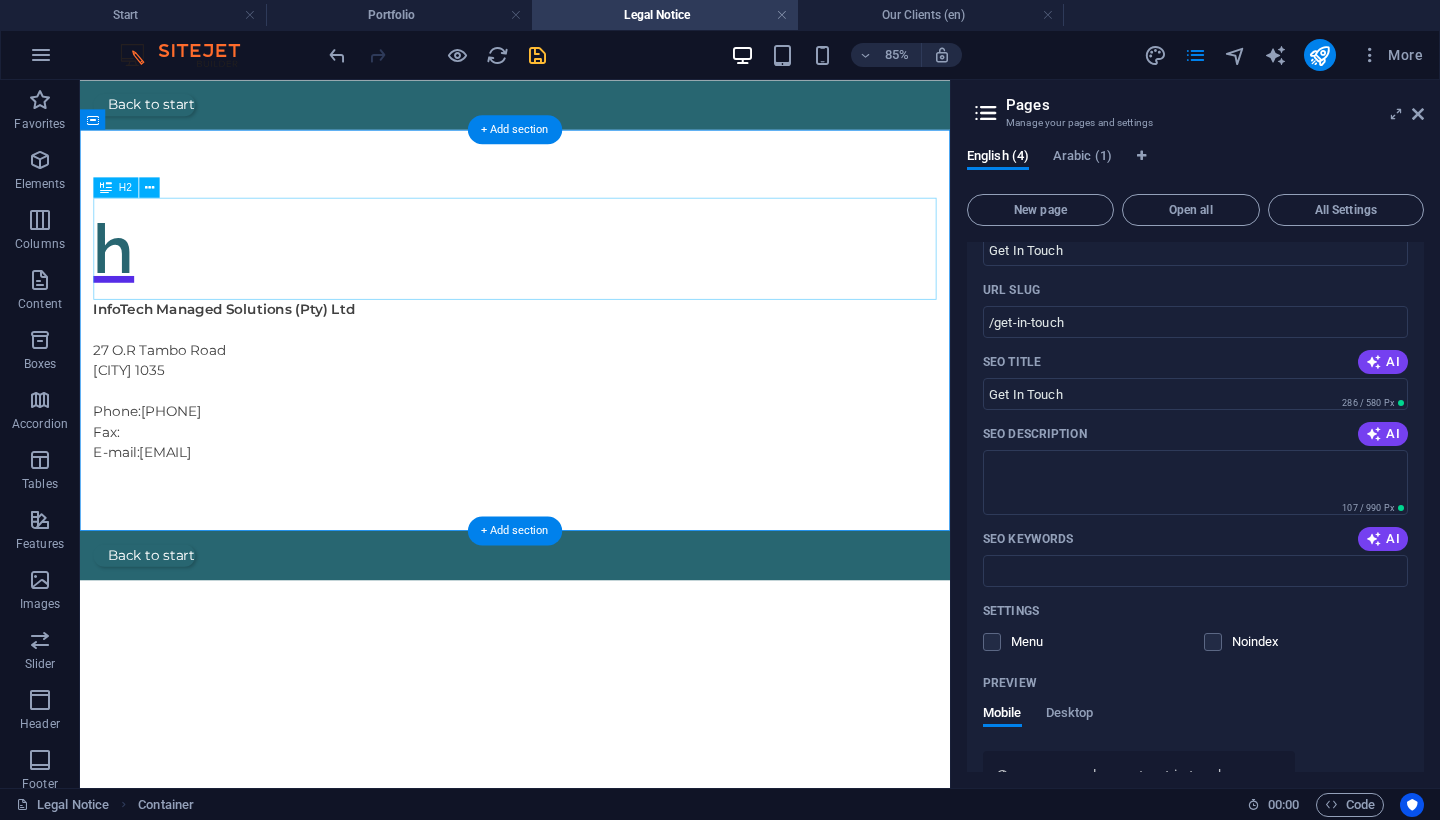 click on "h" at bounding box center [592, 278] 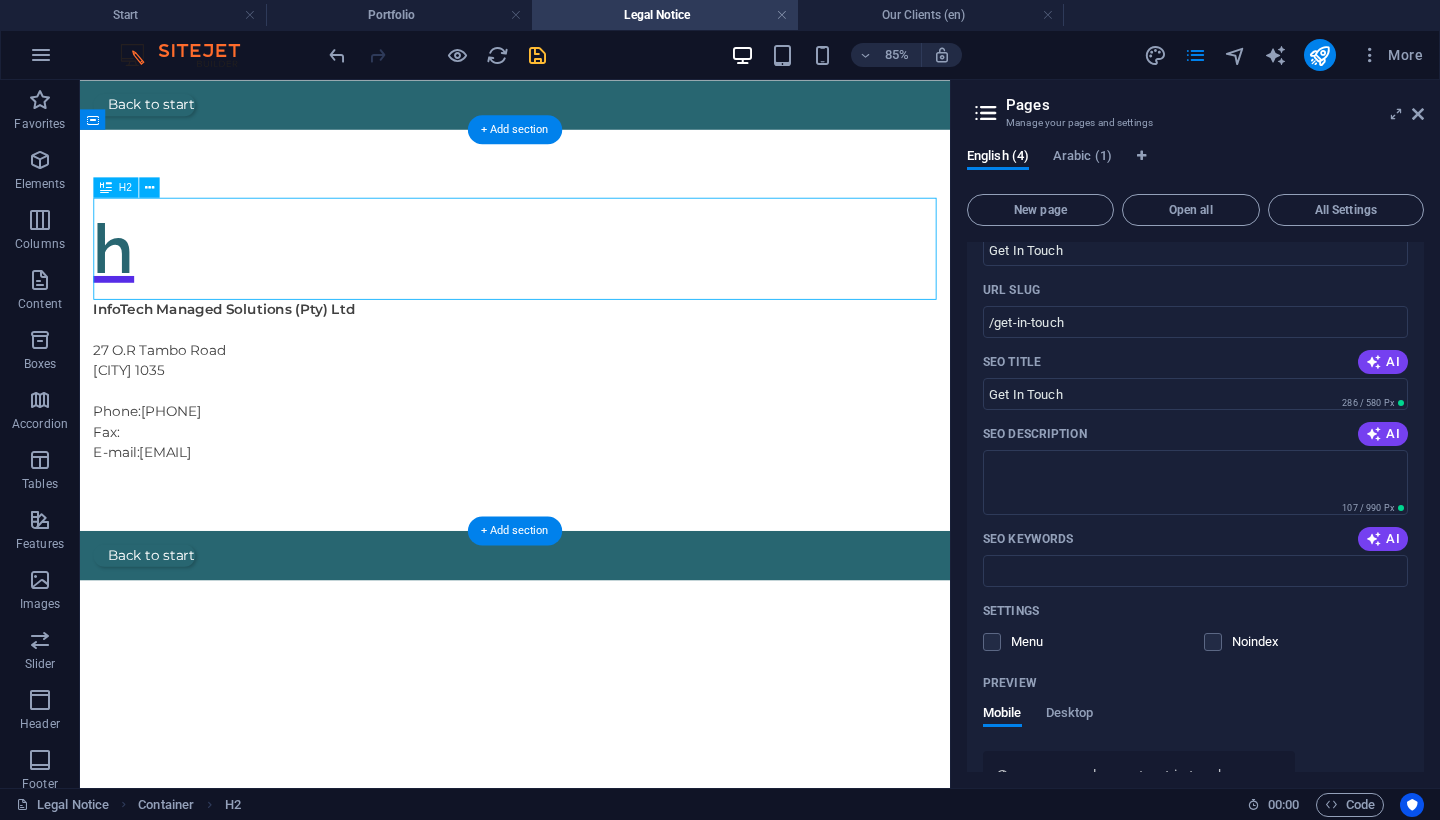 click on "h" at bounding box center [592, 278] 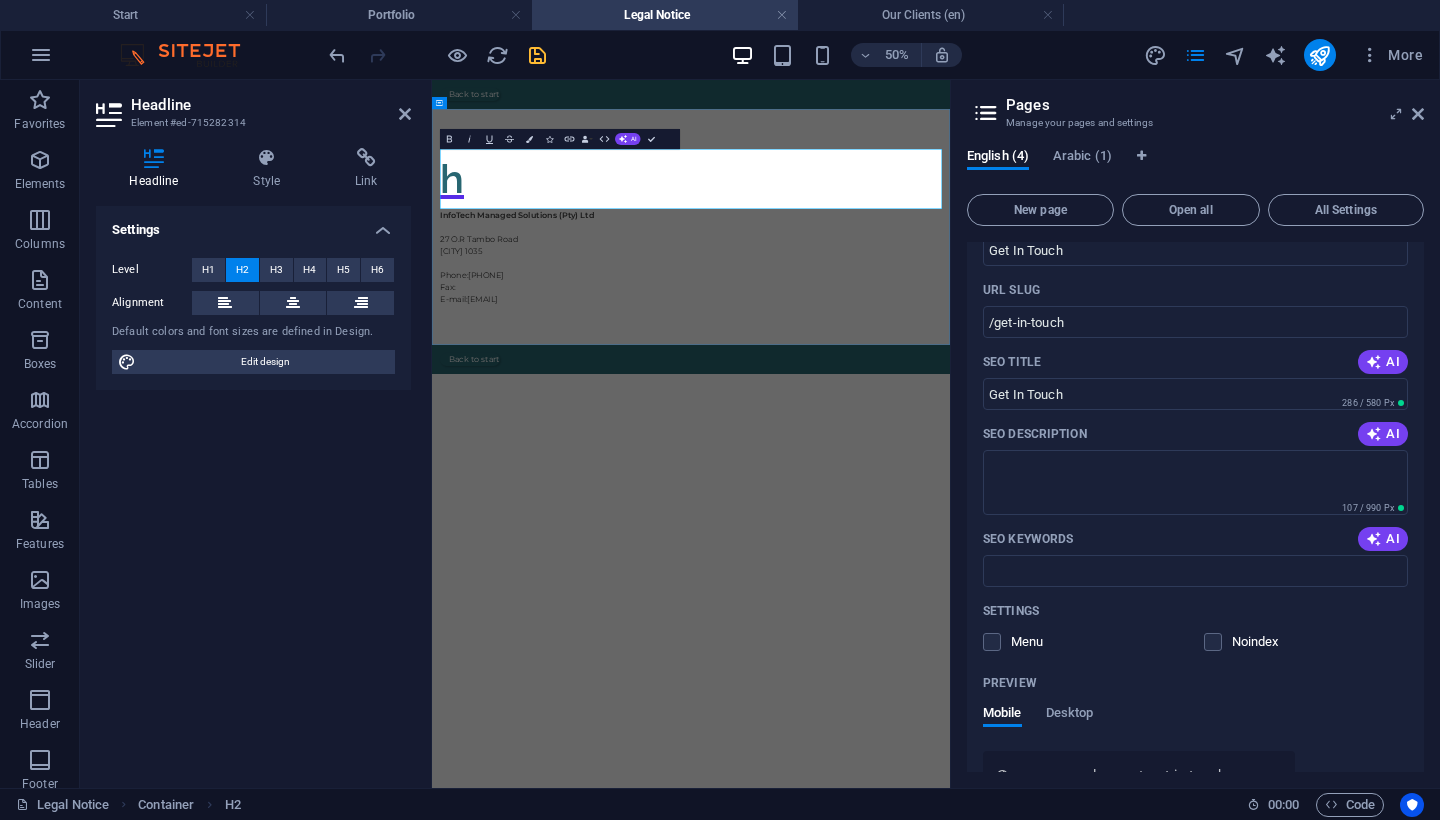 click on "h" at bounding box center [950, 278] 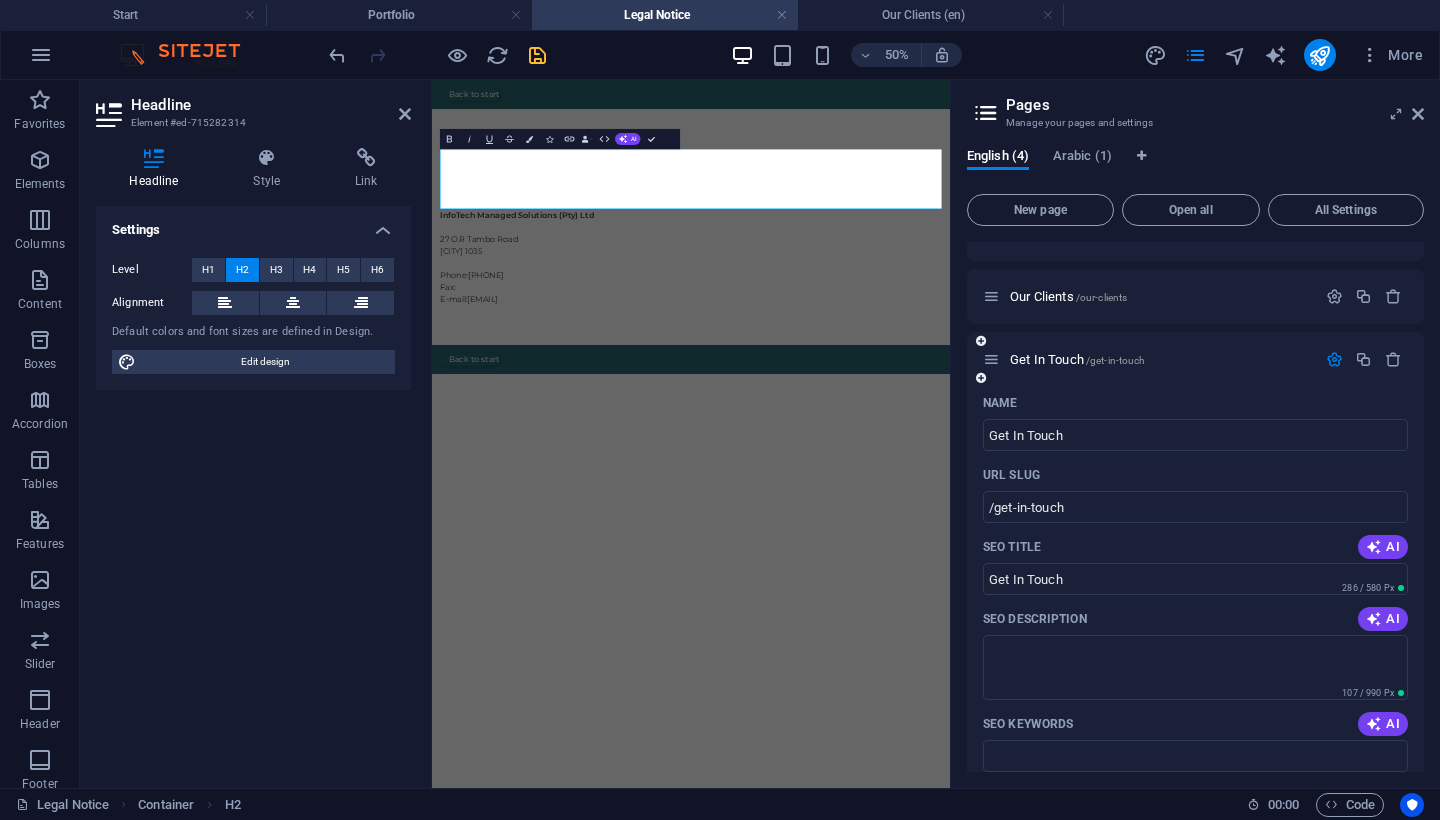scroll, scrollTop: 92, scrollLeft: 0, axis: vertical 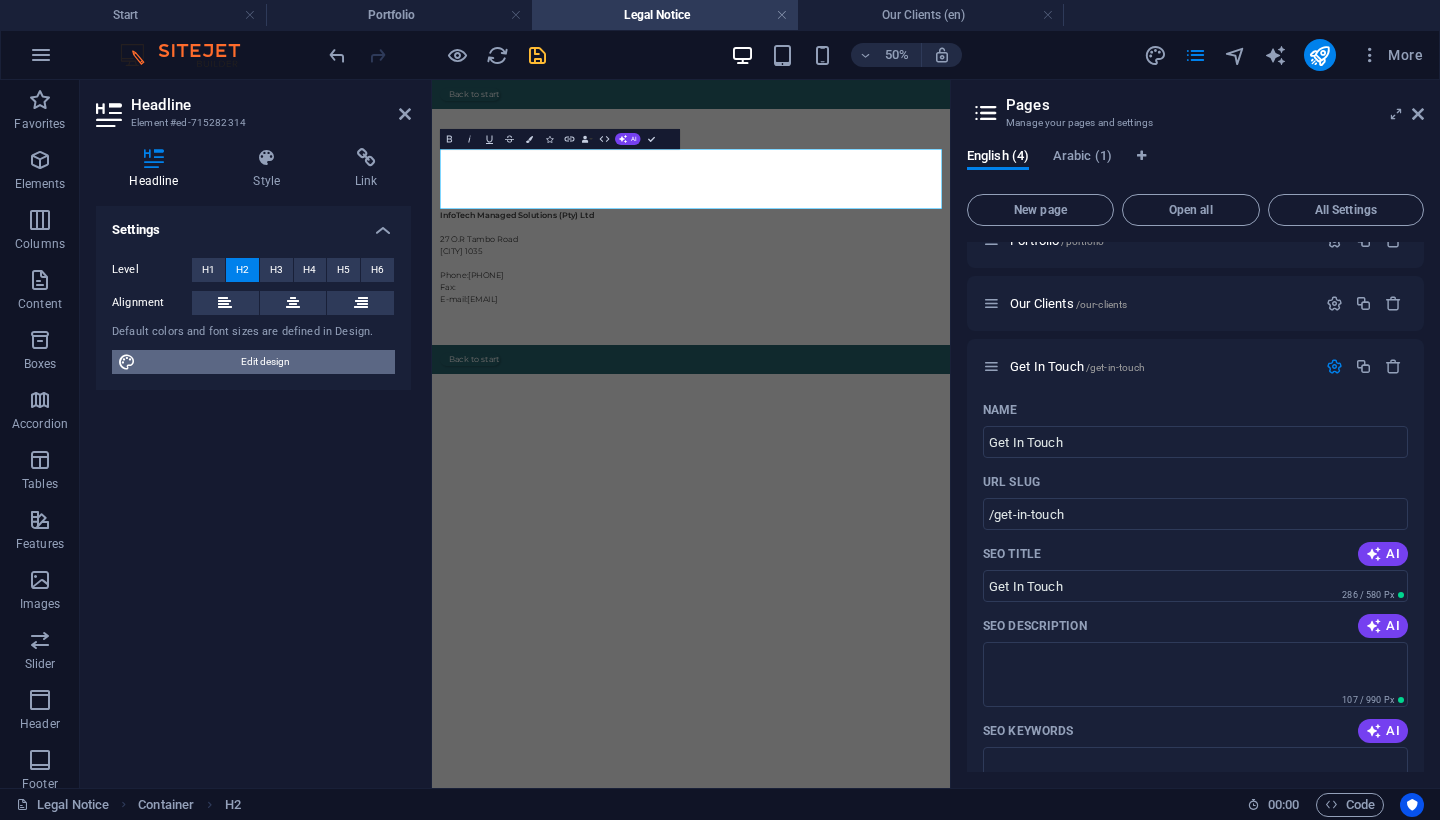 click on "Edit design" at bounding box center (265, 362) 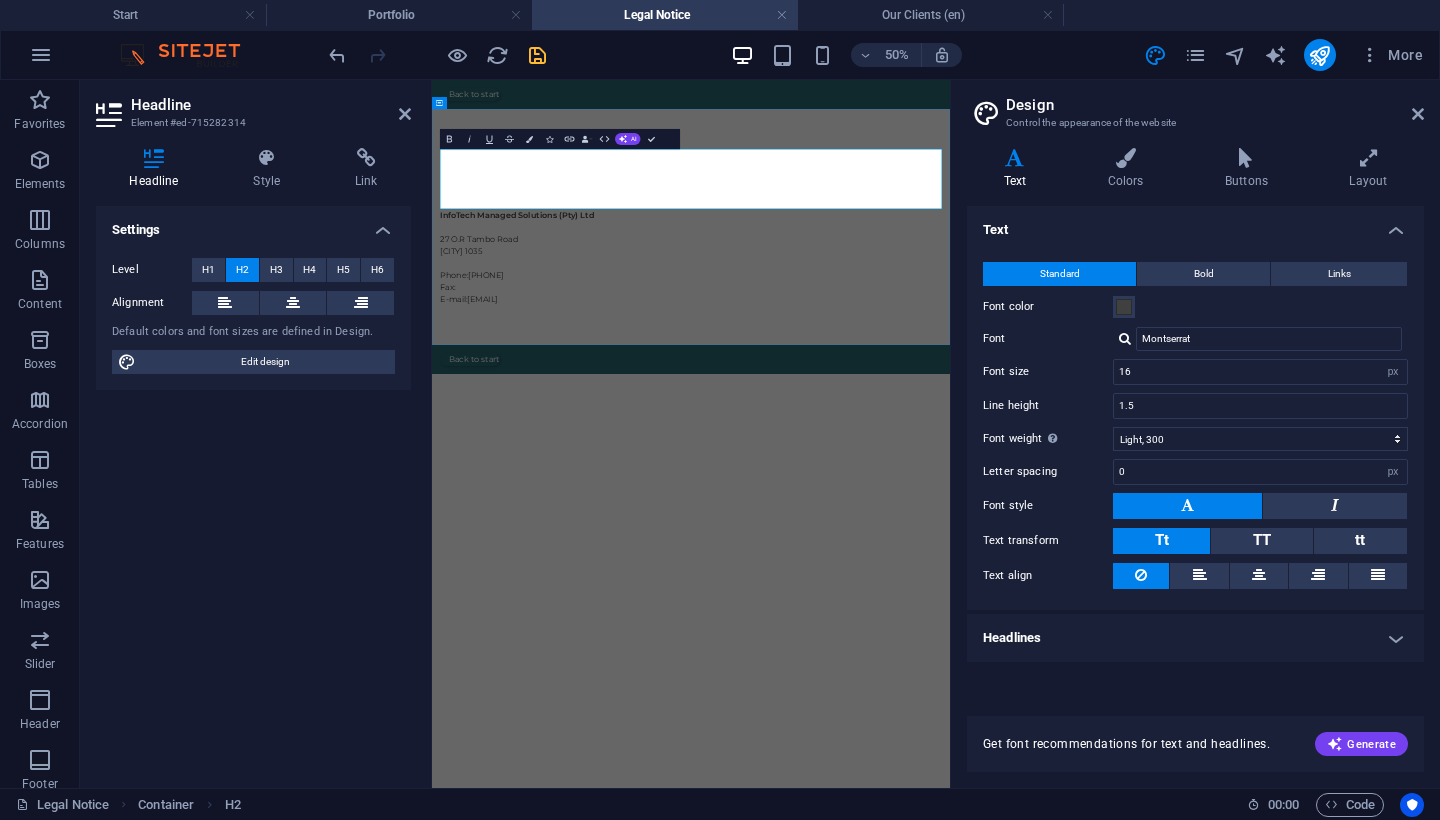click at bounding box center [950, 278] 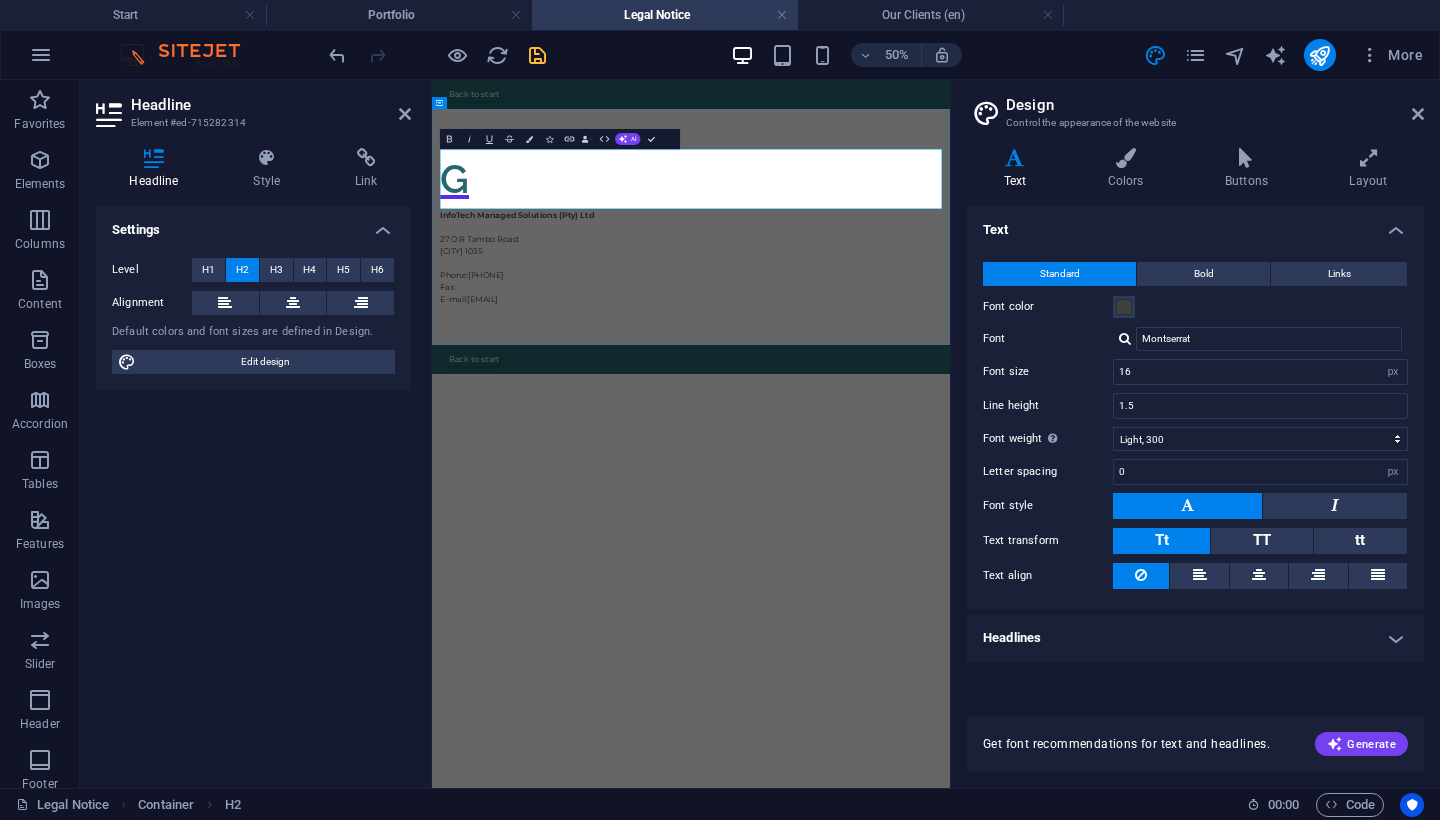 click on "G" at bounding box center (950, 278) 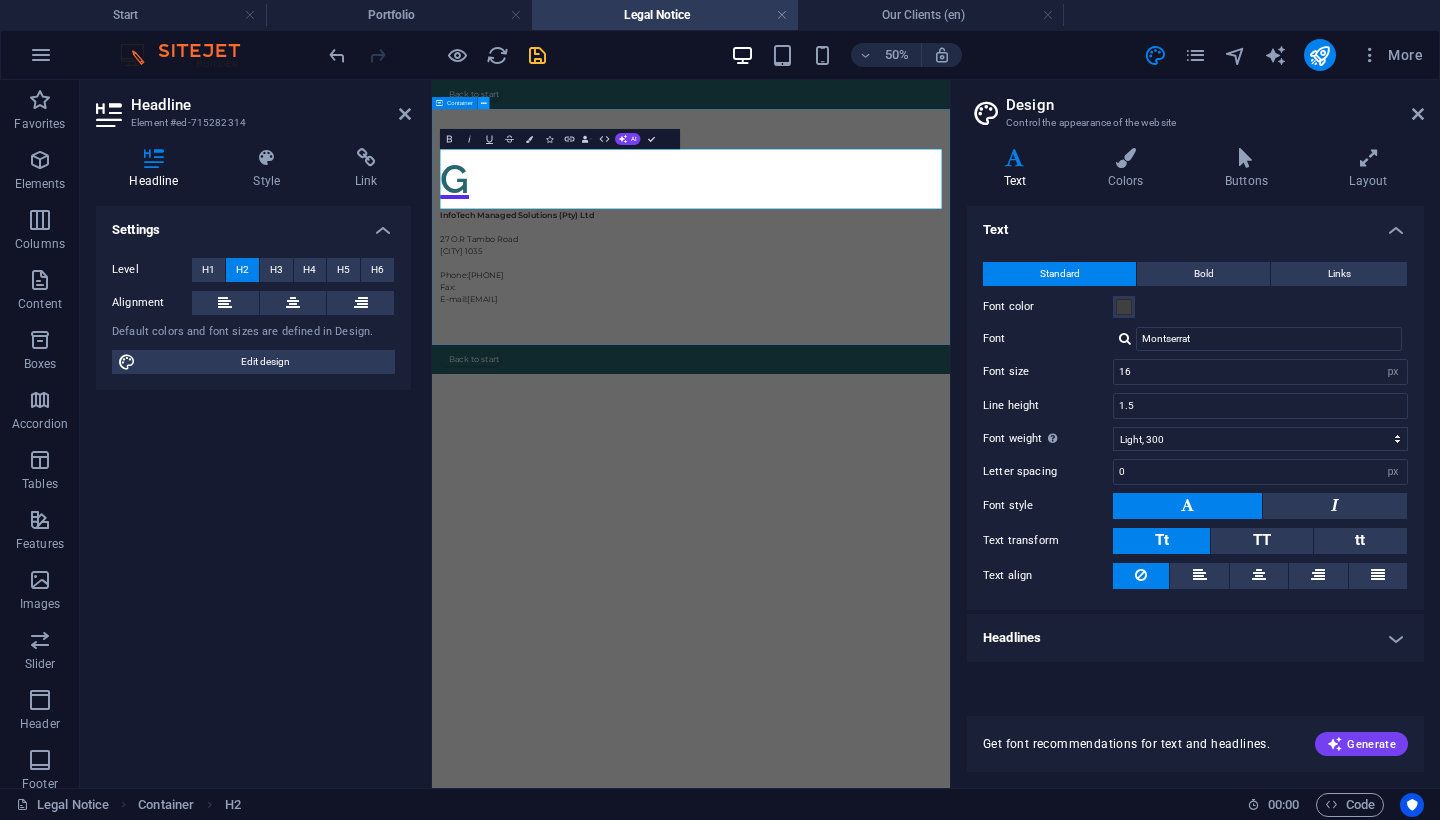 click at bounding box center (484, 103) 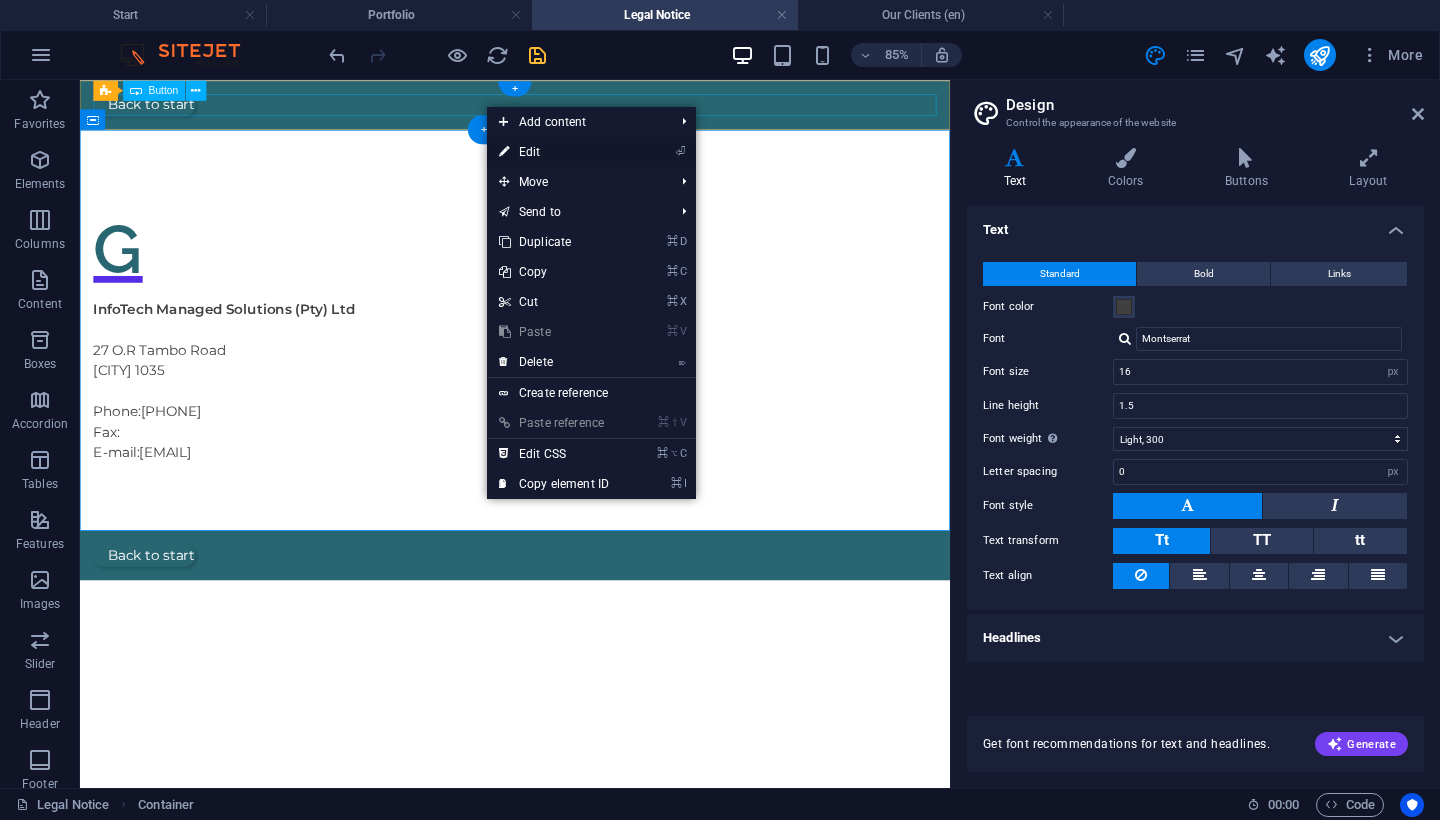 click on "⏎  Edit" at bounding box center [554, 152] 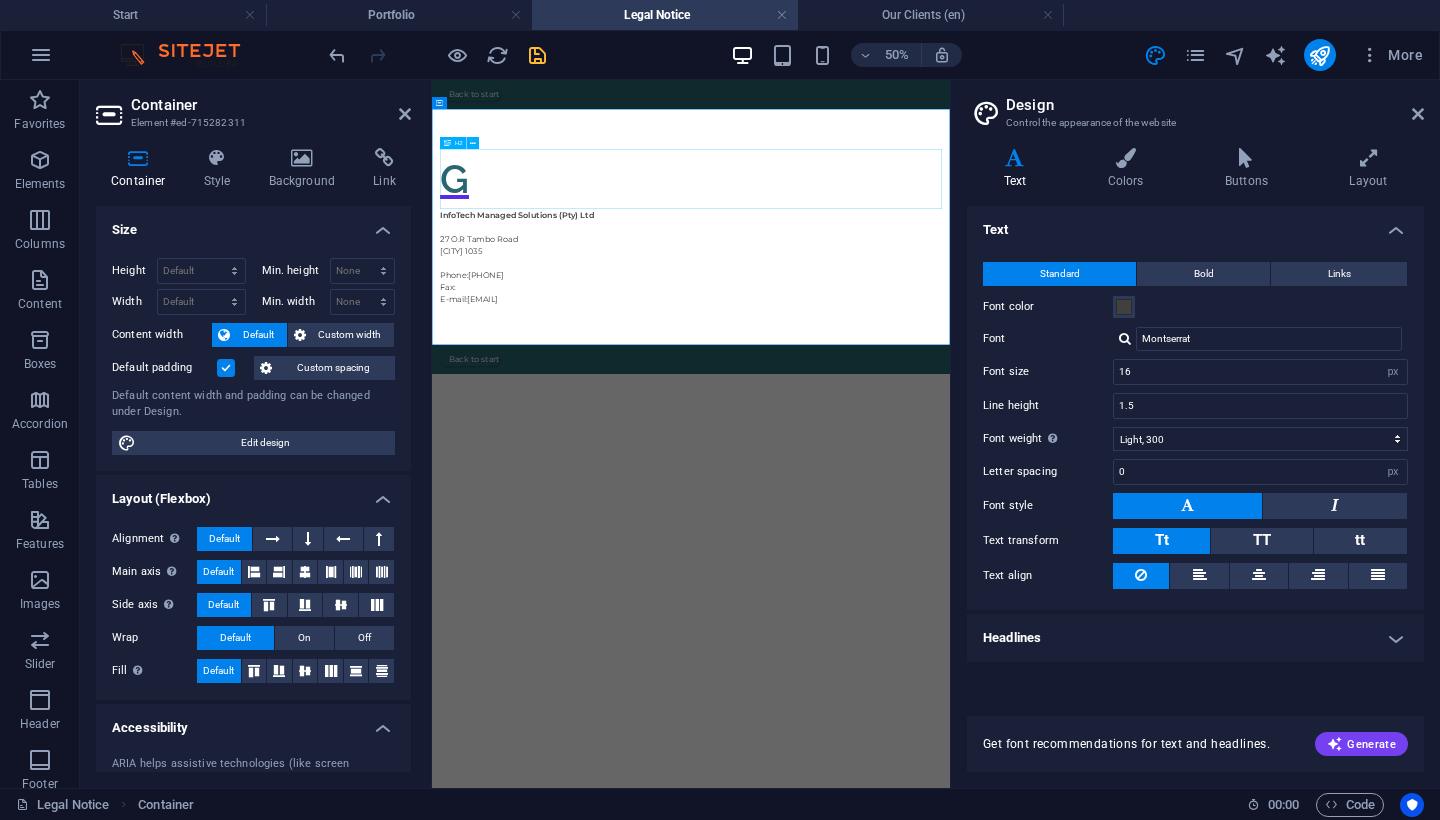 click on "G" at bounding box center (950, 278) 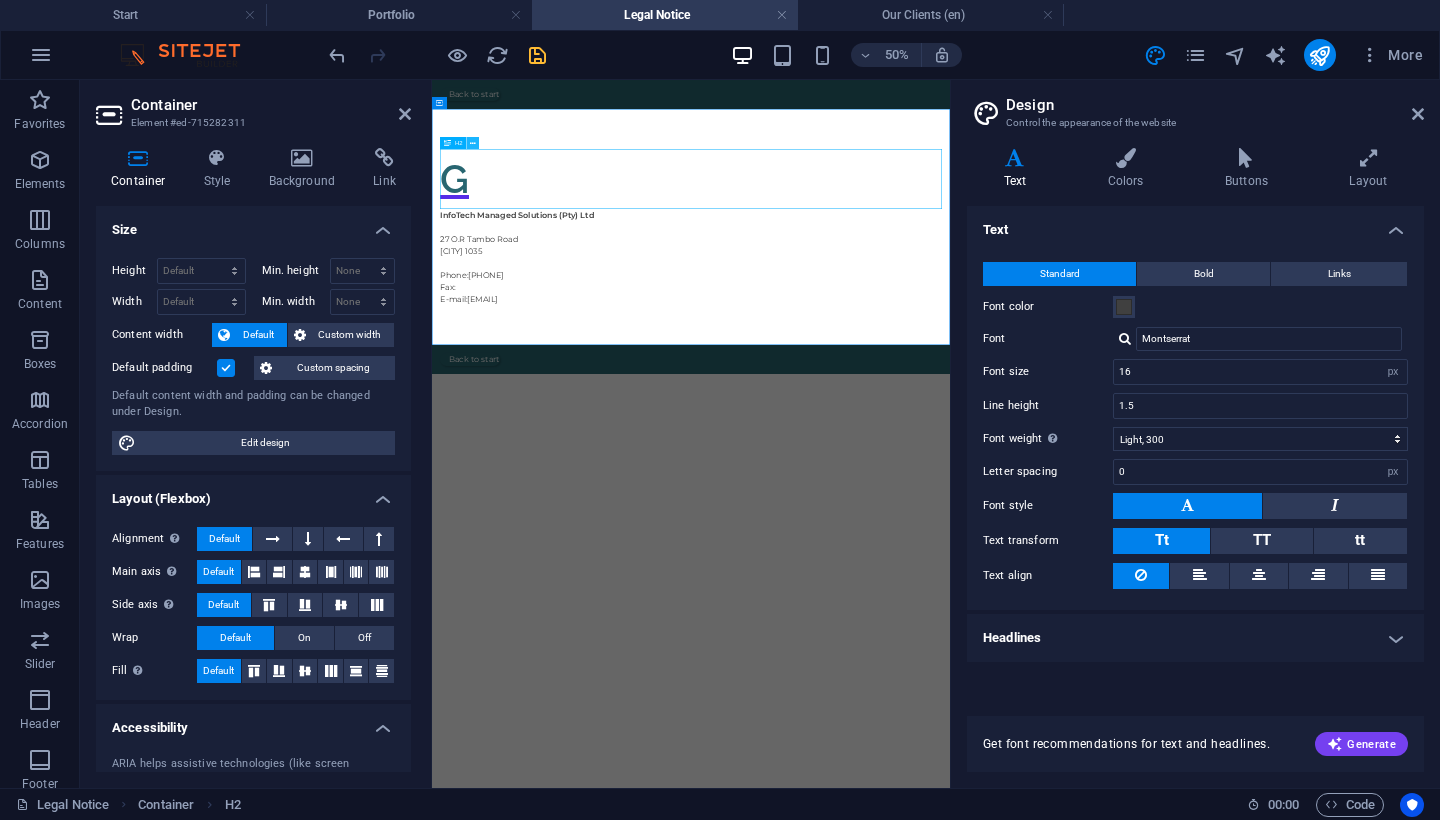 click at bounding box center (473, 143) 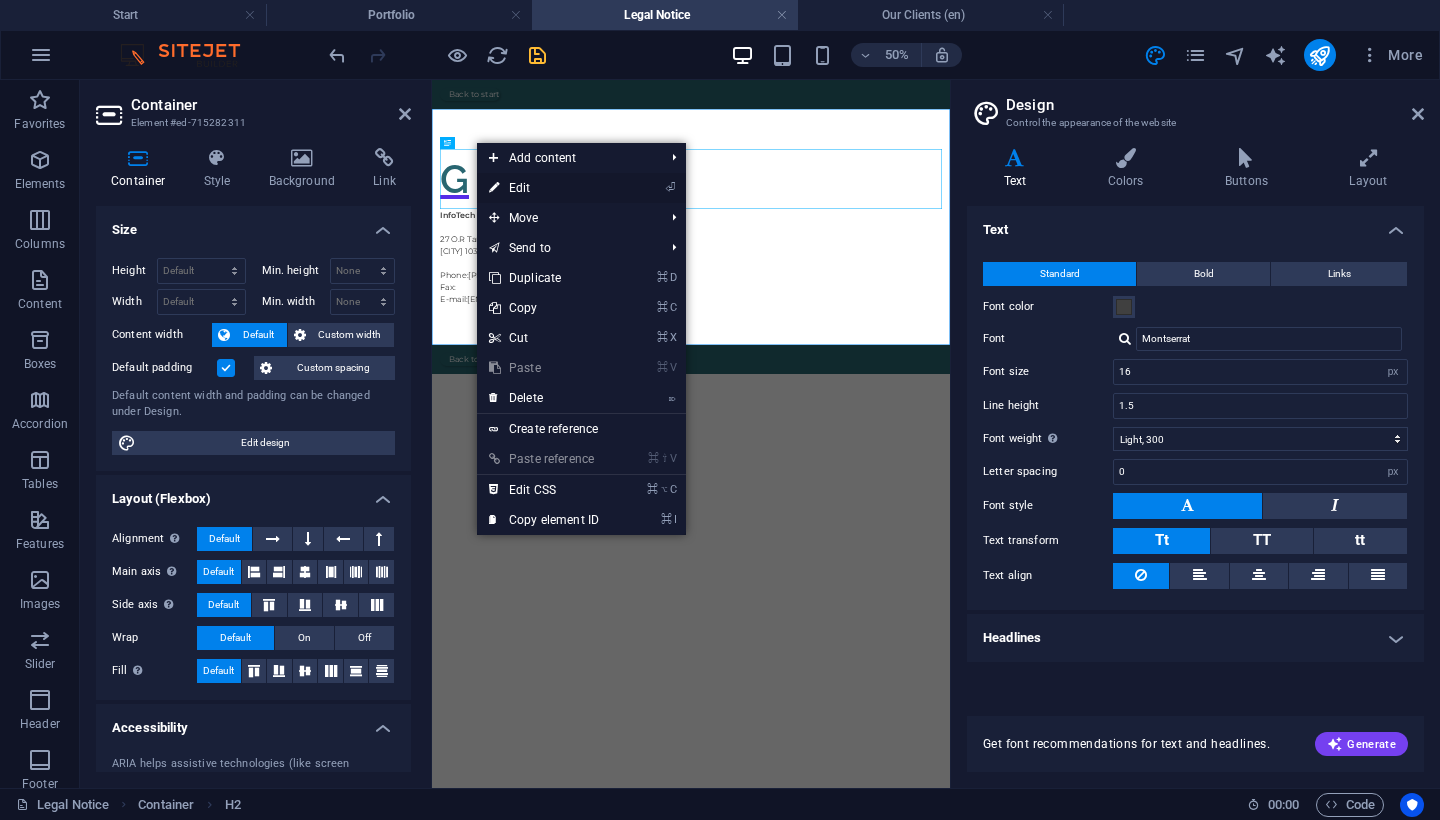 click at bounding box center (494, 188) 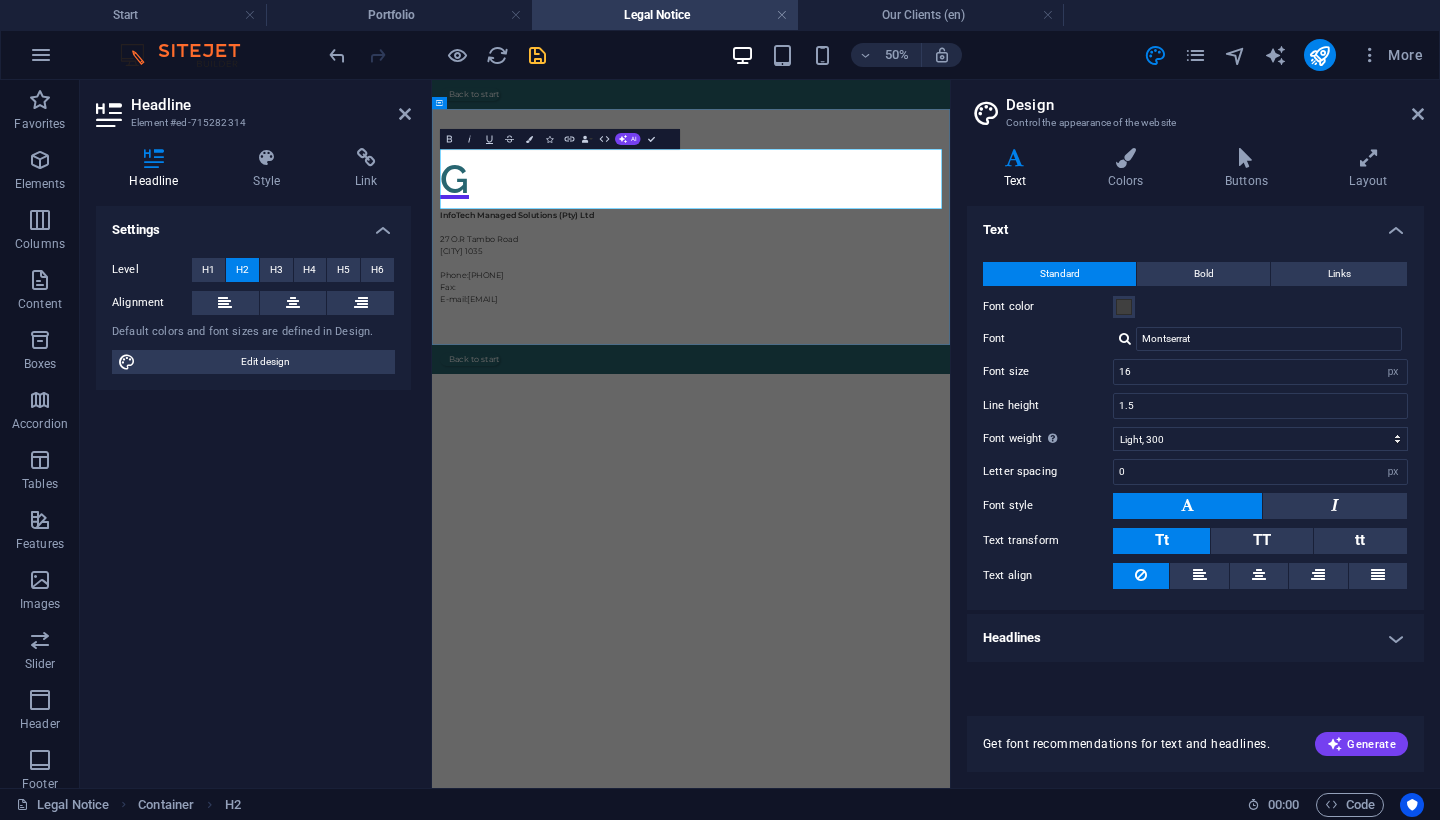 click on "G" at bounding box center [950, 278] 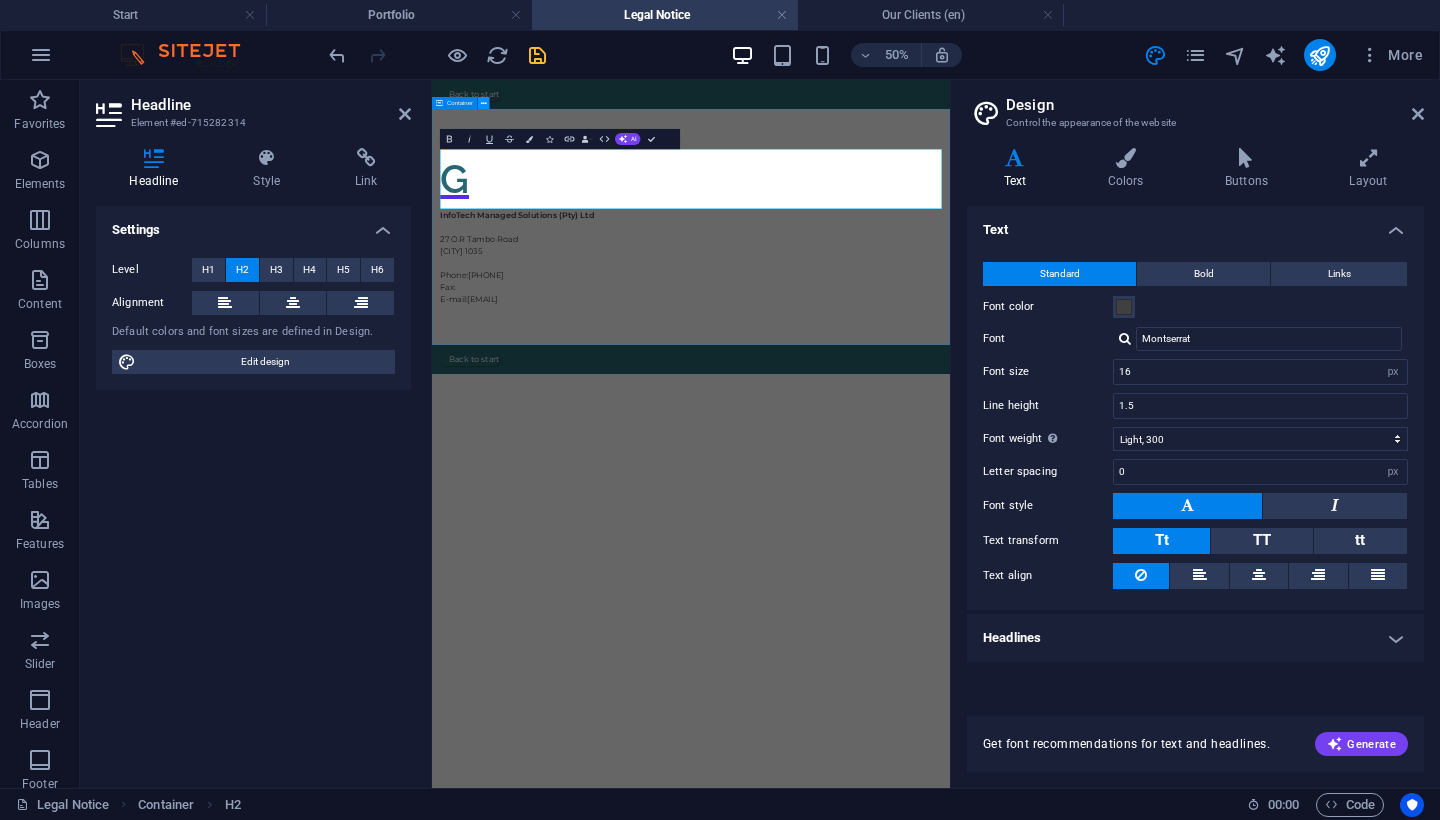click at bounding box center [484, 103] 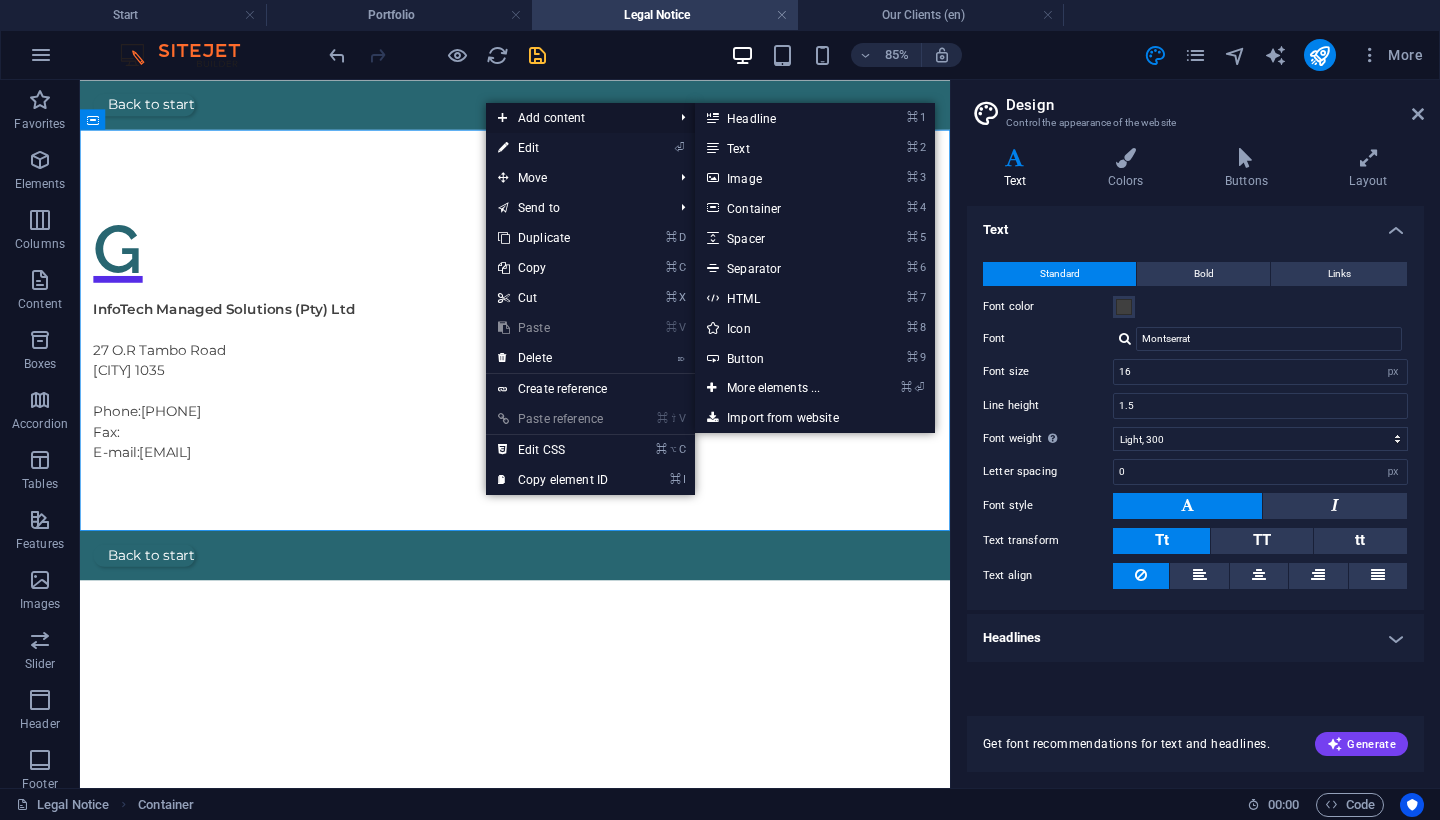 click on "Add content" at bounding box center [575, 118] 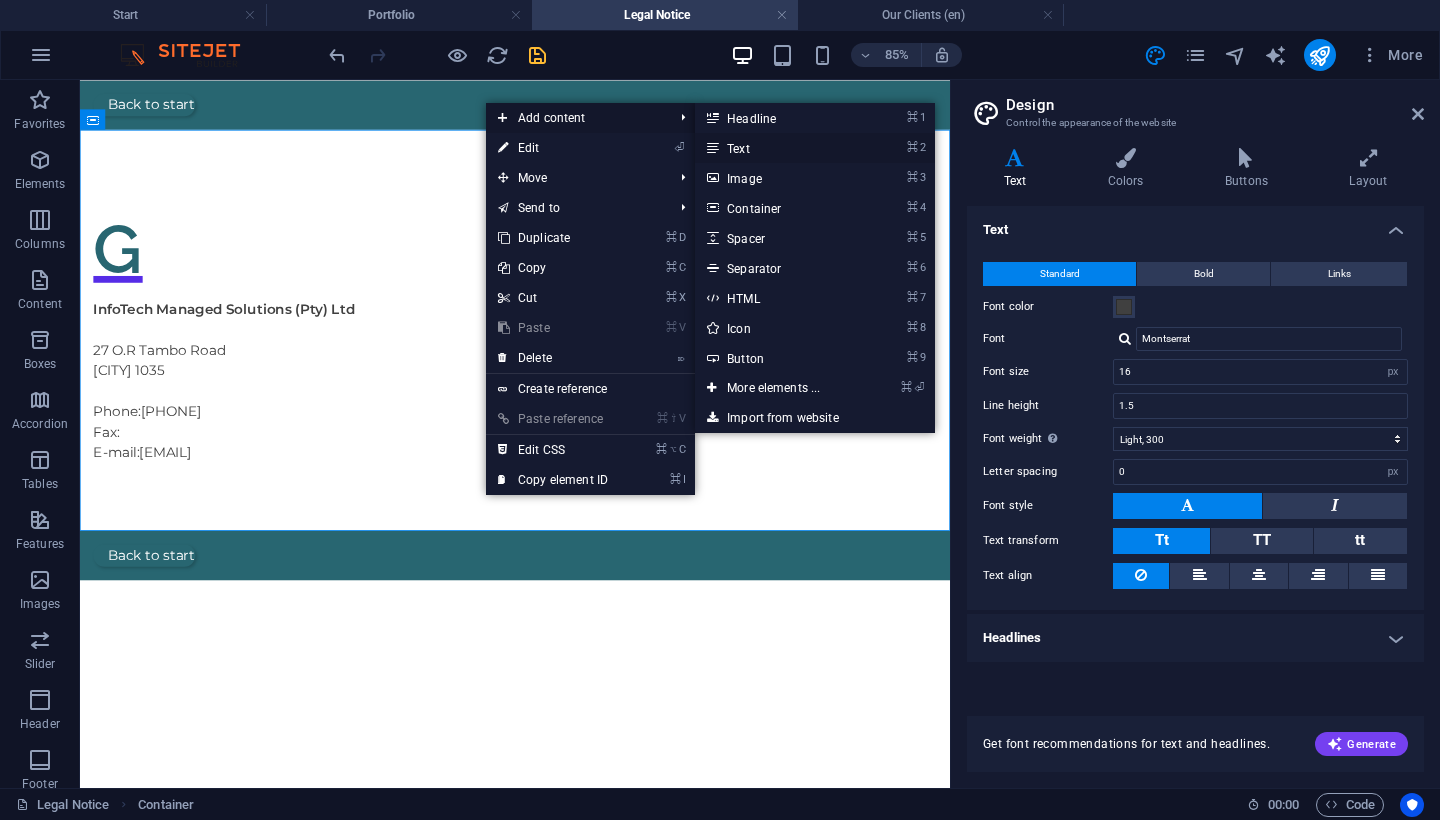 click on "⌘ 2  Text" at bounding box center (777, 148) 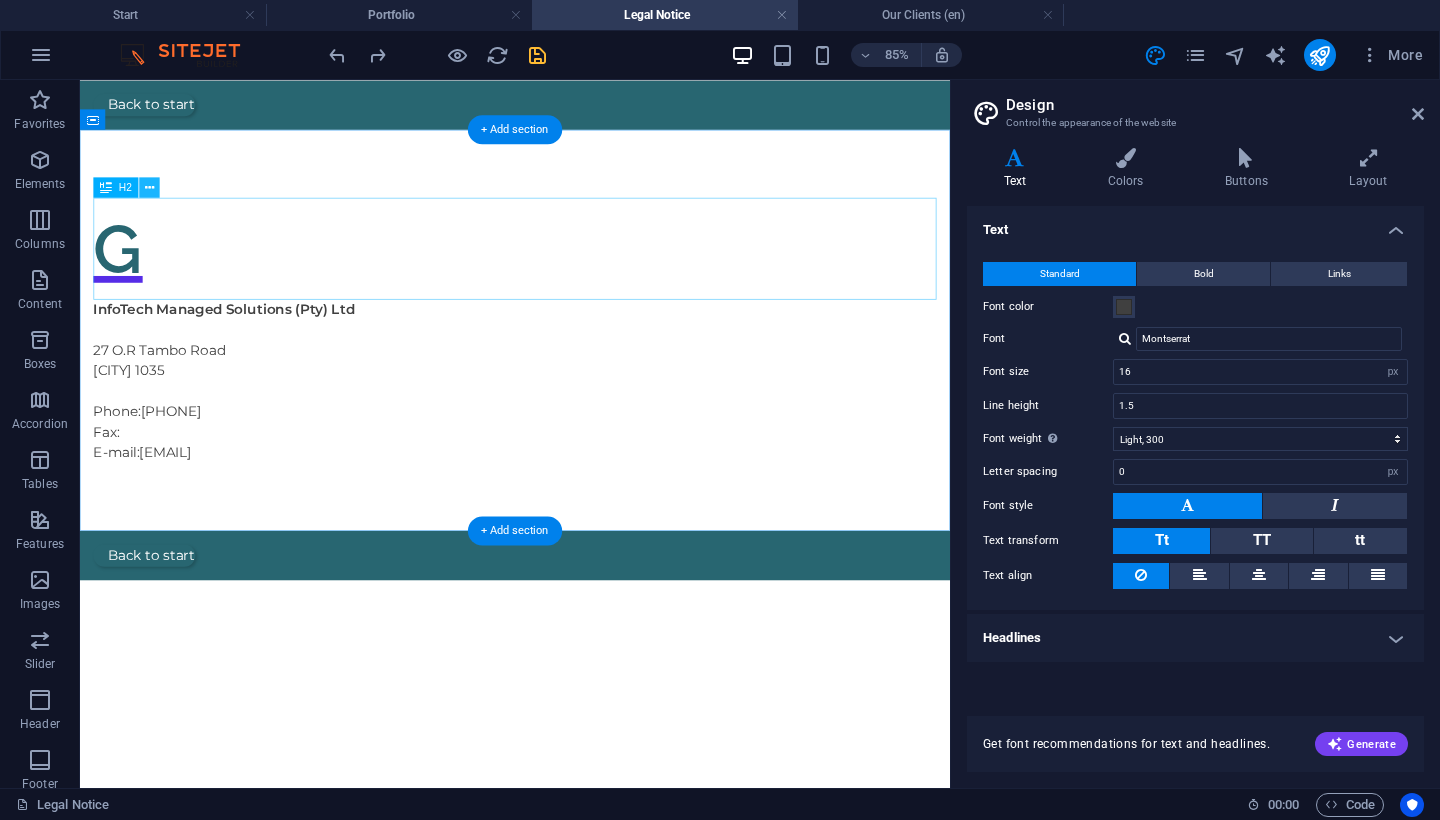 click at bounding box center [149, 187] 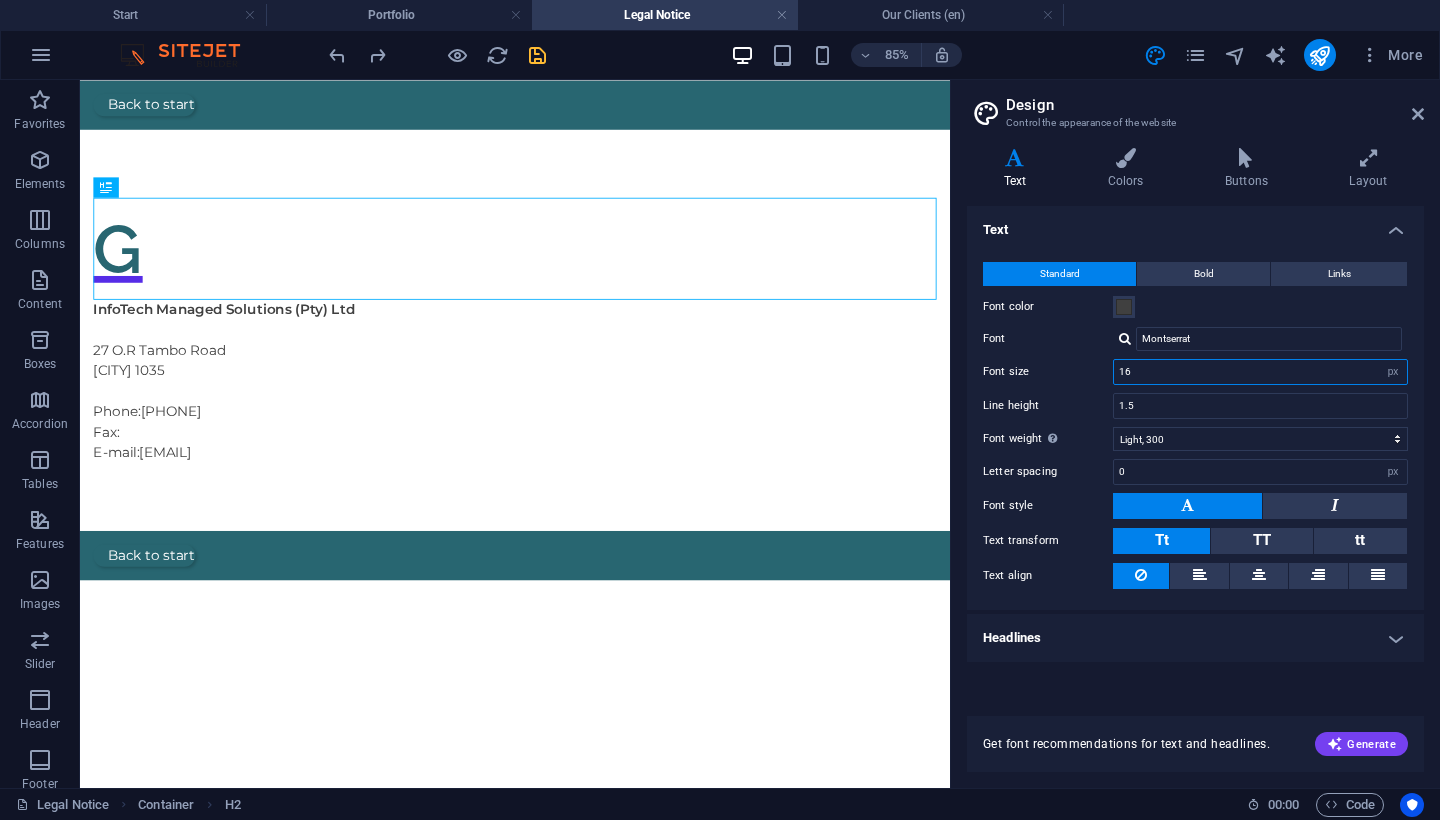 click on "16" at bounding box center [1260, 372] 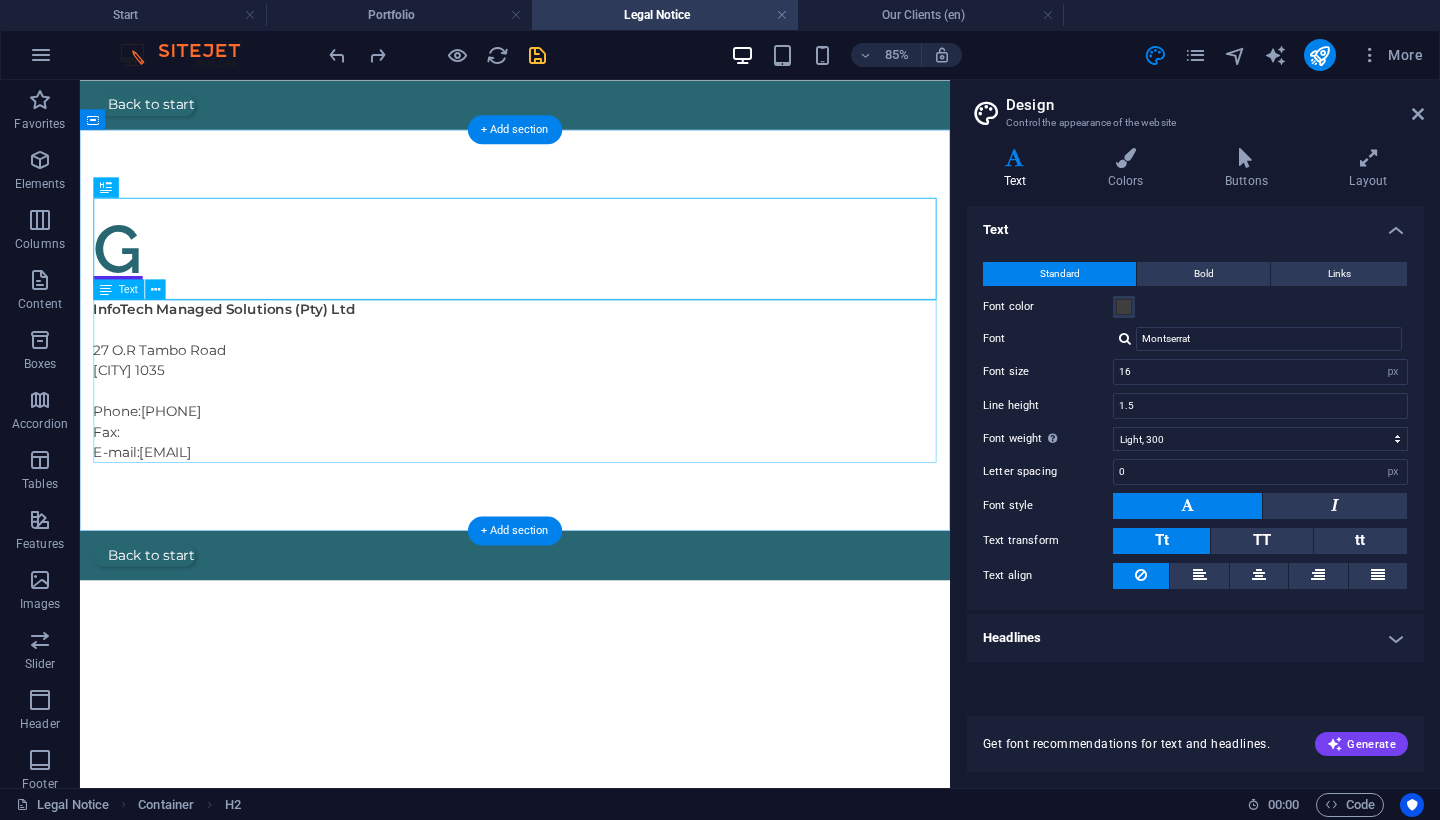 click on "Text" at bounding box center (128, 289) 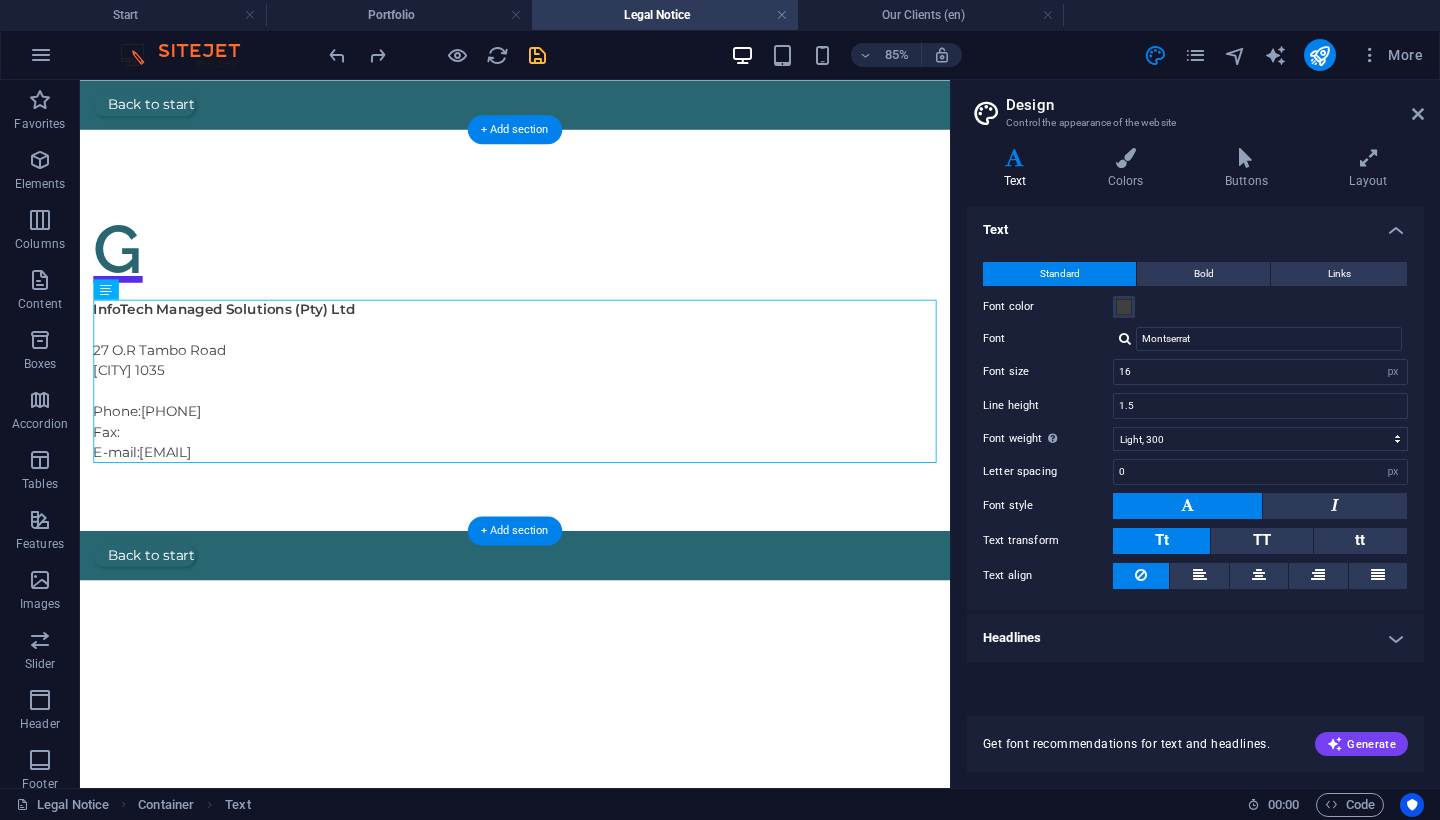 click on "G" at bounding box center (592, 278) 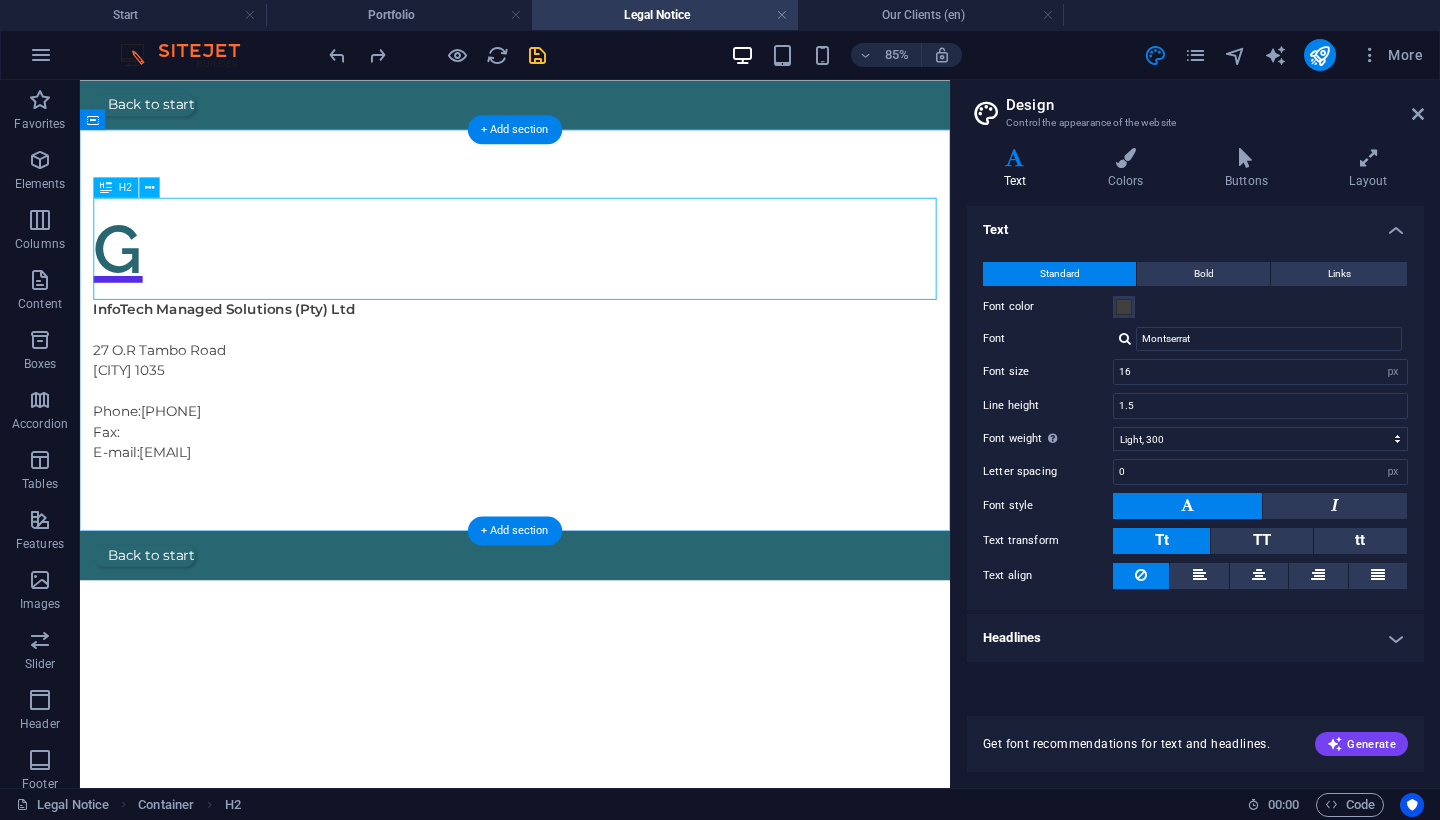 click on "H2" at bounding box center (125, 187) 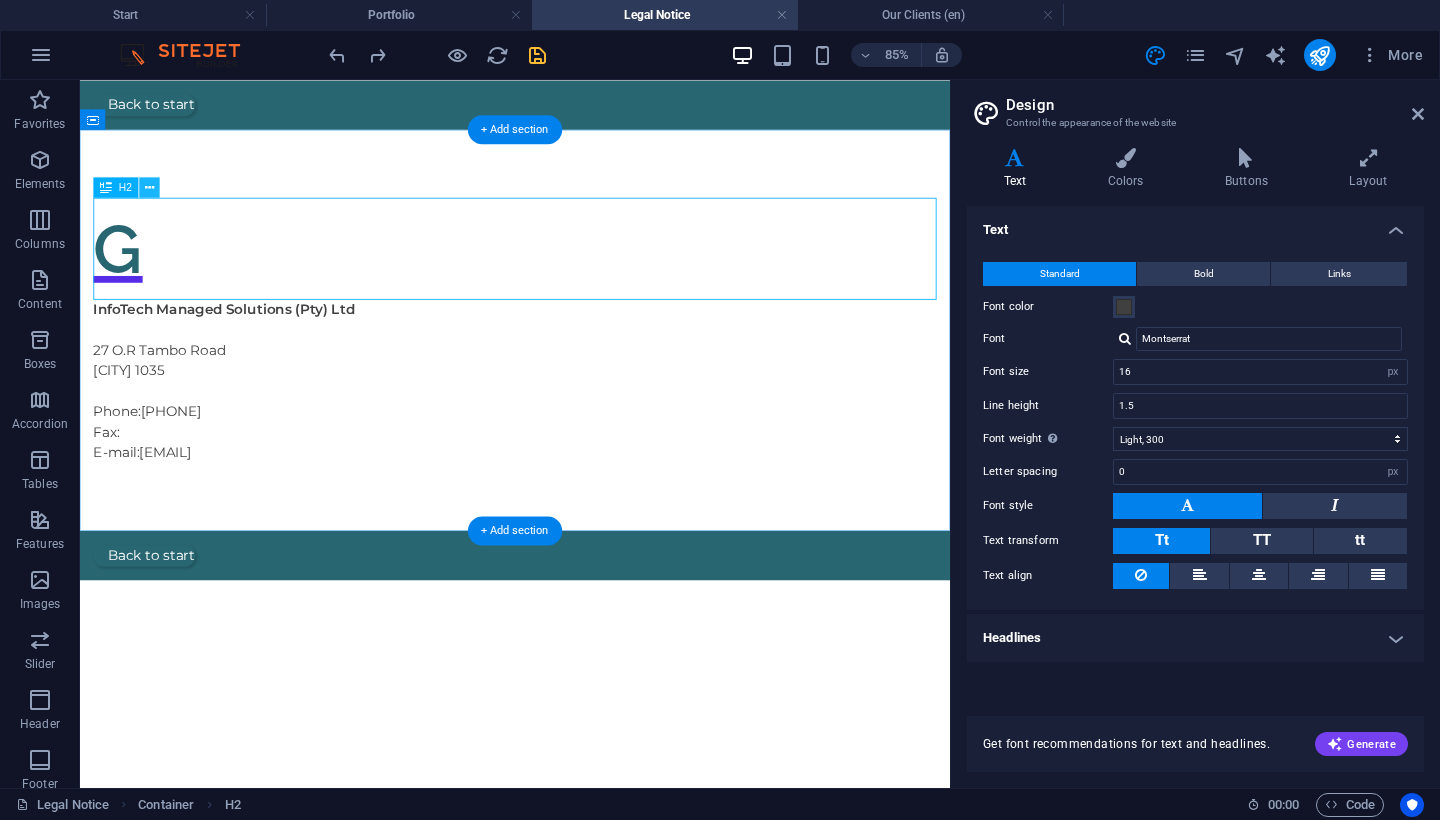 click at bounding box center (149, 187) 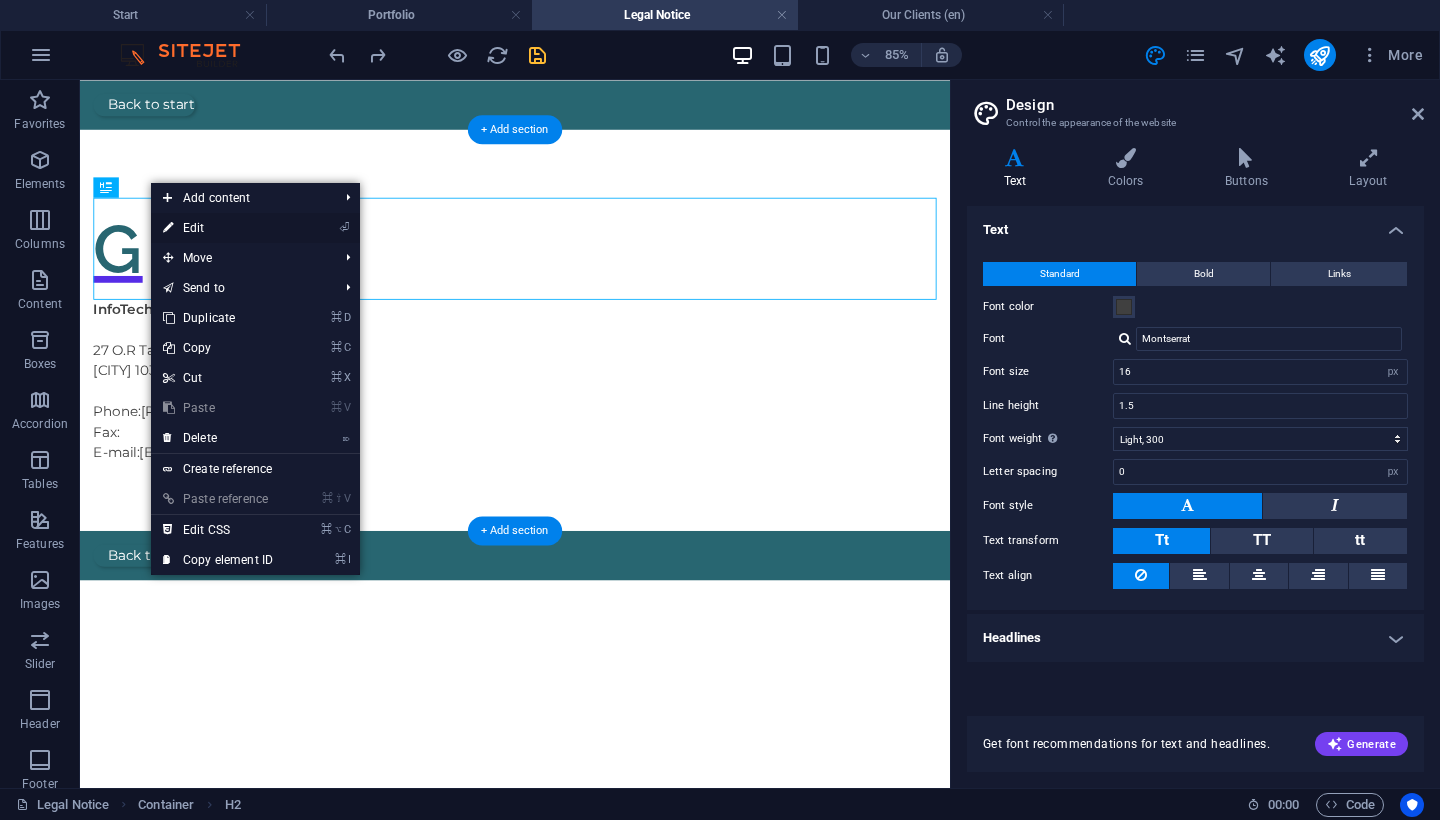 click on "⏎  Edit" at bounding box center [218, 228] 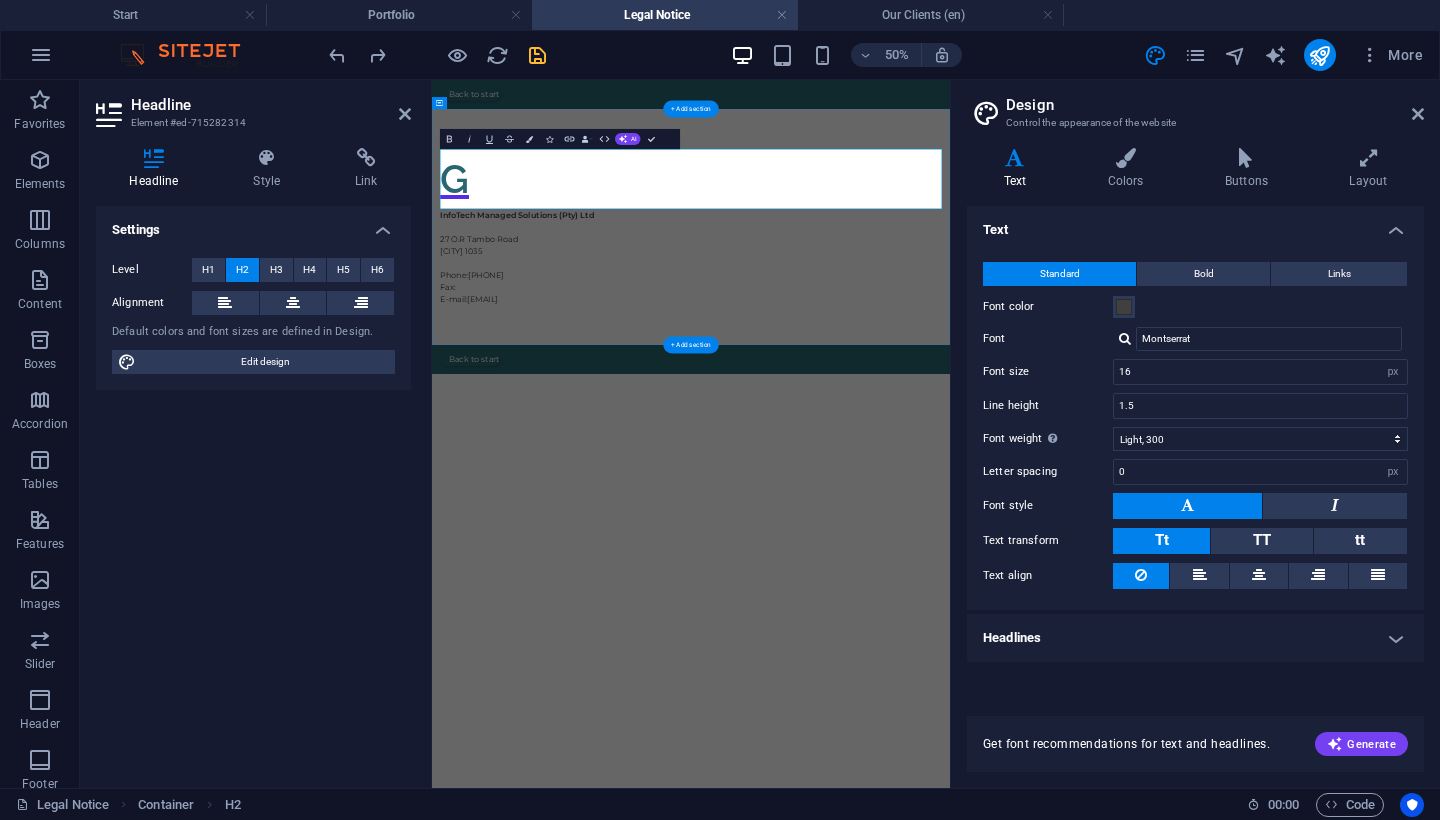 click on "G" at bounding box center [950, 278] 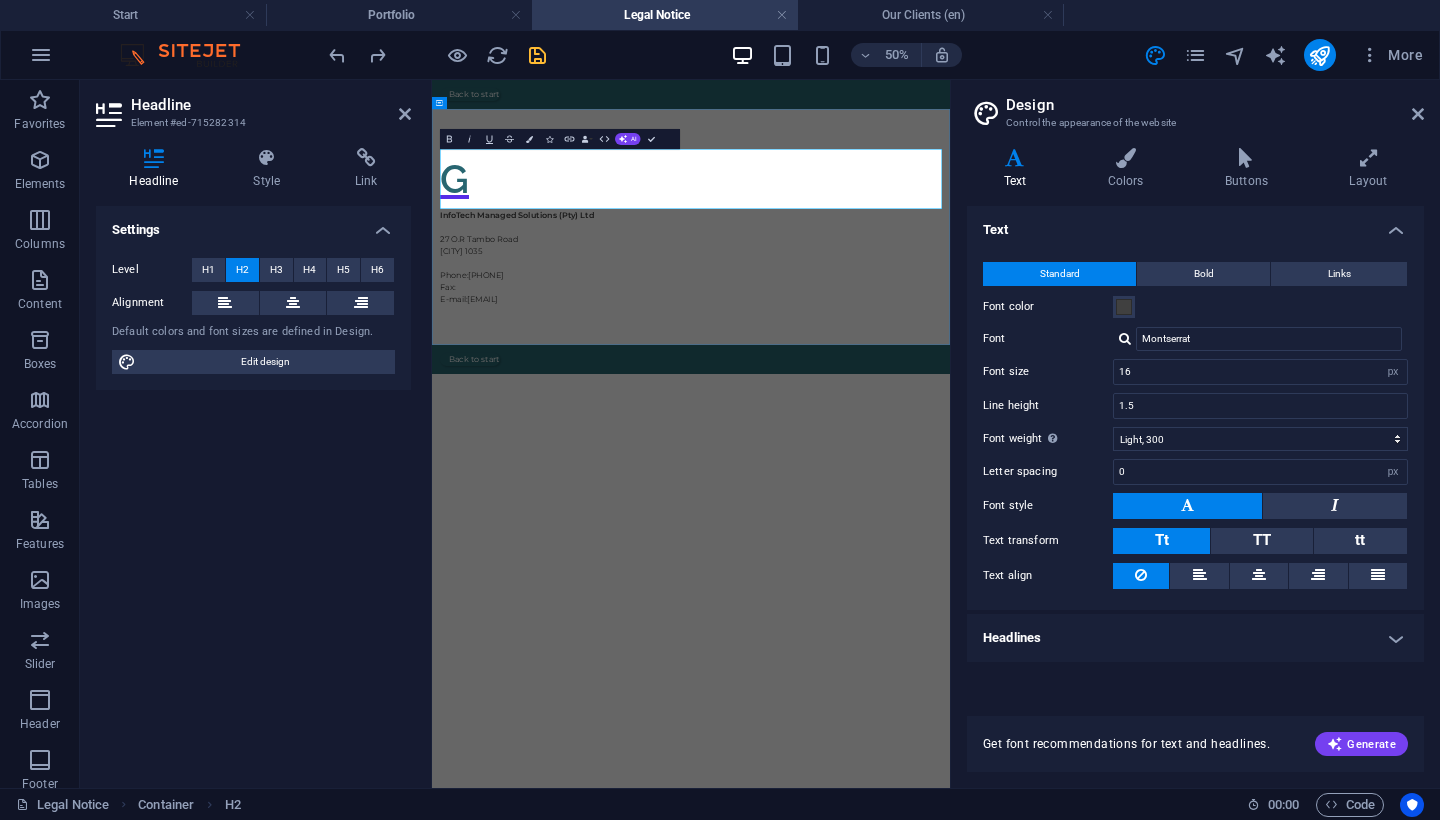 click on "G" at bounding box center [950, 278] 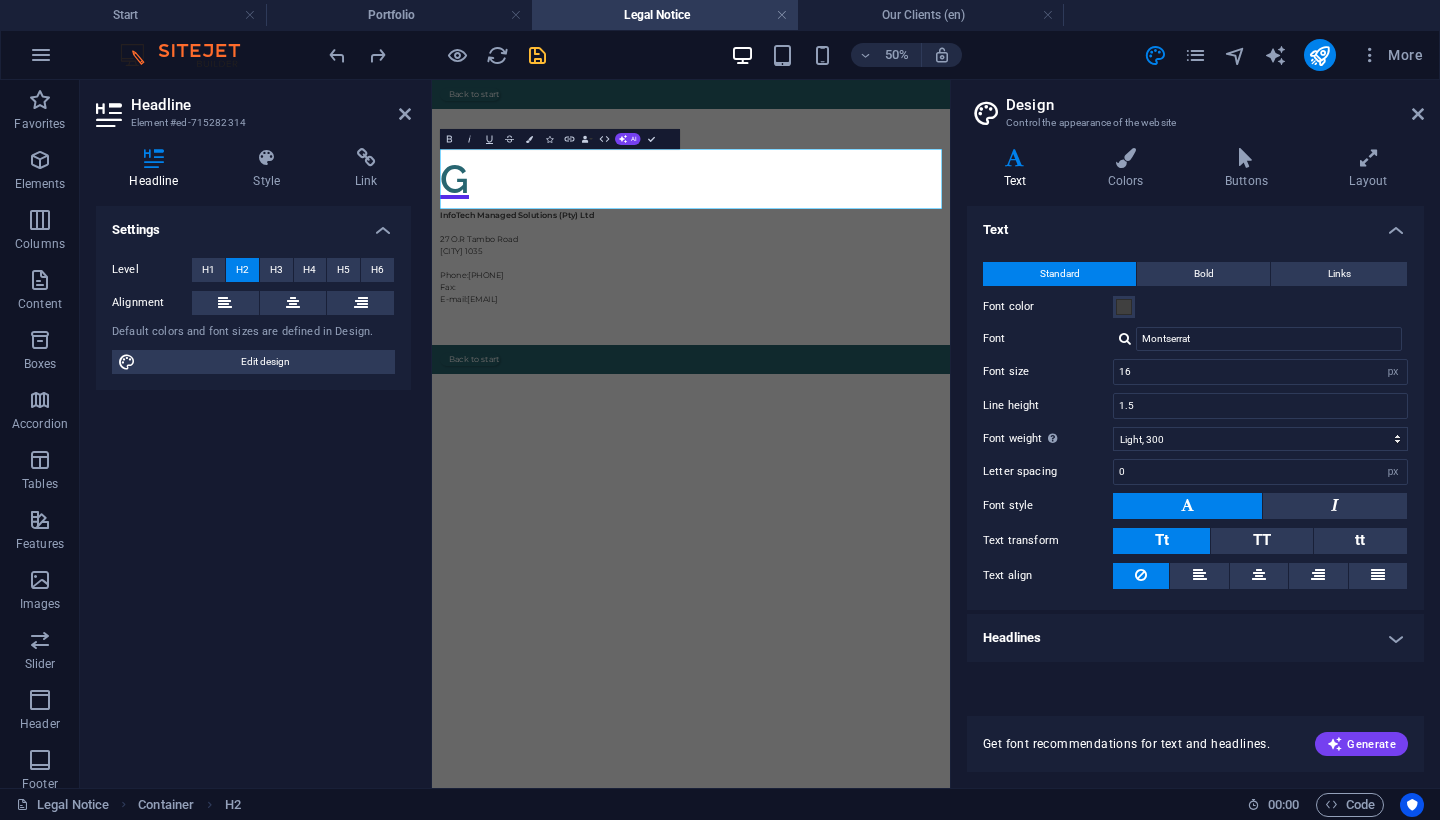 click on "Skip to main content
Back to start G InfoTech Managed Solutions (Pty) Ltd   [NUMBER] [STREET] [CITY]   [POSTAL_CODE] Phone:  [PHONE] Fax:  E-mail:  [EMAIL] Back to start" at bounding box center (950, 374) 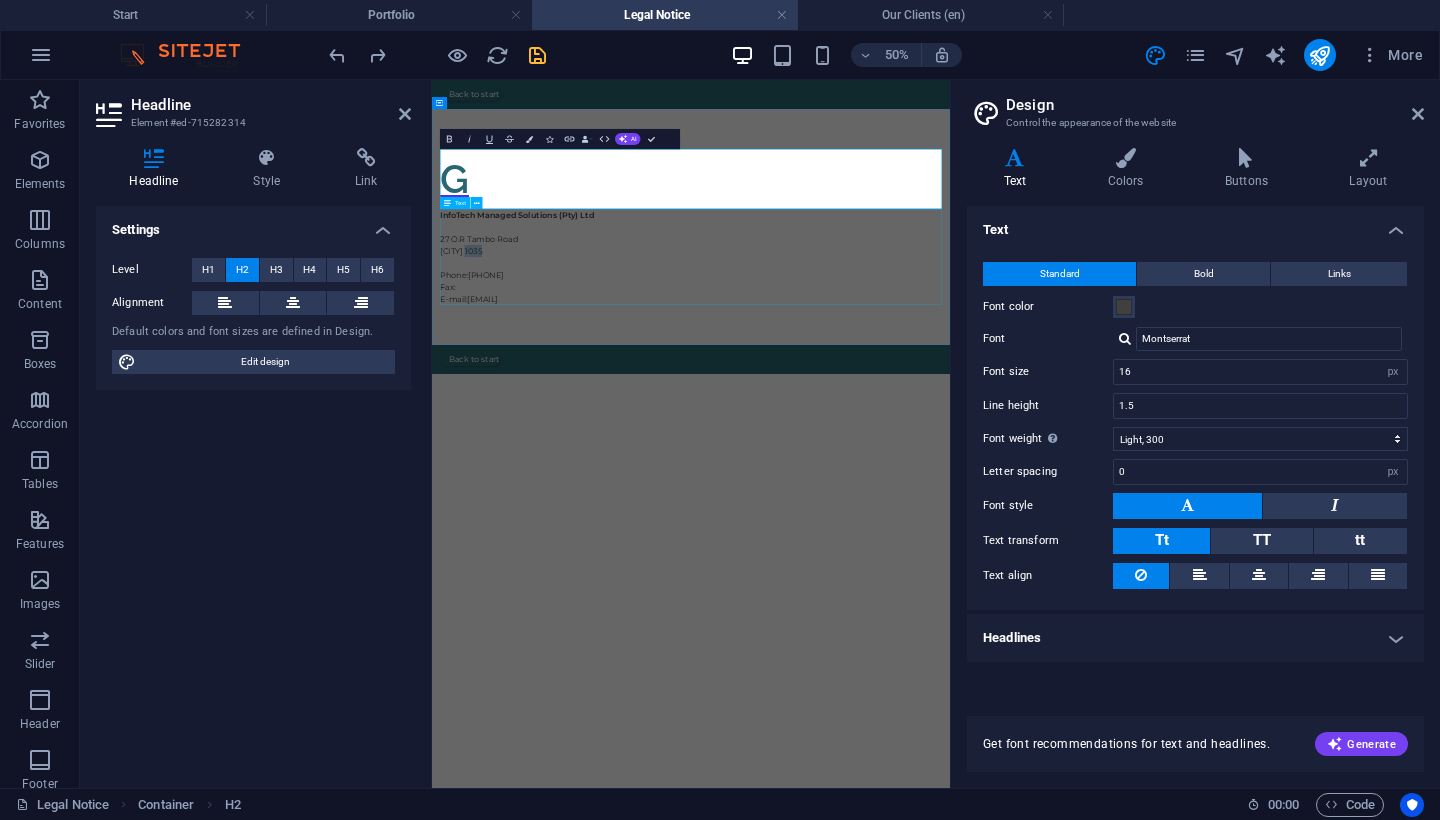 click on "InfoTech Managed Solutions (Pty) Ltd   [NUMBER] [STREET] [CITY]   [POSTAL_CODE] Phone:  [PHONE] Fax:  E-mail:  [EMAIL]" at bounding box center (950, 434) 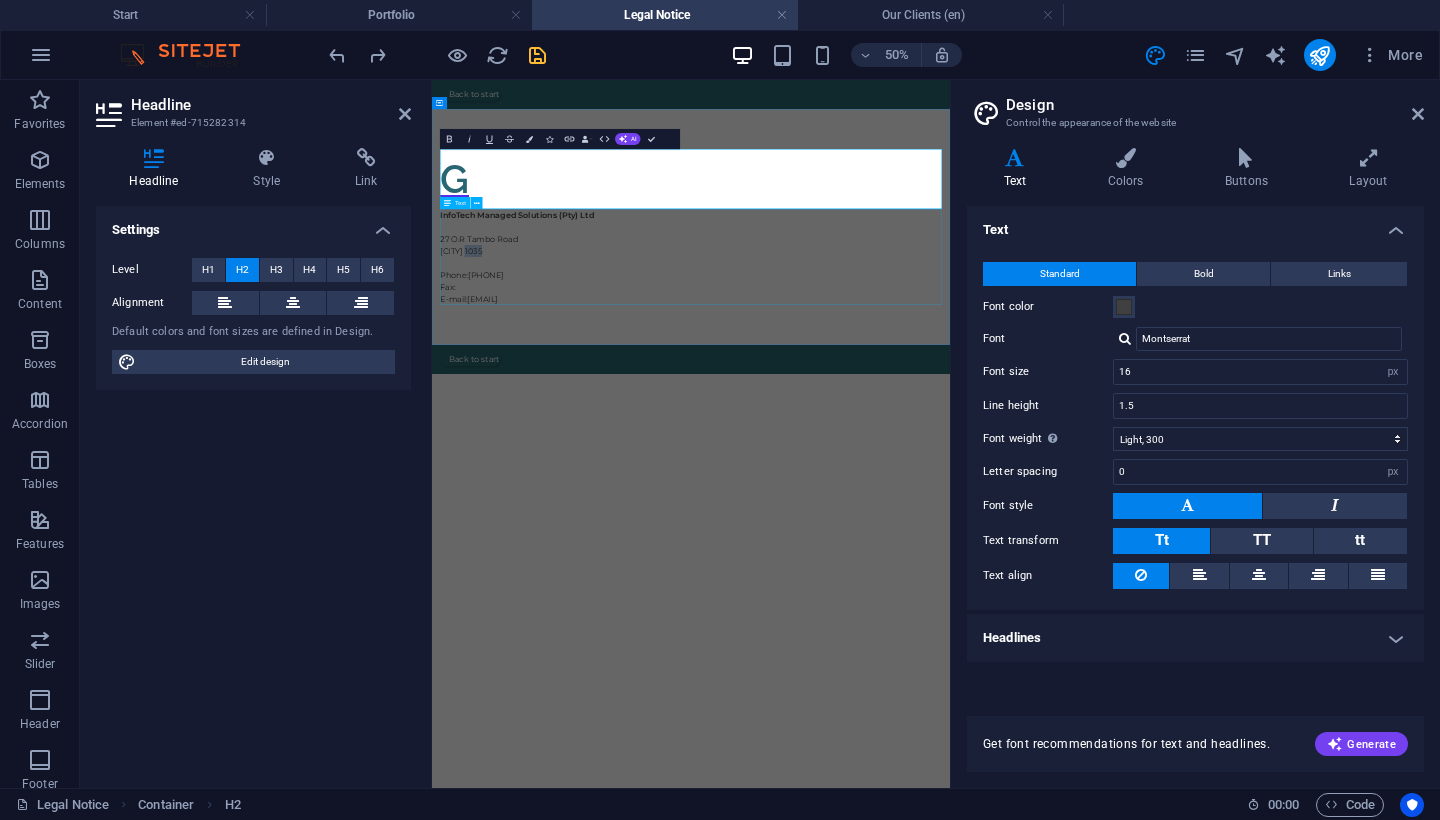 click on "InfoTech Managed Solutions (Pty) Ltd   [NUMBER] [STREET] [CITY]   [POSTAL_CODE] Phone:  [PHONE] Fax:  E-mail:  [EMAIL]" at bounding box center [950, 434] 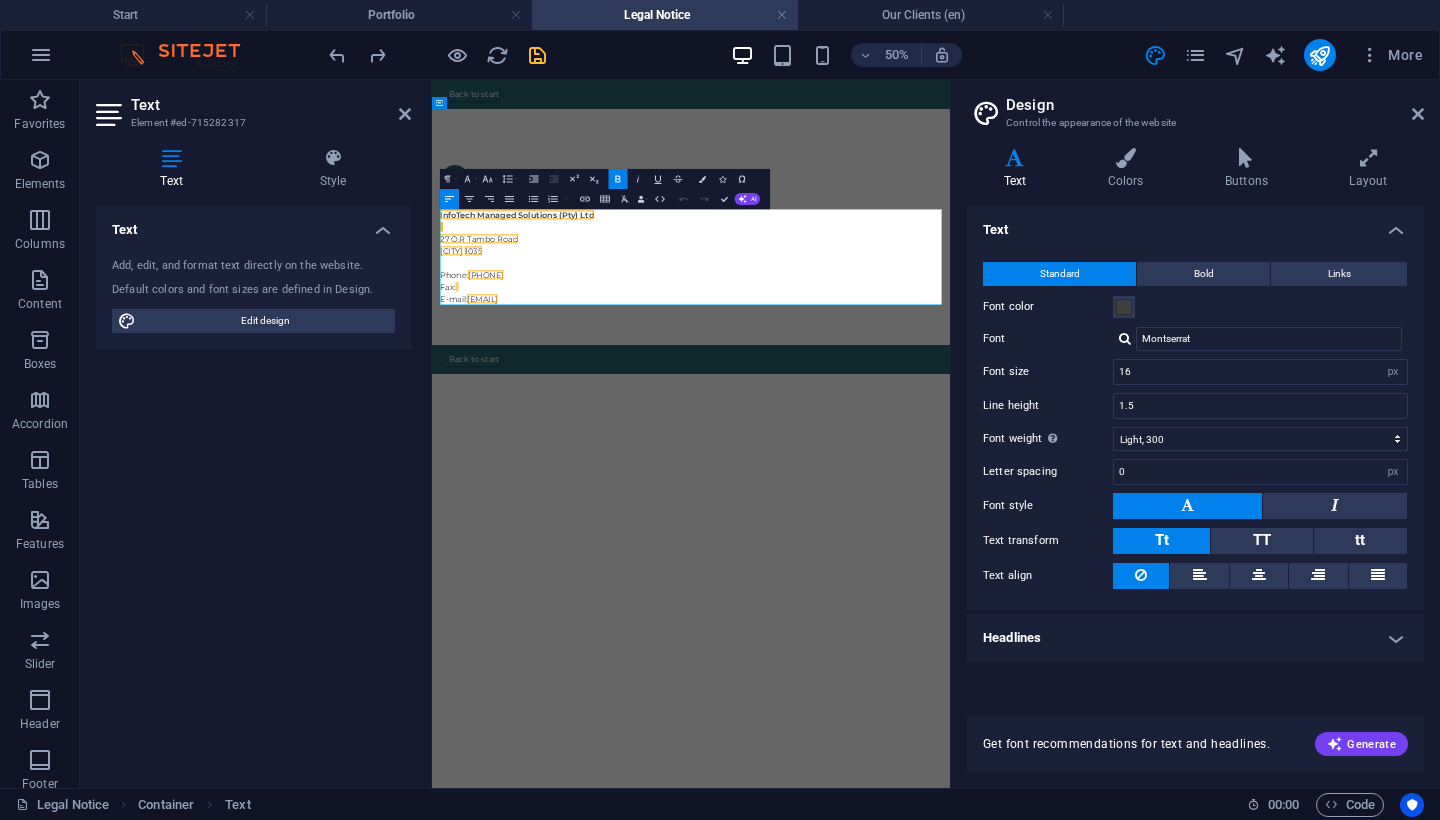 click on "InfoTech Managed Solutions (Pty) Ltd   [NUMBER] [STREET] [CITY]   [POSTAL_CODE]" at bounding box center [950, 386] 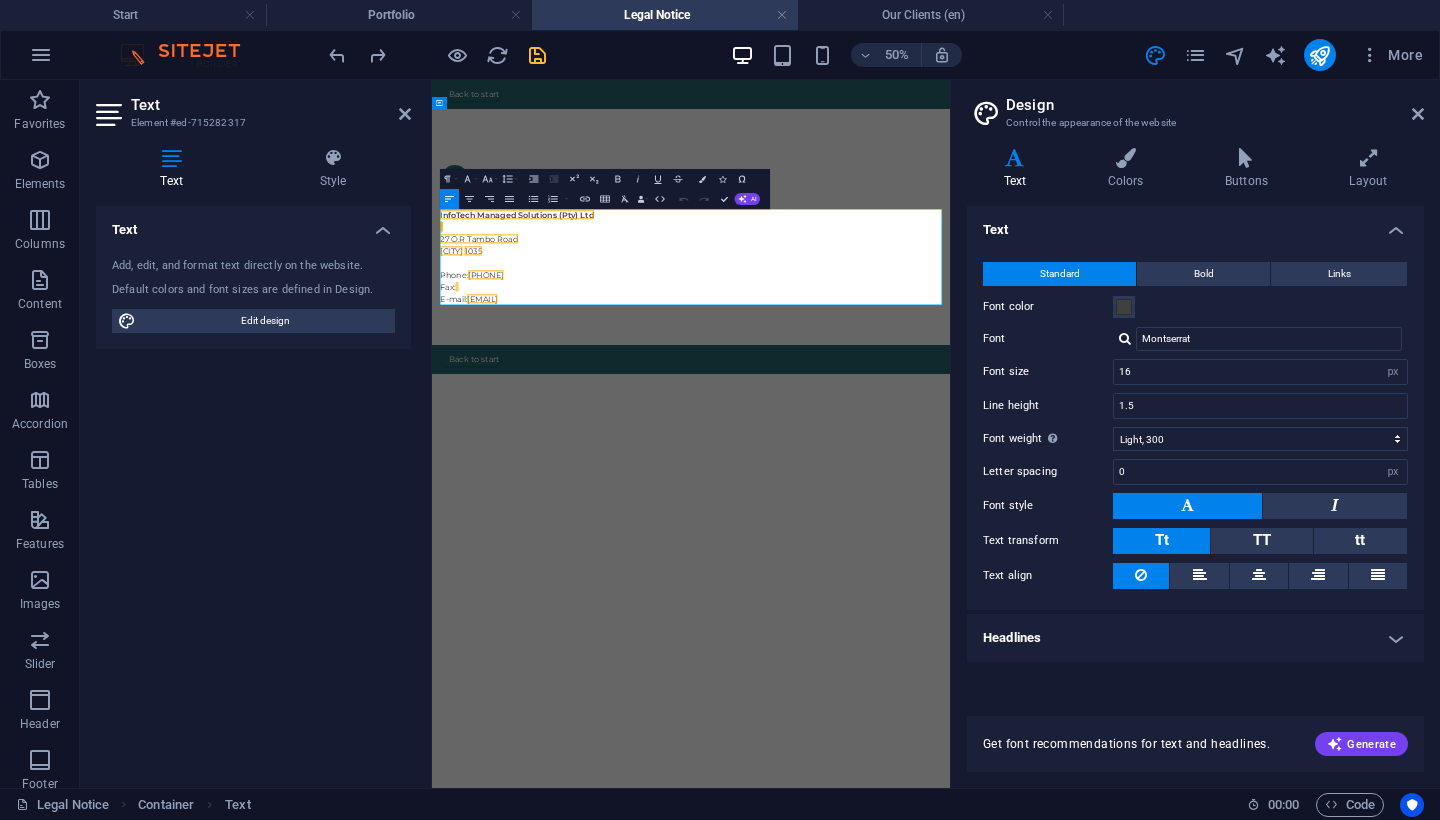 click on "27 O.R Tambo Road" at bounding box center [526, 397] 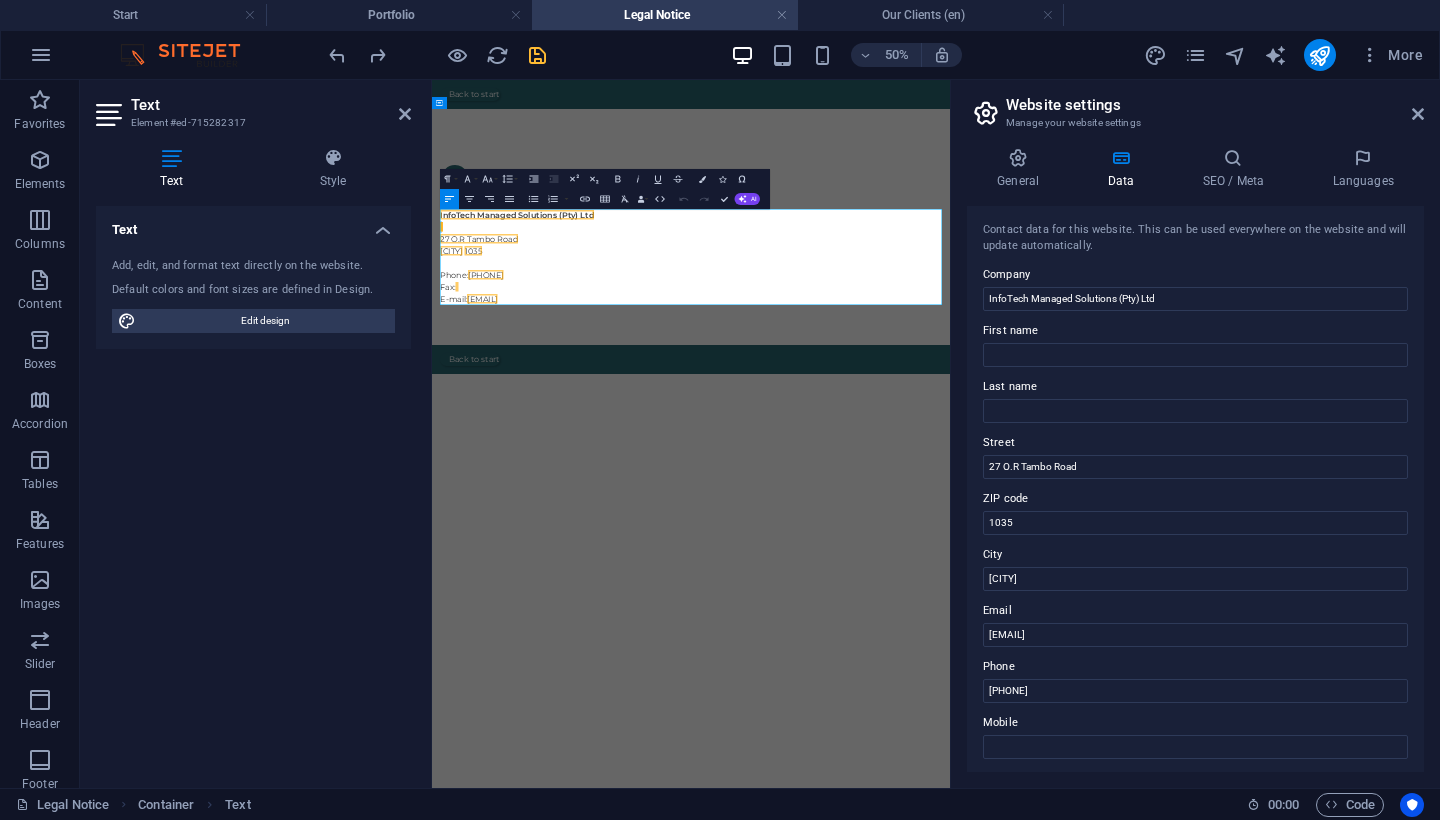 click on "27 O.R Tambo Road" at bounding box center (526, 397) 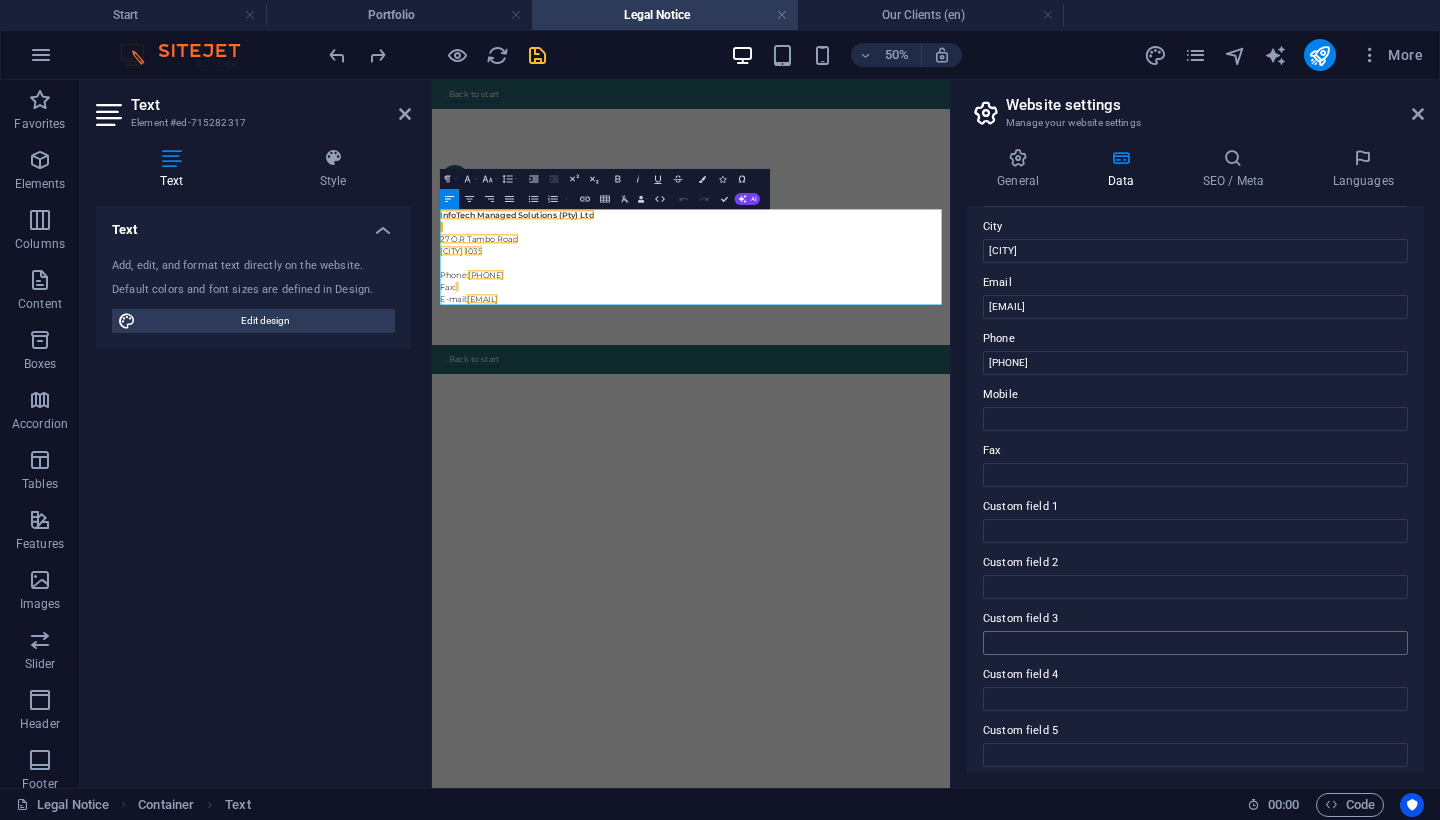 scroll, scrollTop: 315, scrollLeft: 0, axis: vertical 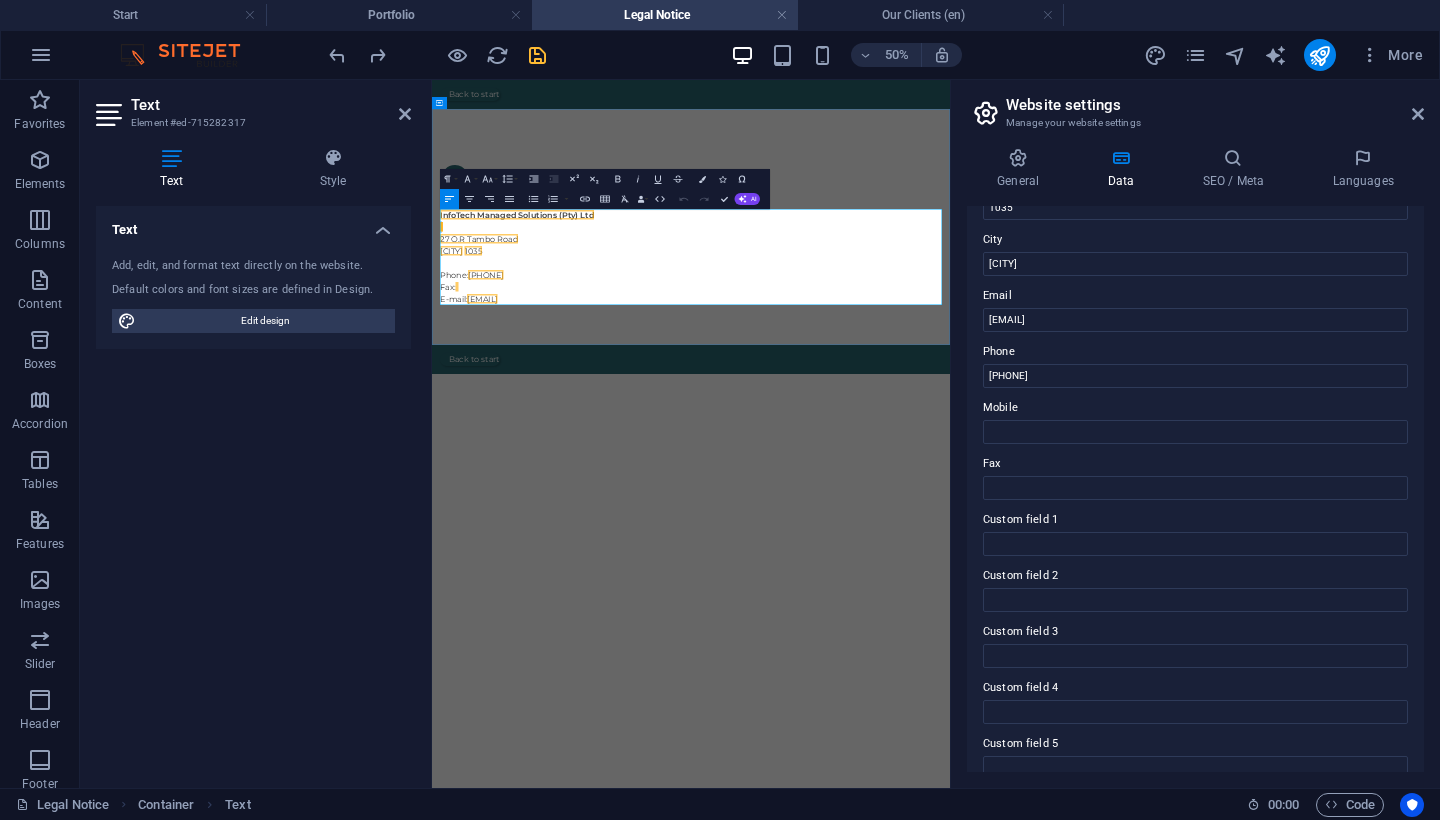 click on "InfoTech Managed Solutions (Pty) Ltd   [NUMBER] [STREET] [CITY]   [POSTAL_CODE]" at bounding box center (950, 386) 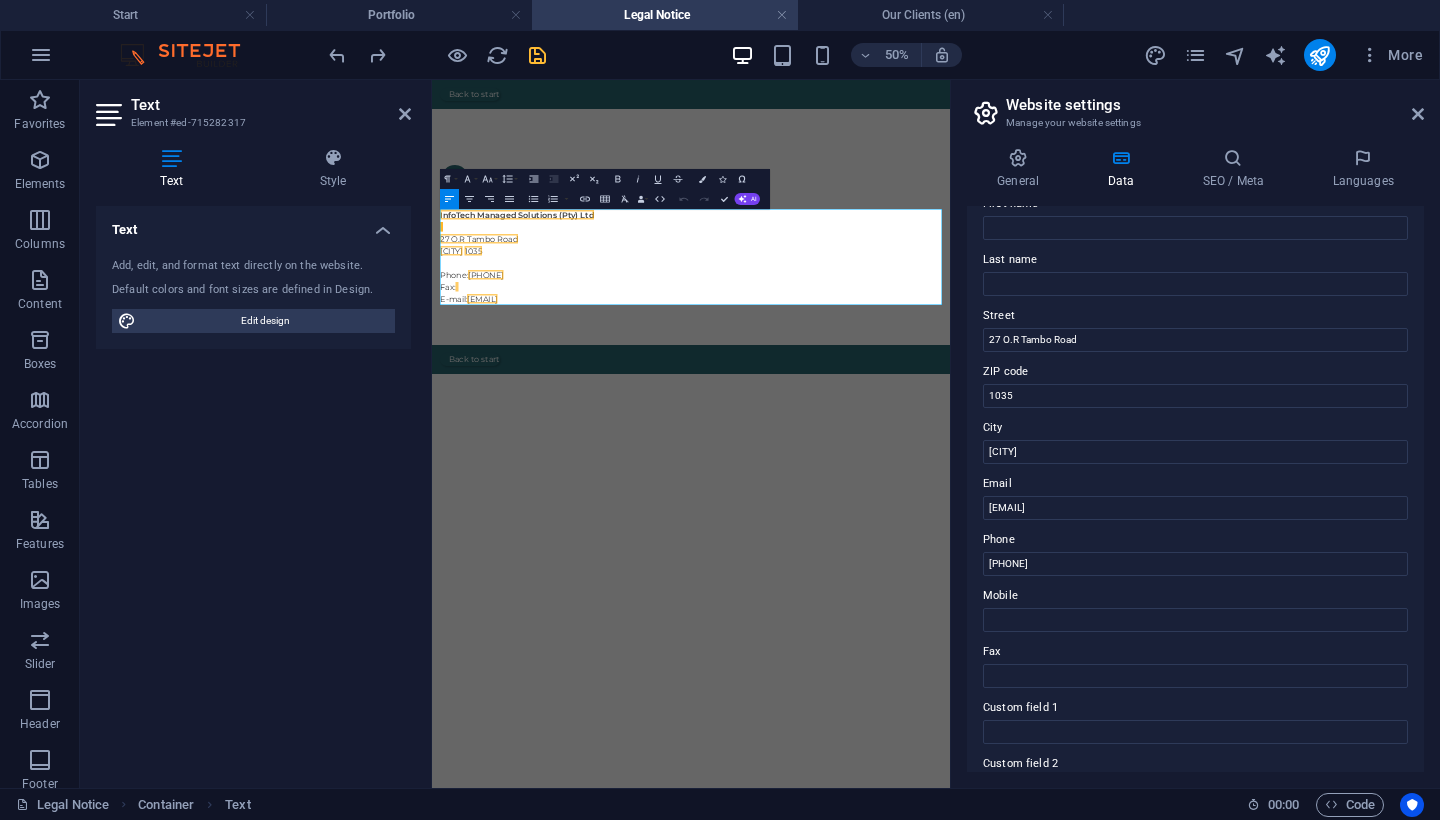 scroll, scrollTop: 103, scrollLeft: 0, axis: vertical 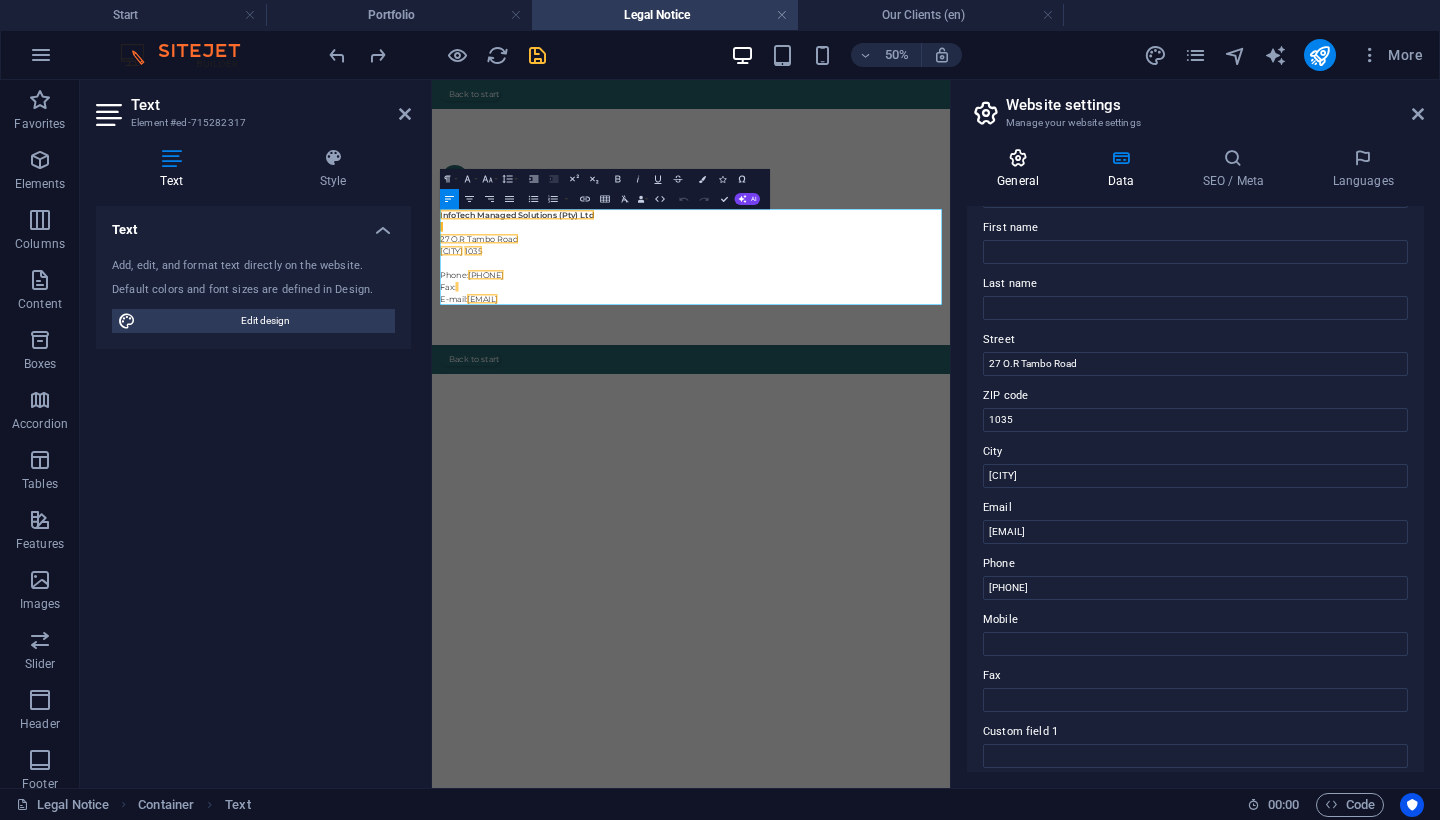 click at bounding box center (1018, 158) 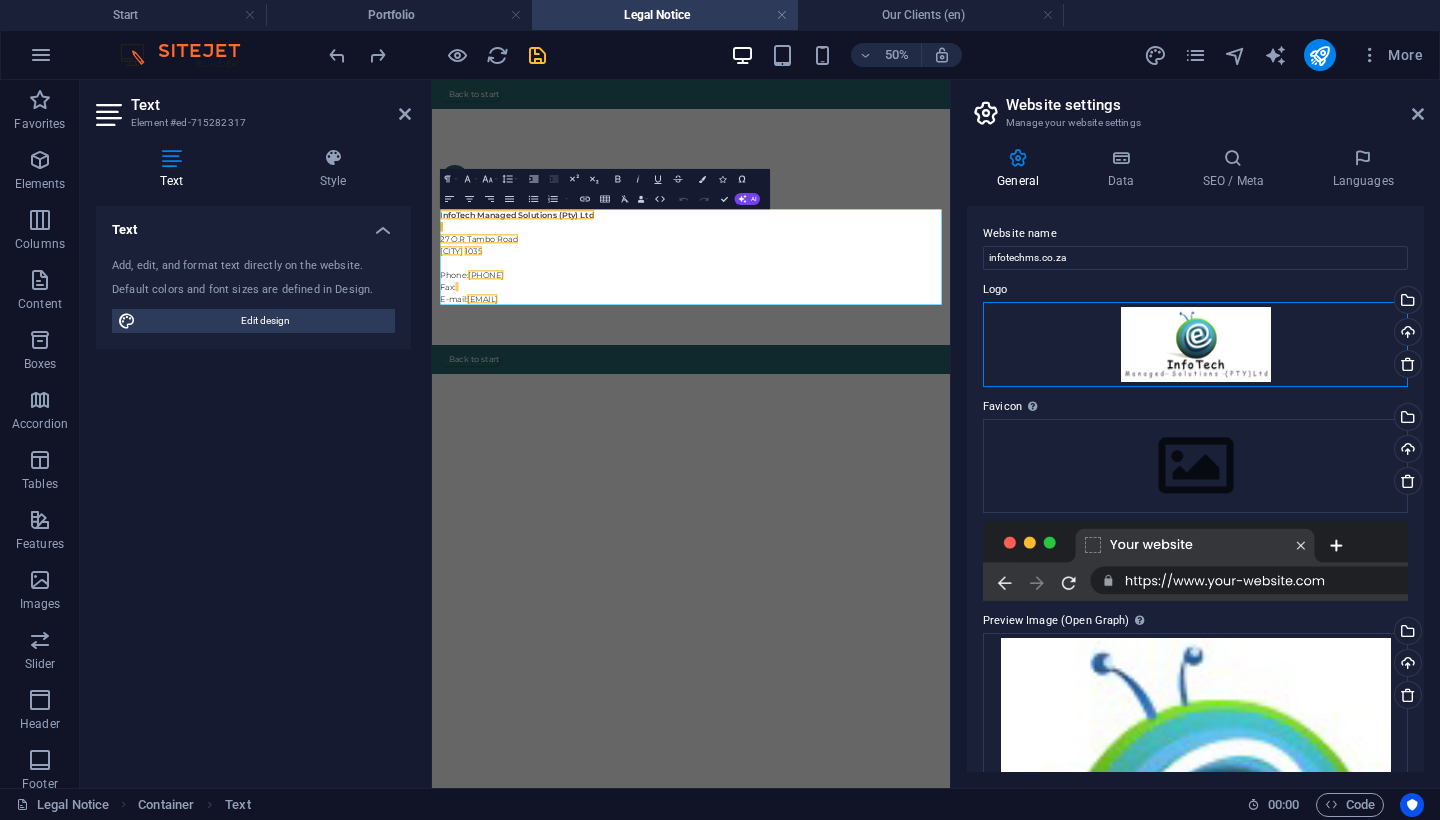 click on "Drag files here, click to choose files or select files from Files or our free stock photos & videos" at bounding box center [1195, 344] 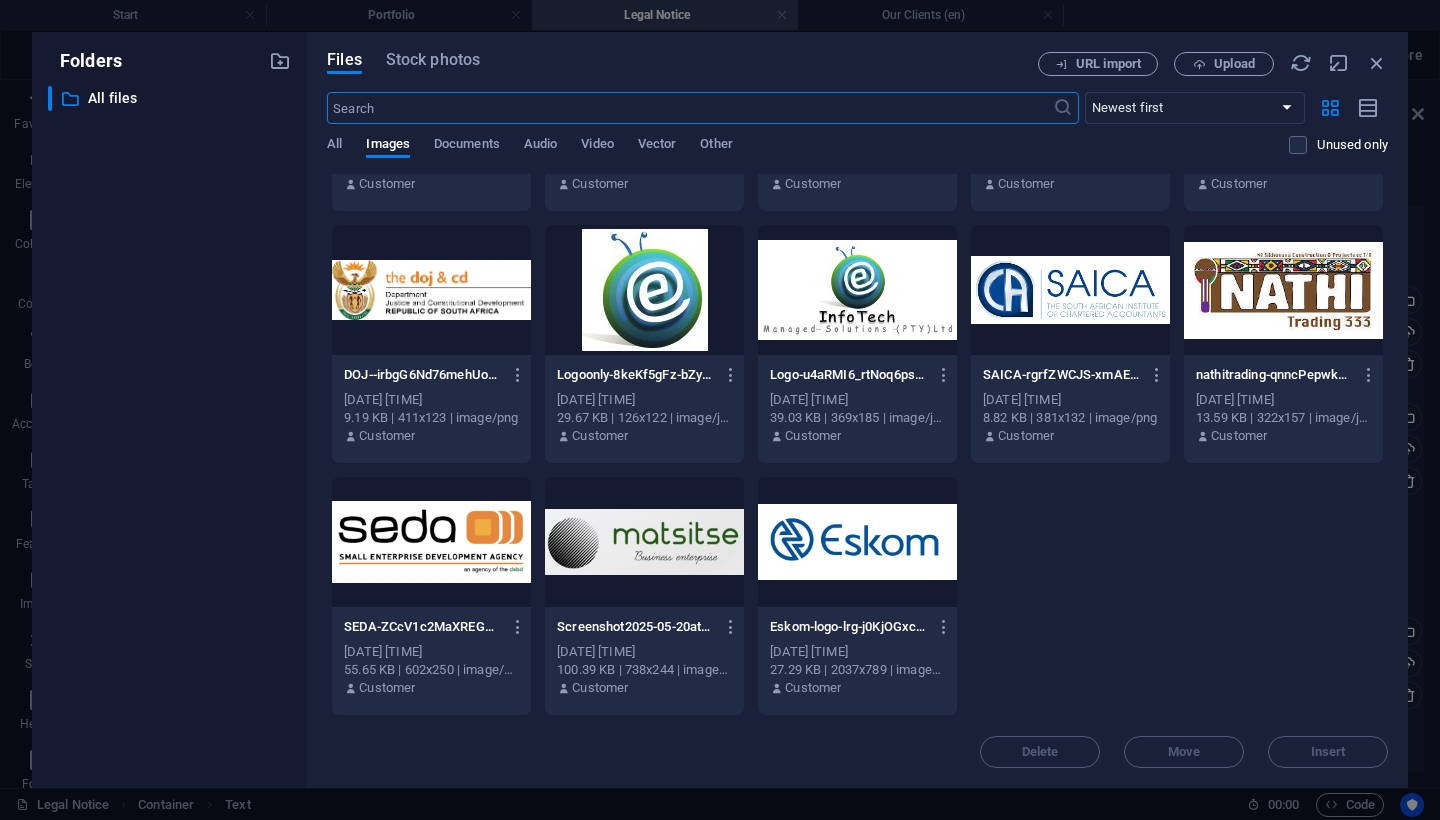scroll, scrollTop: 202, scrollLeft: 0, axis: vertical 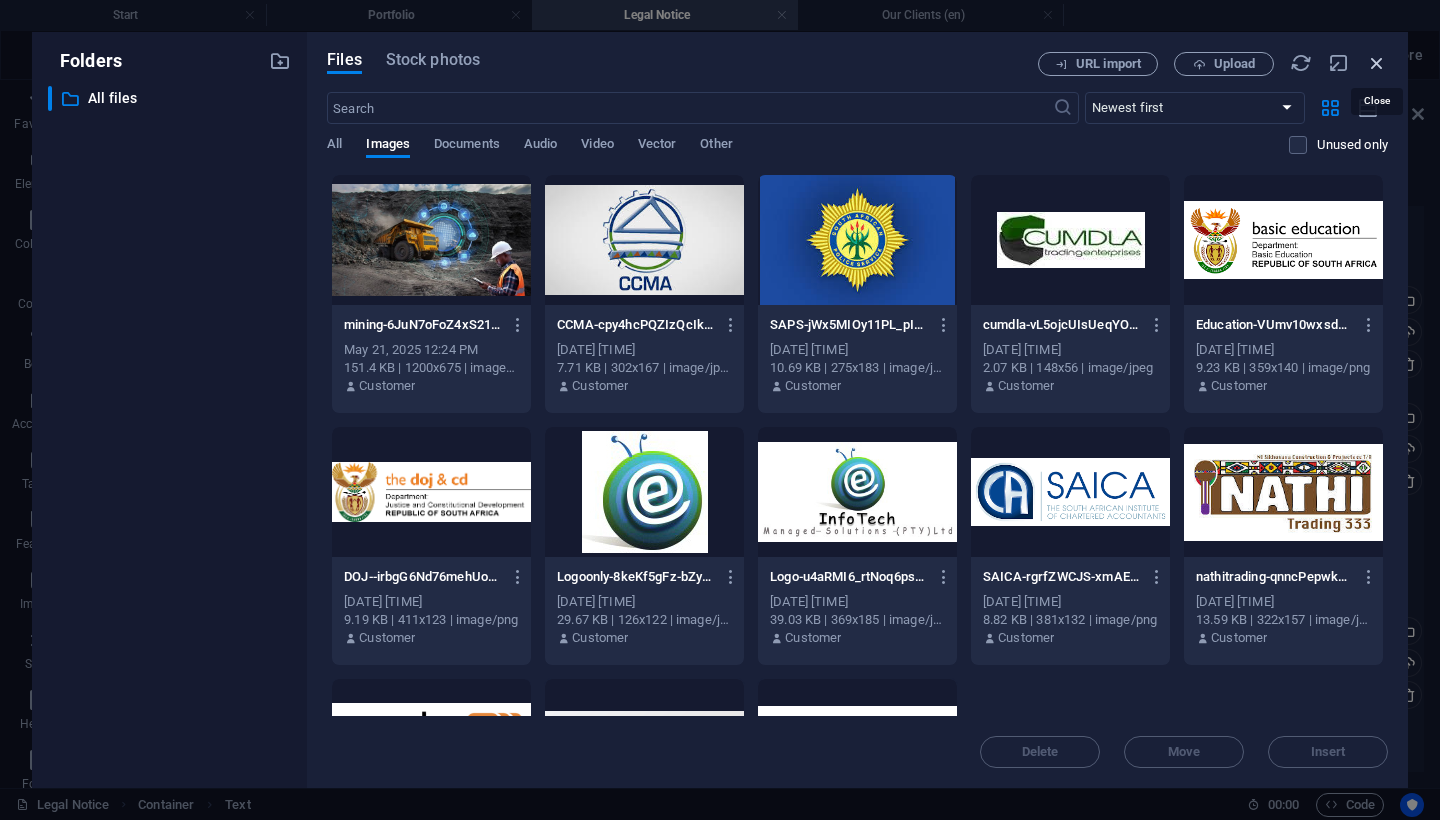 click at bounding box center (1377, 63) 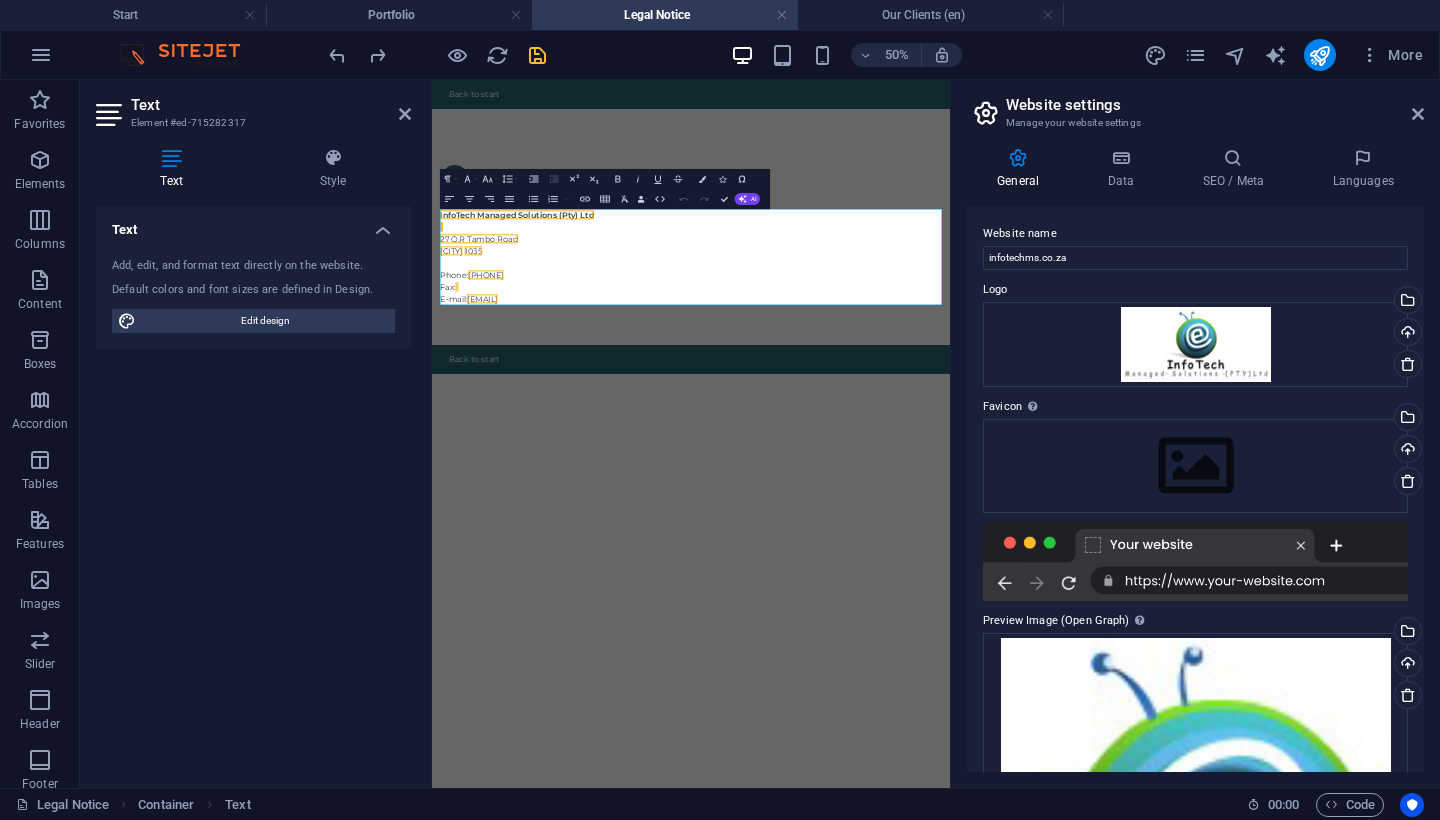scroll, scrollTop: 0, scrollLeft: 0, axis: both 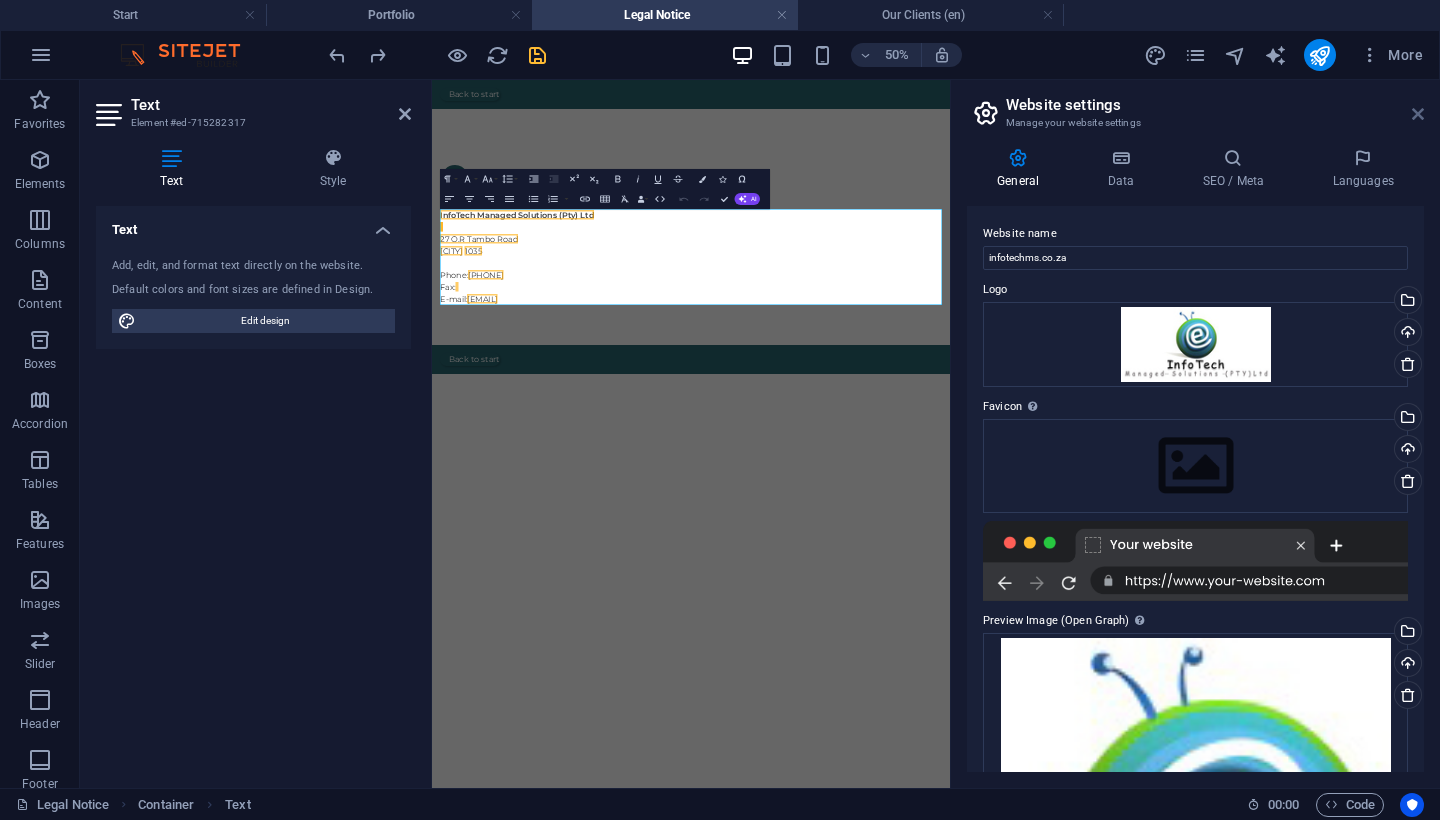 click at bounding box center (1418, 114) 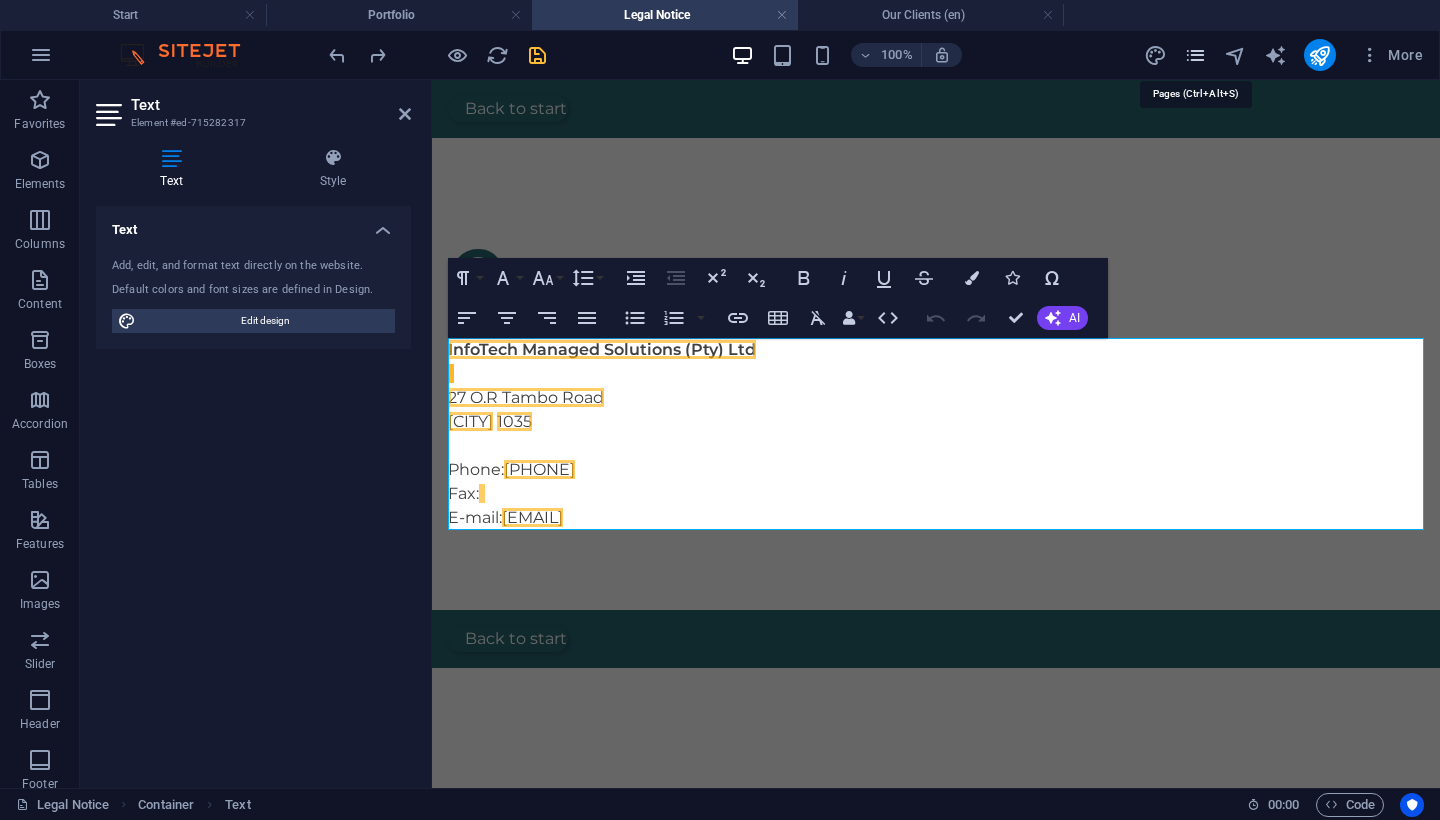 click at bounding box center (1195, 55) 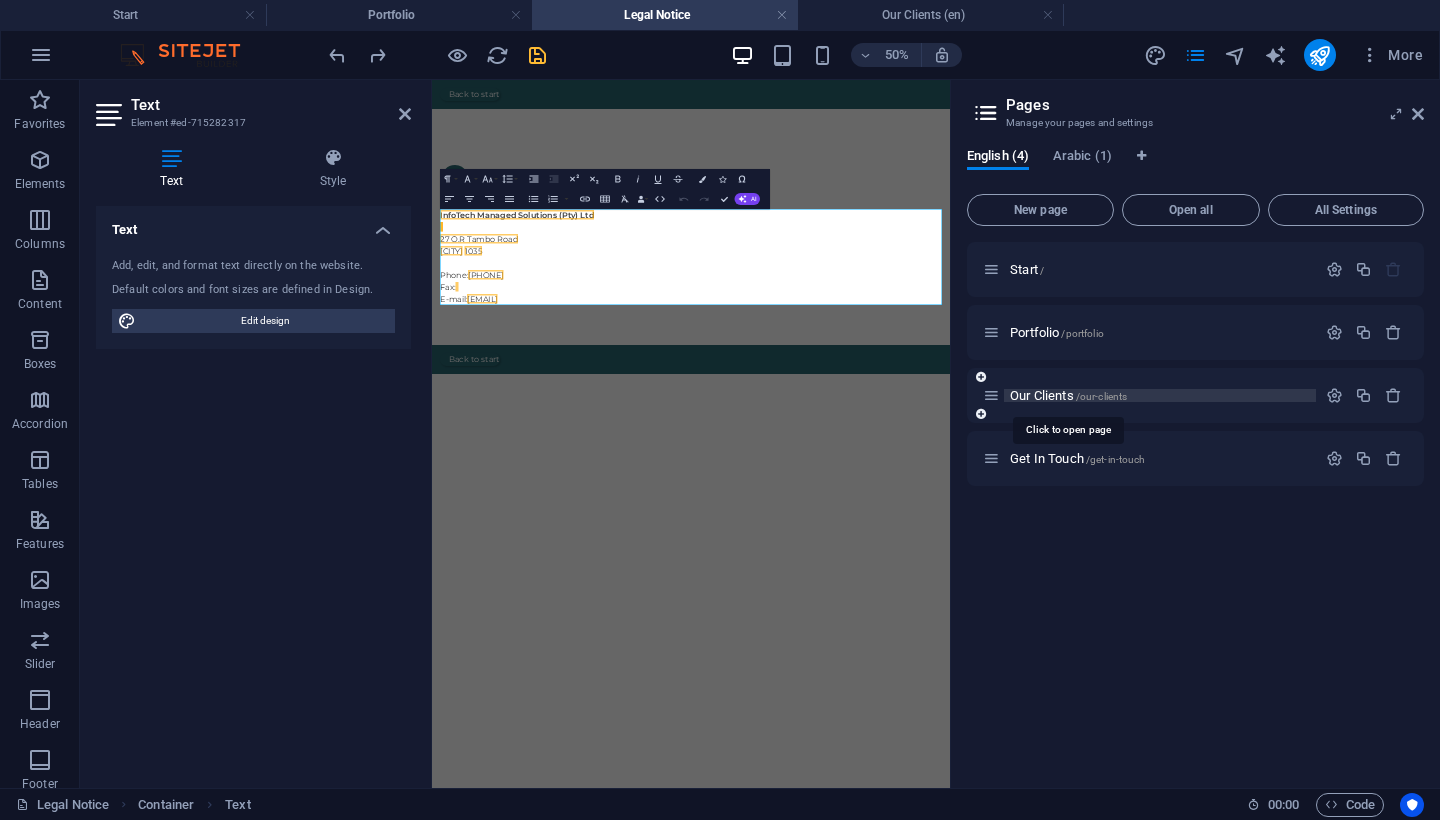 click on "Our Clients /our-clients" at bounding box center [1068, 395] 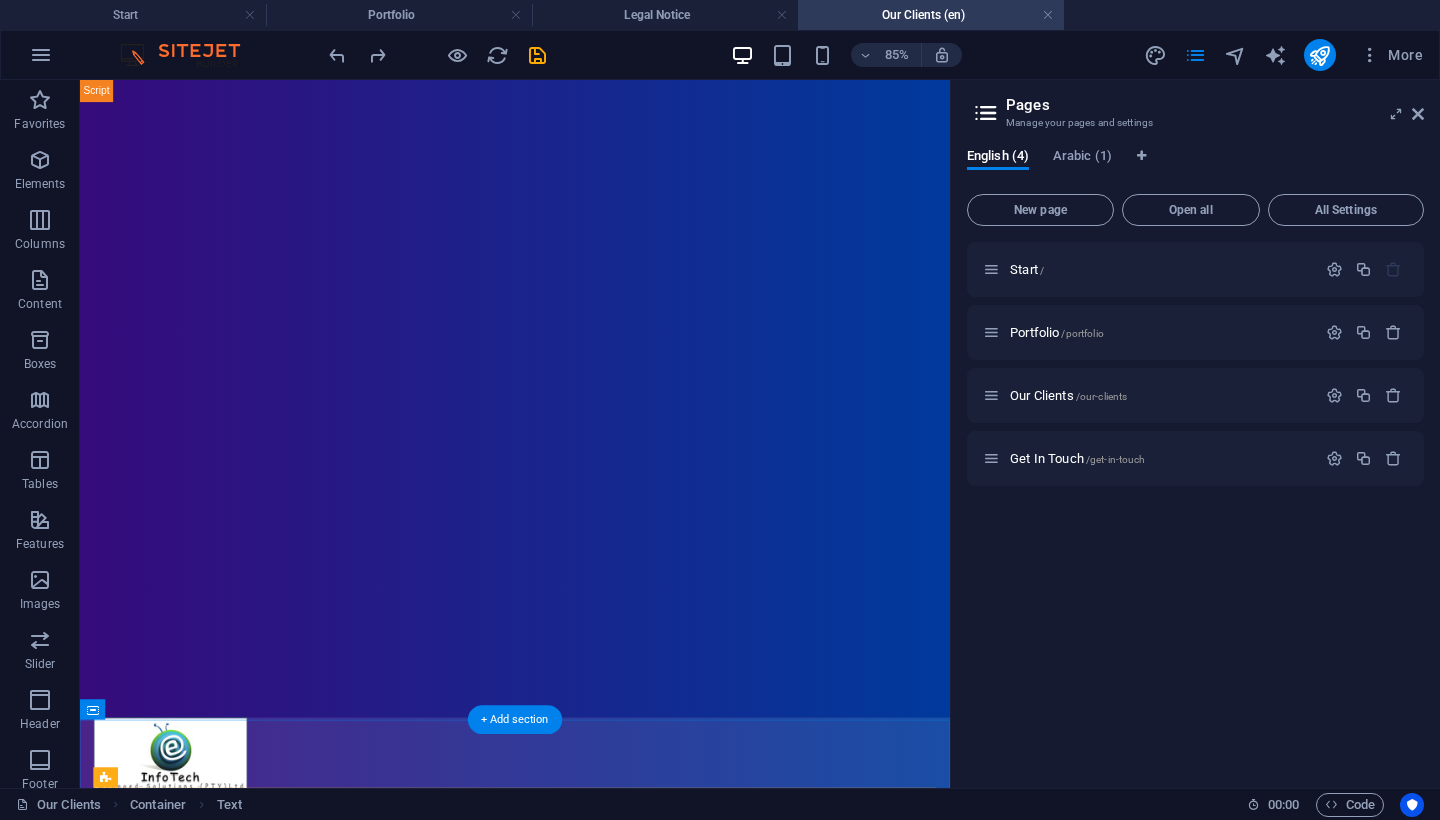 scroll, scrollTop: 0, scrollLeft: 0, axis: both 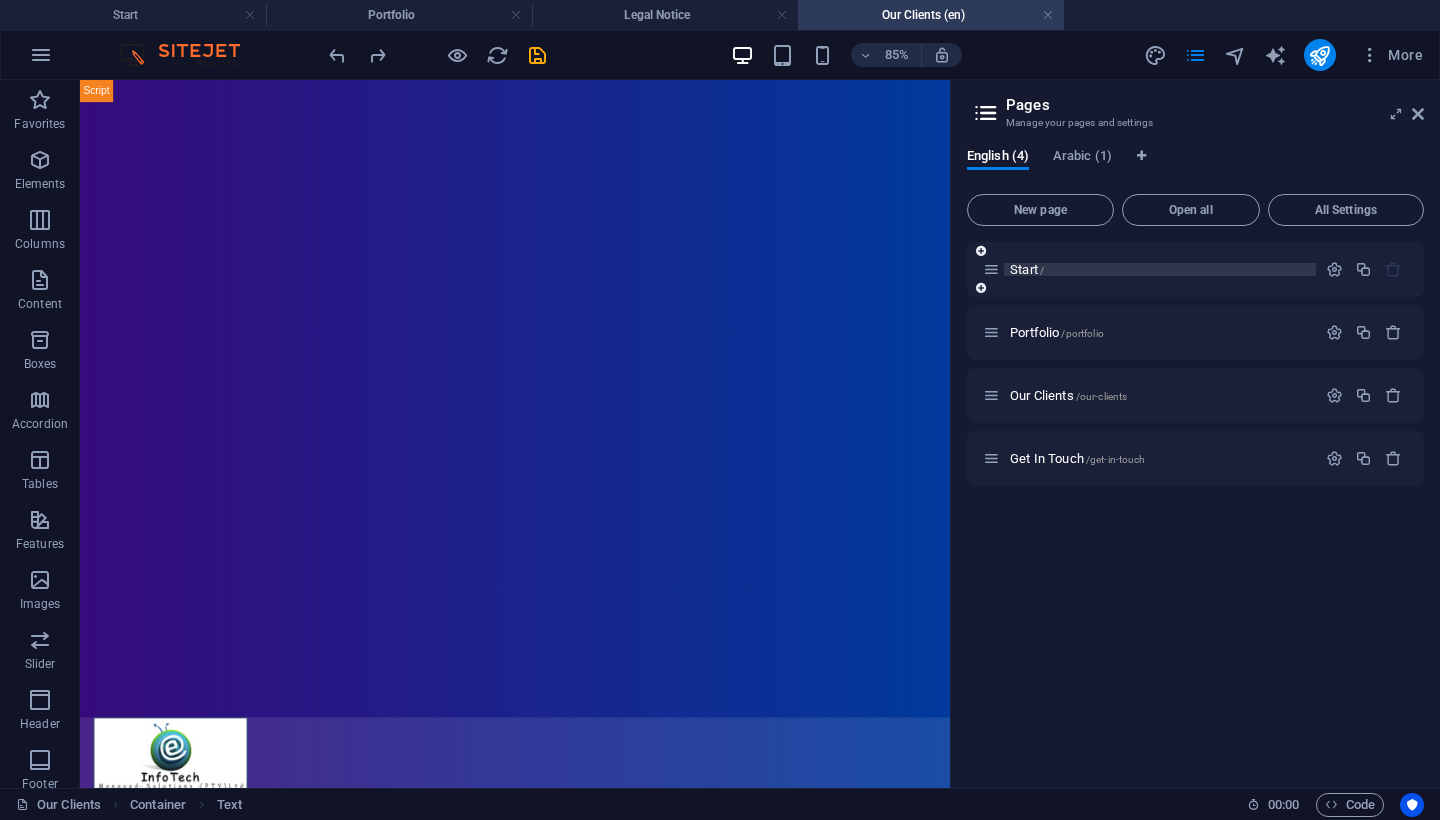 click on "Start /" at bounding box center [1027, 269] 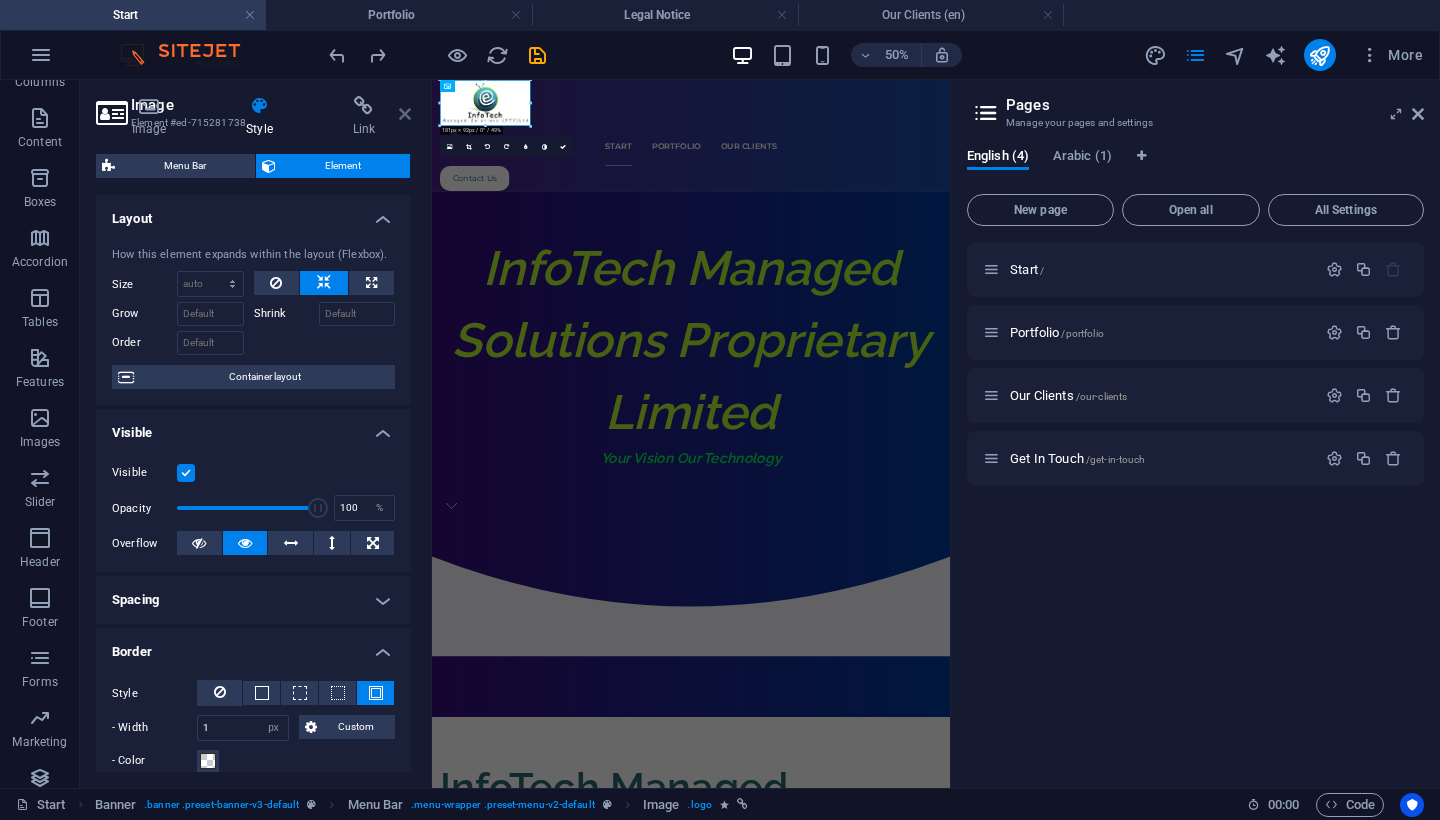 click at bounding box center [405, 114] 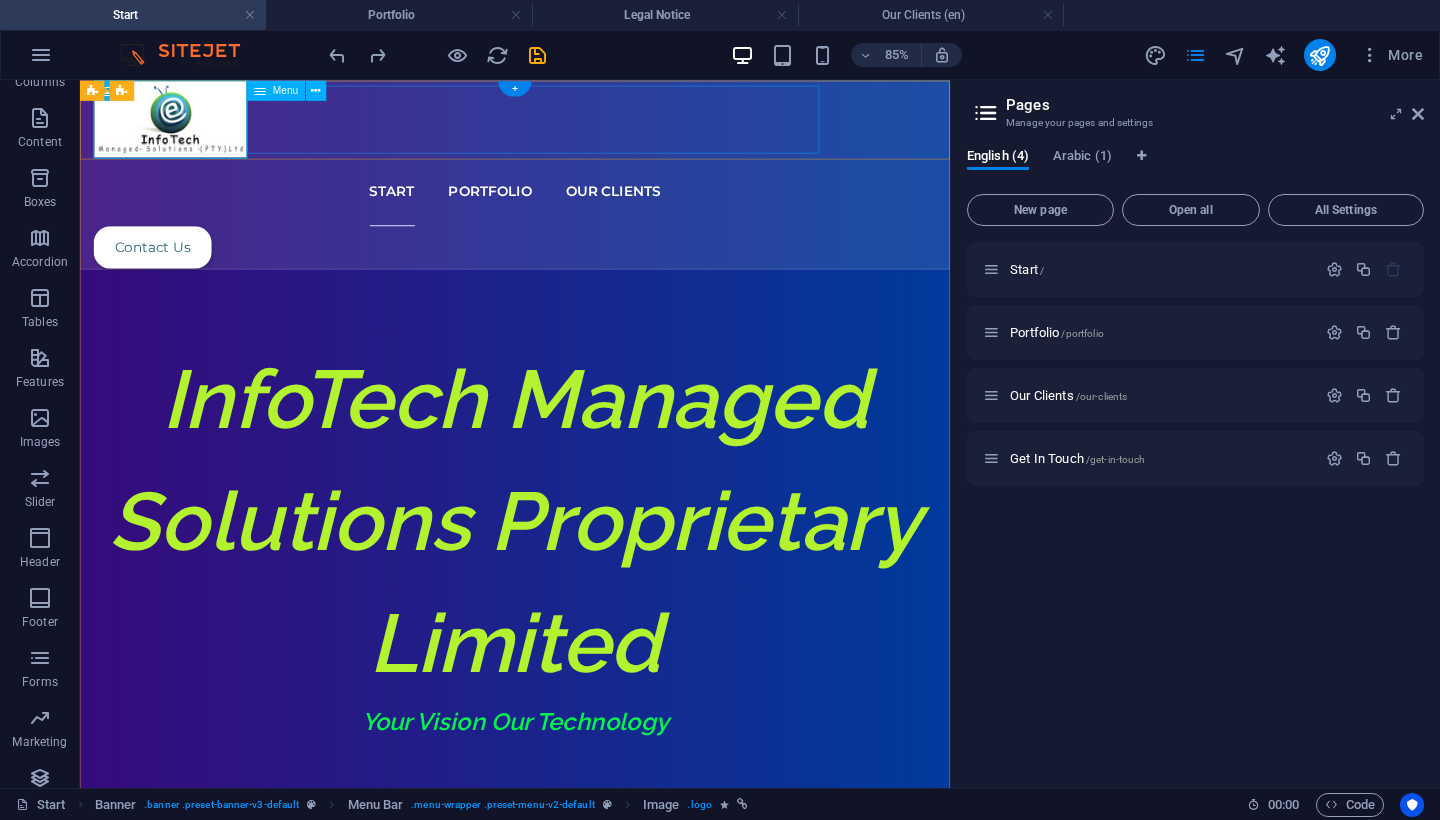 click on "Start Portfolio Our Clients" at bounding box center (592, 212) 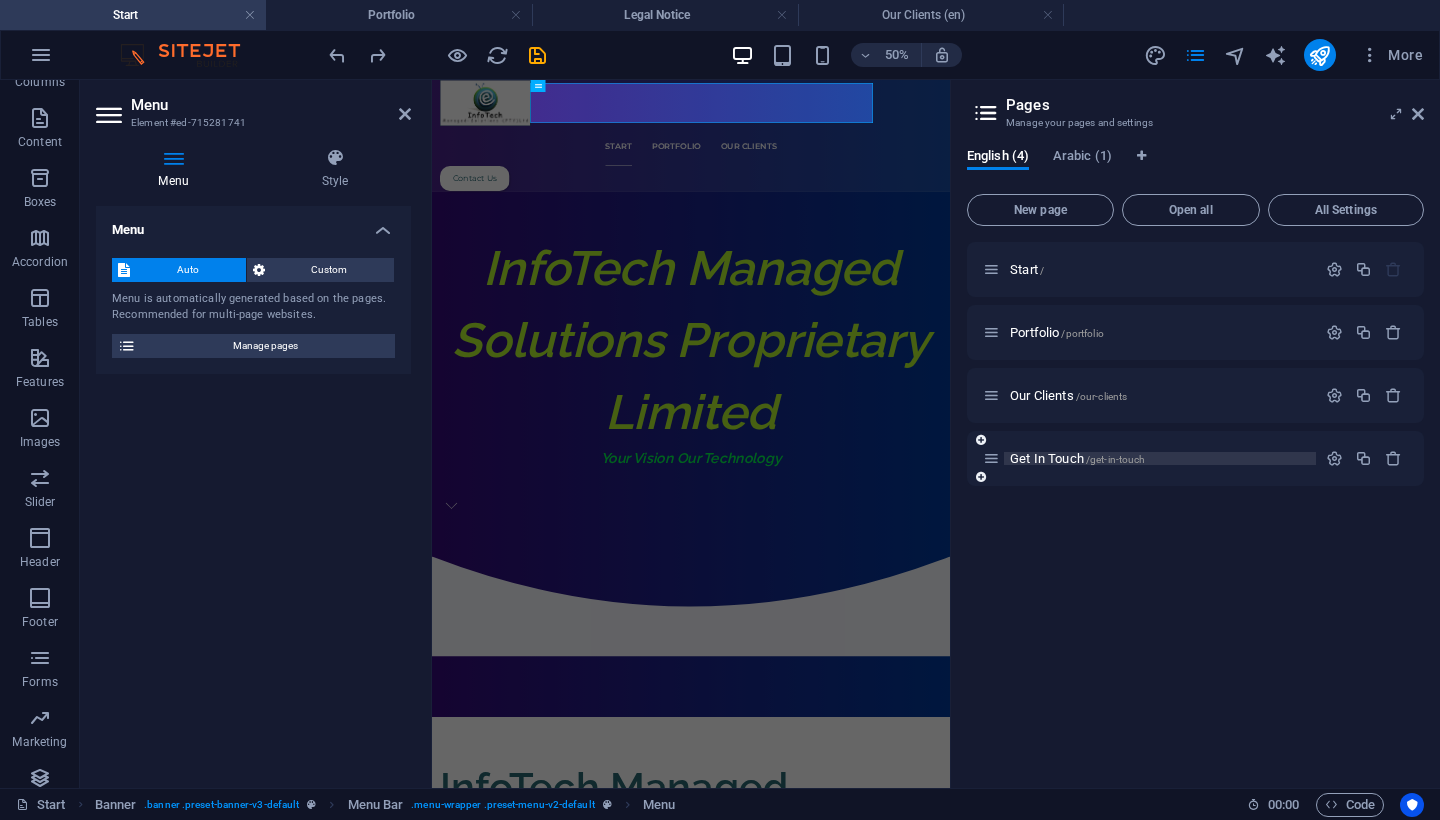 click on "Get In Touch /get-in-touch" at bounding box center (1077, 458) 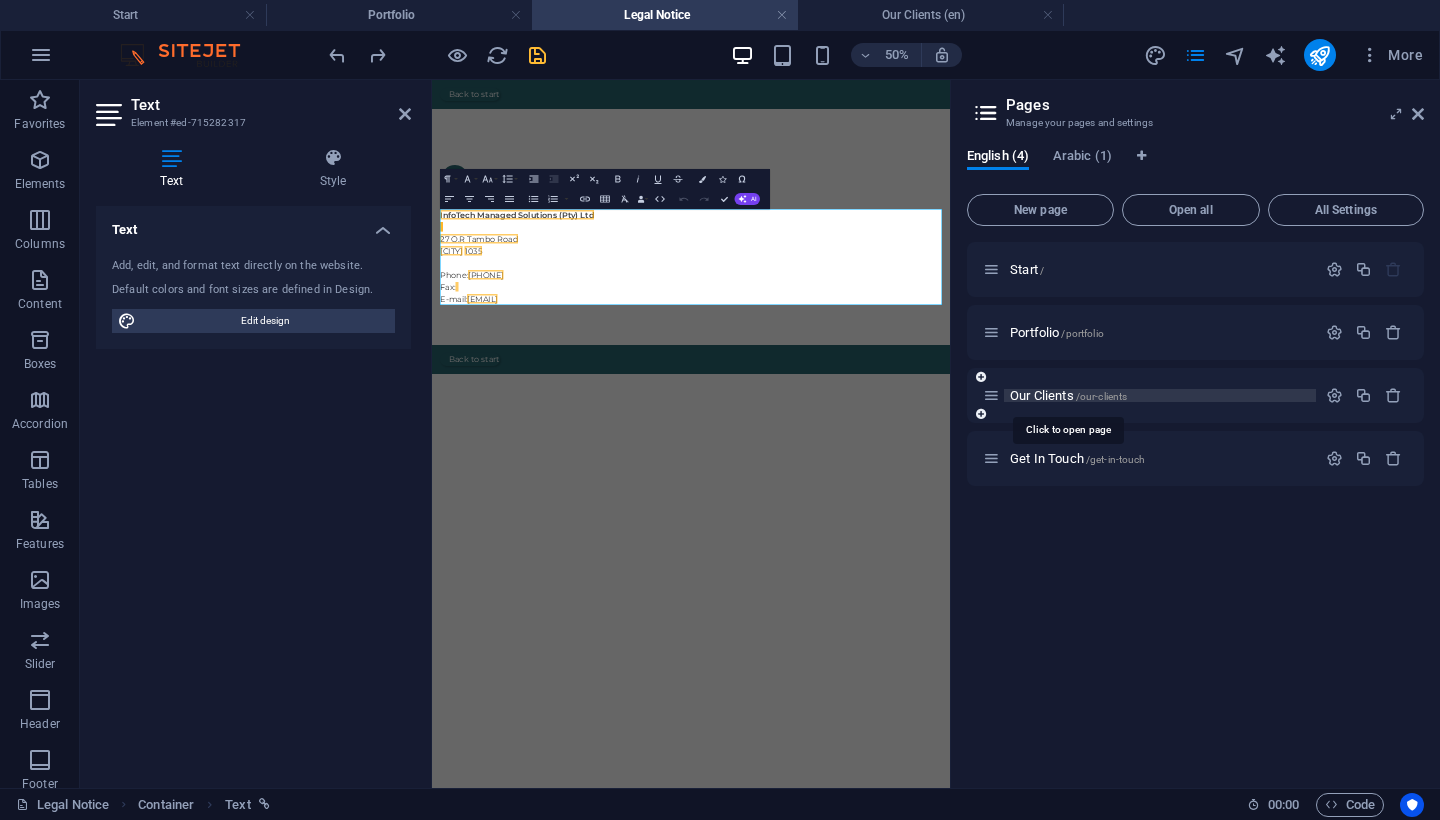 click on "Our Clients /our-clients" at bounding box center [1068, 395] 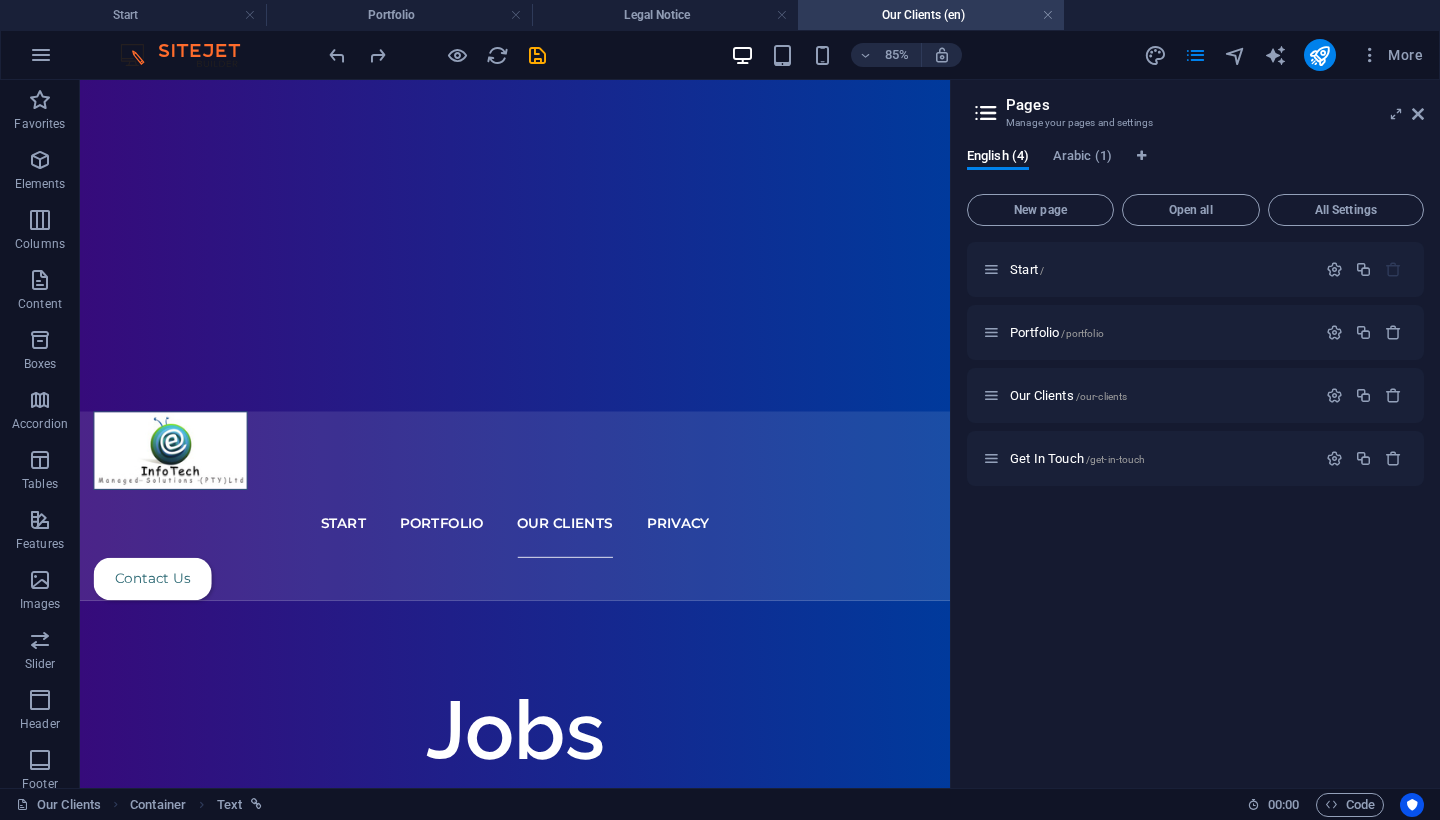 scroll, scrollTop: 339, scrollLeft: 0, axis: vertical 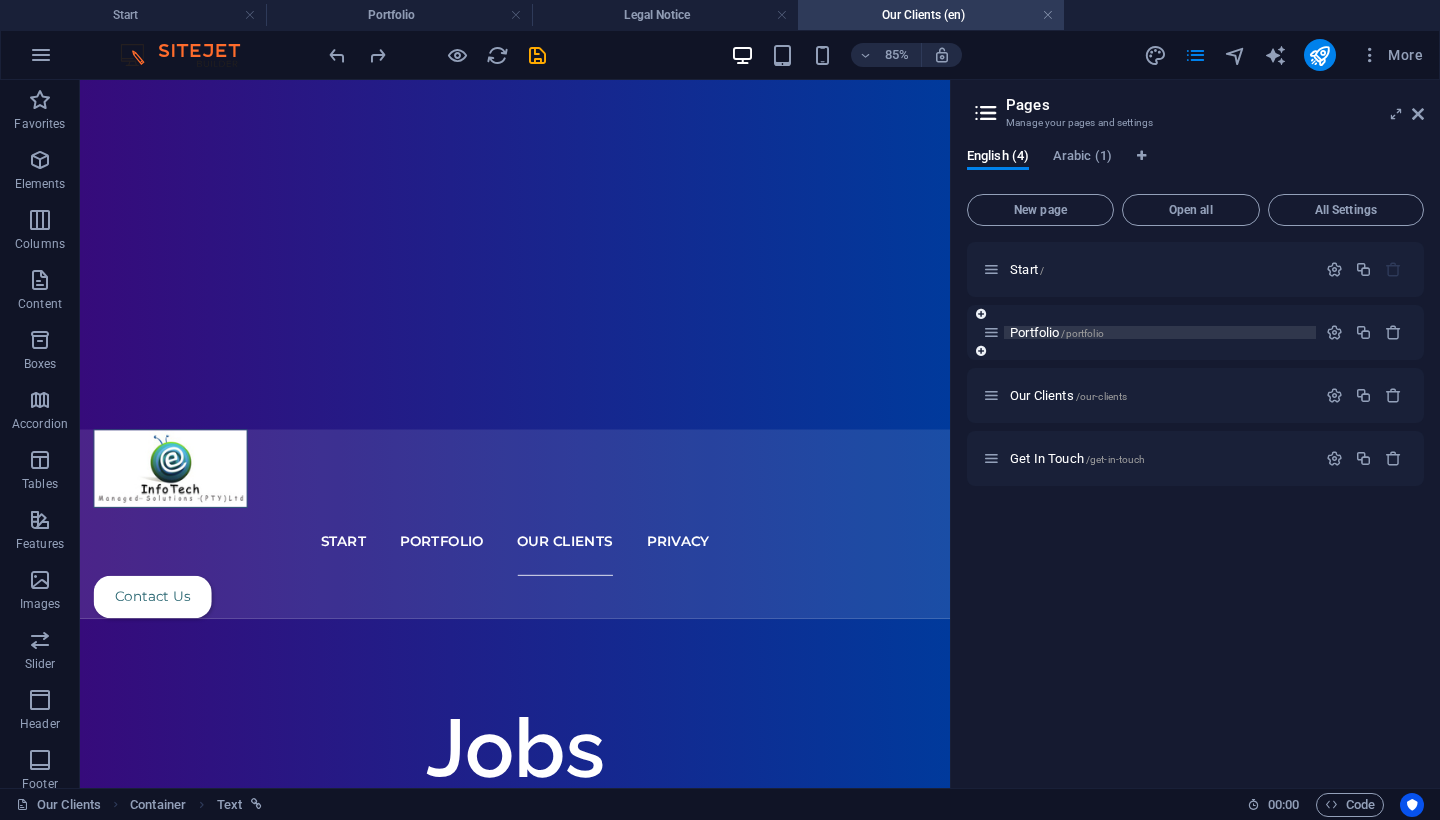 click on "Portfolio /portfolio" at bounding box center [1057, 332] 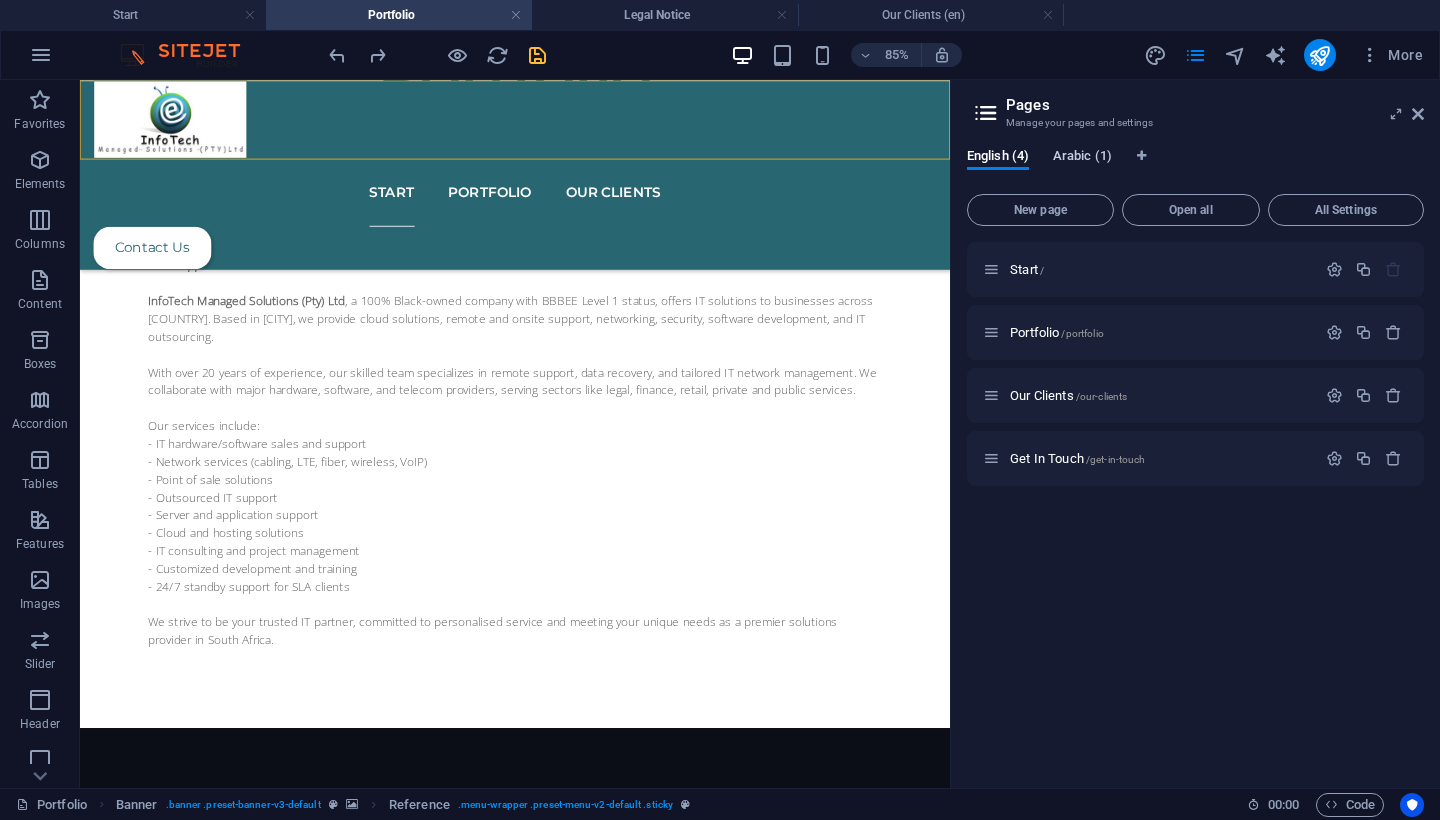 click on "Arabic (1)" at bounding box center (1082, 158) 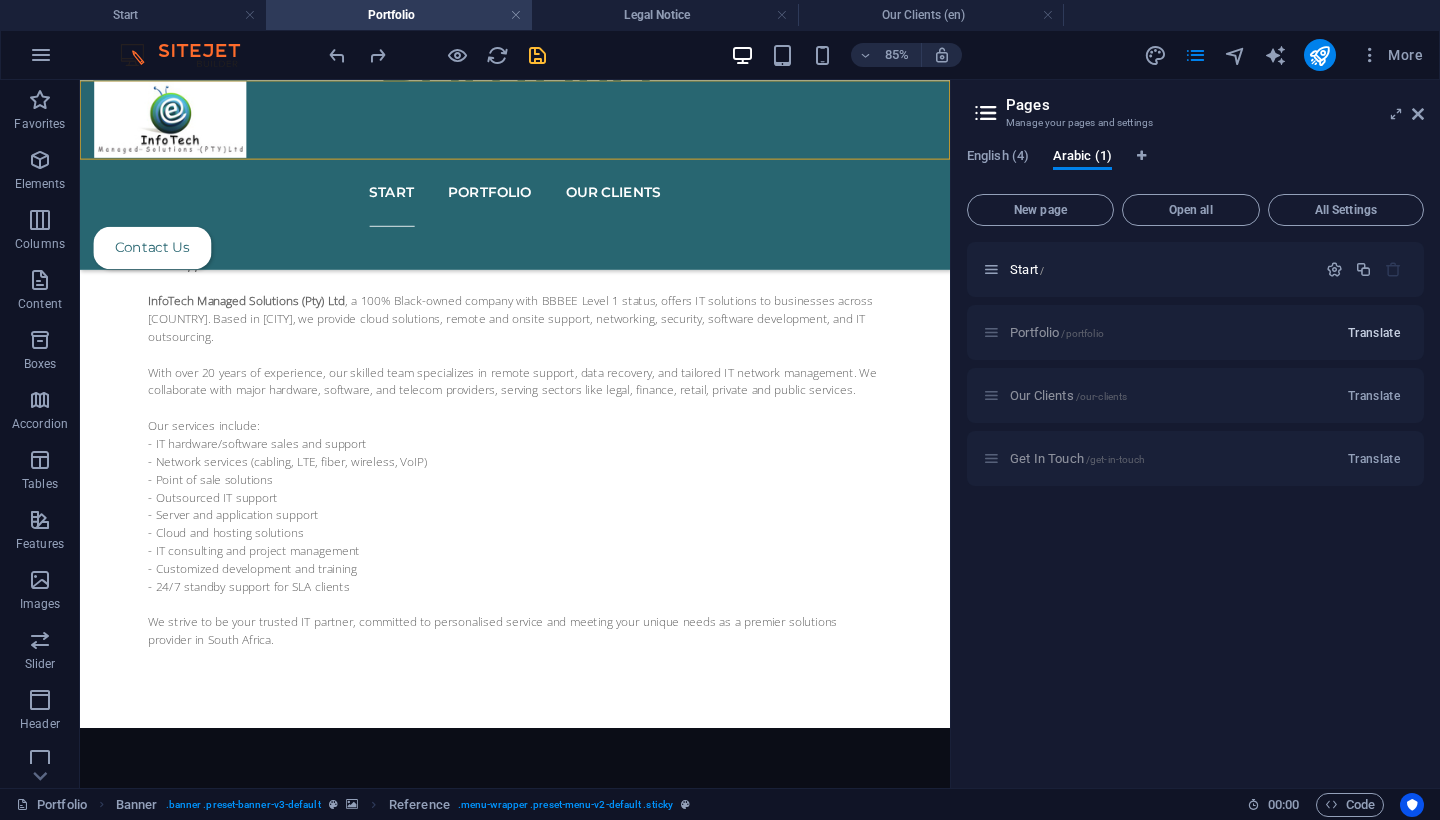 click on "Translate" at bounding box center [1374, 333] 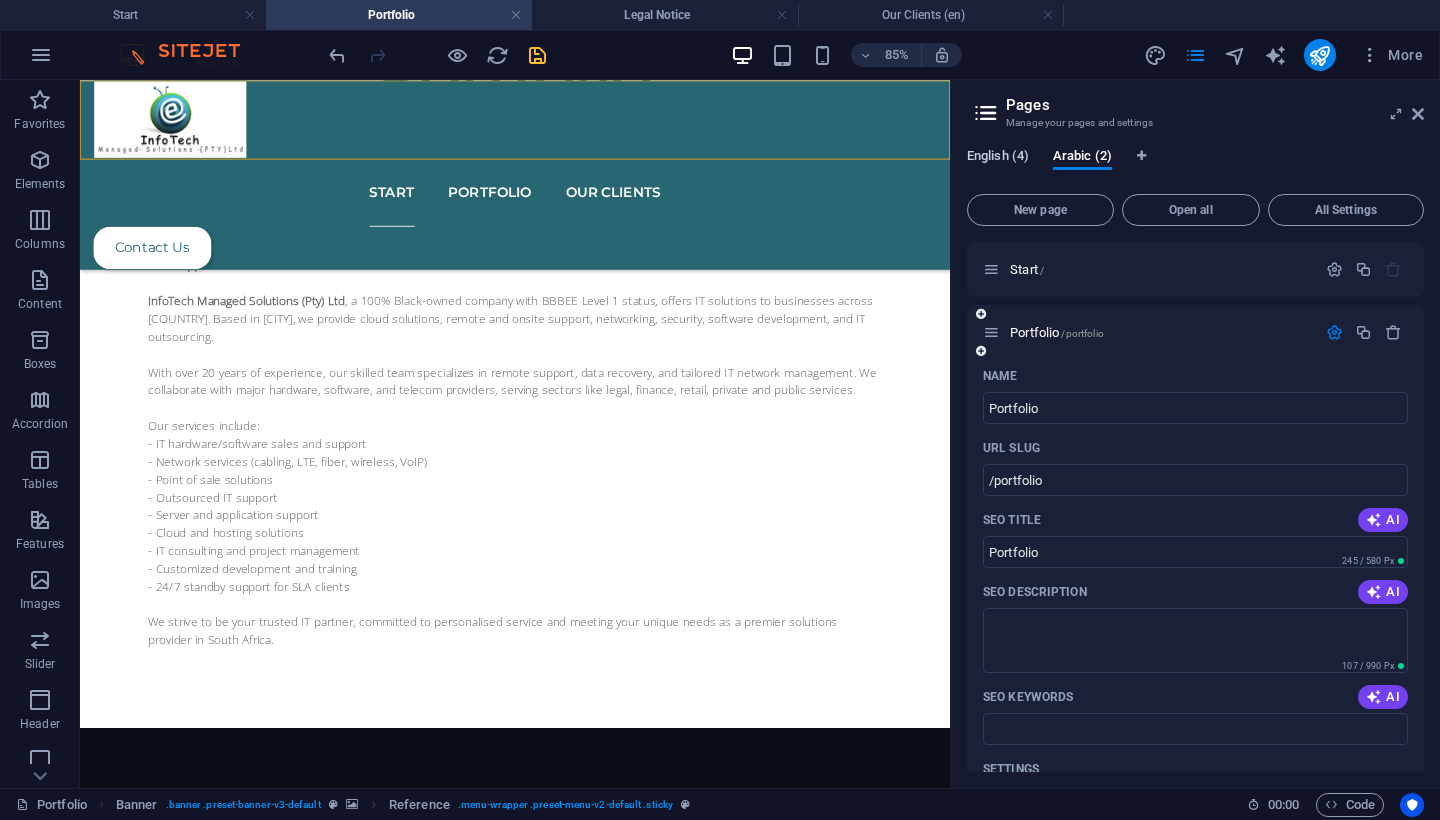 click on "English (4)" at bounding box center (998, 158) 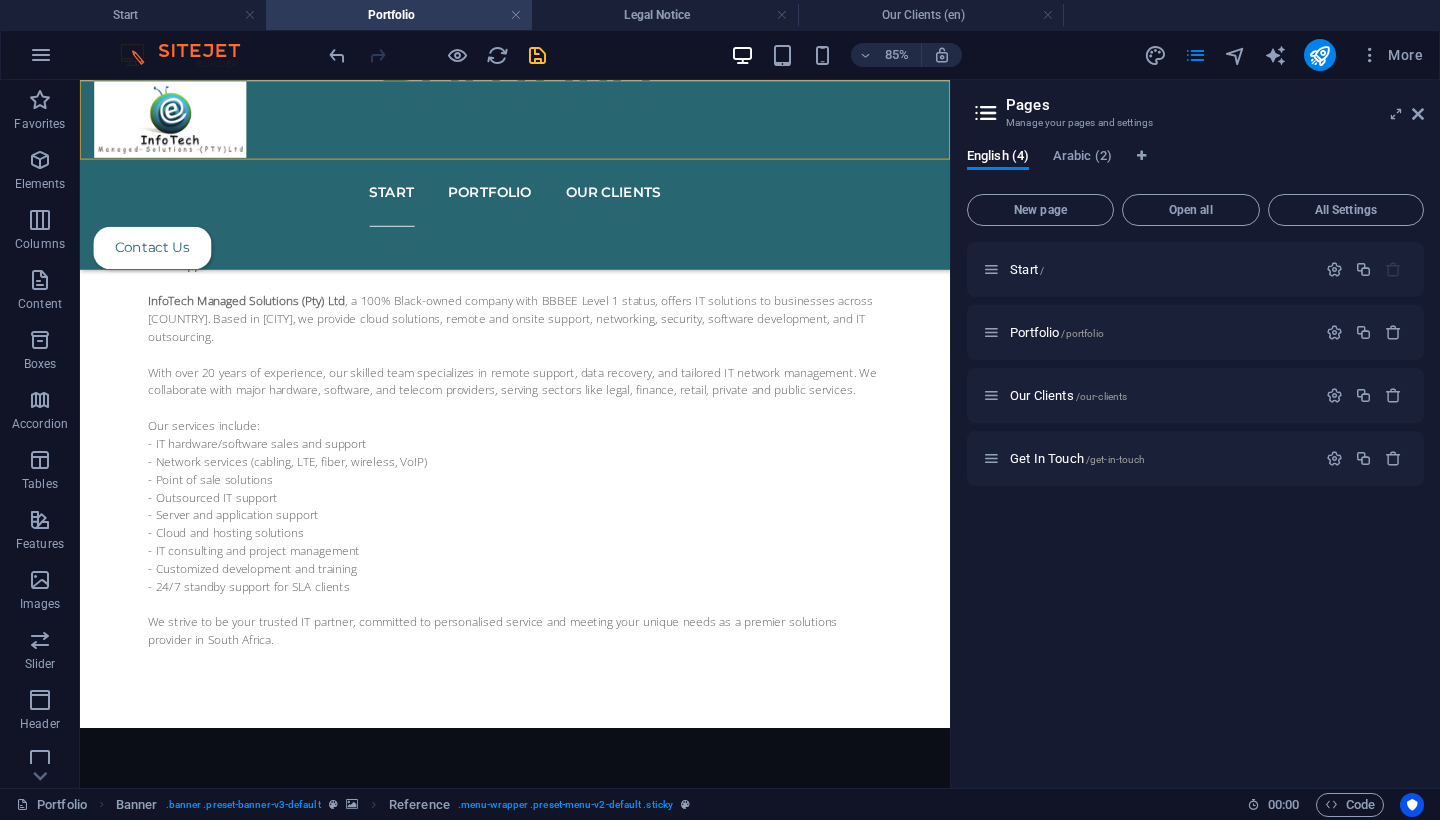 click at bounding box center [986, 113] 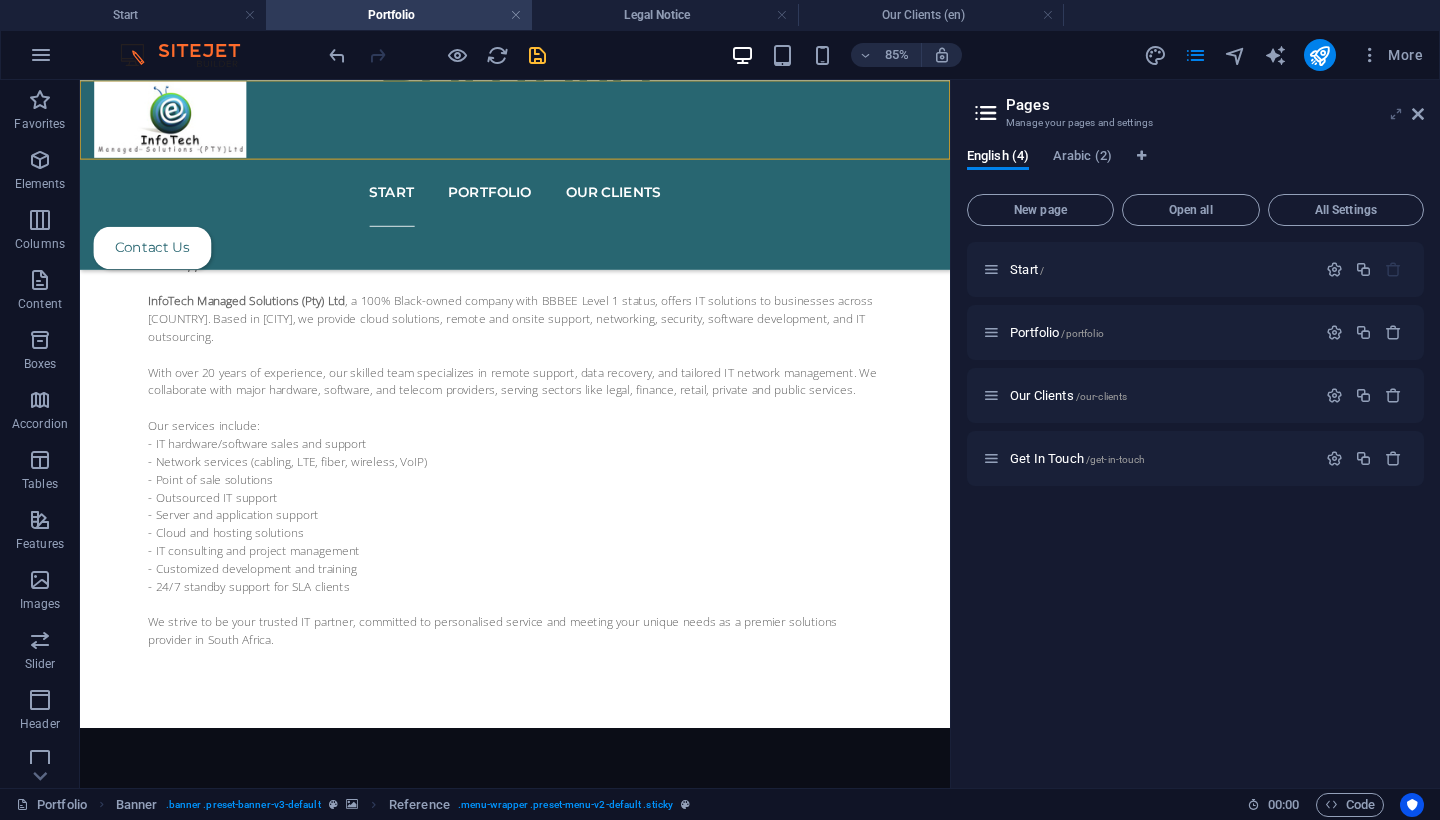 click at bounding box center (1396, 114) 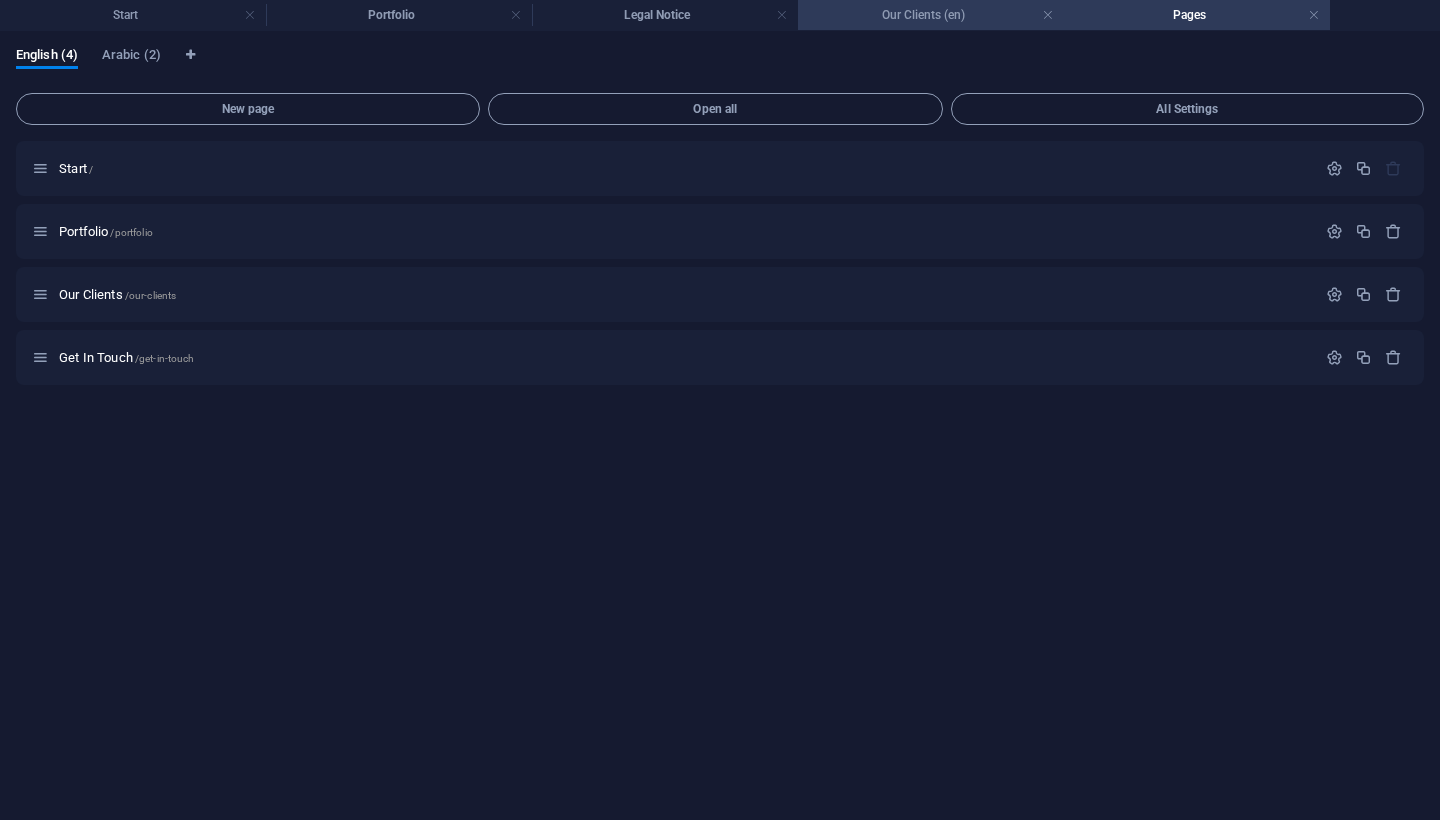 click on "Our Clients (en)" at bounding box center [931, 15] 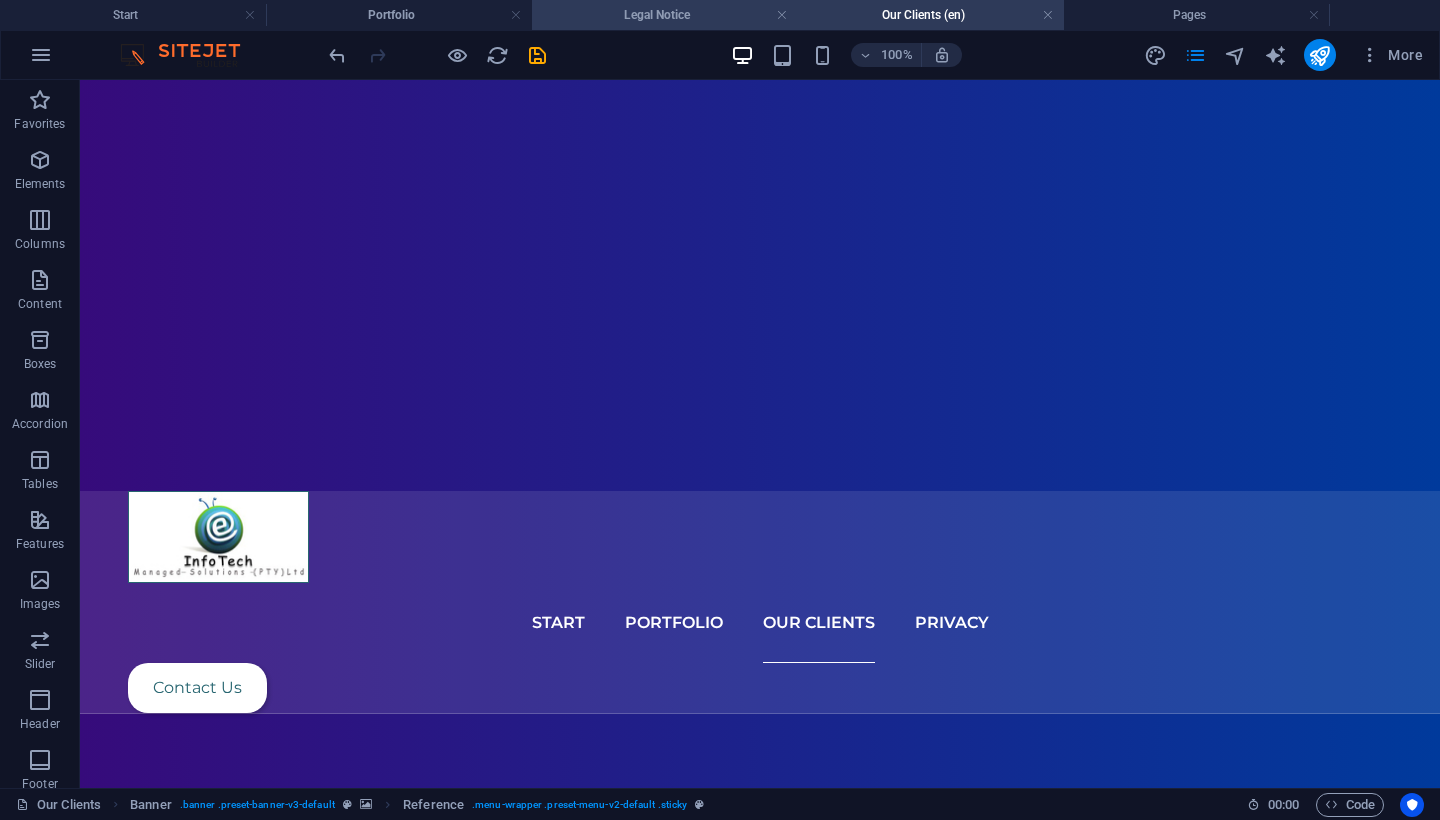 click on "Legal Notice" at bounding box center (665, 15) 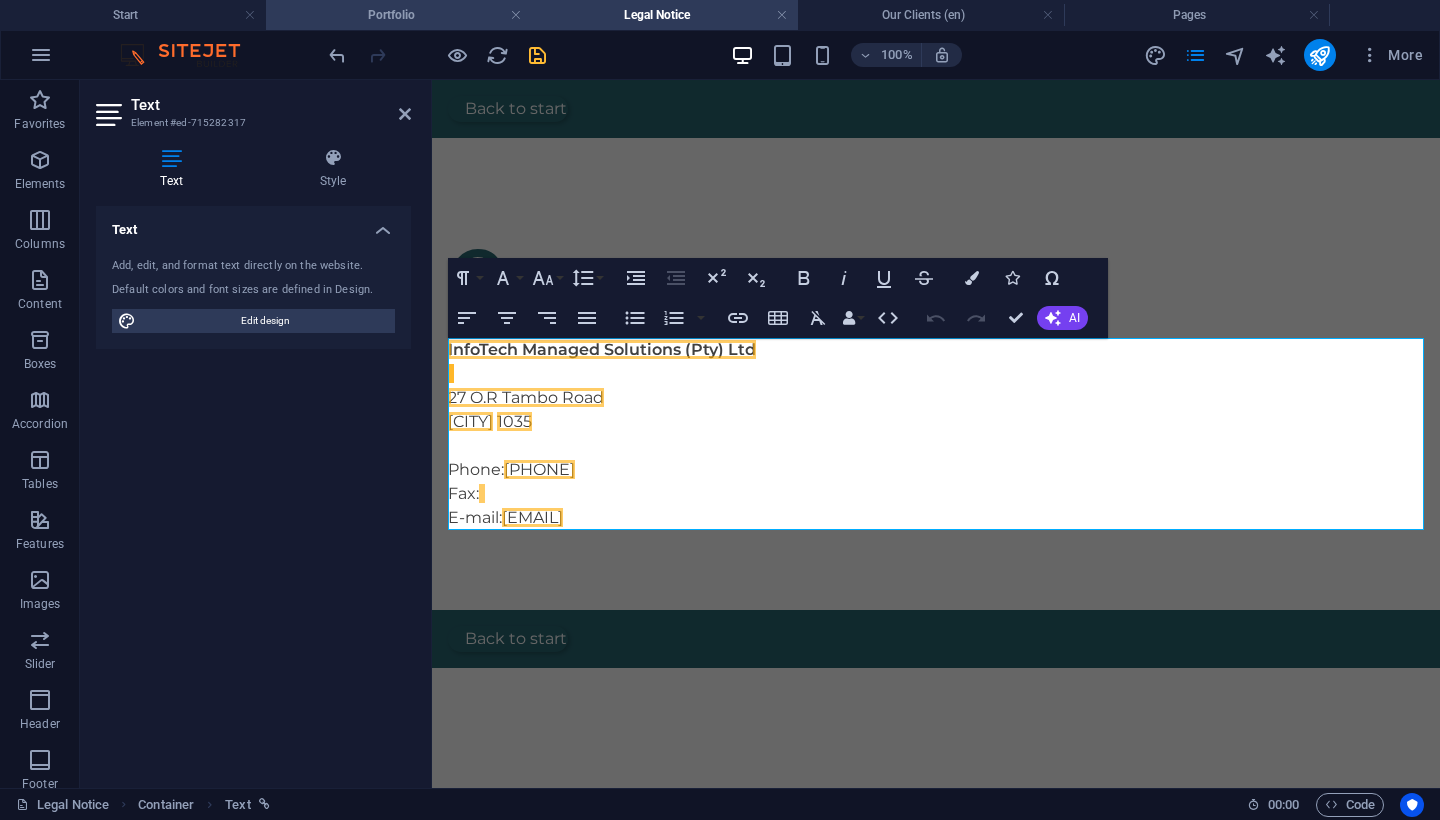 click on "Portfolio" at bounding box center (399, 15) 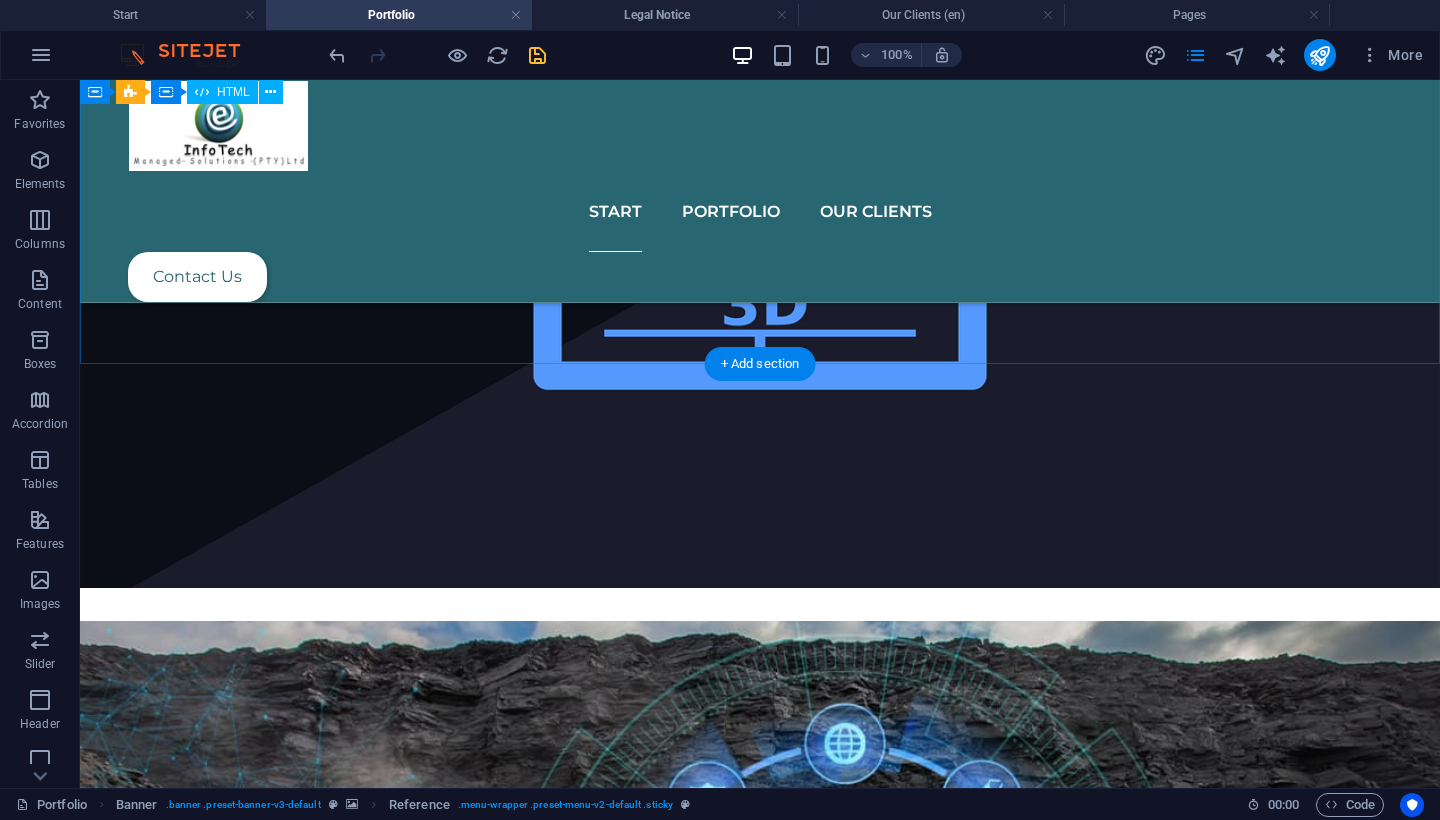 scroll, scrollTop: 3858, scrollLeft: 0, axis: vertical 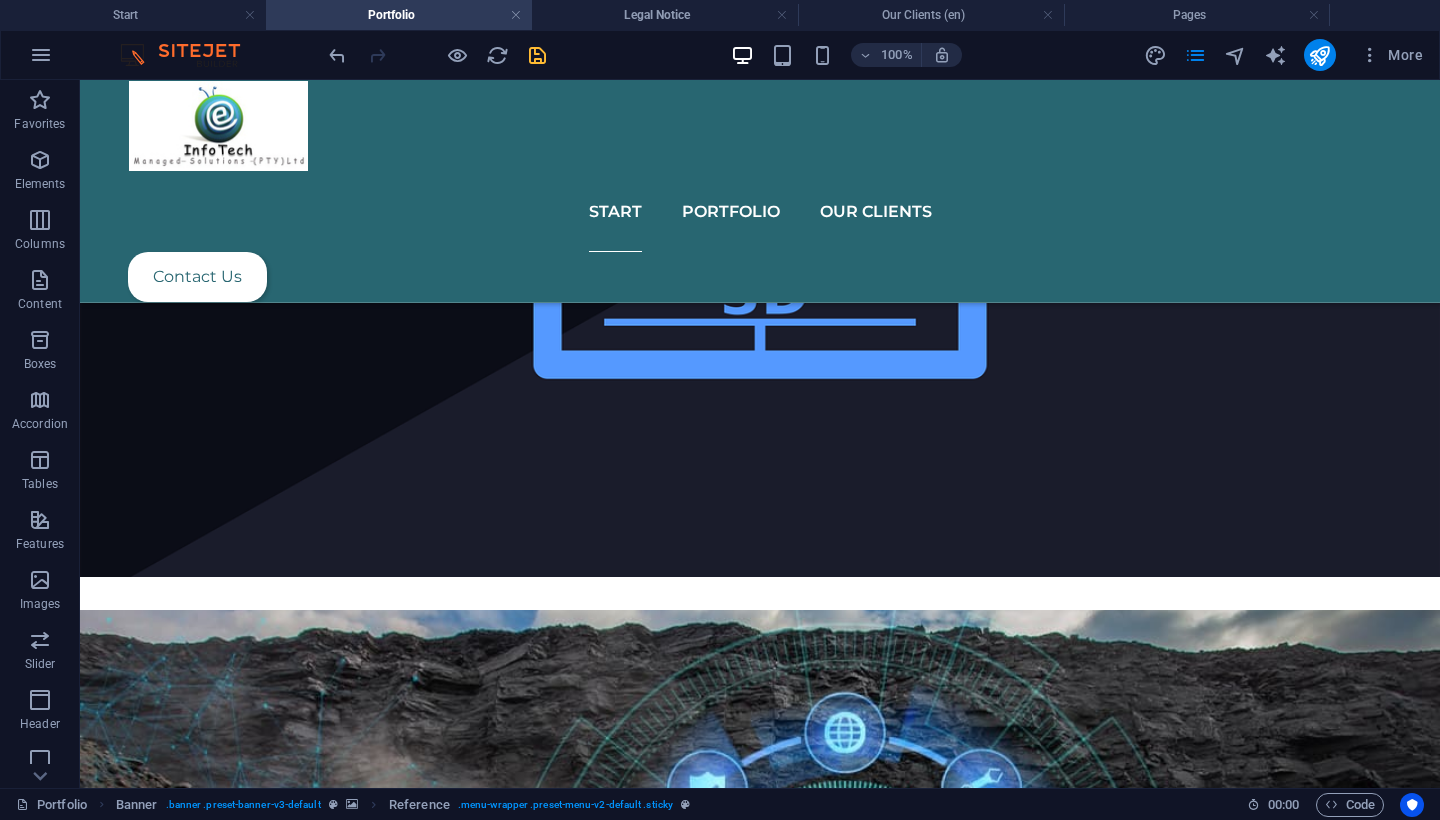 click on "Start Portfolio Our Clients" at bounding box center [760, 212] 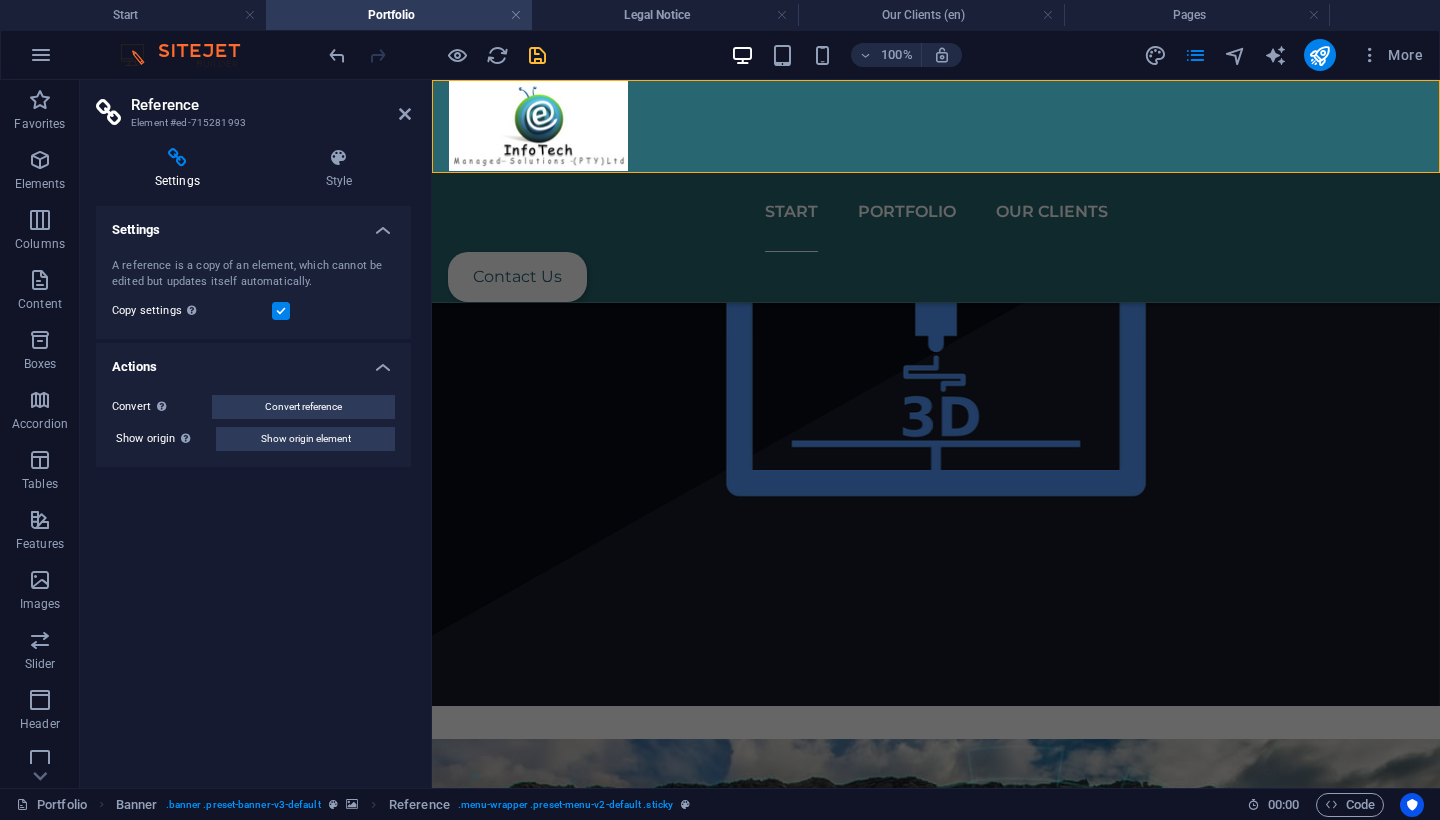 click on "Start Portfolio Our Clients" at bounding box center (936, 212) 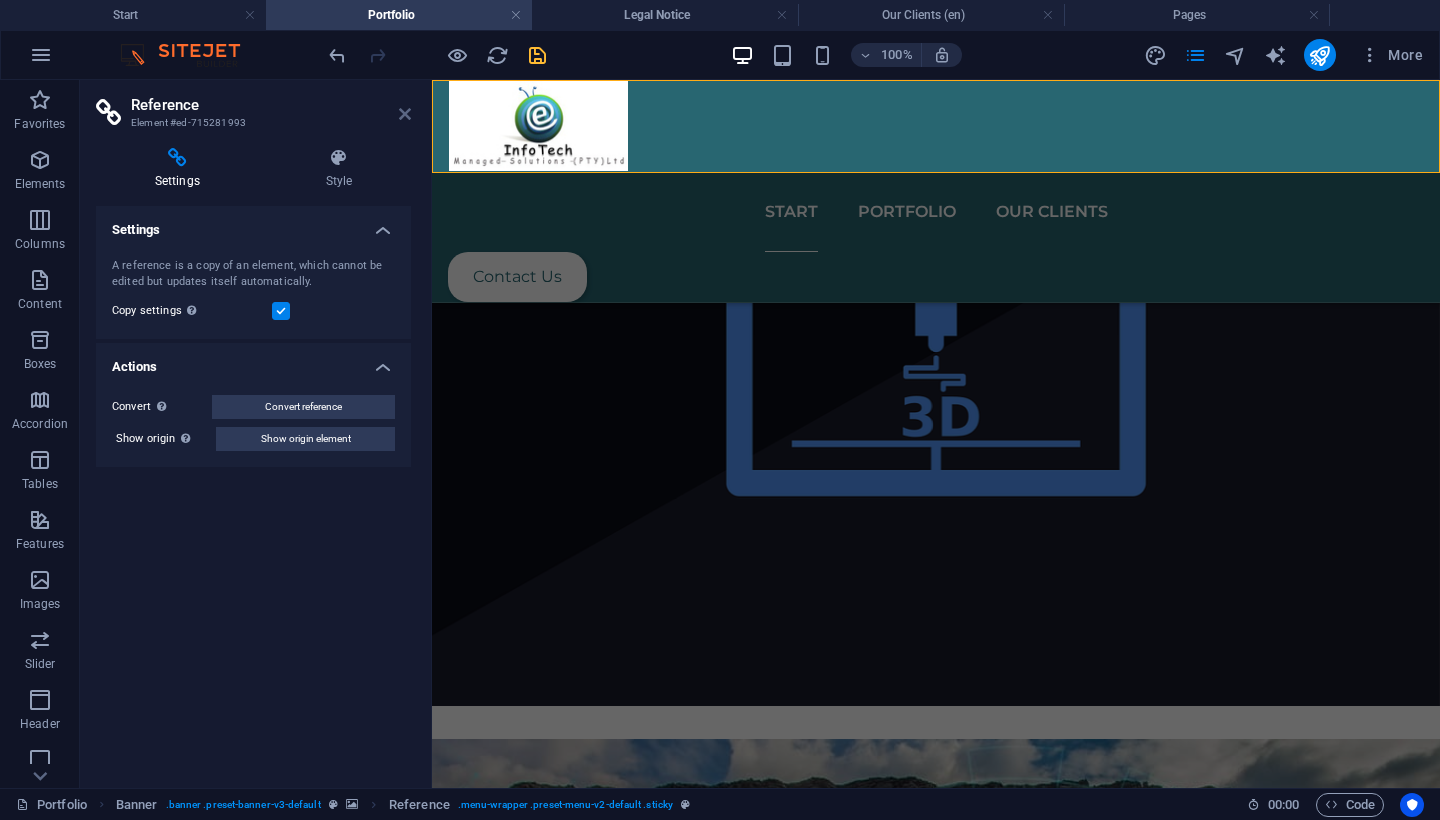 click at bounding box center (405, 114) 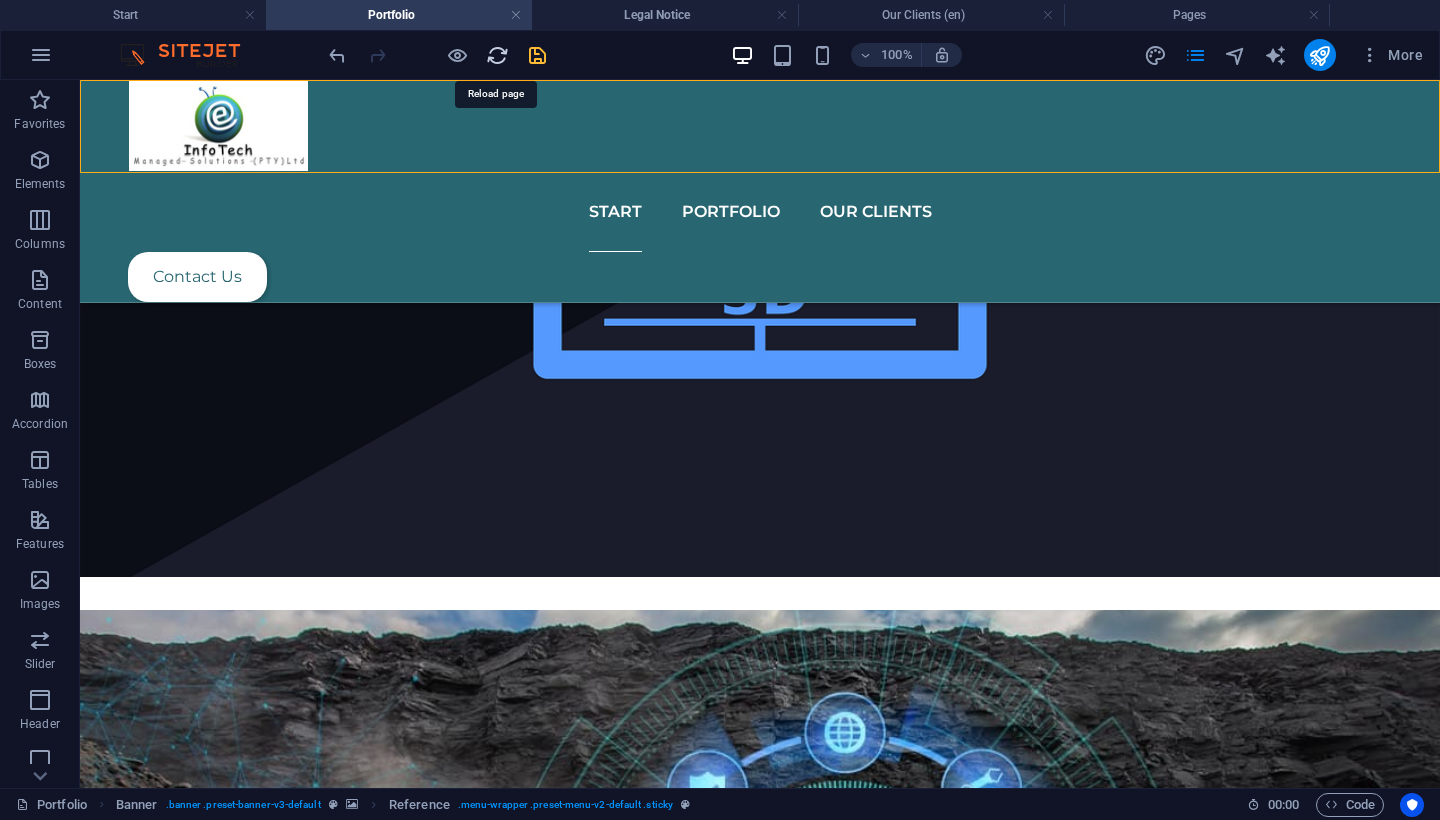 click at bounding box center (497, 55) 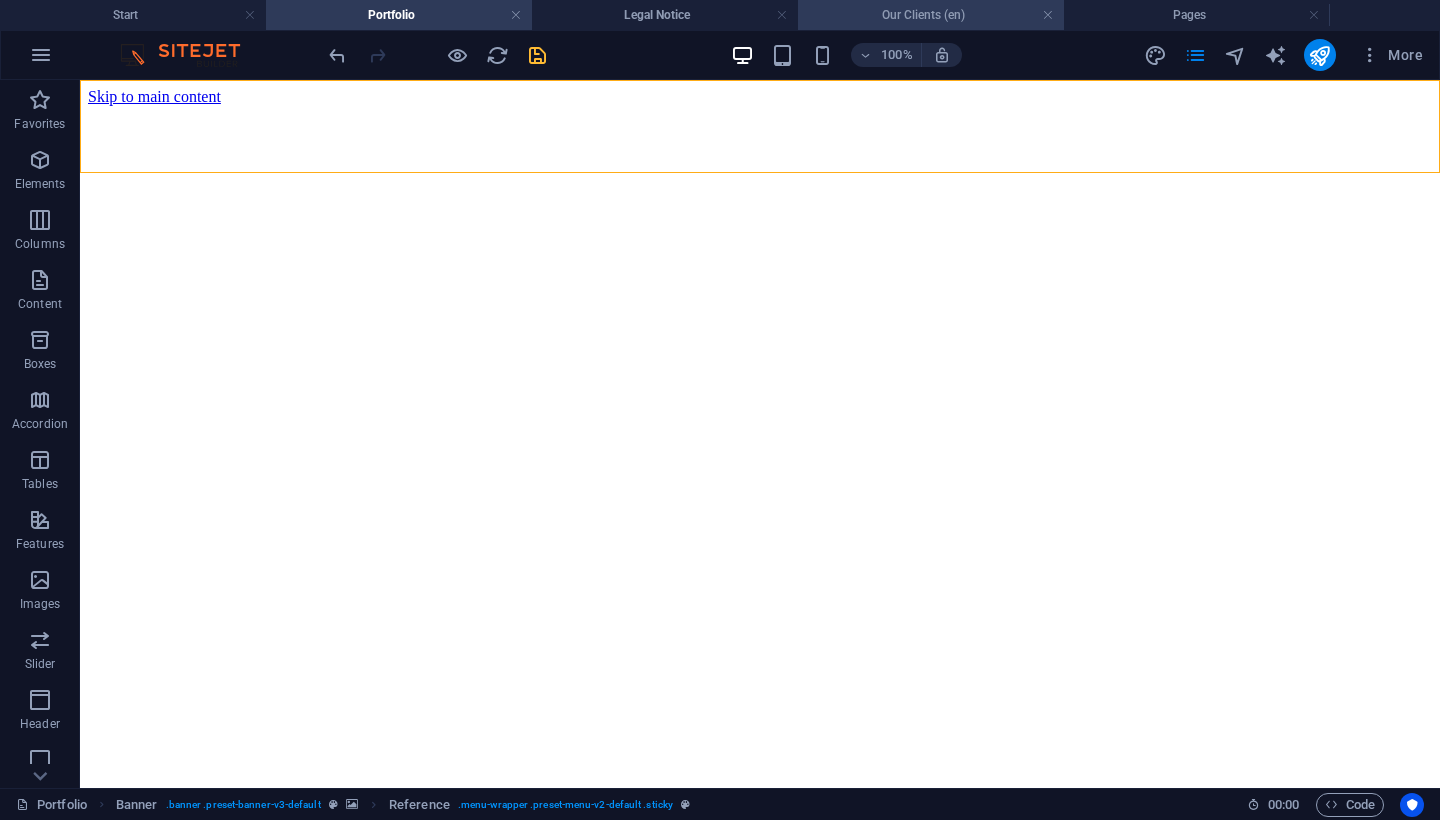 scroll, scrollTop: 0, scrollLeft: 0, axis: both 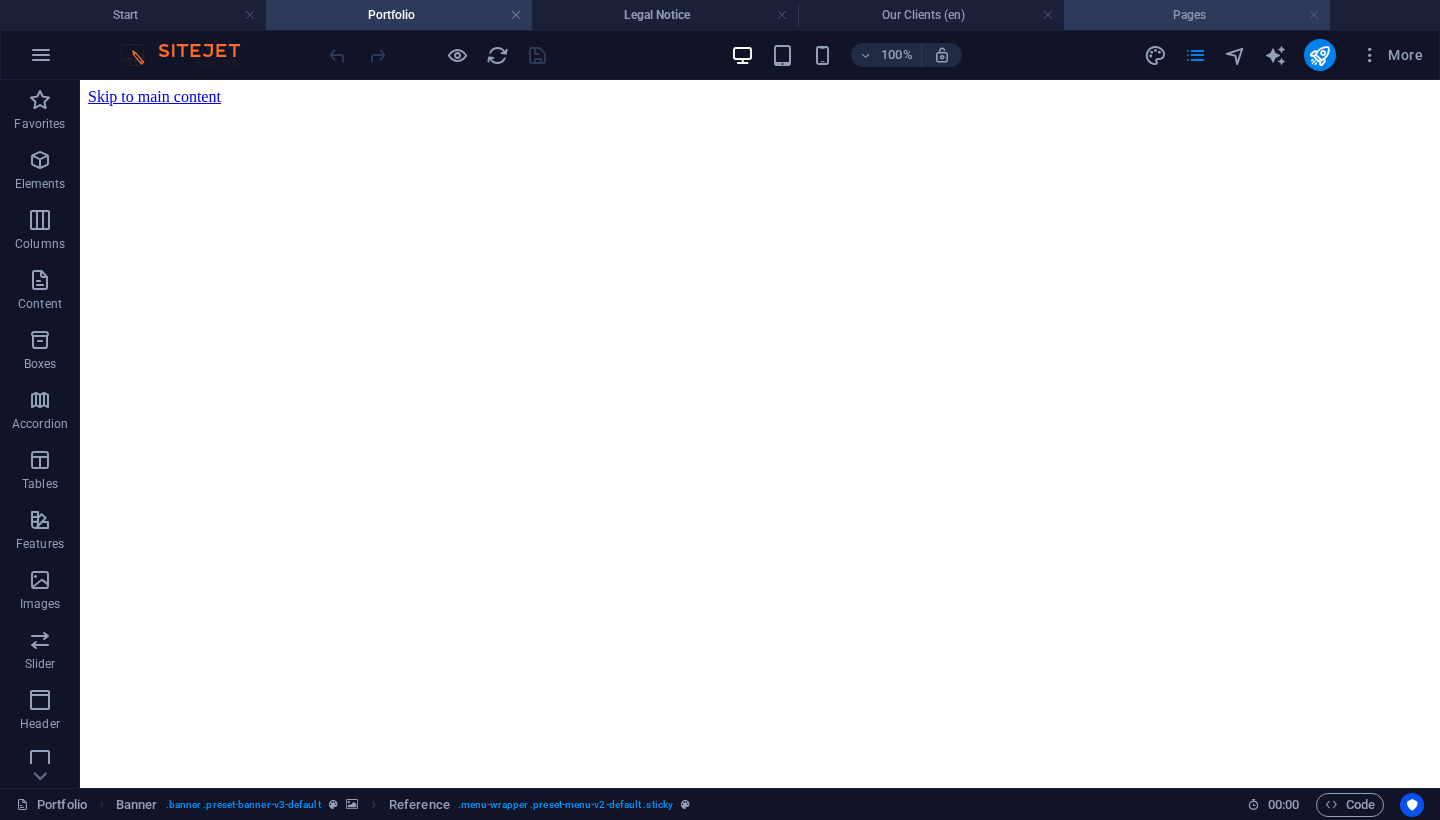 click at bounding box center (1314, 15) 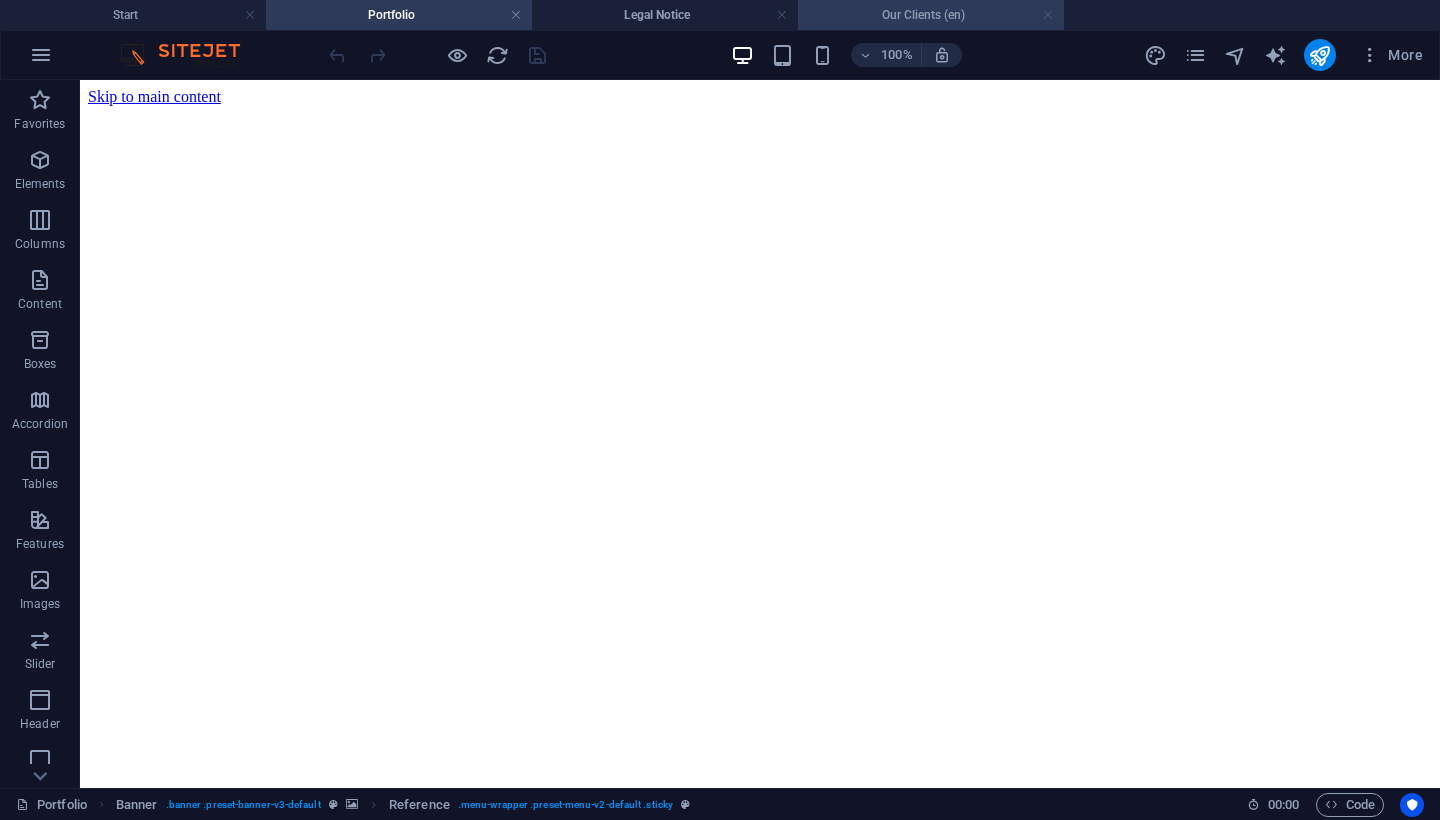 click at bounding box center [1048, 15] 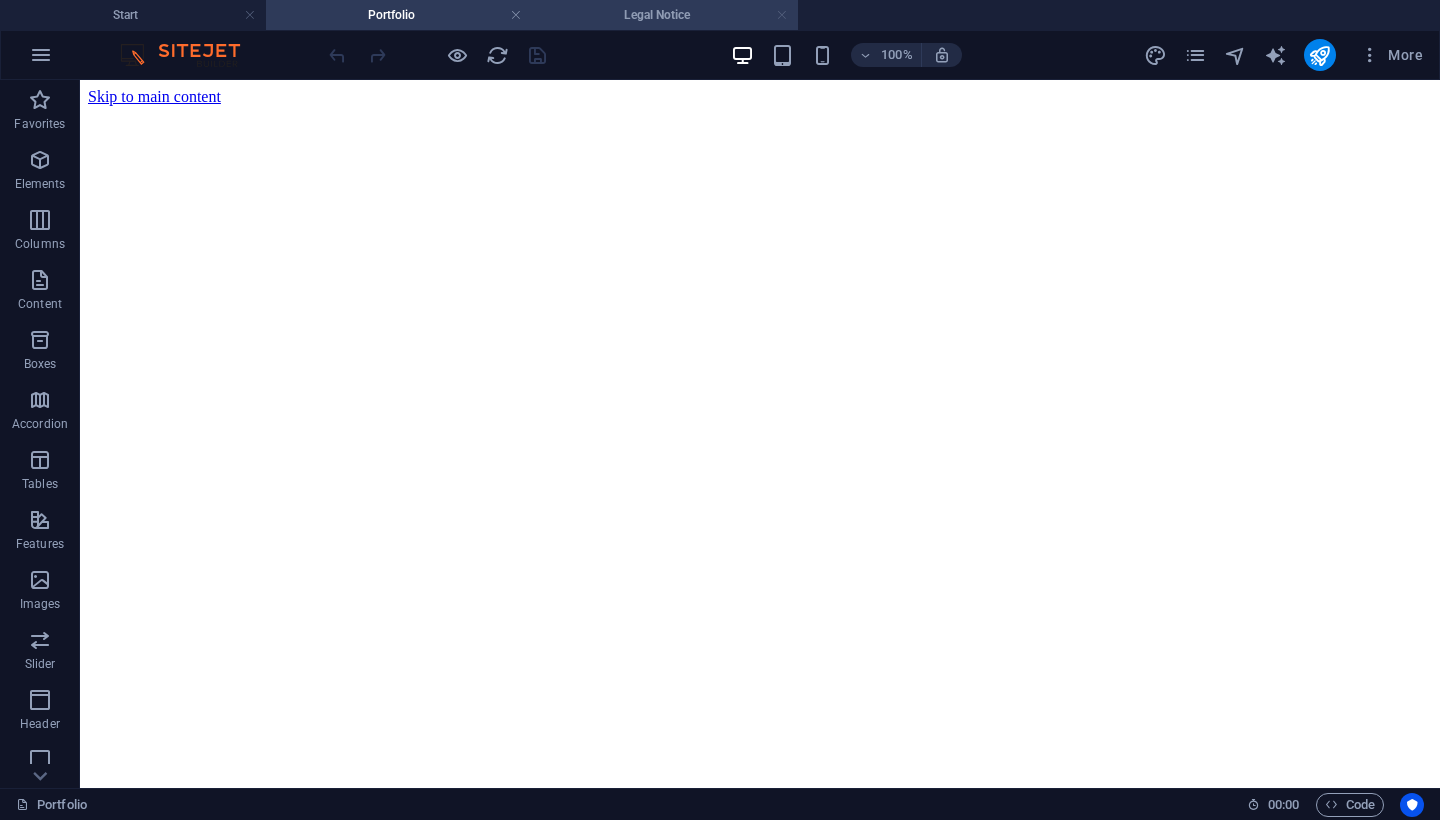 click at bounding box center (782, 15) 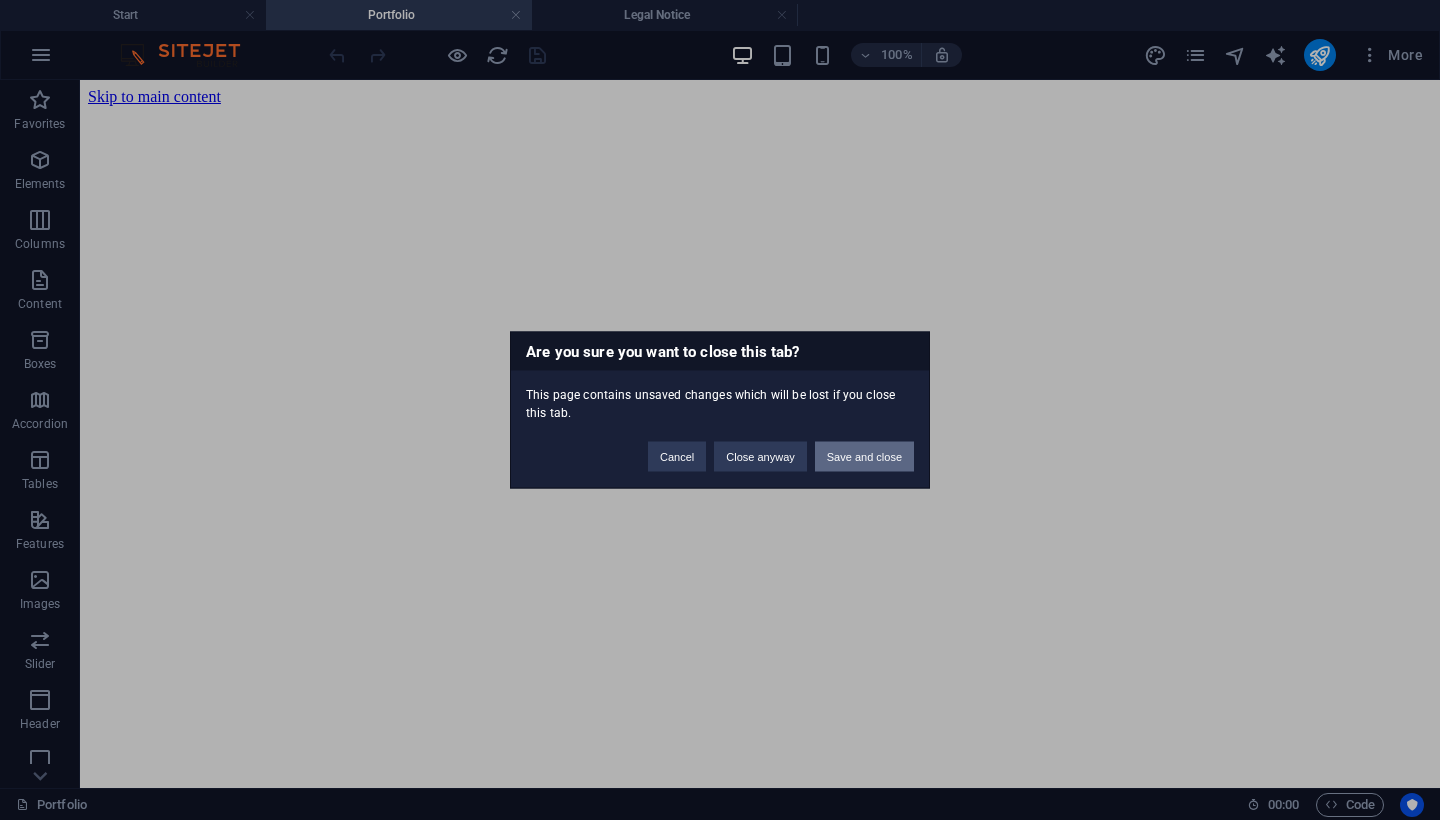 click on "Save and close" at bounding box center [864, 457] 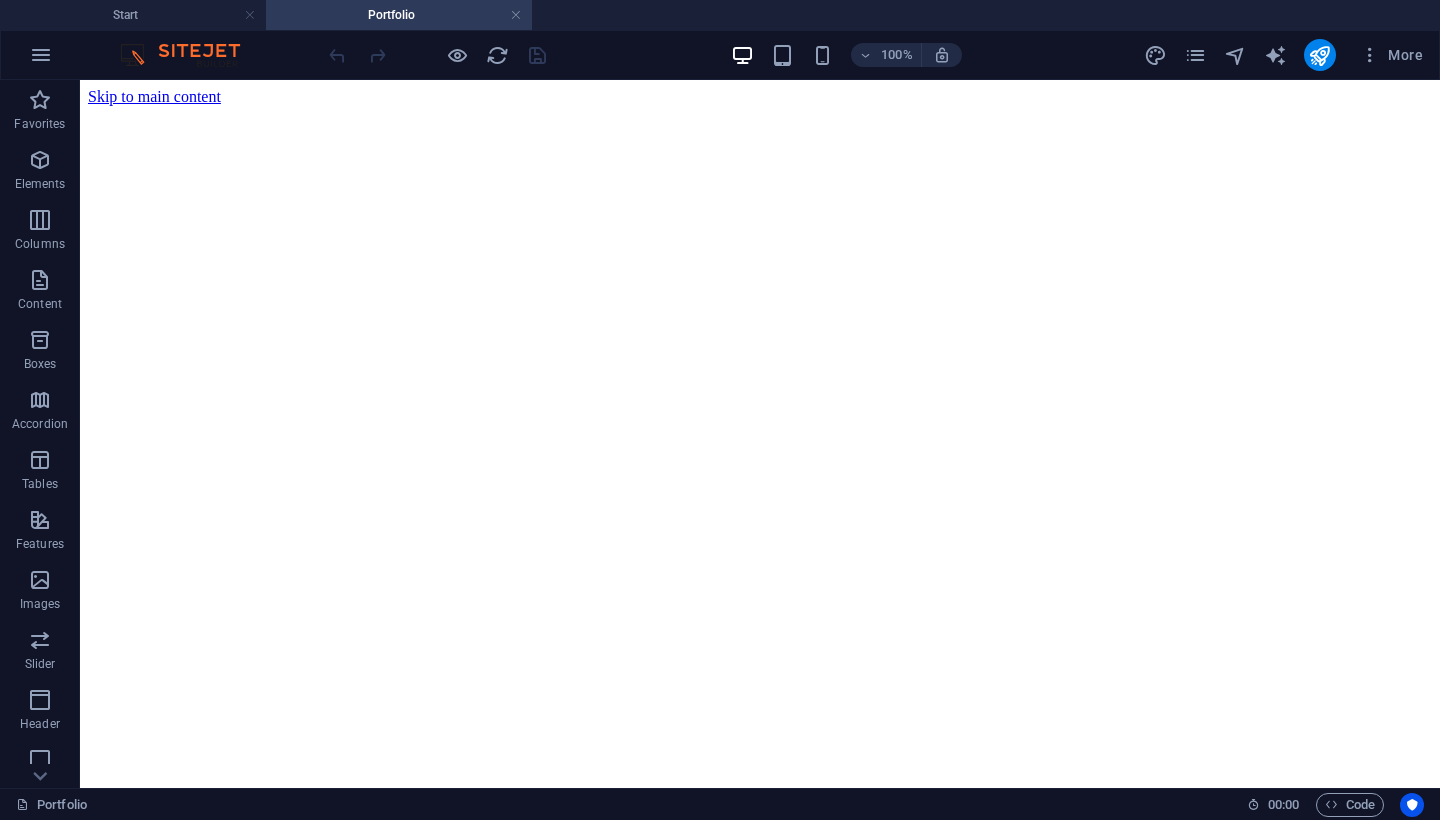click on "Portfolio" at bounding box center [399, 15] 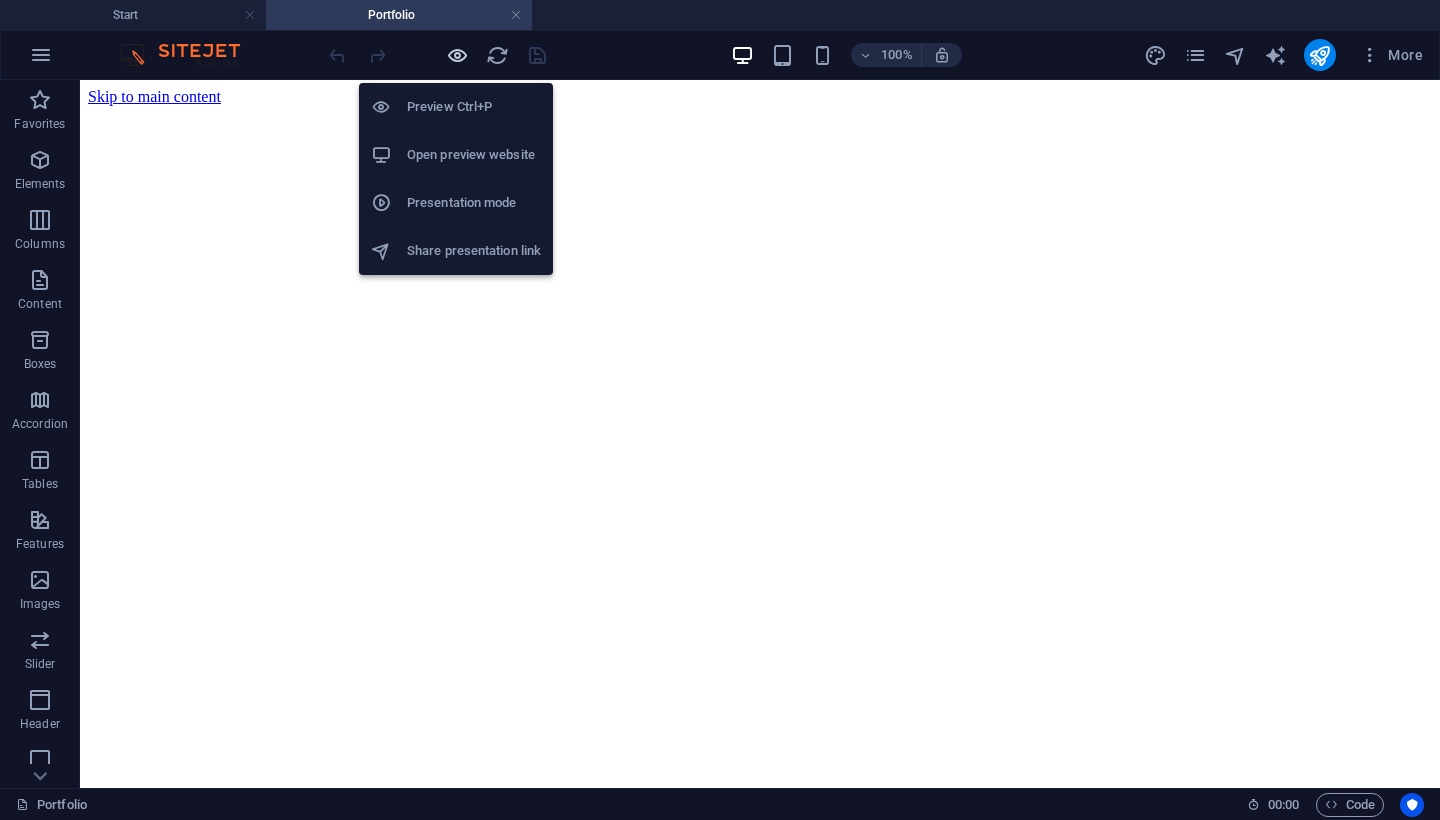 click at bounding box center (457, 55) 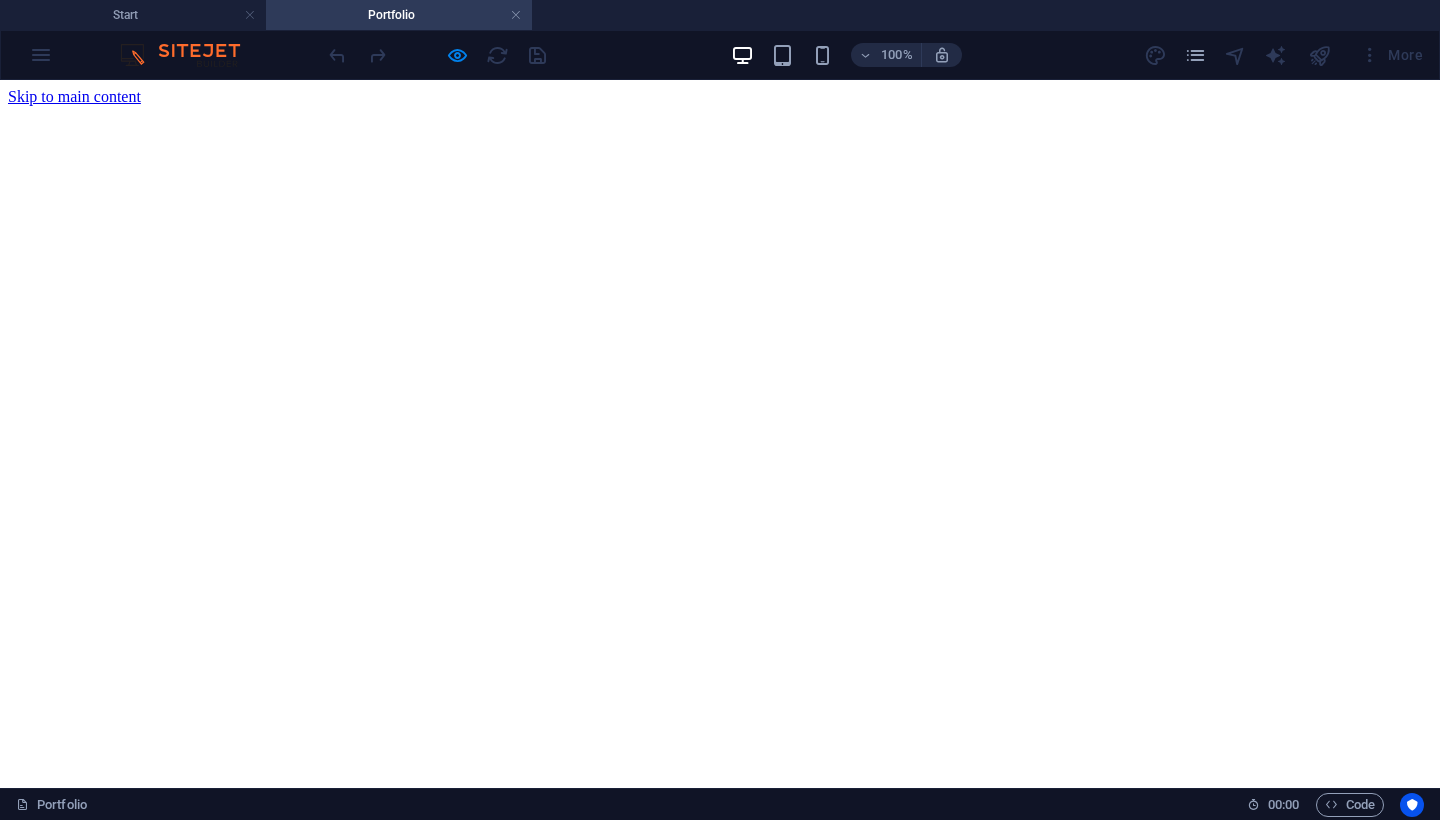 click on "Start" at bounding box center [63, 963] 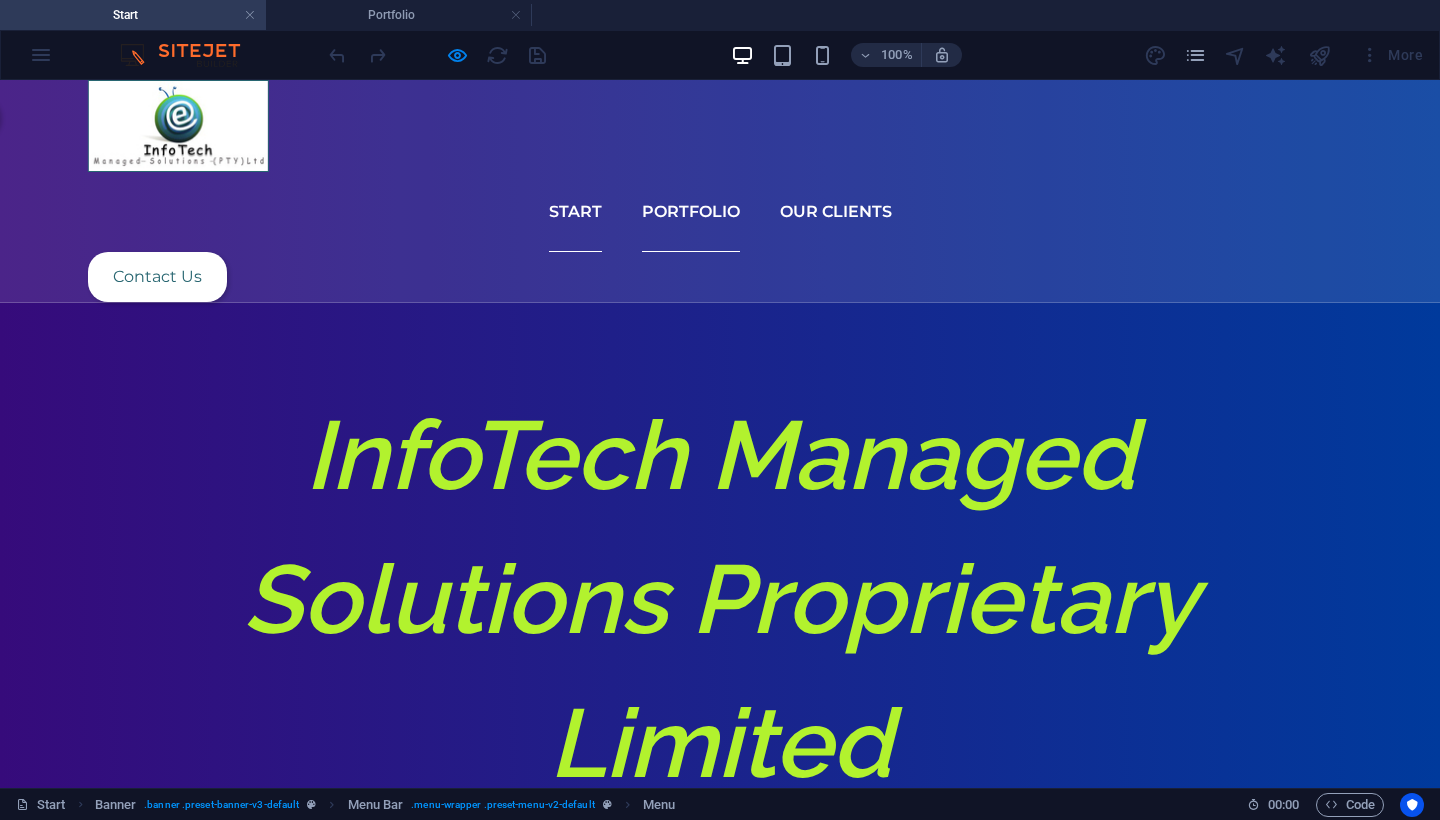 scroll, scrollTop: 0, scrollLeft: 0, axis: both 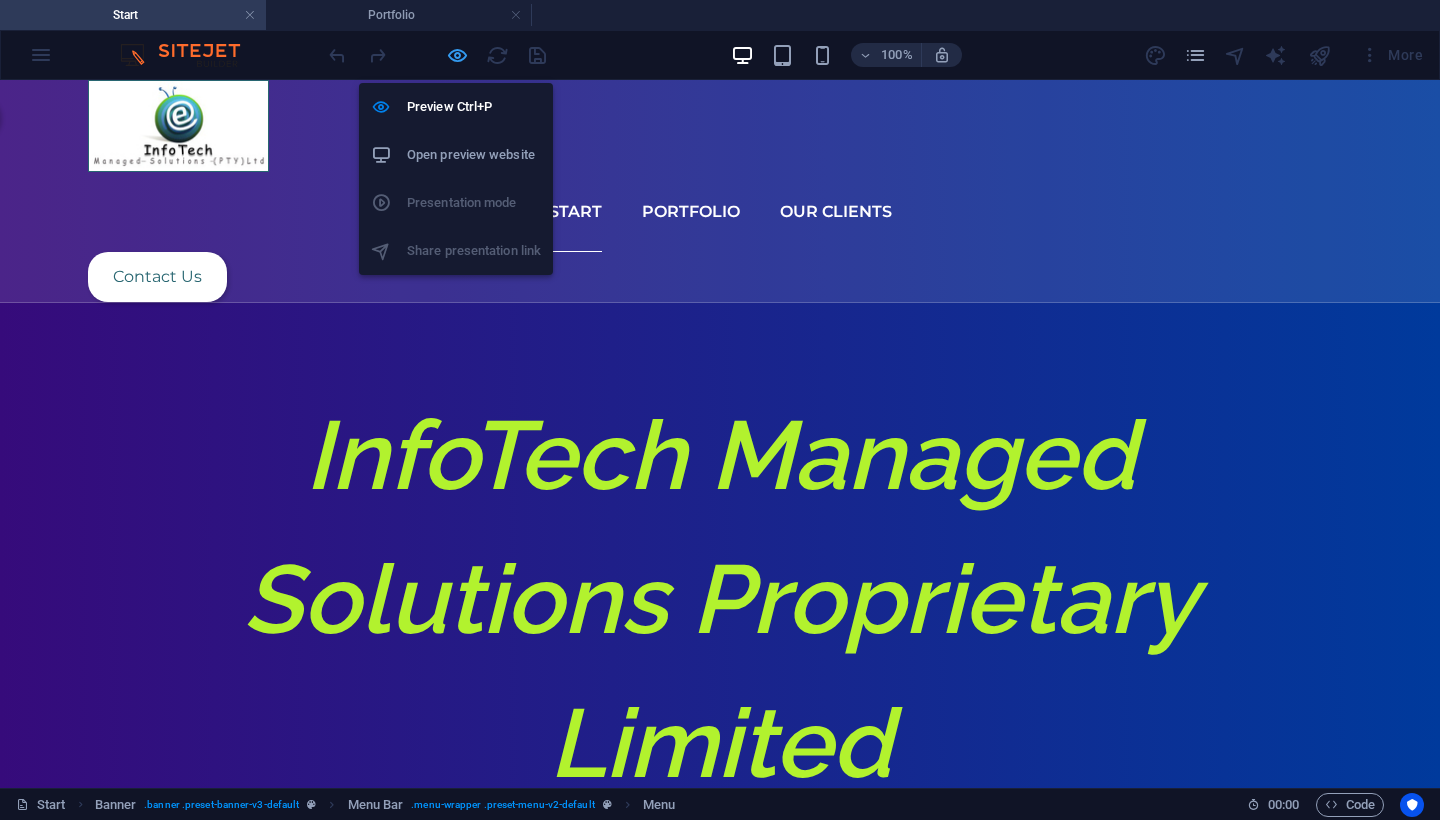 click at bounding box center [457, 55] 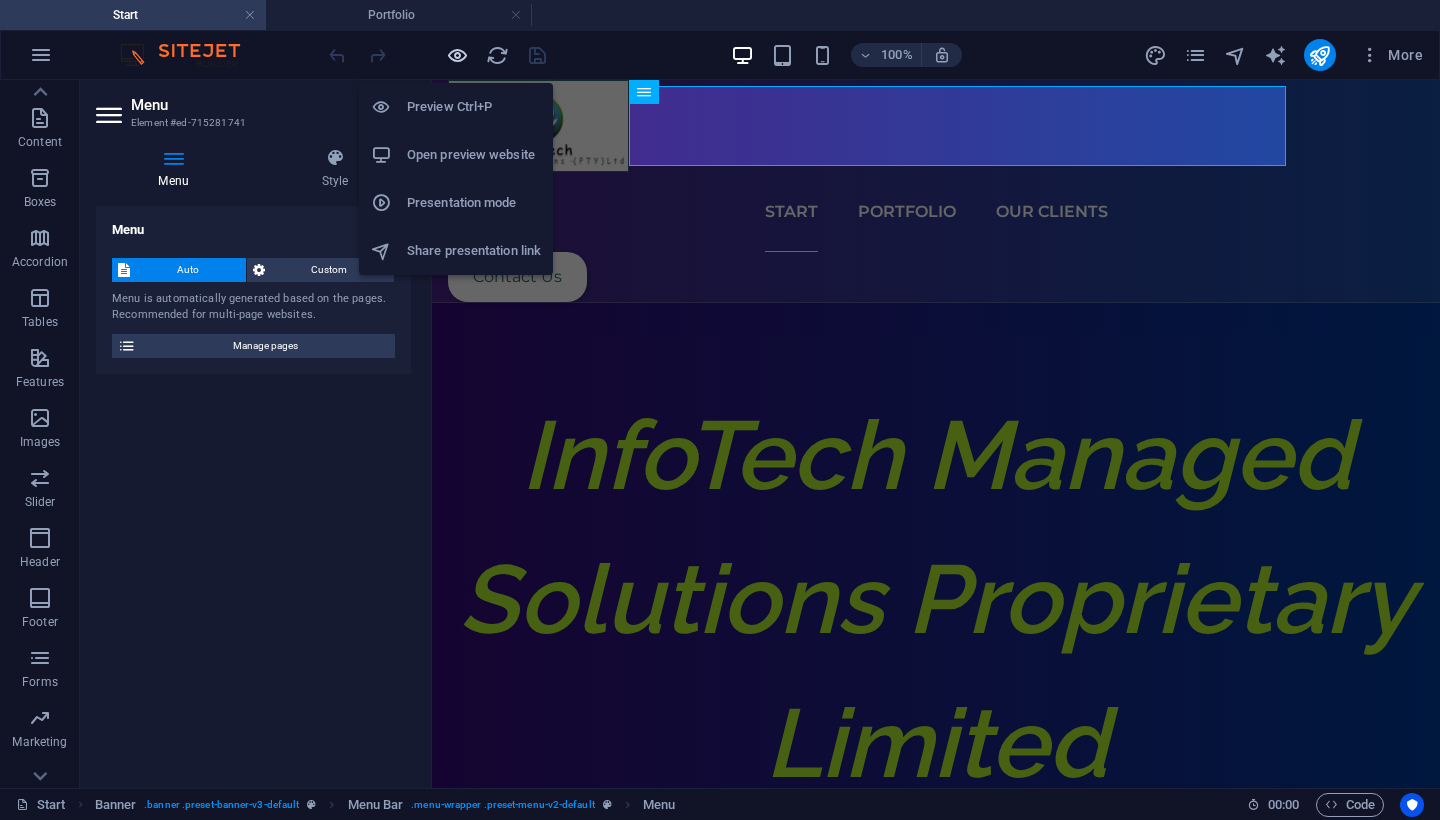 click at bounding box center [457, 55] 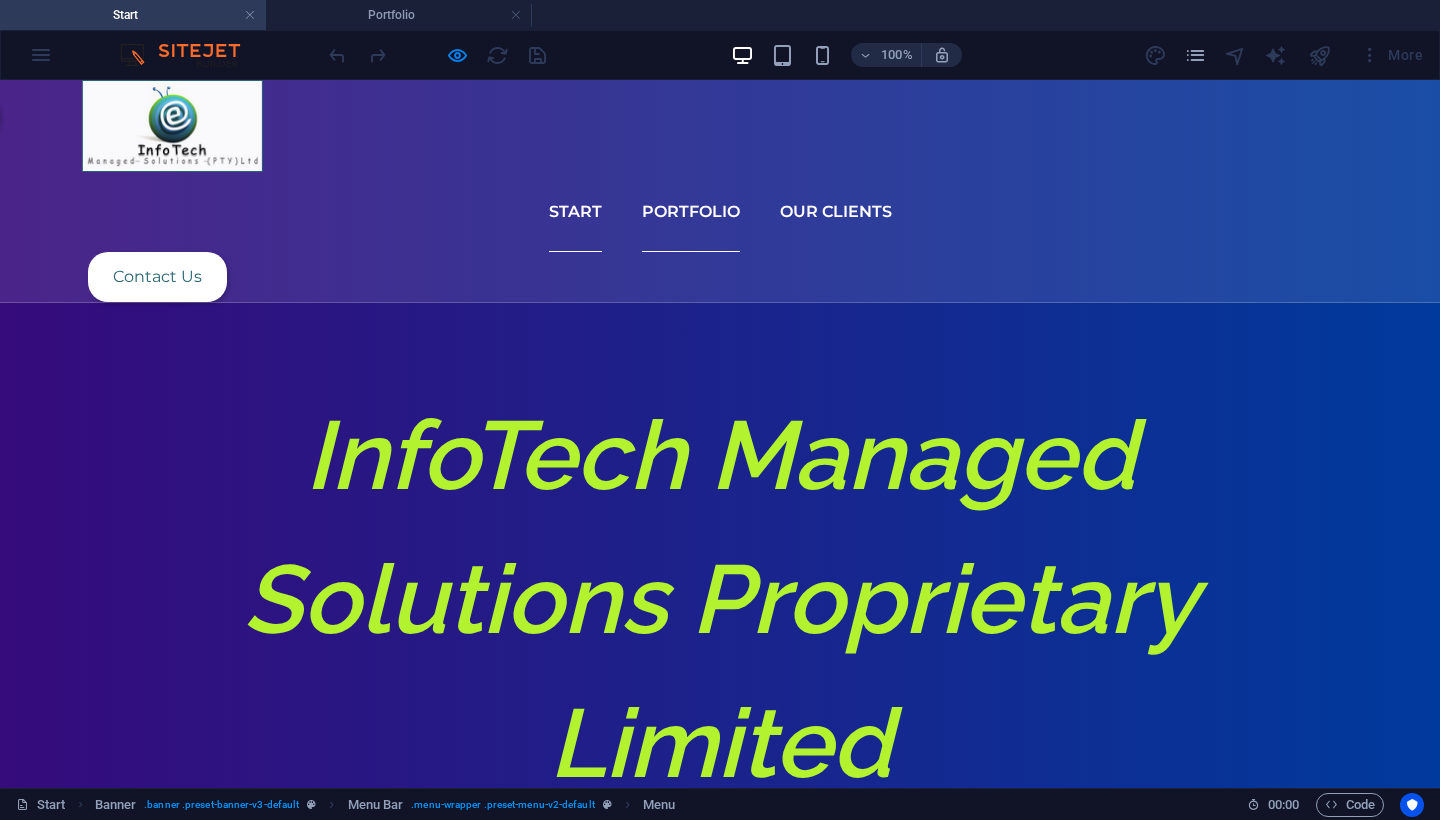click on "Portfolio" at bounding box center (691, 212) 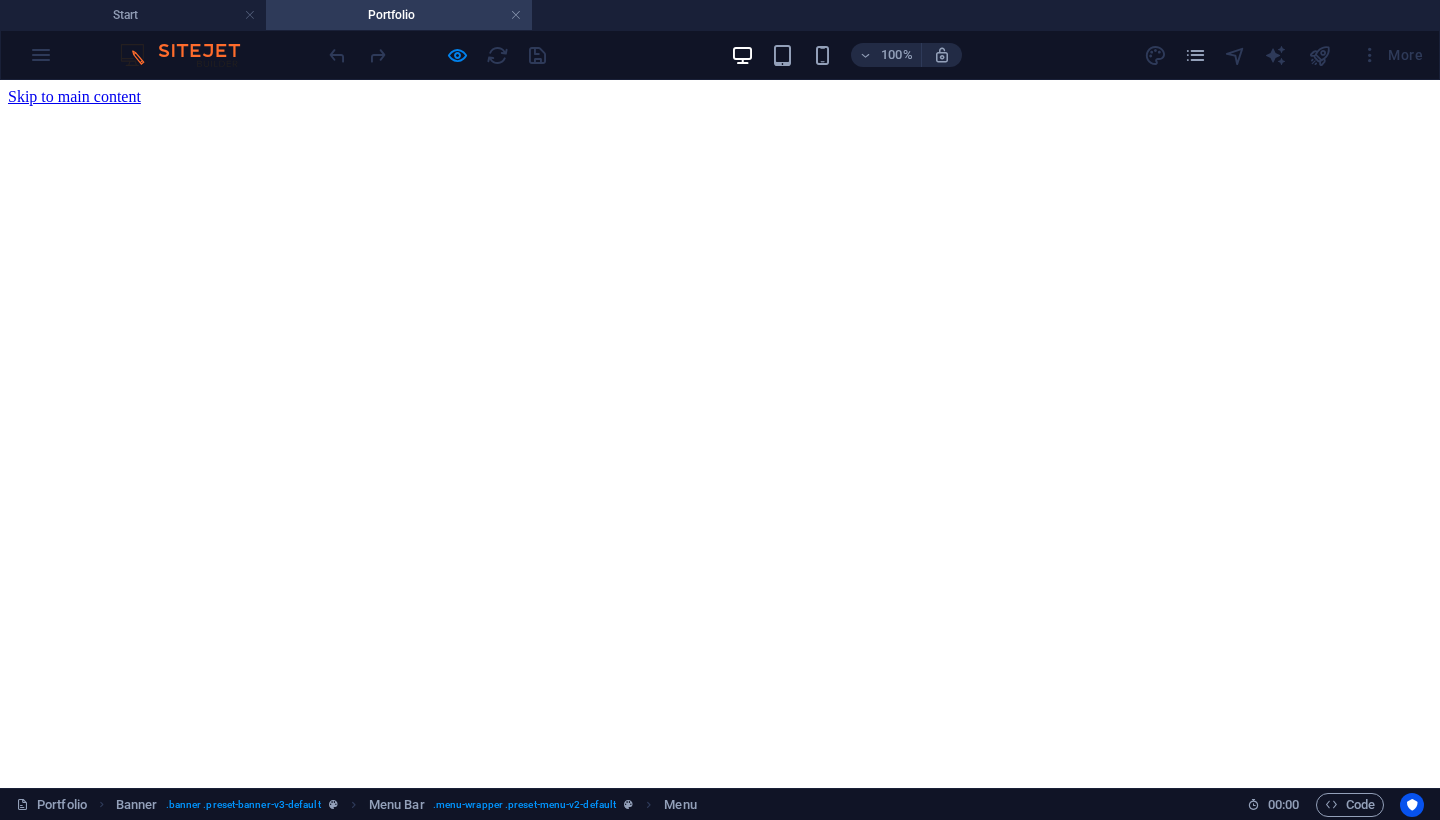 scroll, scrollTop: 0, scrollLeft: 0, axis: both 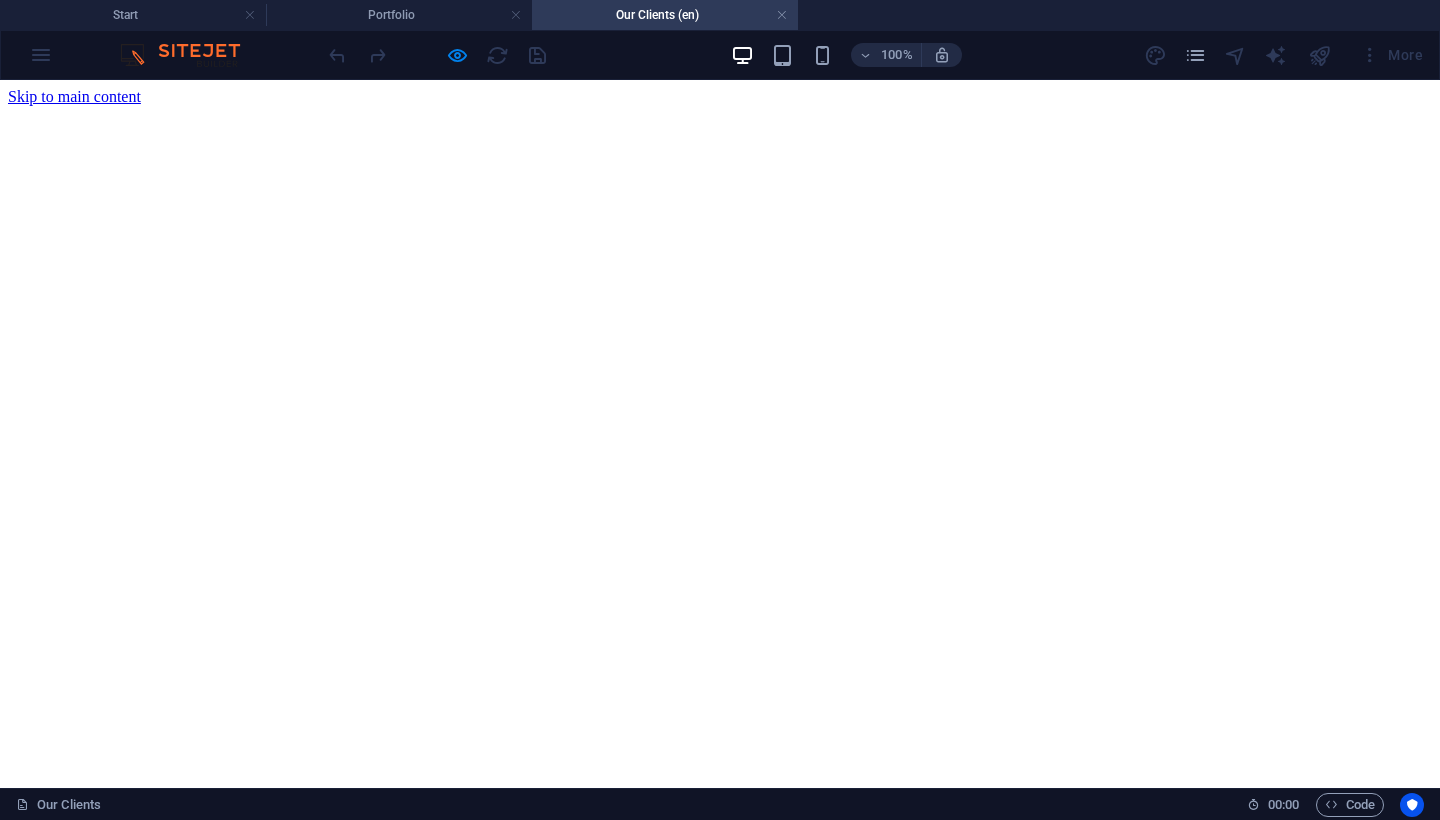 click on "Start Portfolio Our Clients" at bounding box center (720, 982) 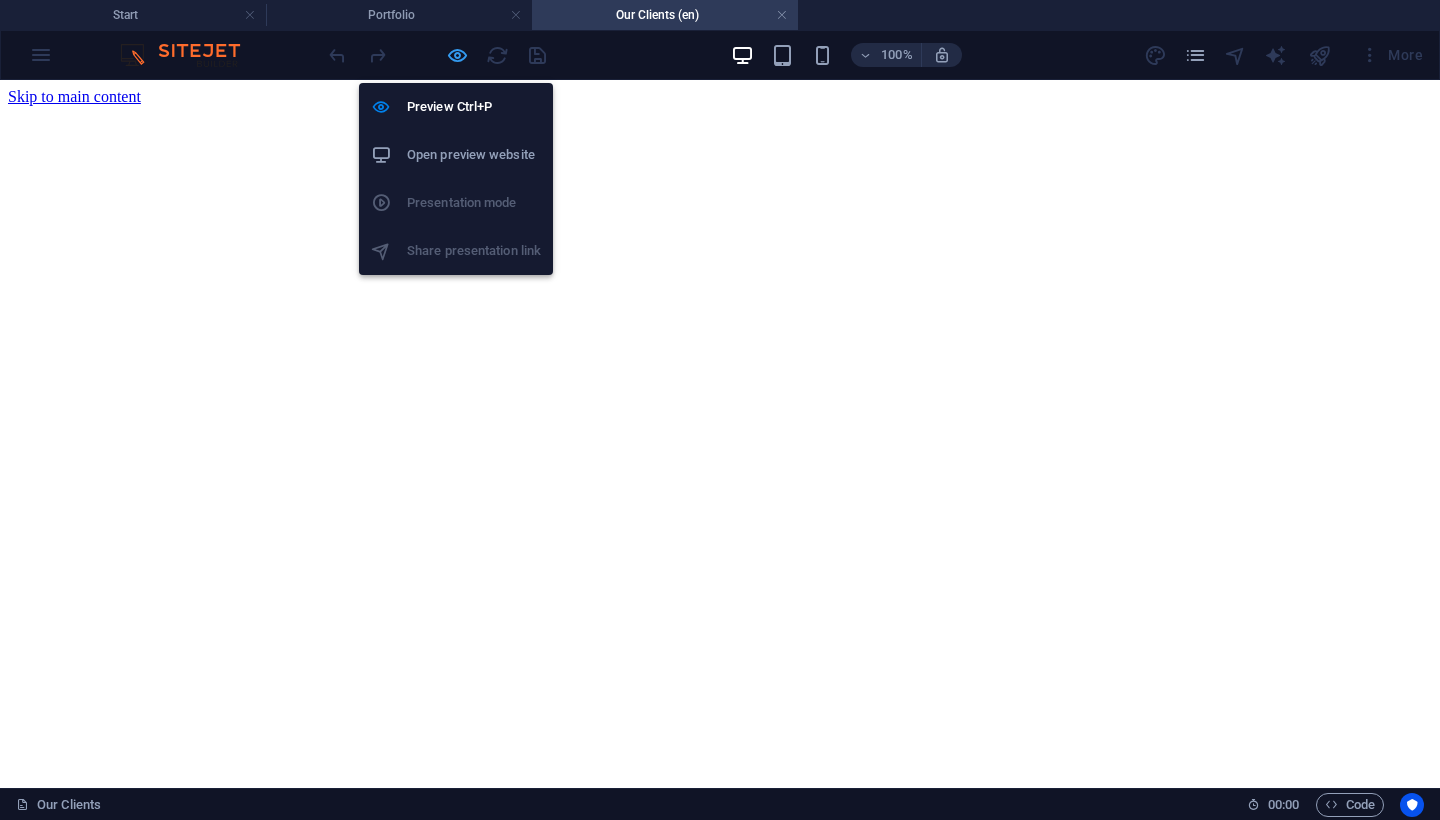 click at bounding box center [457, 55] 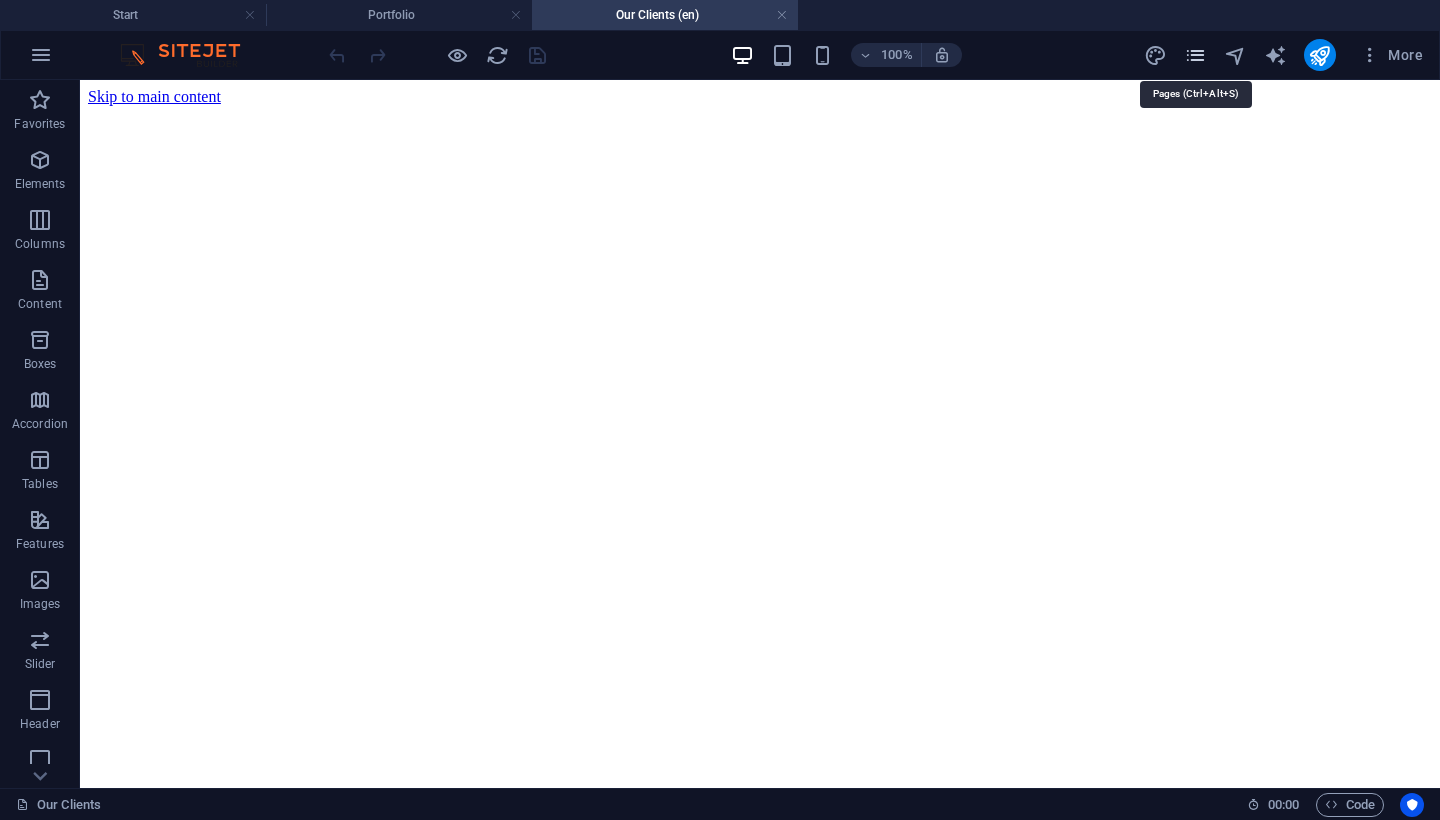 click at bounding box center [1195, 55] 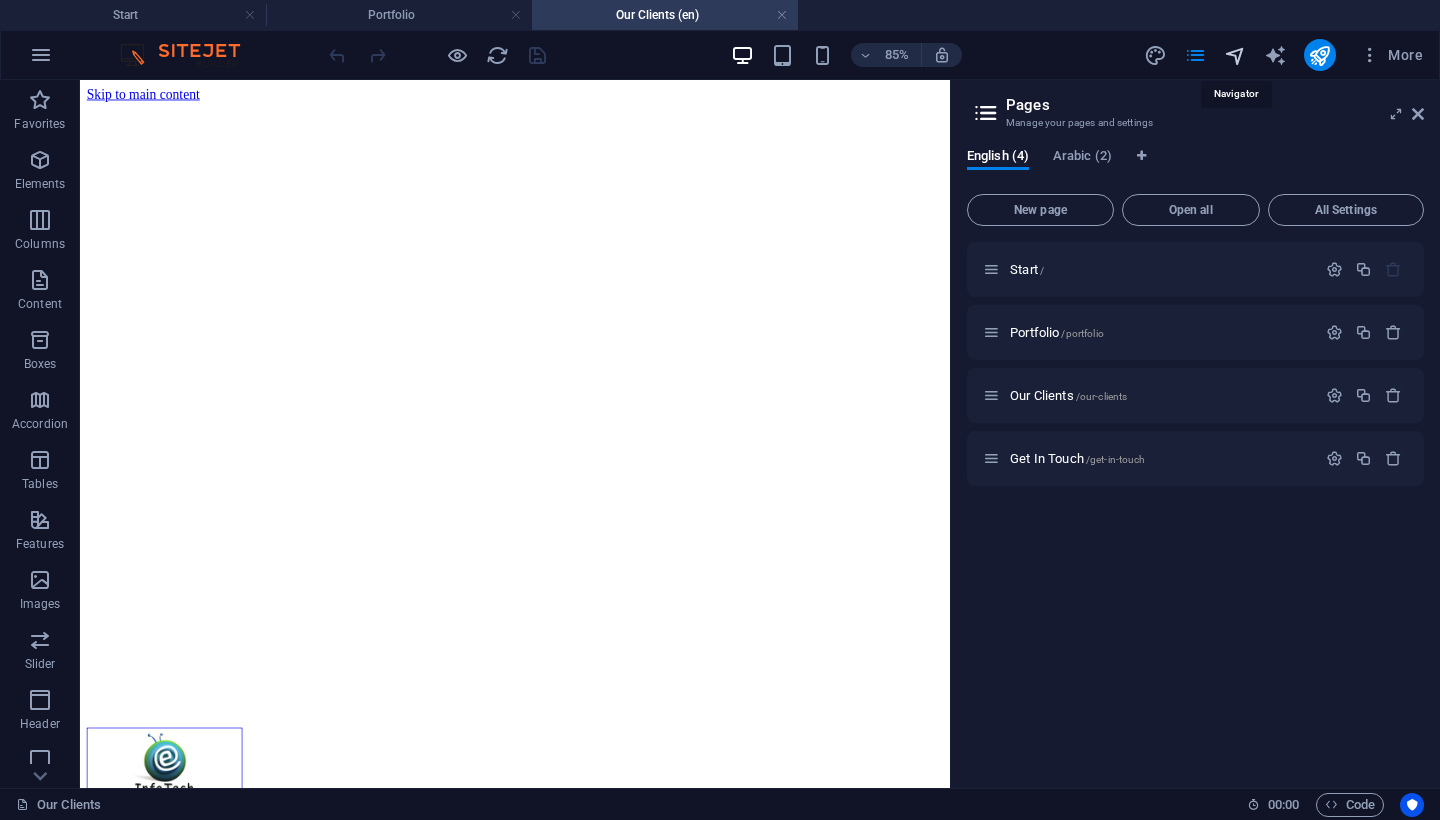 click at bounding box center (1235, 55) 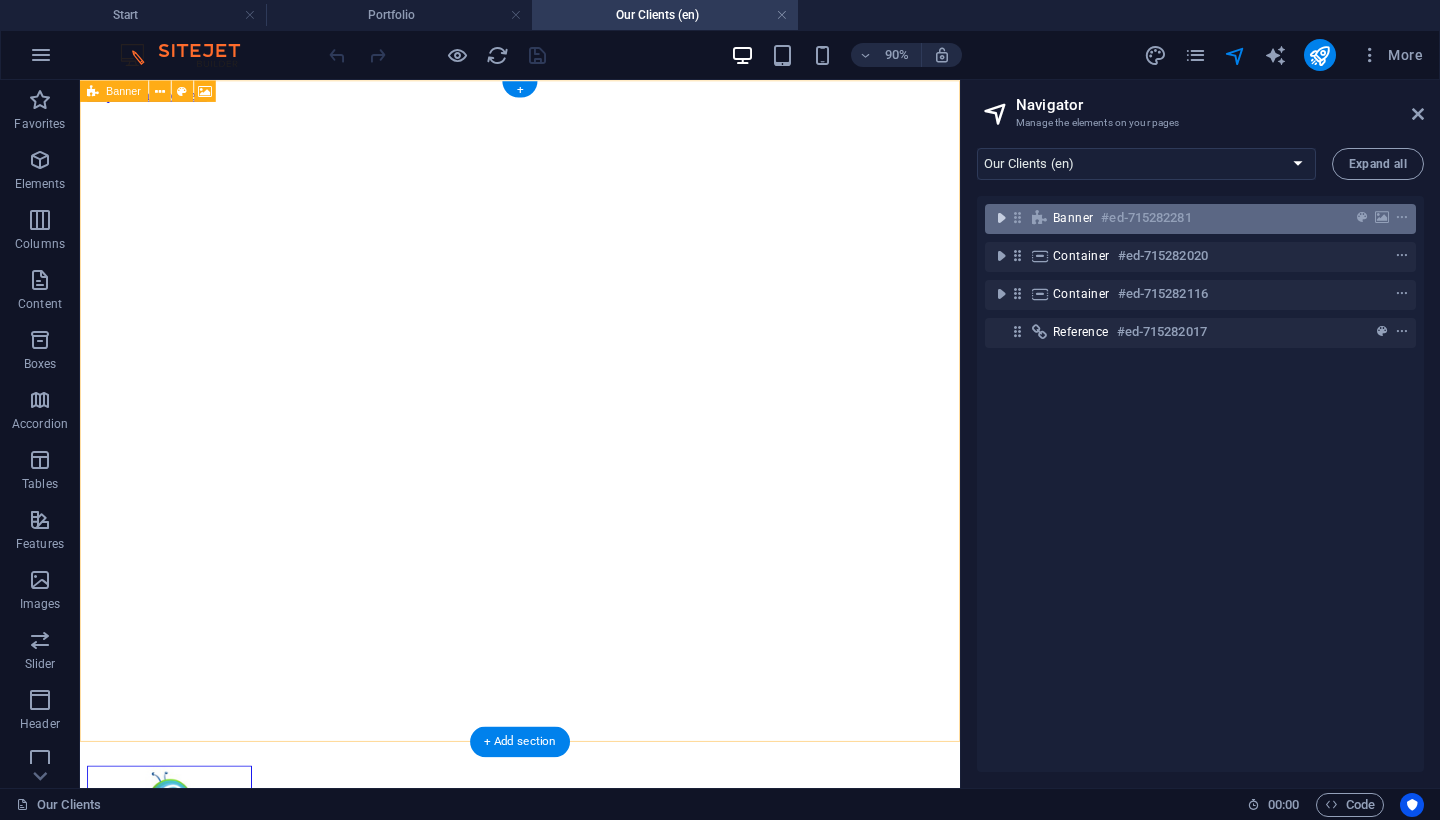 click at bounding box center (1001, 218) 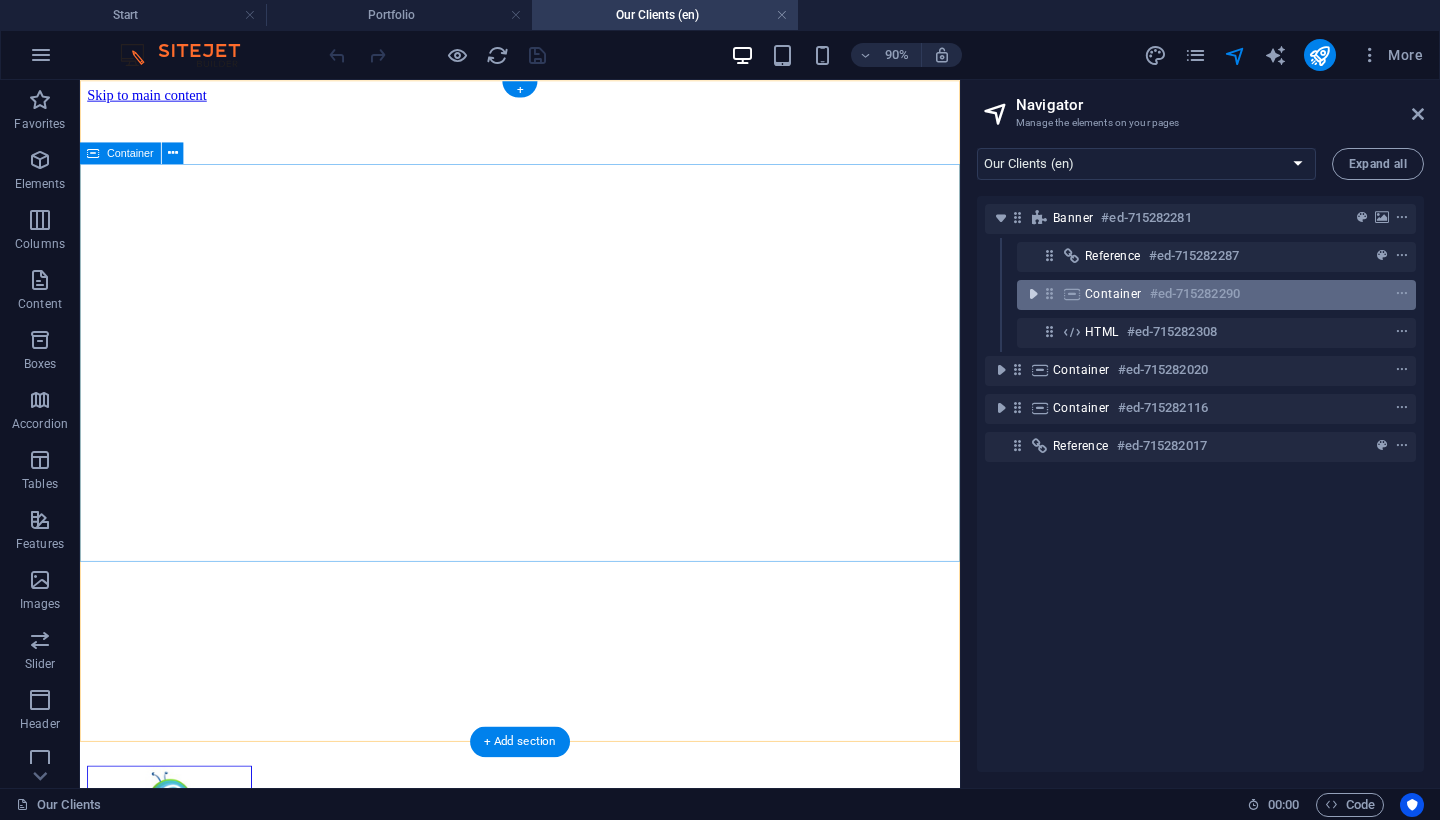 click at bounding box center (1033, 294) 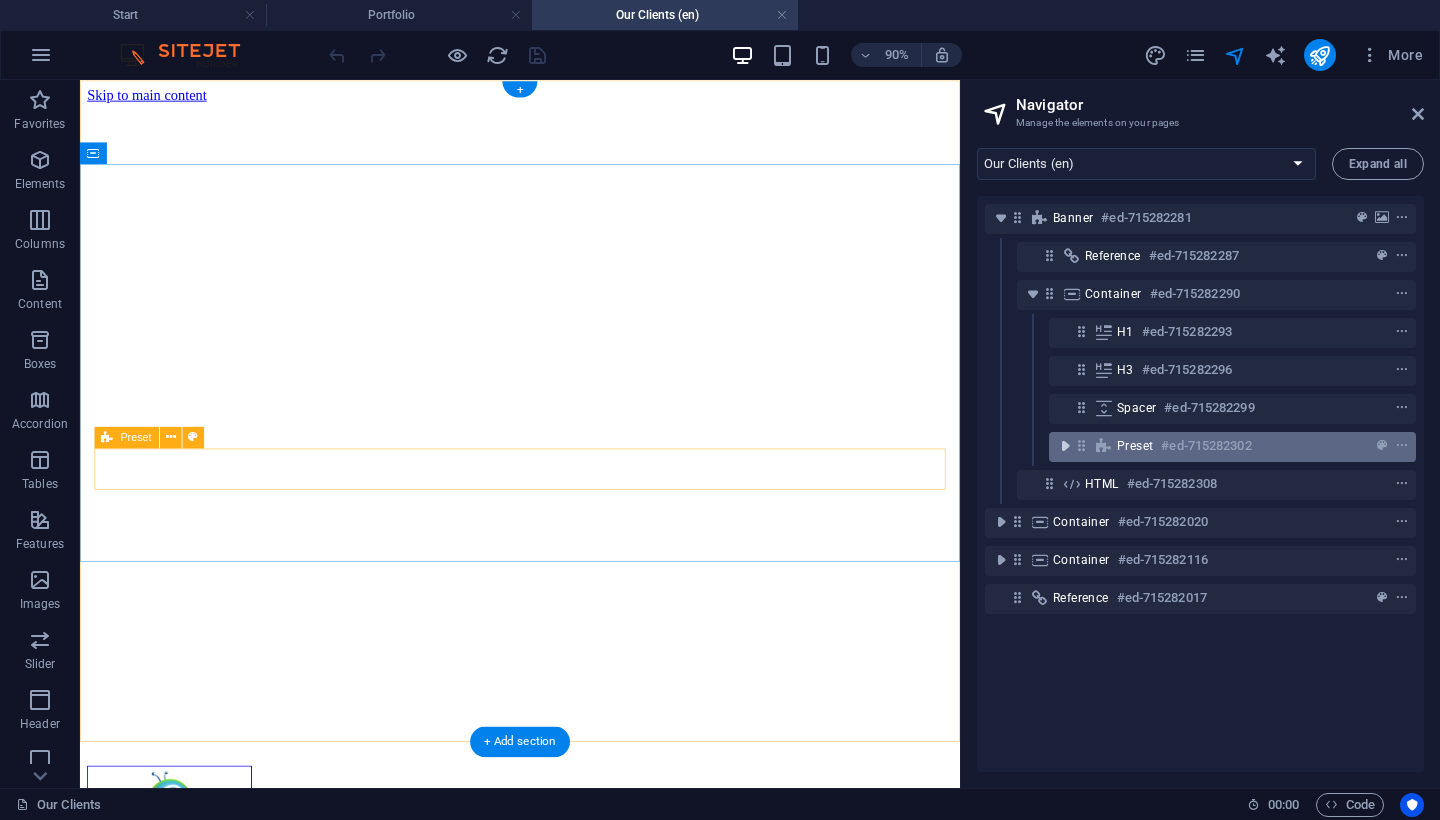 click at bounding box center [1065, 446] 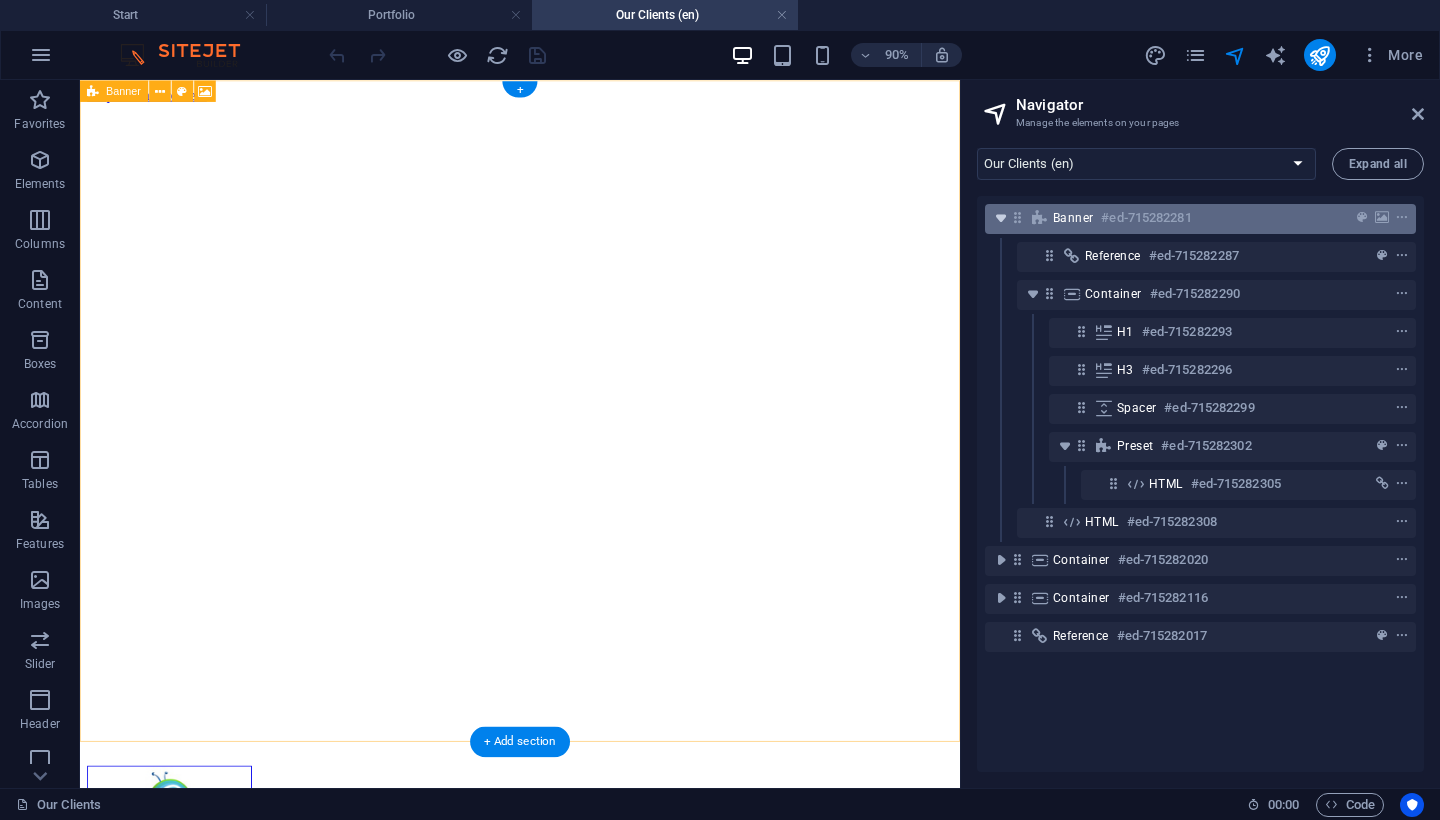 click at bounding box center [1001, 218] 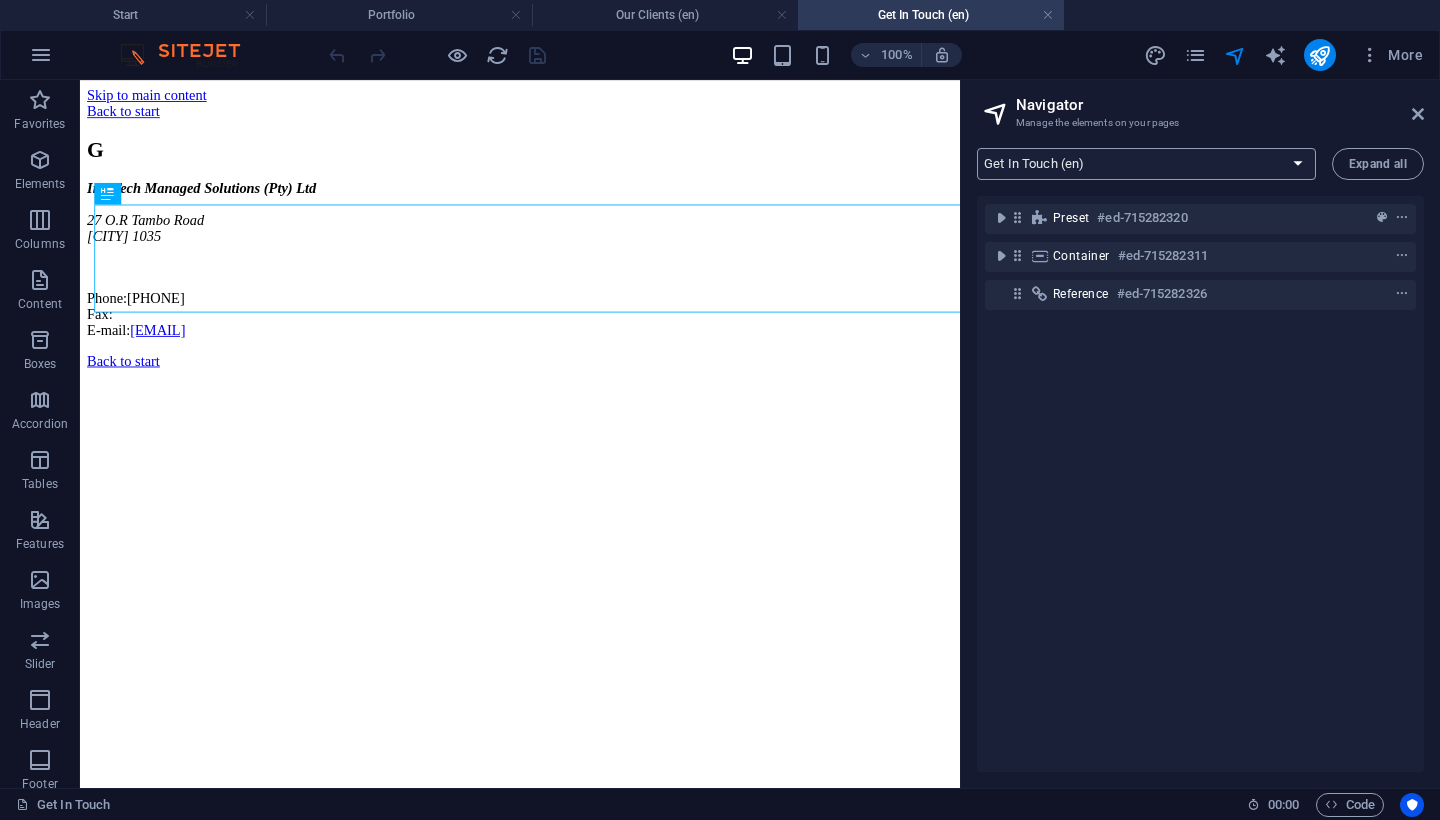 scroll, scrollTop: 0, scrollLeft: 0, axis: both 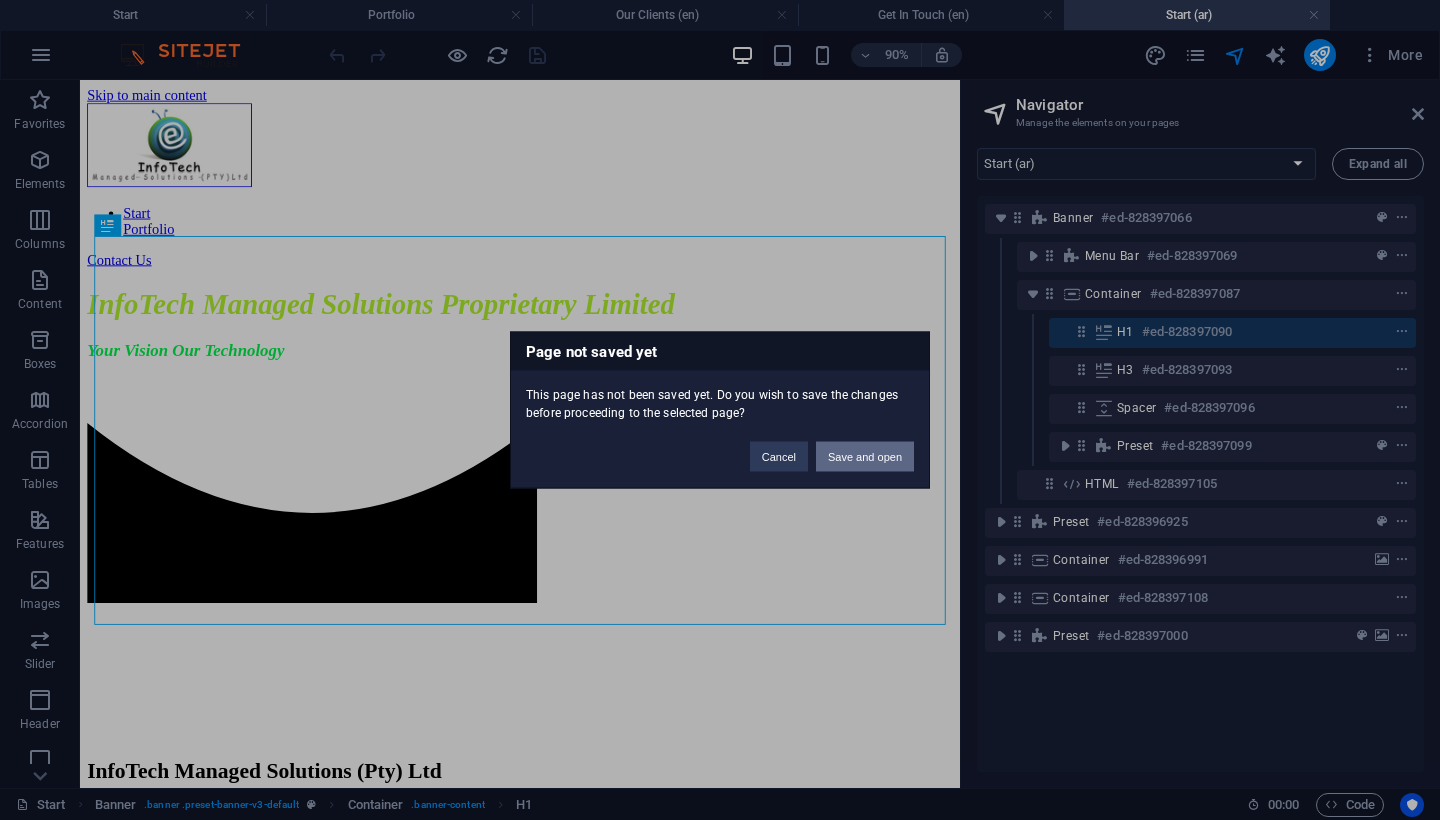 click on "Save and open" at bounding box center (865, 457) 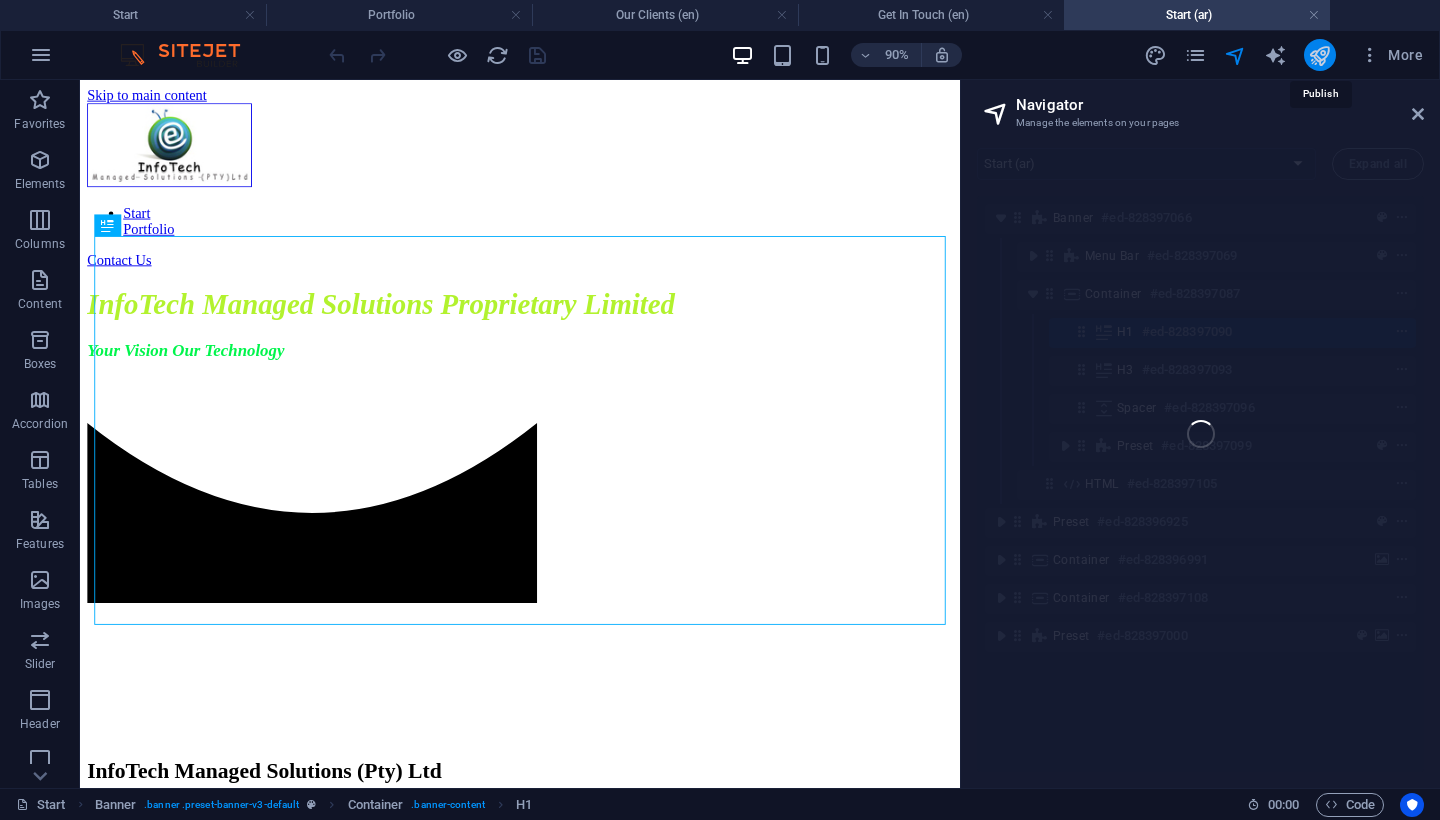 select on "13897749-ar" 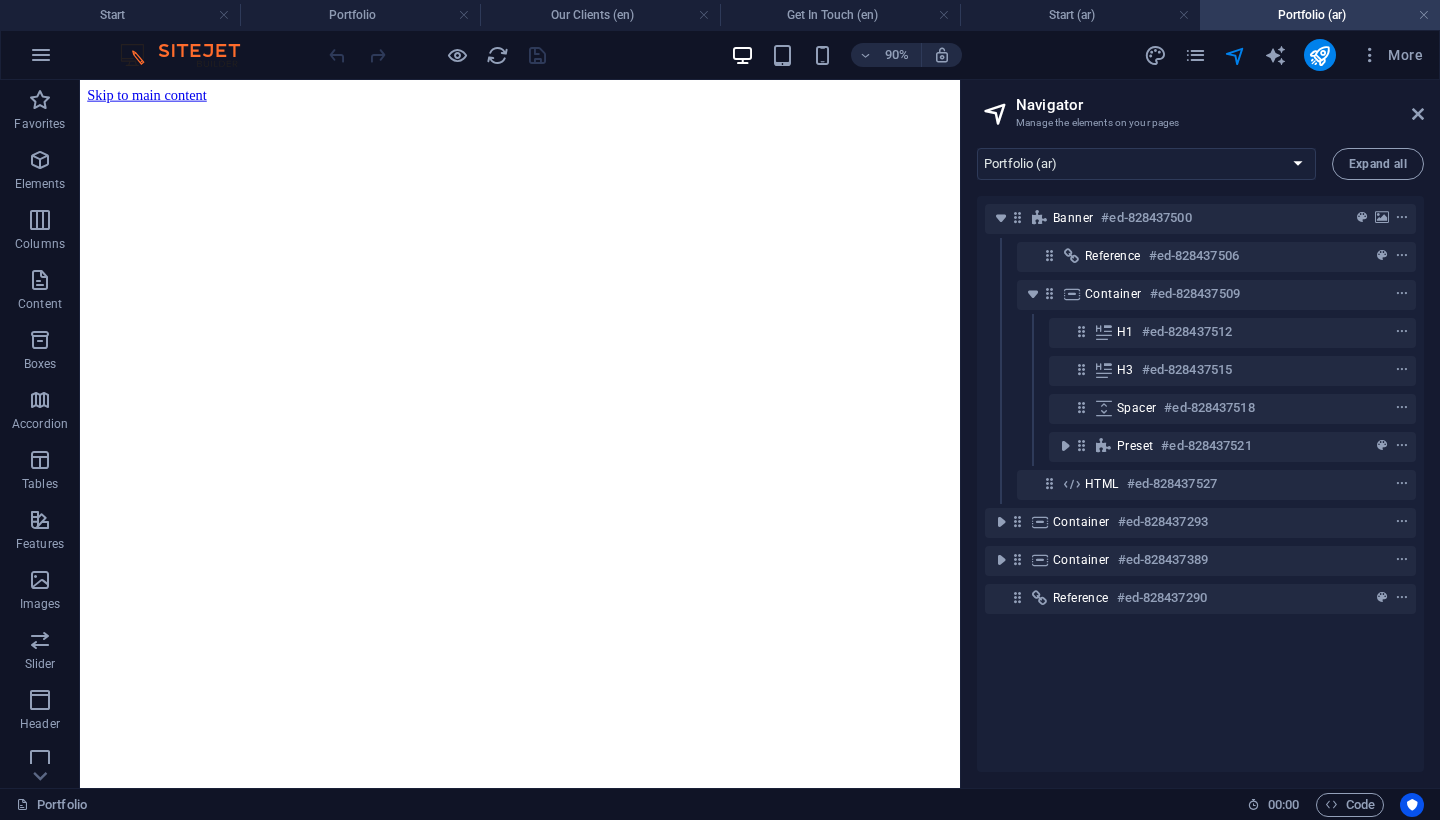 scroll, scrollTop: 0, scrollLeft: 0, axis: both 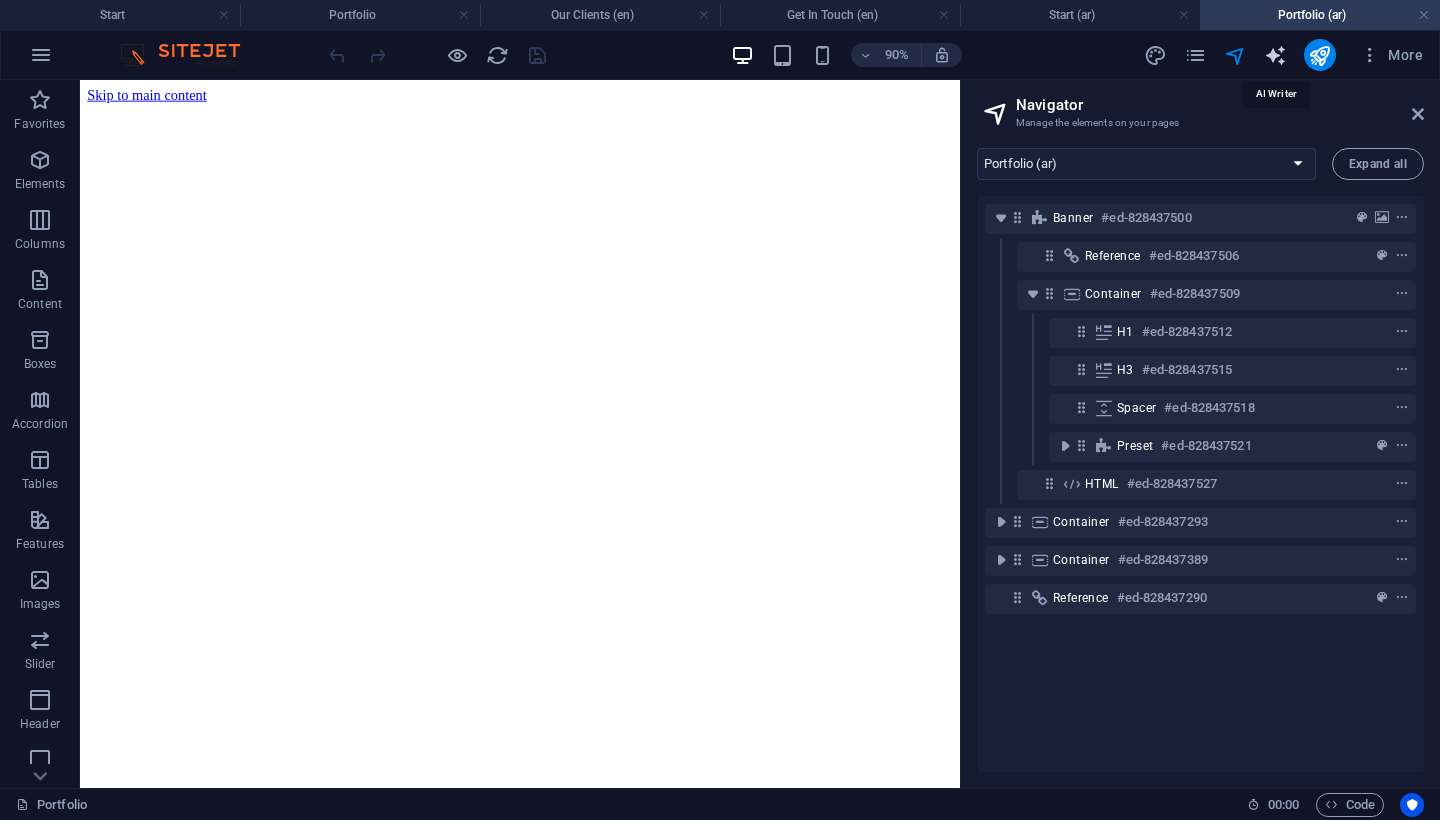 click at bounding box center [1275, 55] 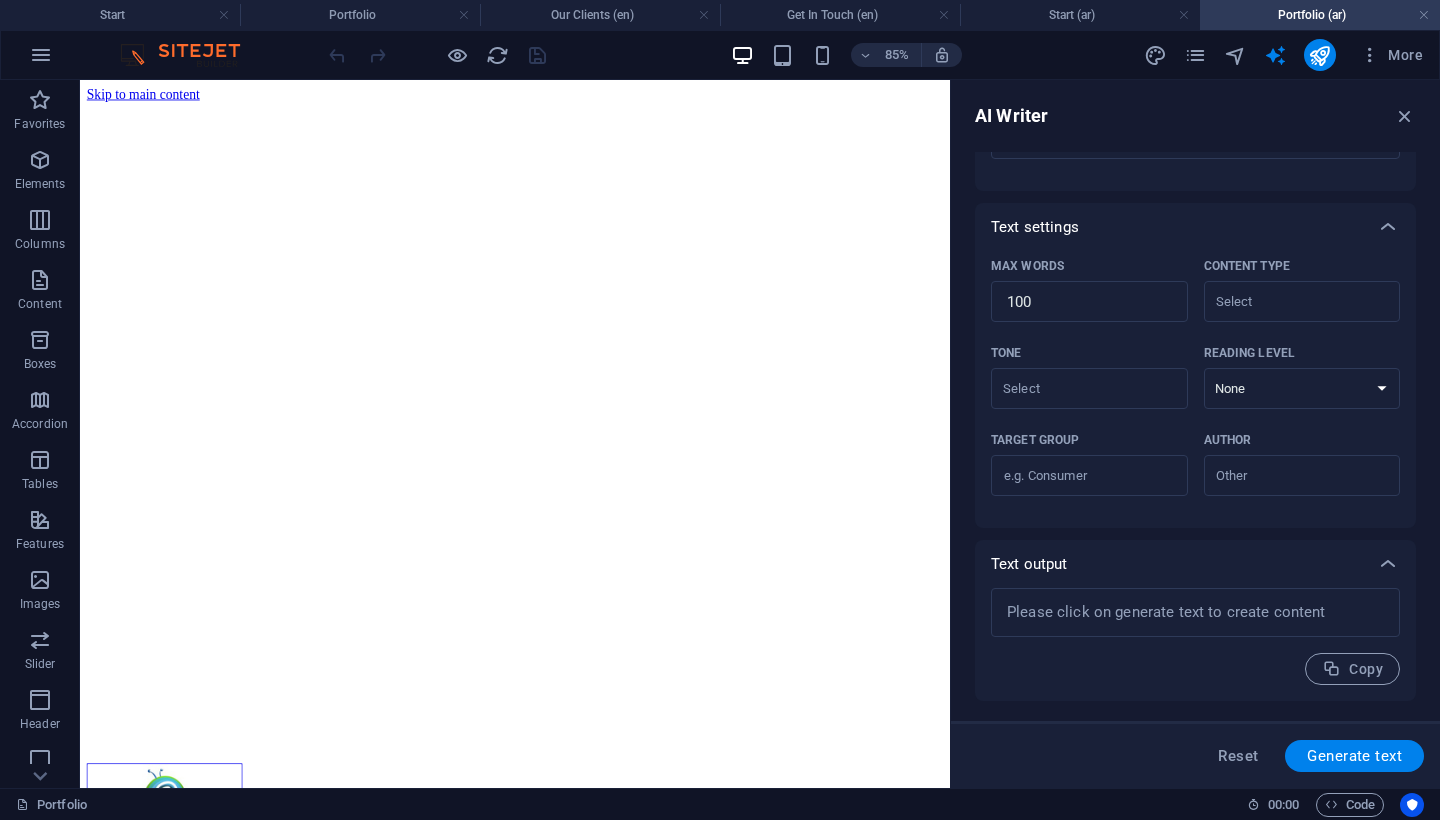 scroll, scrollTop: 365, scrollLeft: 0, axis: vertical 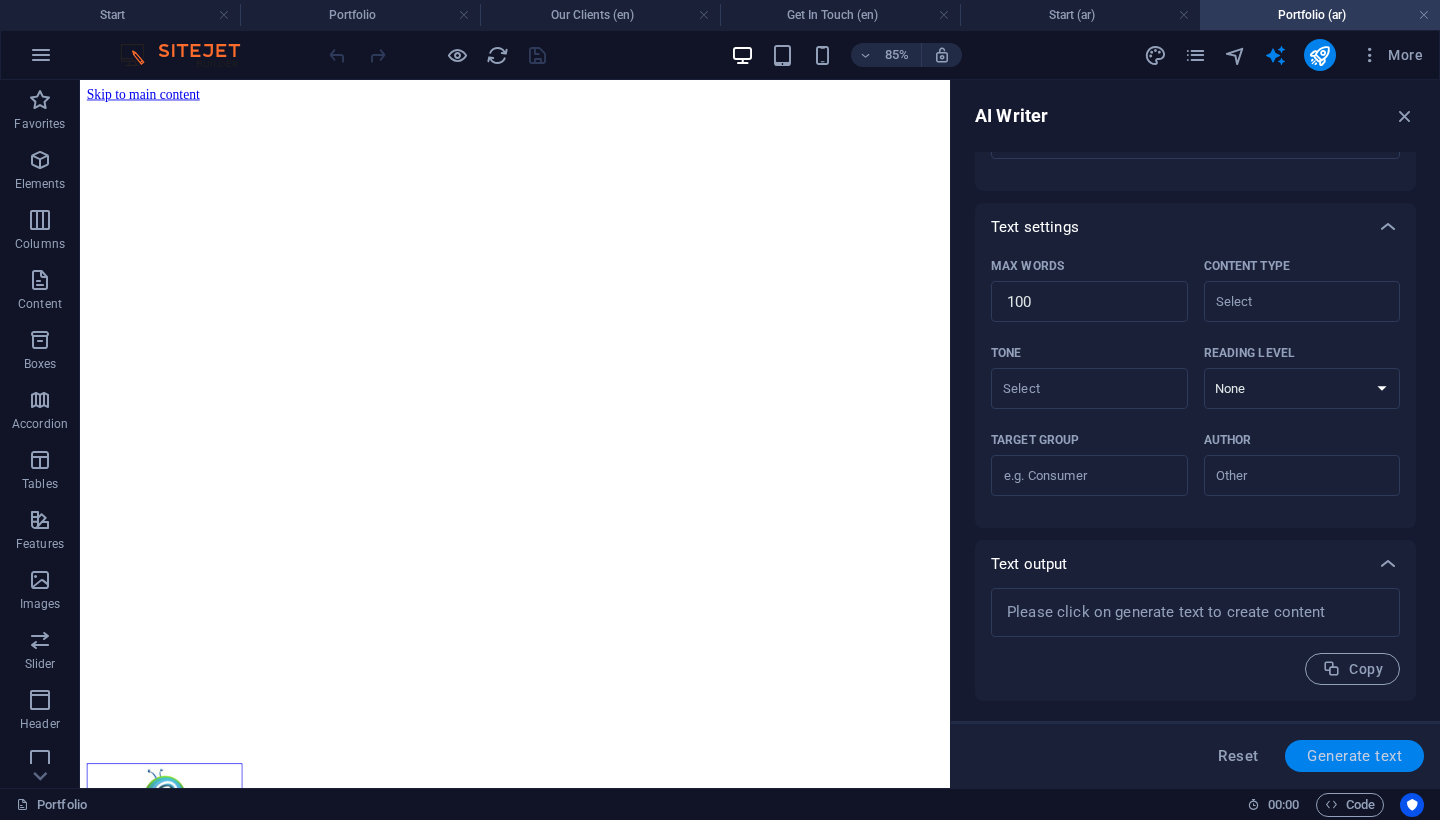 click on "Generate text" at bounding box center (1354, 756) 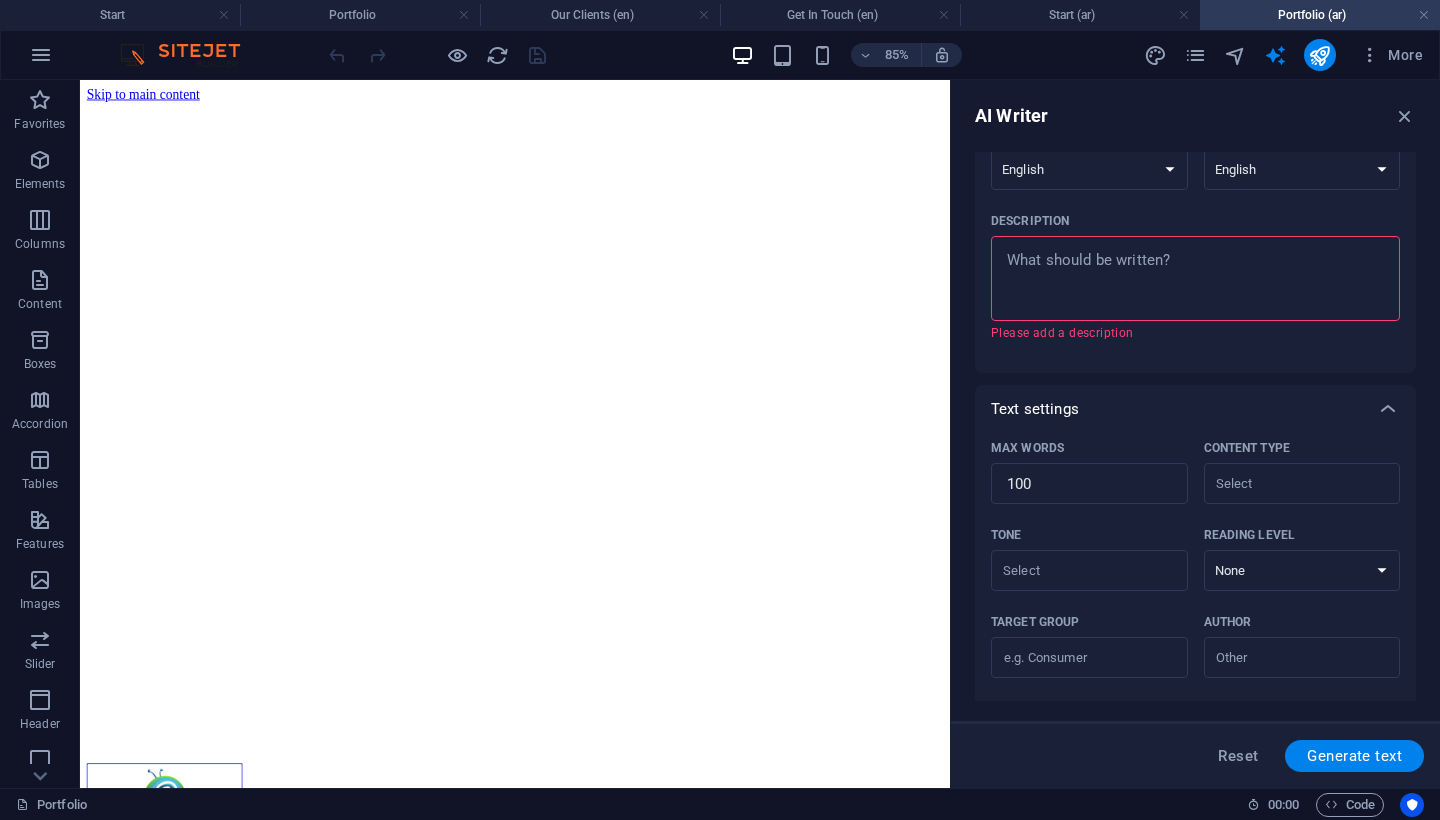 scroll, scrollTop: 200, scrollLeft: 0, axis: vertical 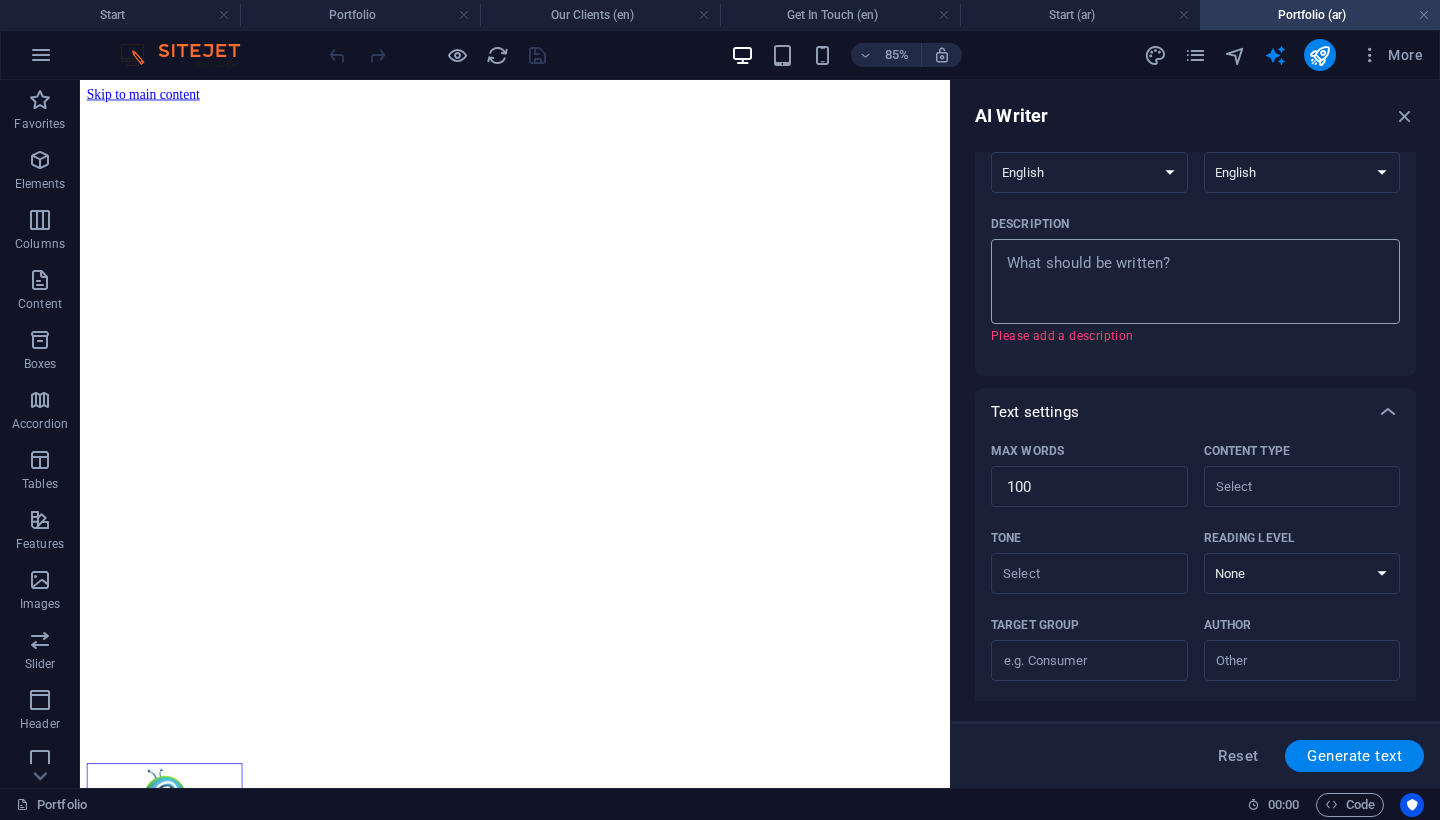 click on "Description x ​ Please add a description" at bounding box center [1195, 281] 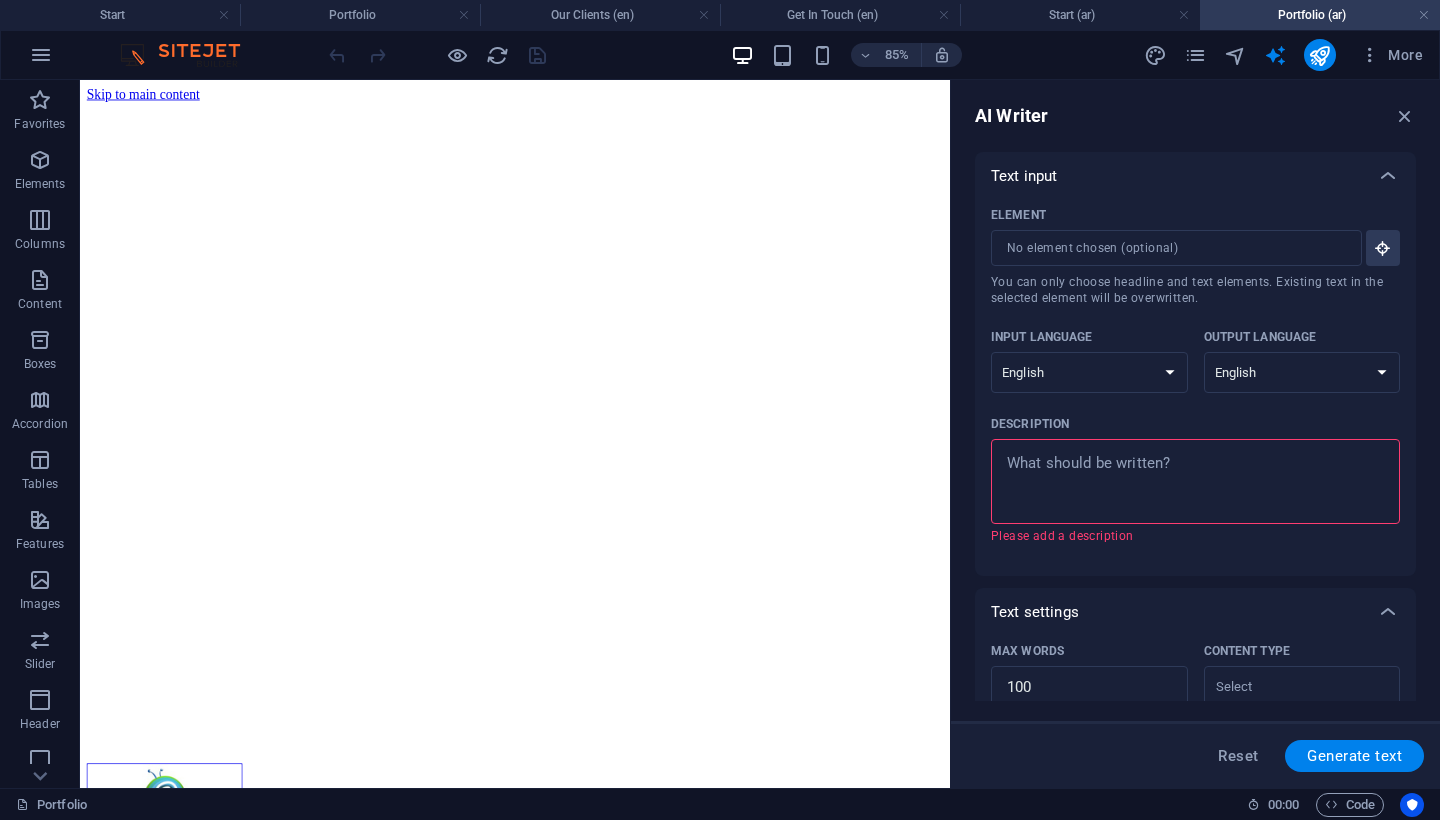 scroll, scrollTop: 0, scrollLeft: 0, axis: both 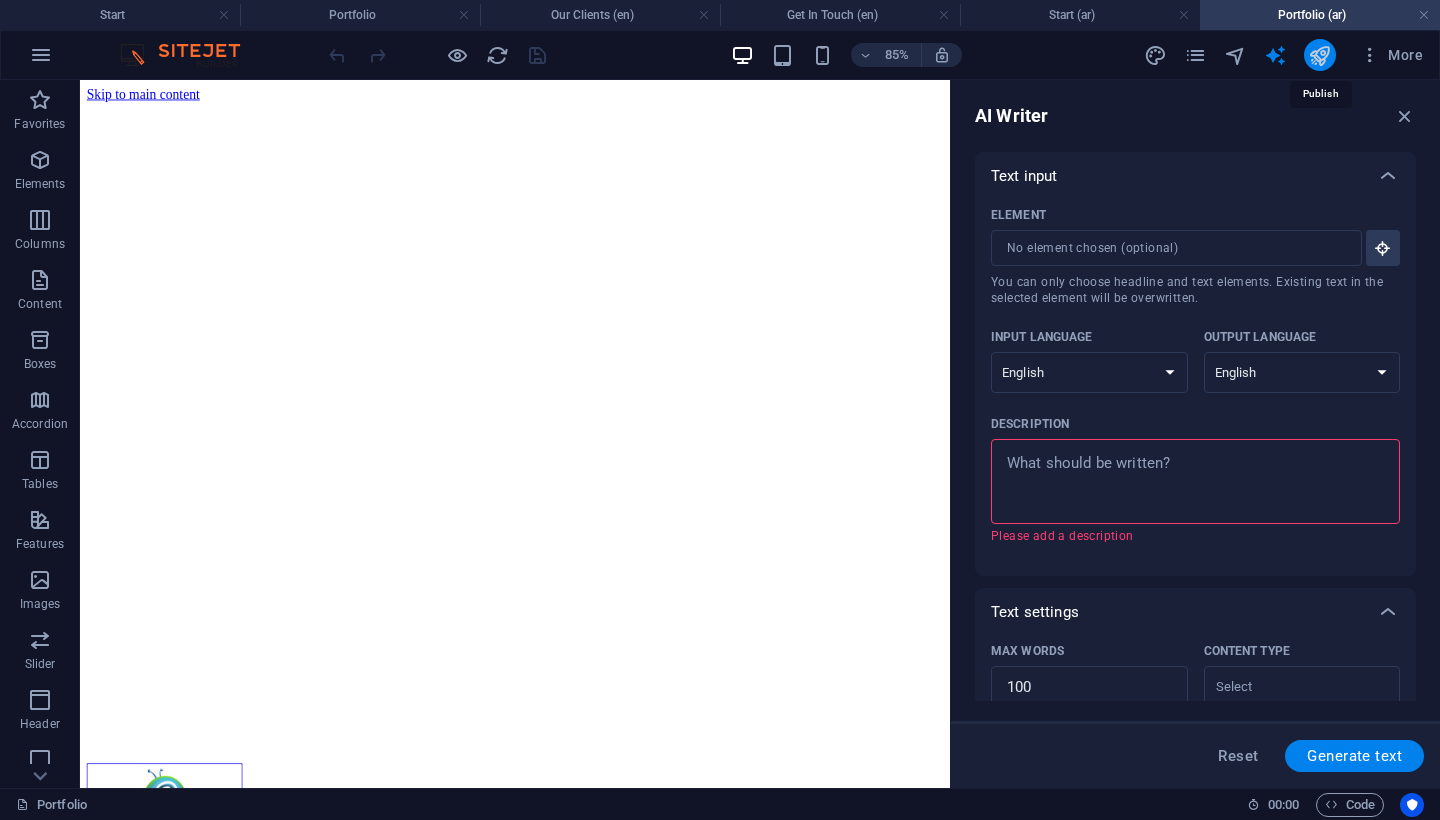 type on "x" 